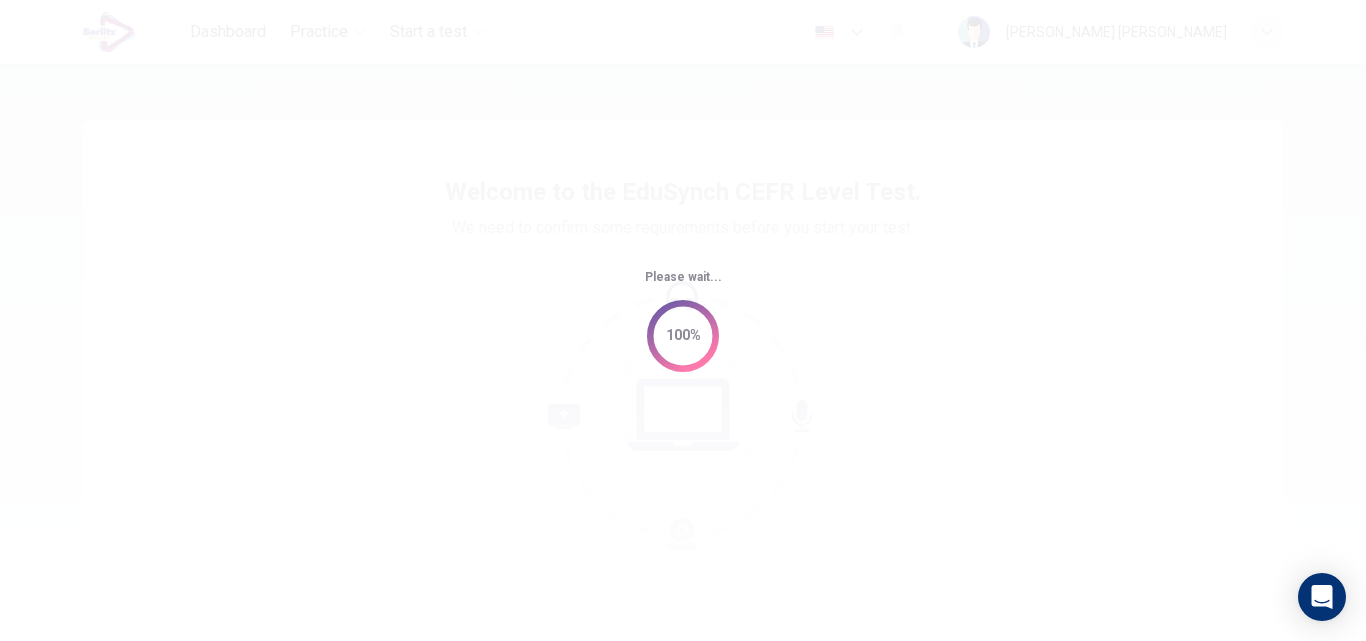 scroll, scrollTop: 0, scrollLeft: 0, axis: both 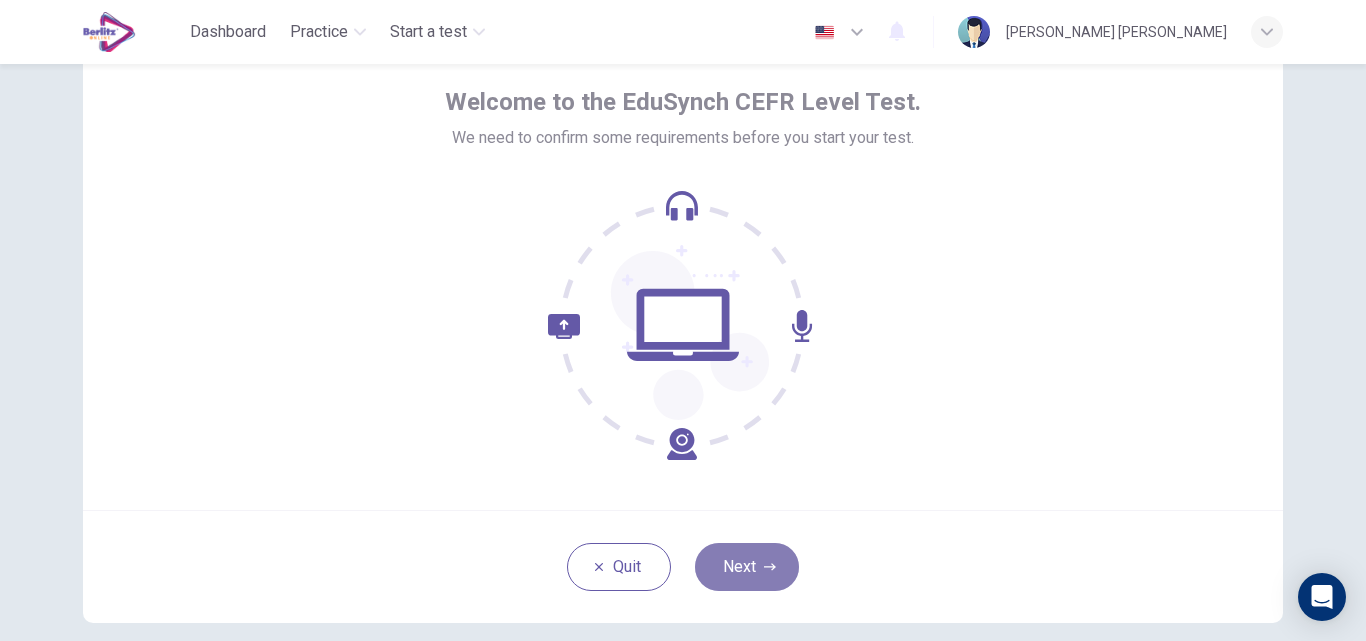 click on "Next" at bounding box center (747, 567) 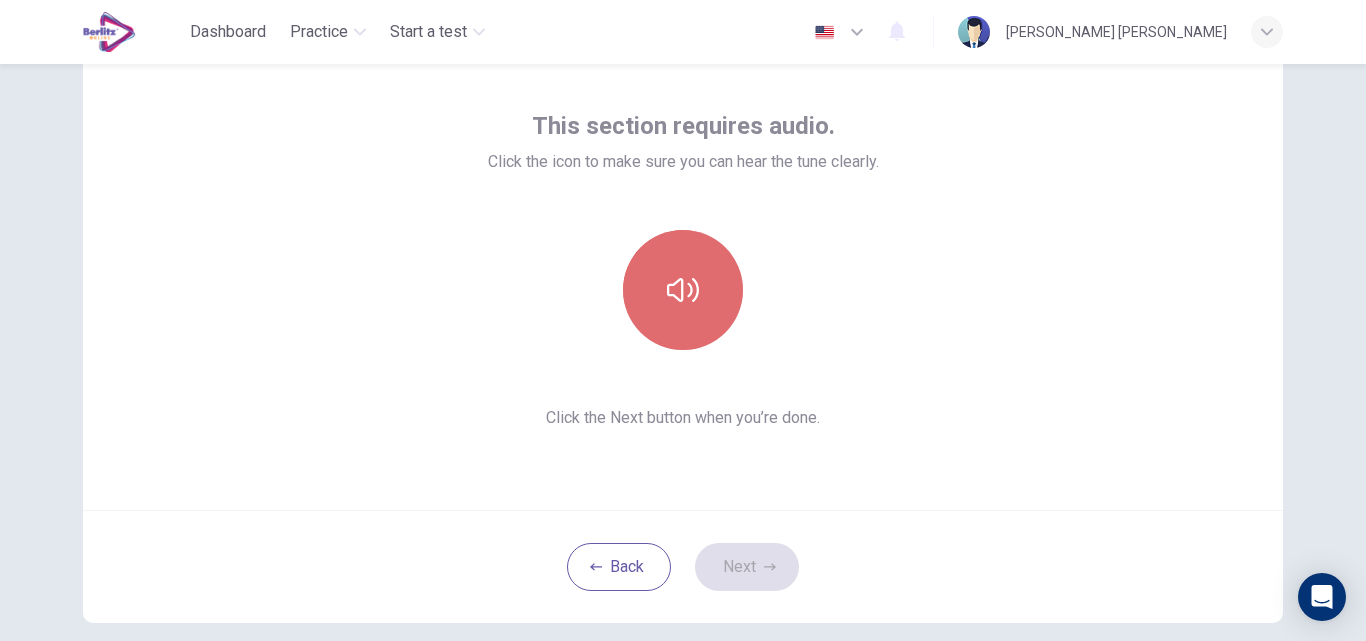 click at bounding box center (683, 290) 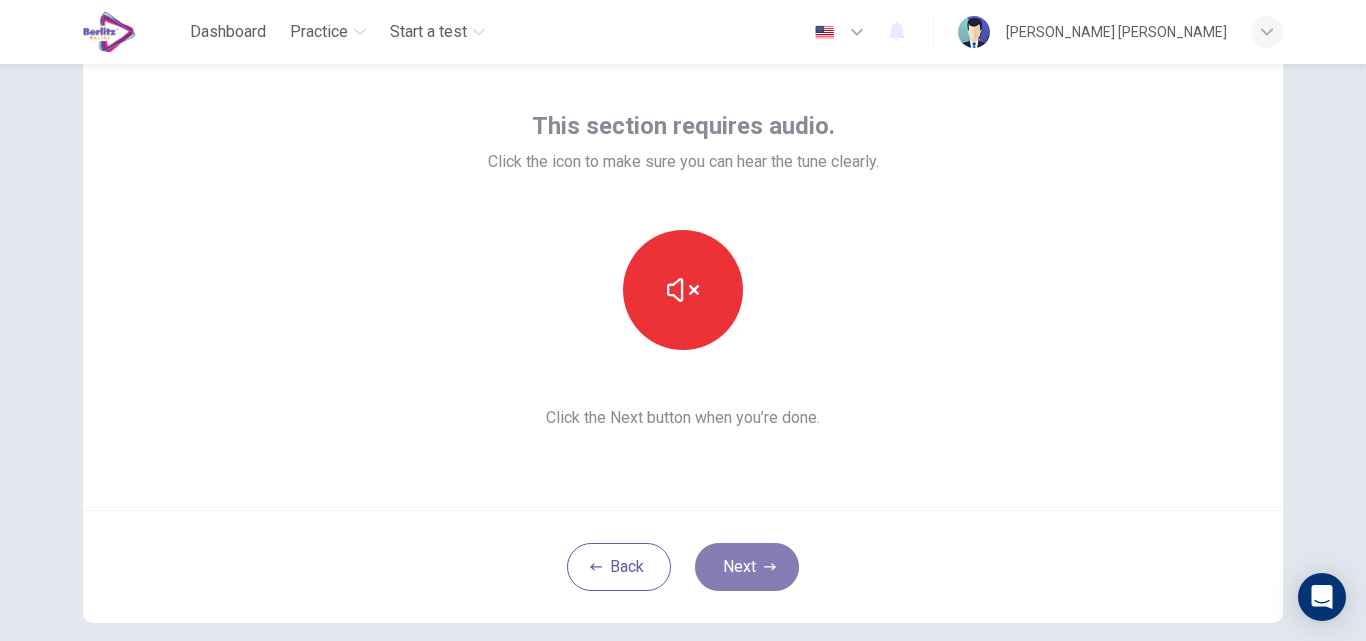click on "Next" at bounding box center [747, 567] 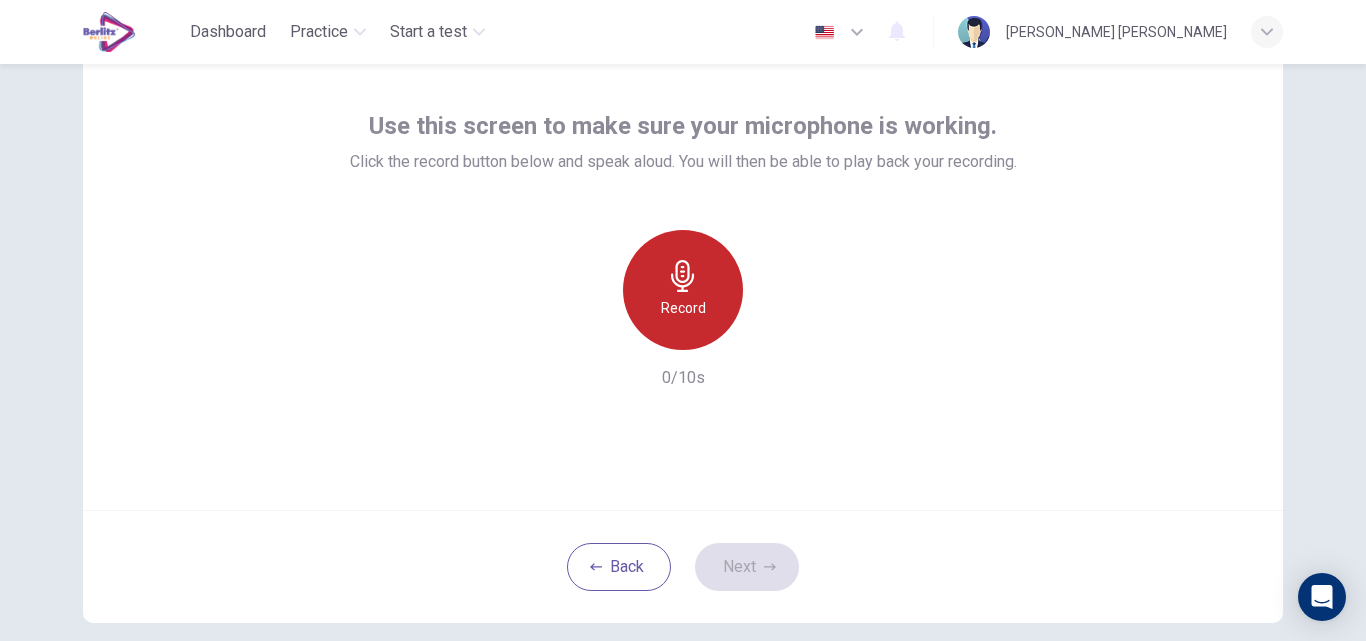 click 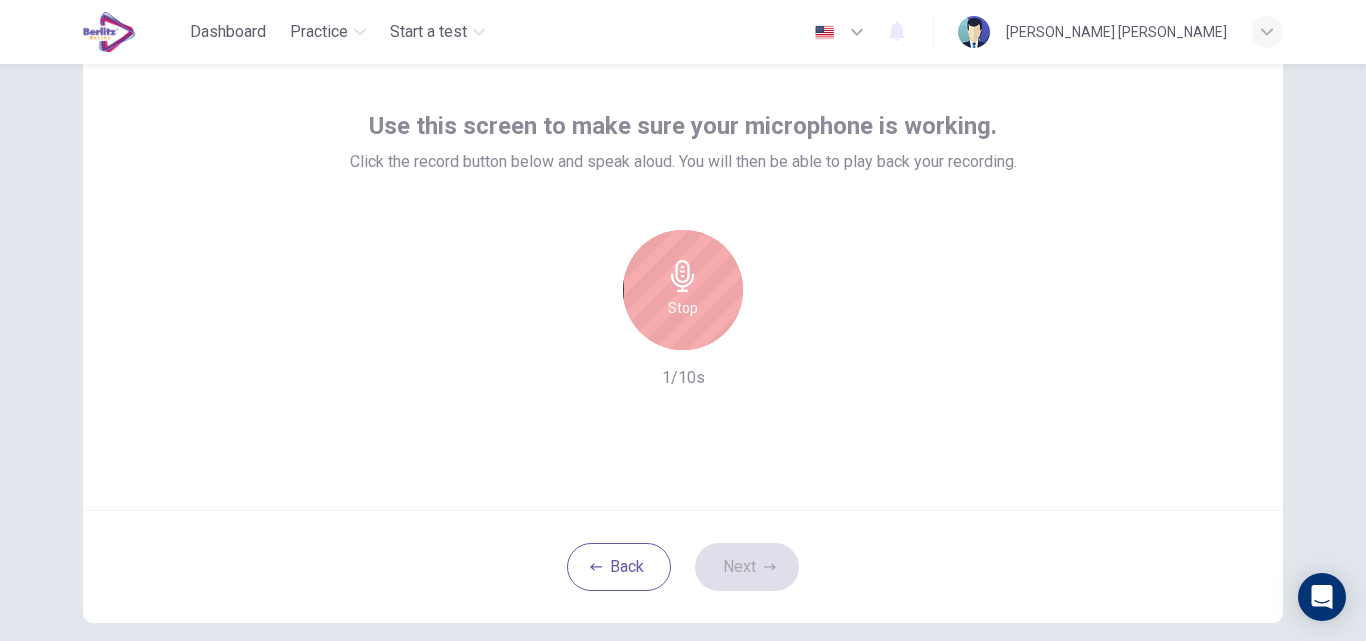 click 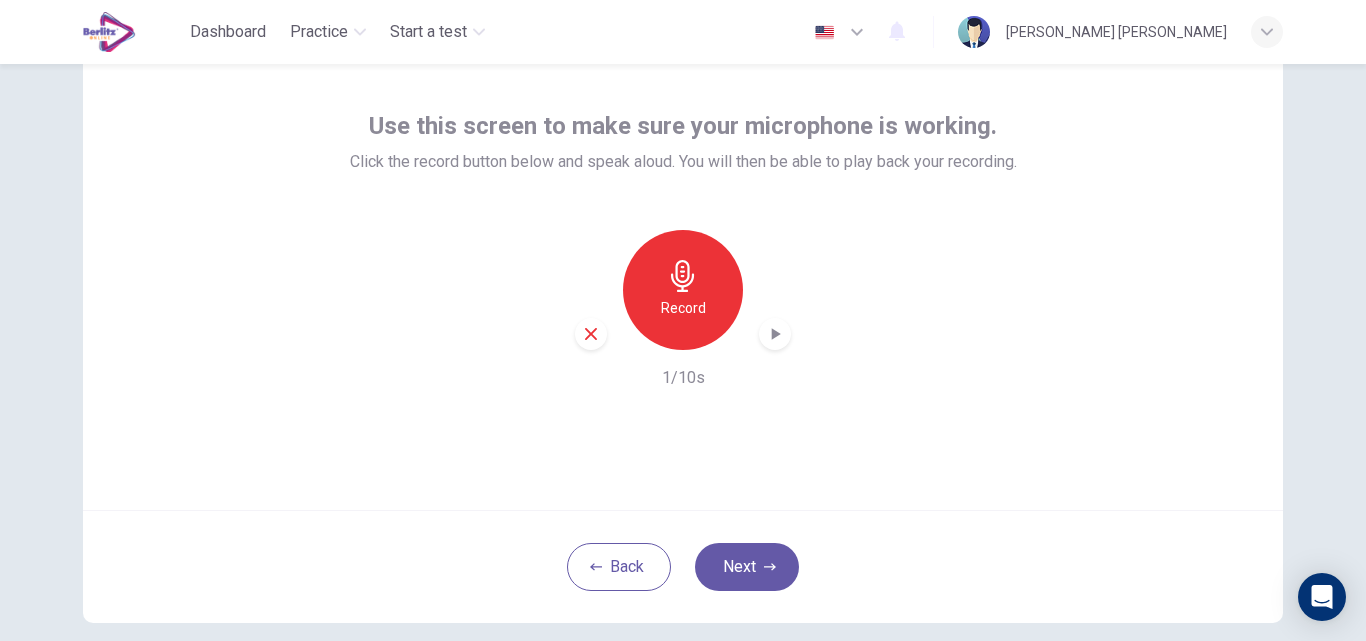 click 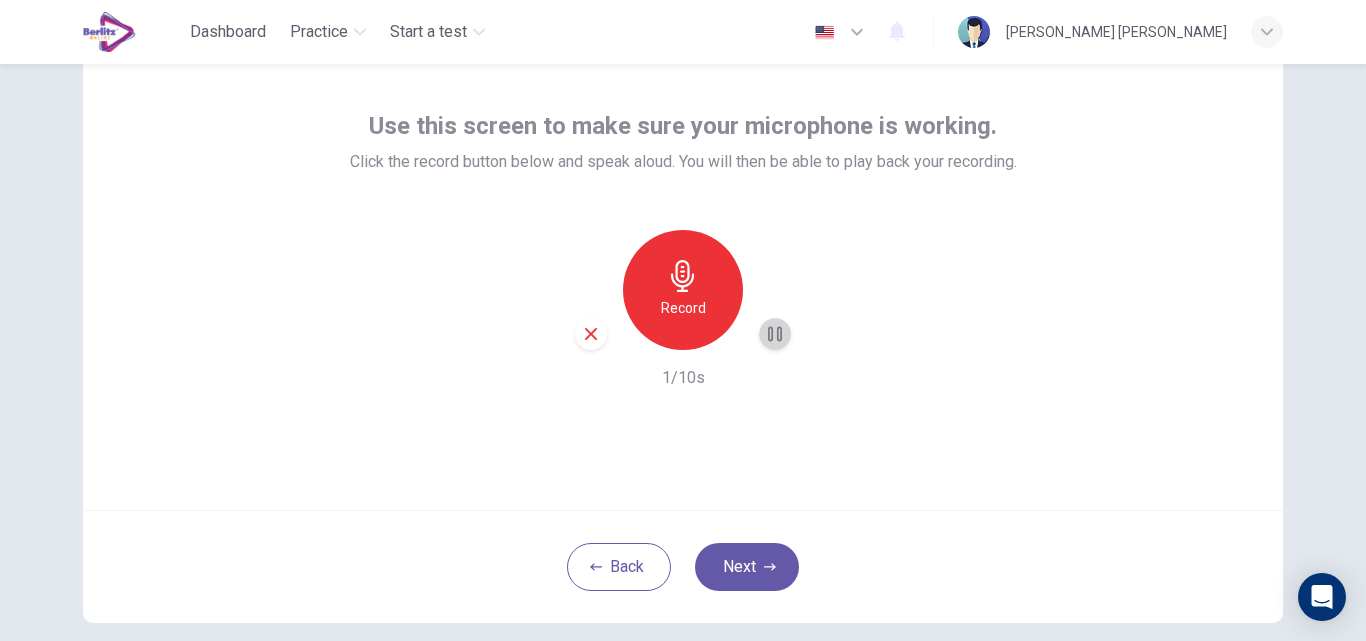 click 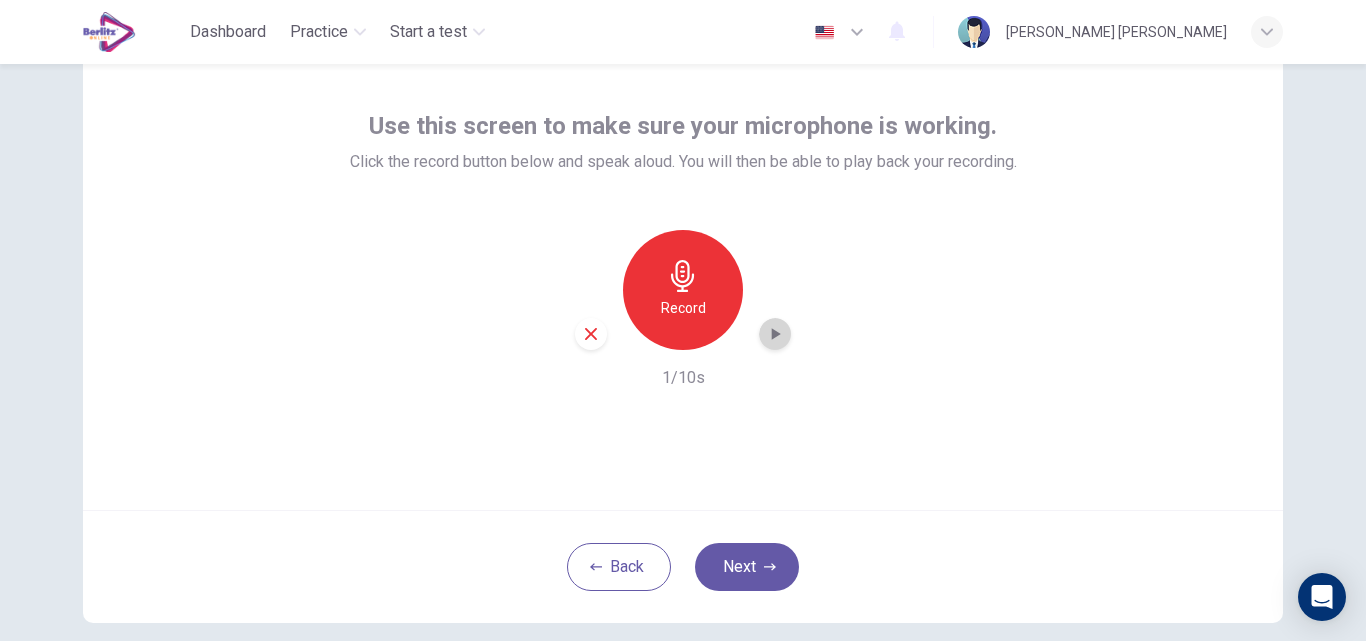 click 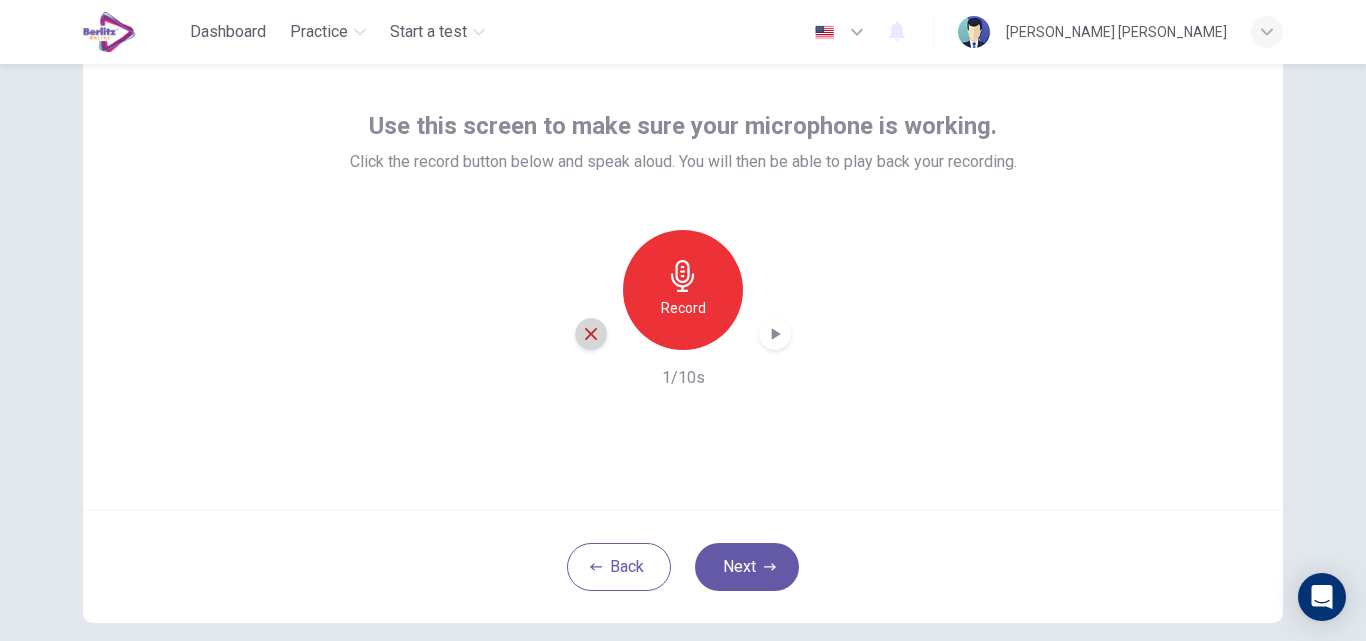 click at bounding box center (591, 334) 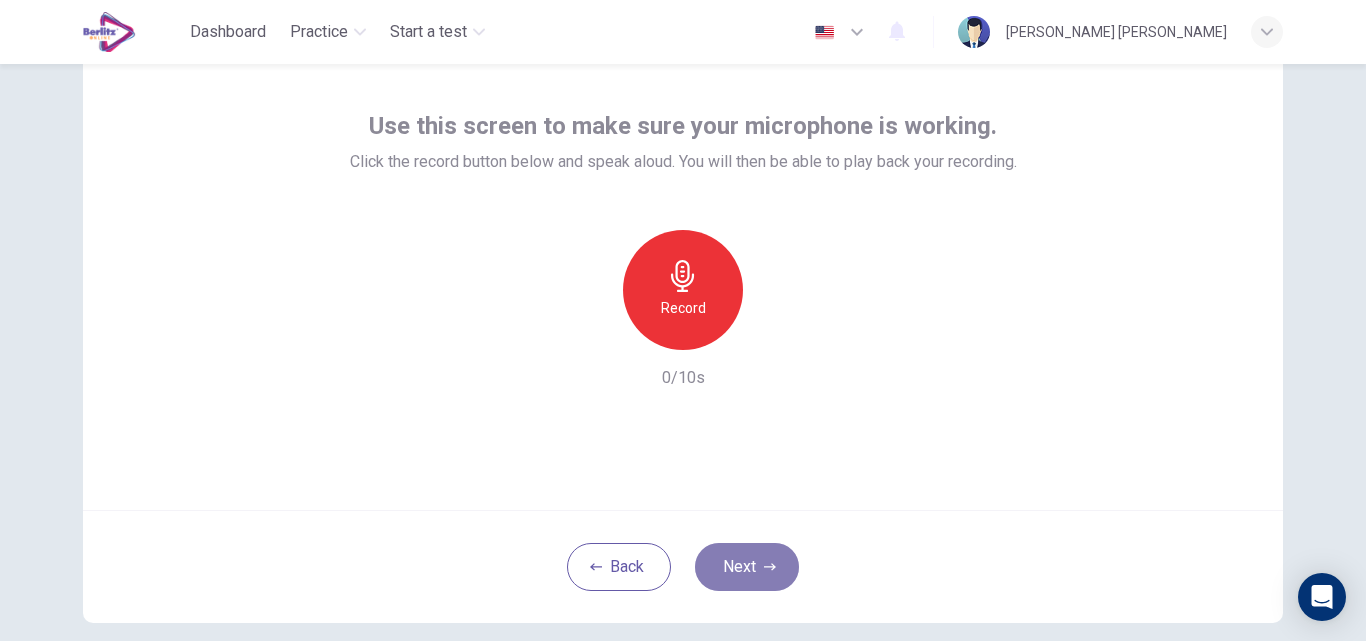 click on "Next" at bounding box center (747, 567) 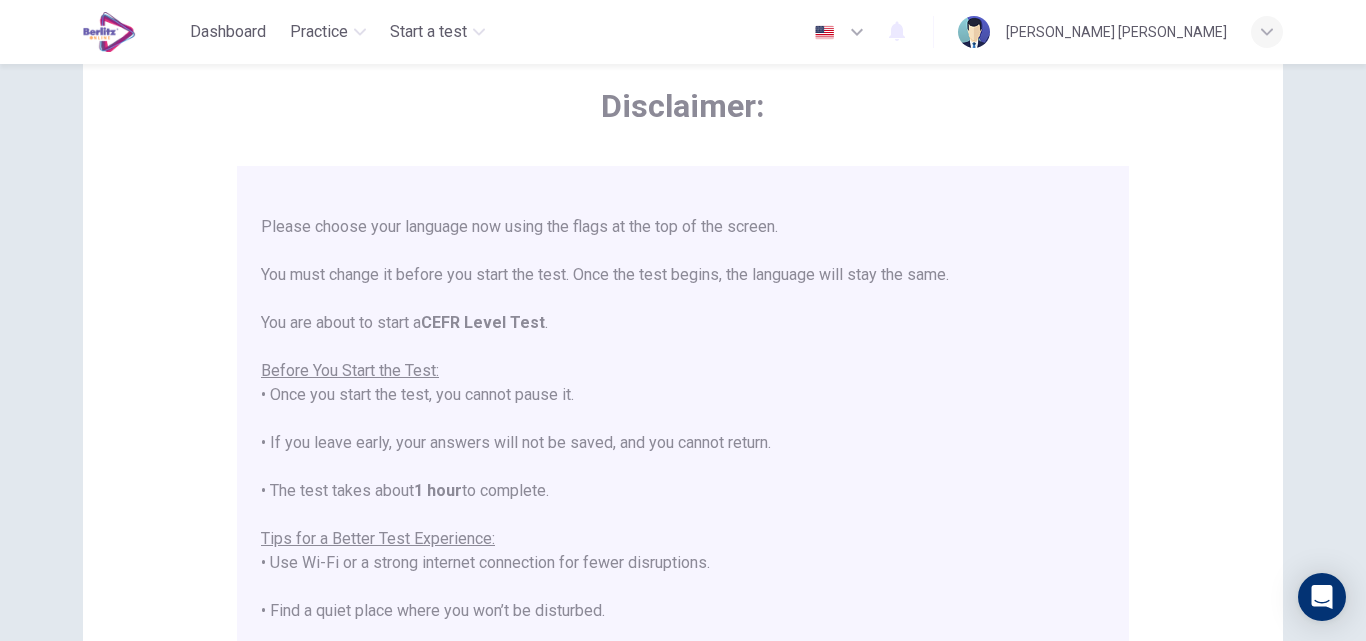scroll, scrollTop: 24, scrollLeft: 0, axis: vertical 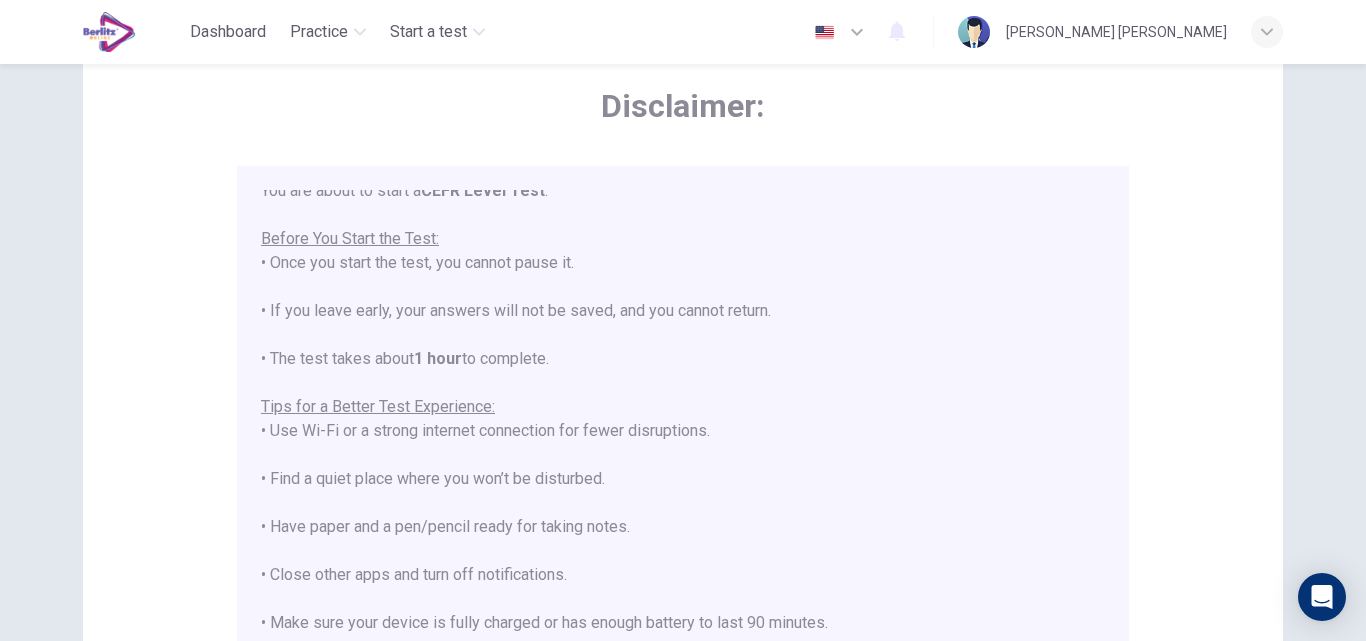 drag, startPoint x: 1095, startPoint y: 454, endPoint x: 1094, endPoint y: 483, distance: 29.017237 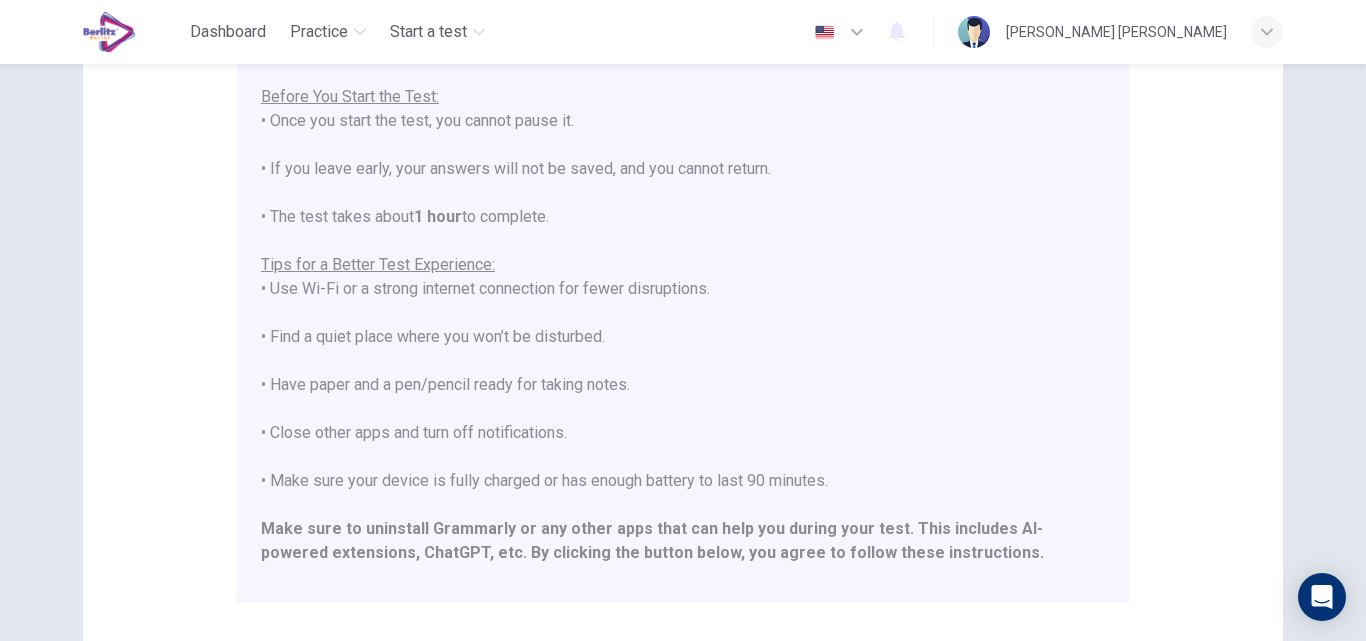 scroll, scrollTop: 236, scrollLeft: 0, axis: vertical 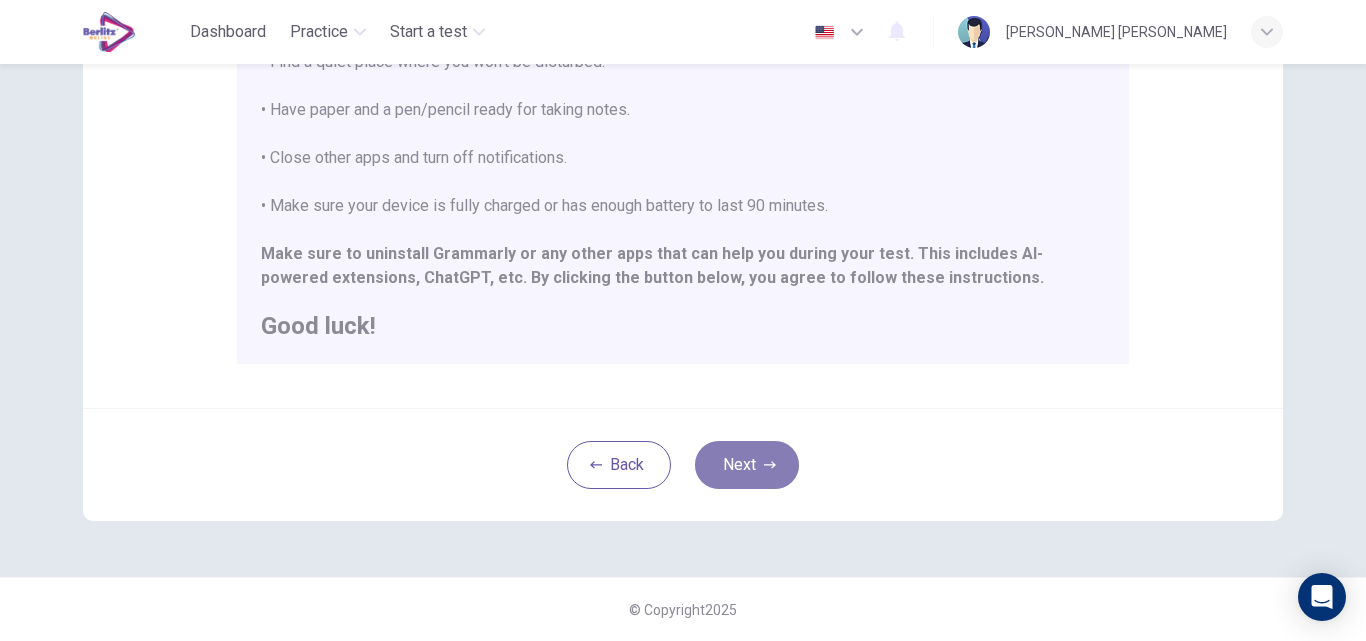 click on "Next" at bounding box center [747, 465] 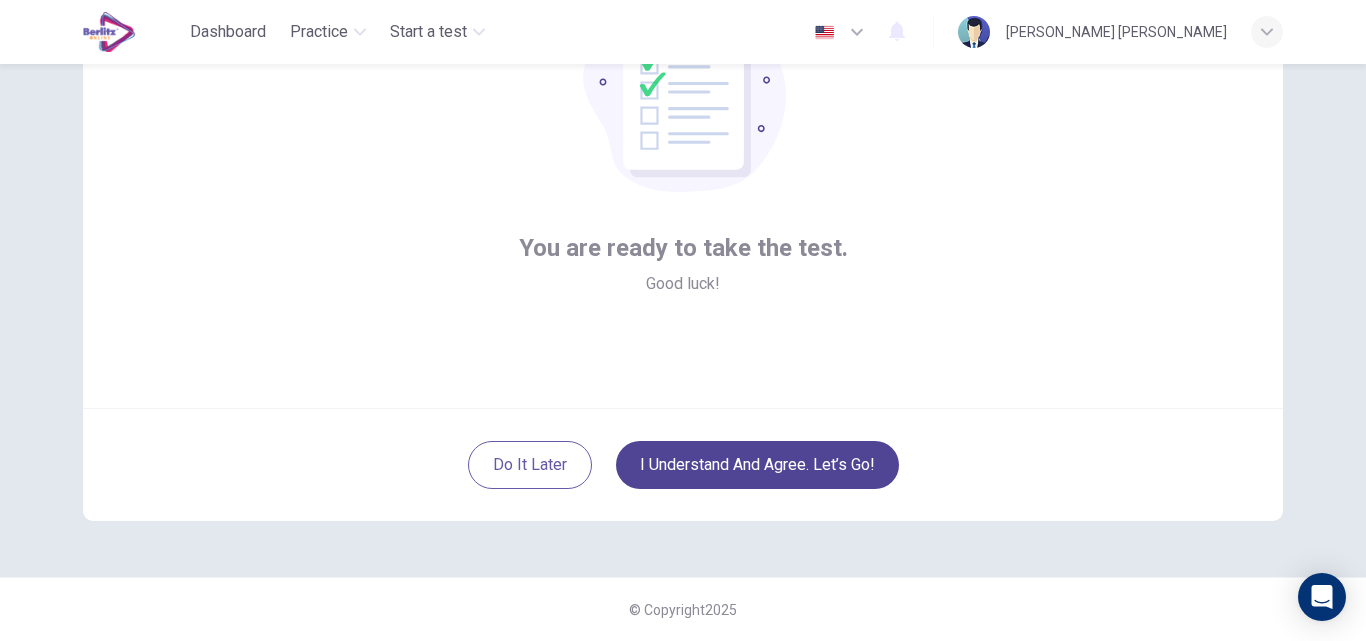 scroll, scrollTop: 192, scrollLeft: 0, axis: vertical 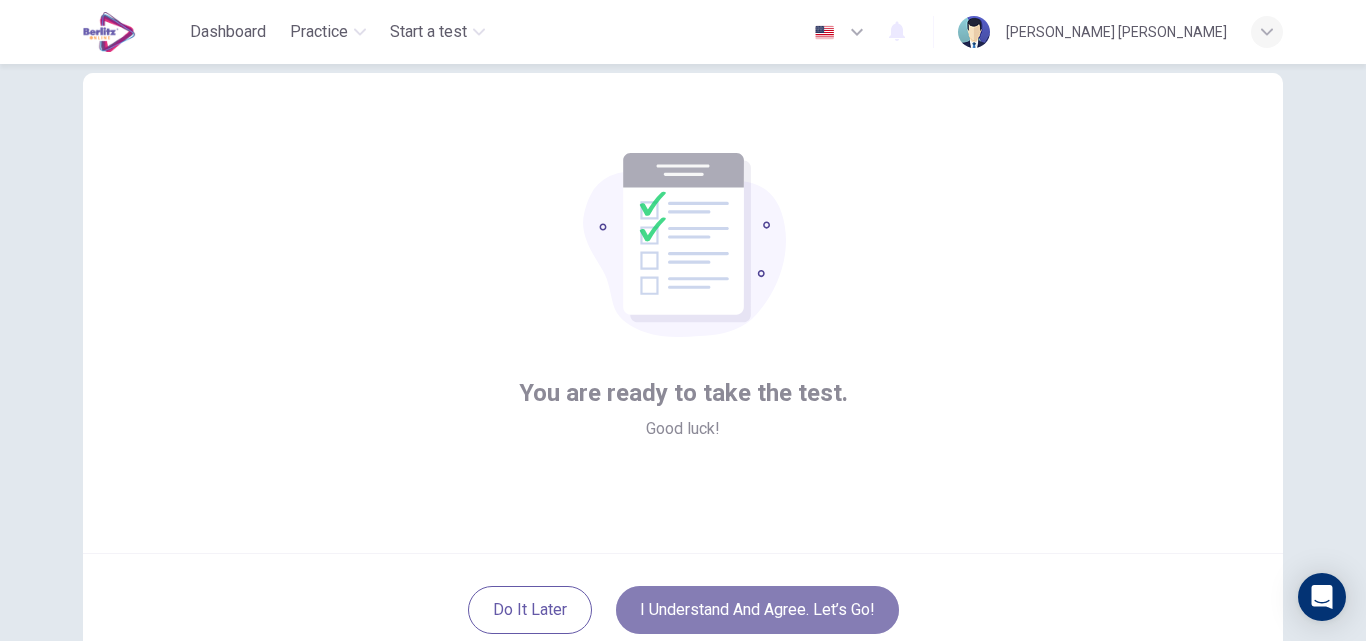 click on "I understand and agree. Let’s go!" at bounding box center (757, 610) 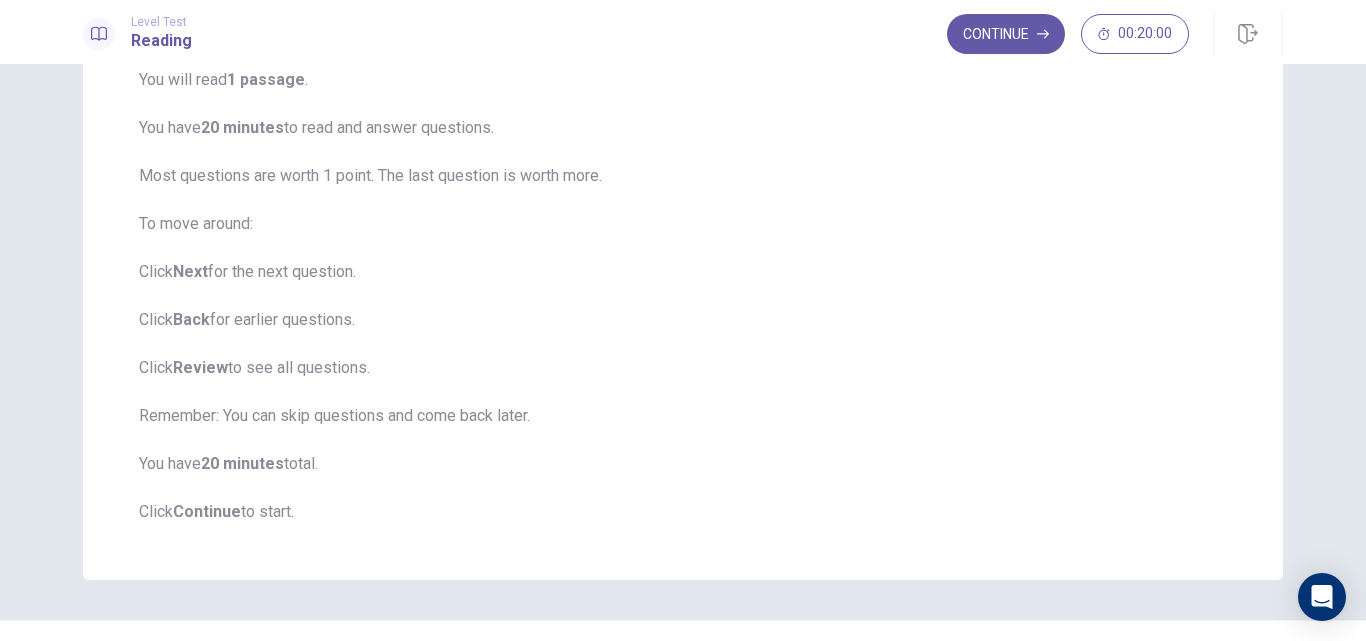 scroll, scrollTop: 176, scrollLeft: 0, axis: vertical 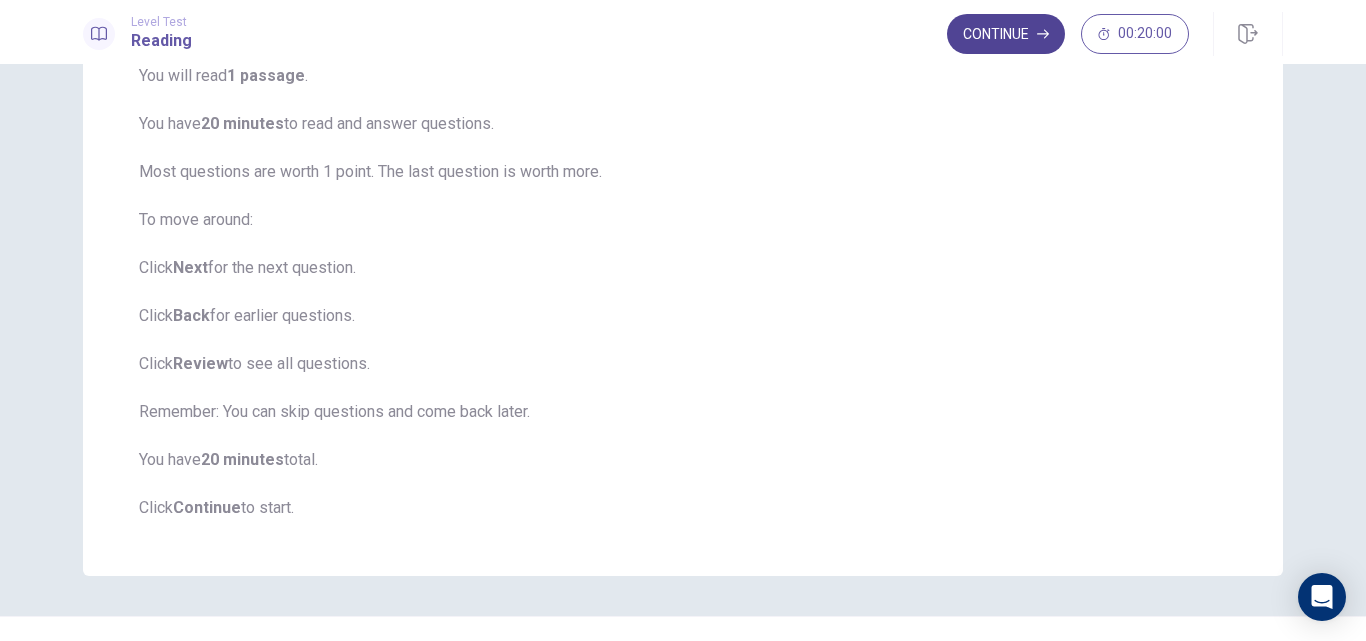 drag, startPoint x: 1001, startPoint y: 13, endPoint x: 1000, endPoint y: 30, distance: 17.029387 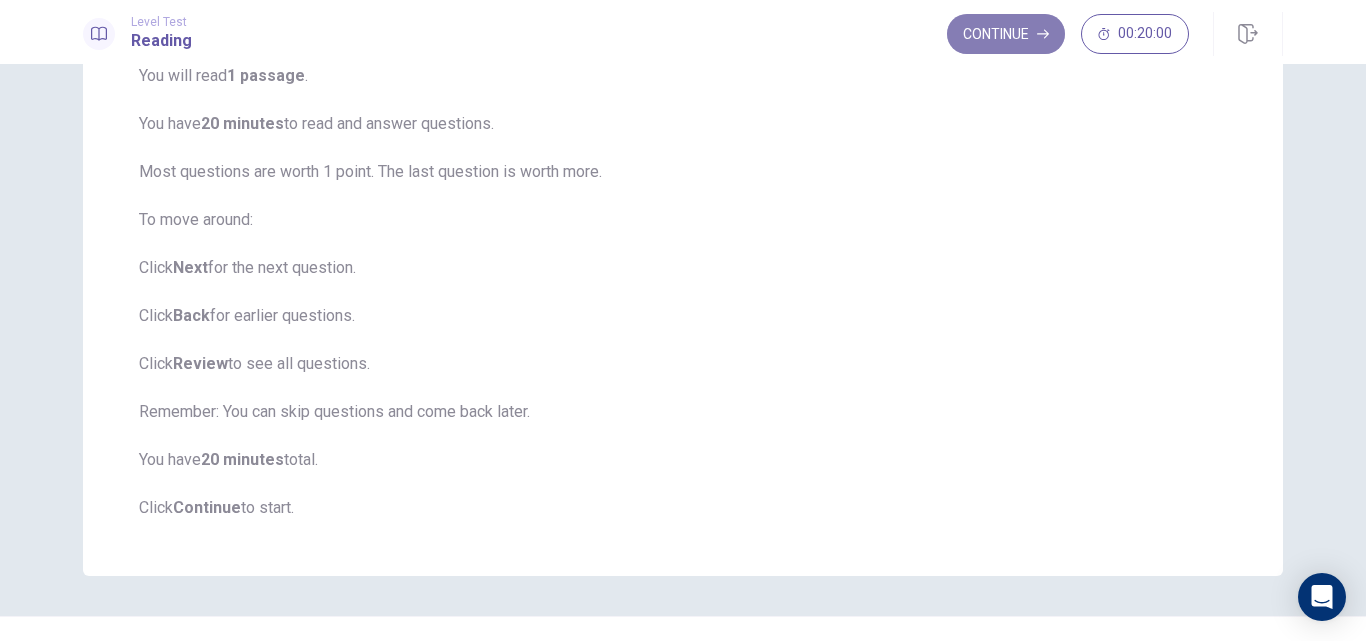 click on "Continue" at bounding box center [1006, 34] 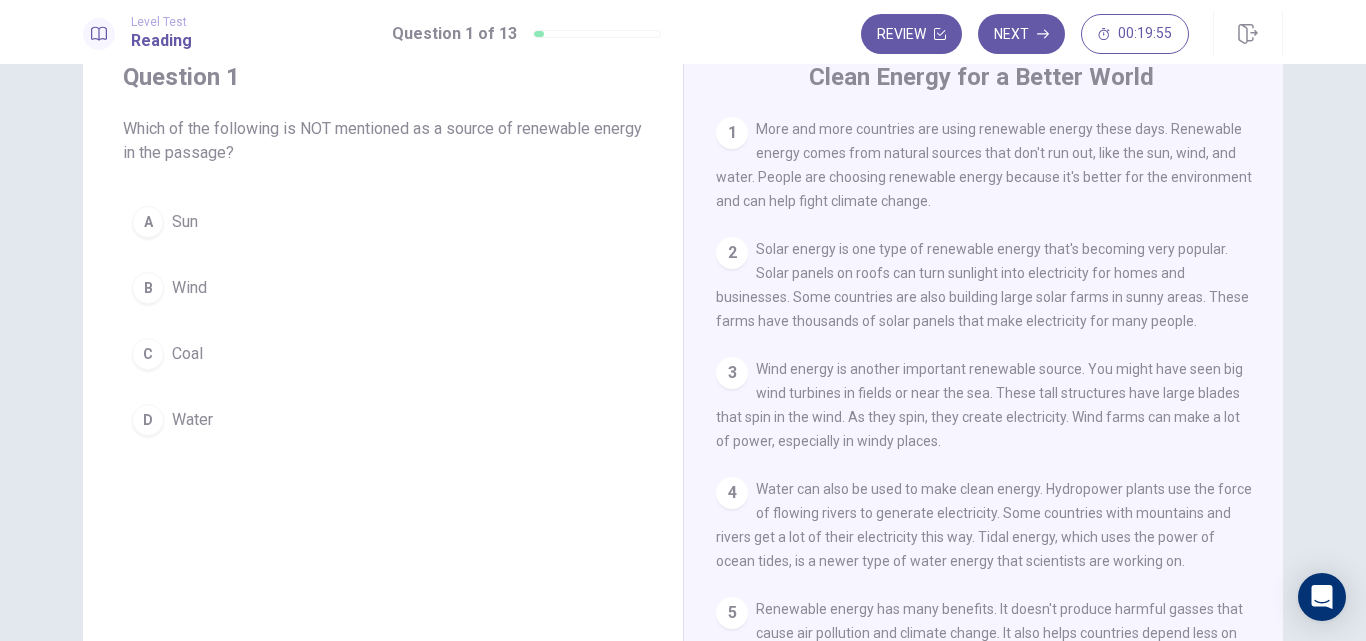 scroll, scrollTop: 67, scrollLeft: 0, axis: vertical 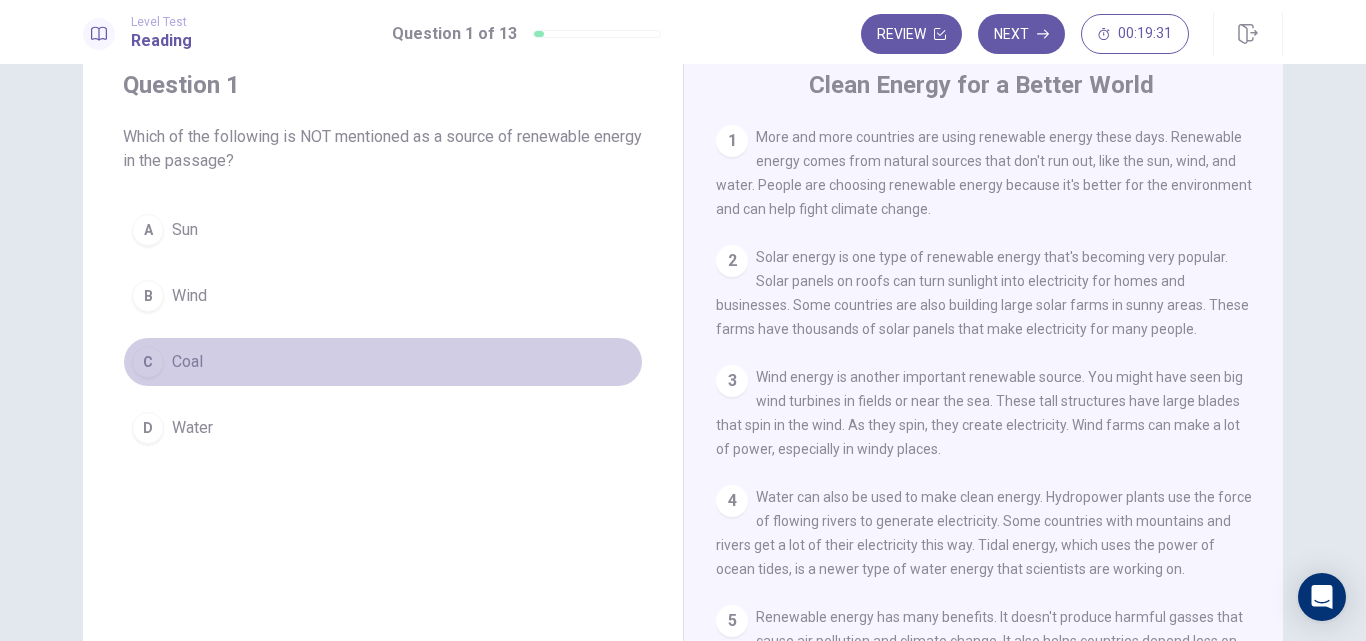click on "C" at bounding box center (148, 362) 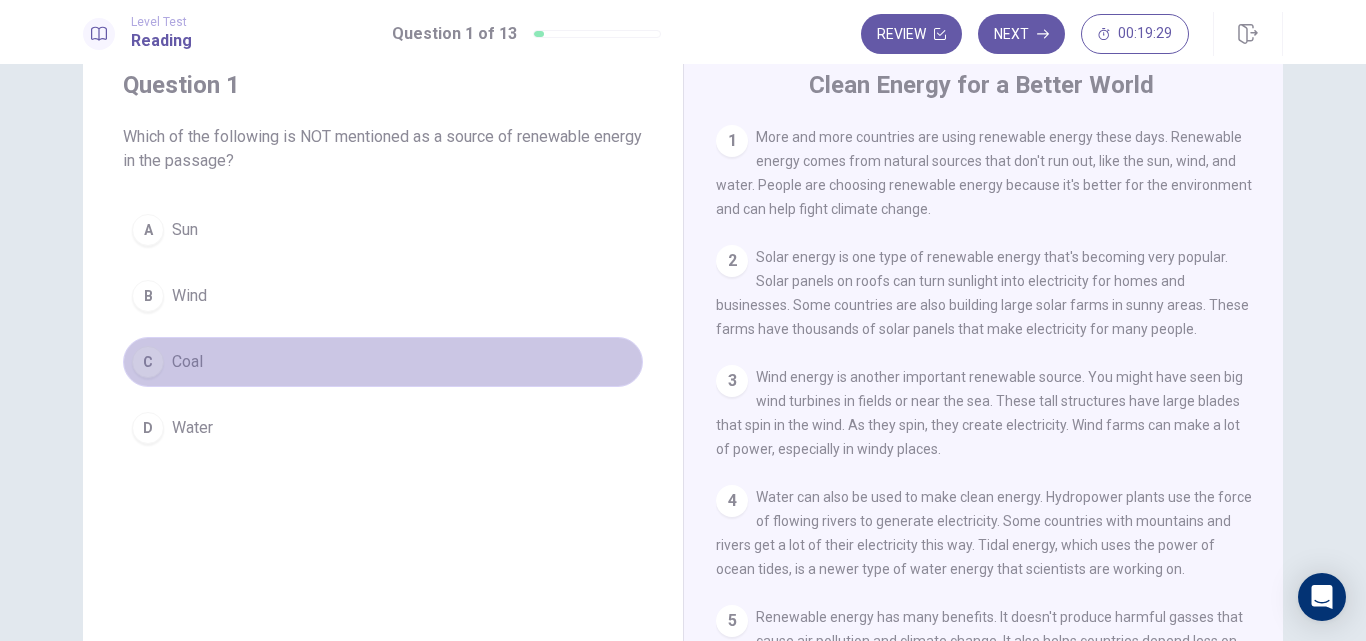click on "C Coal" at bounding box center [383, 362] 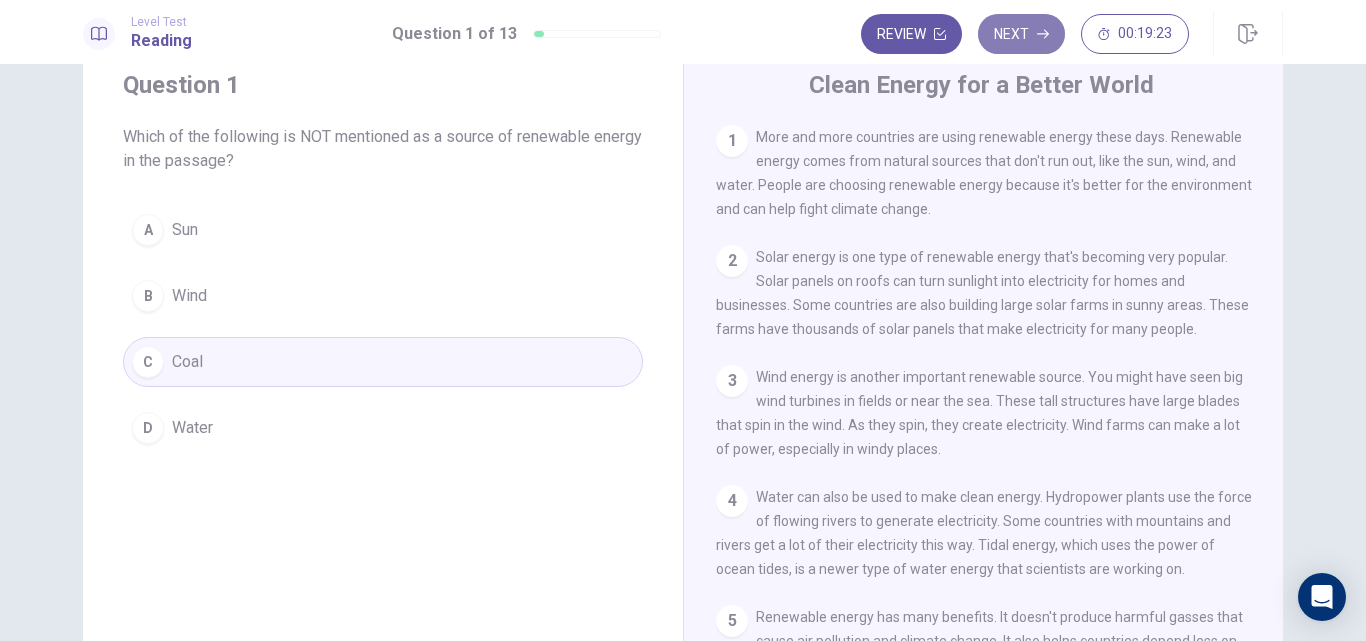 click on "Next" at bounding box center [1021, 34] 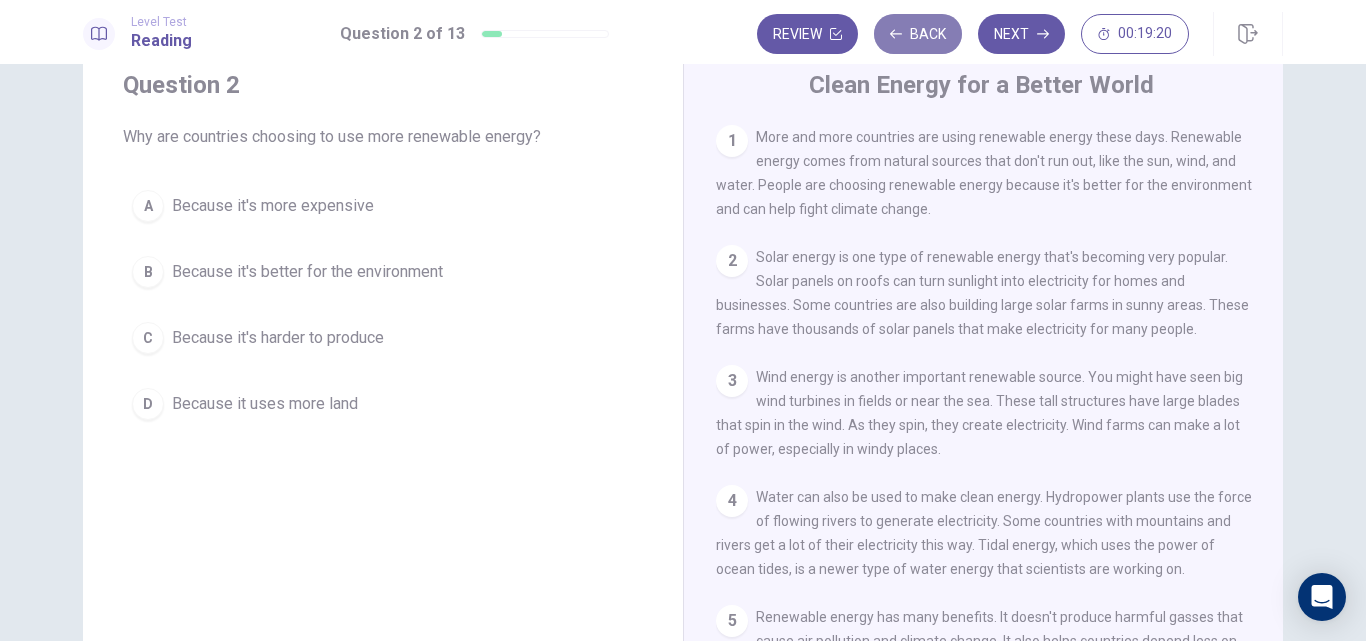 click on "Back" at bounding box center (918, 34) 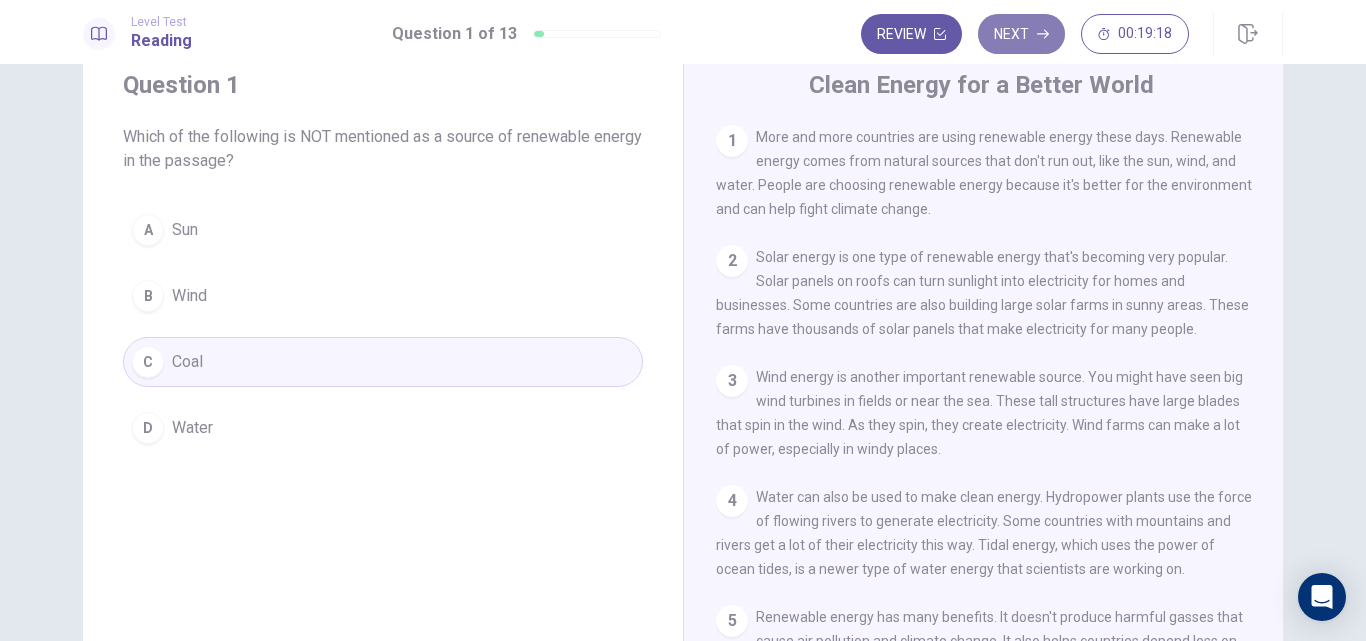 click on "Next" at bounding box center (1021, 34) 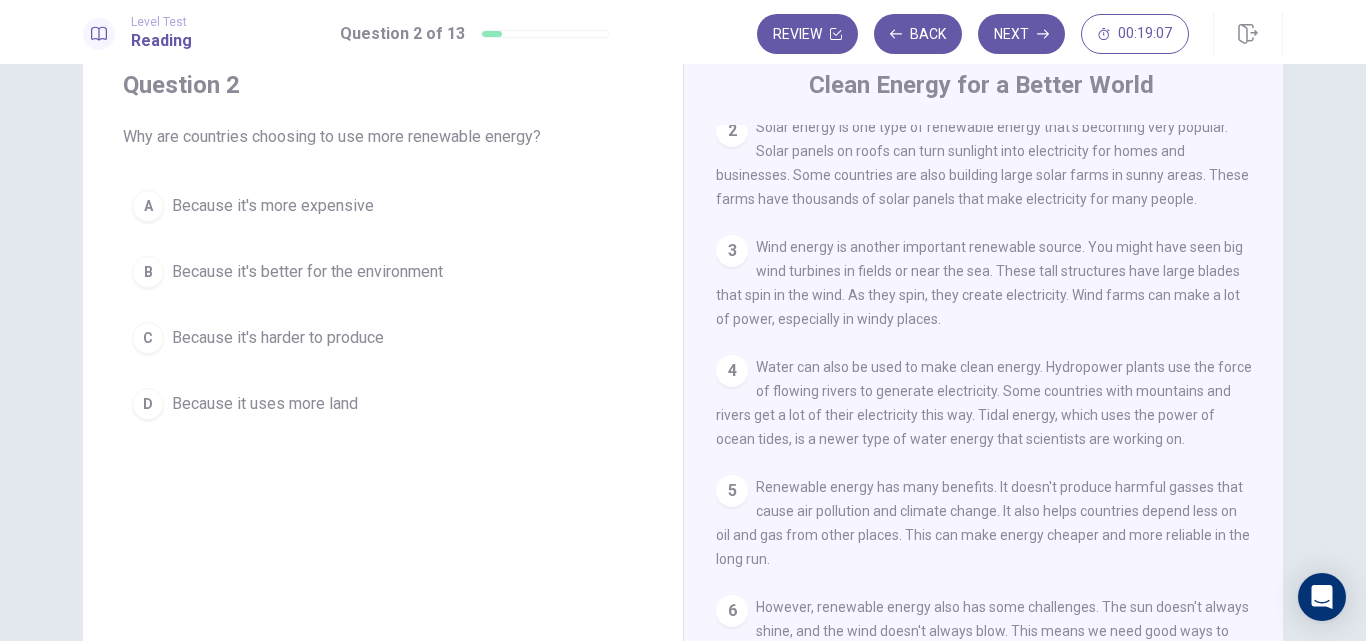 scroll, scrollTop: 131, scrollLeft: 0, axis: vertical 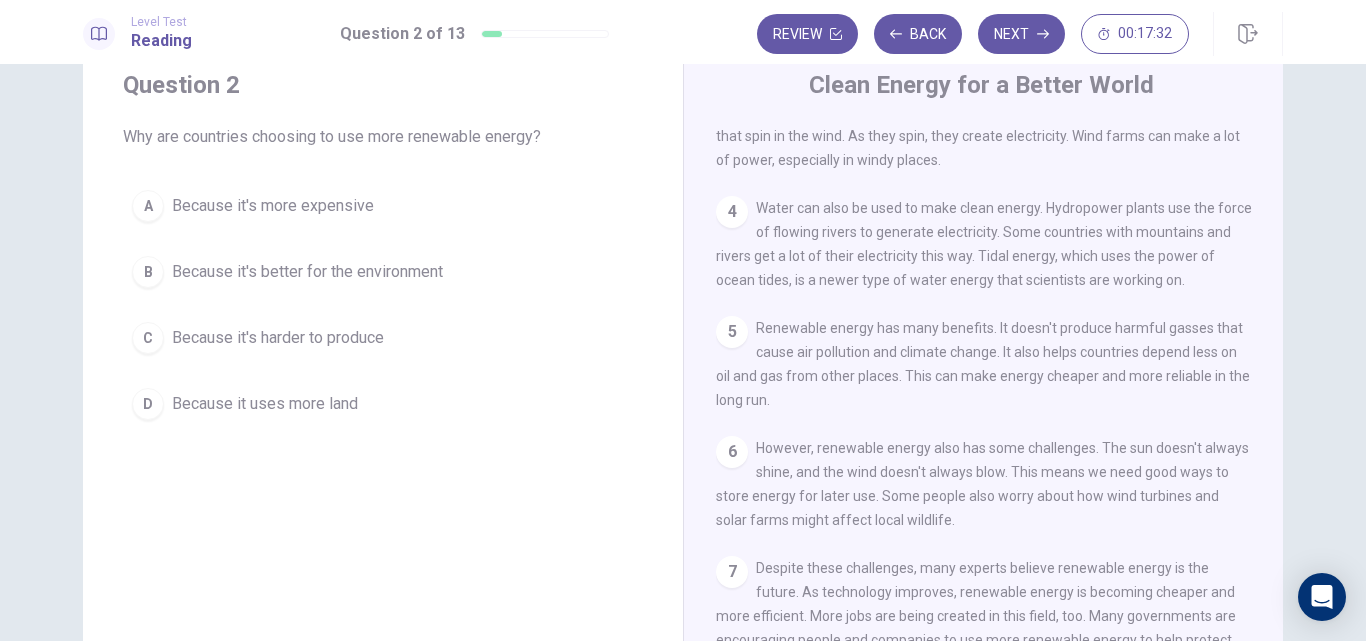 drag, startPoint x: 1259, startPoint y: 485, endPoint x: 1267, endPoint y: 545, distance: 60.530983 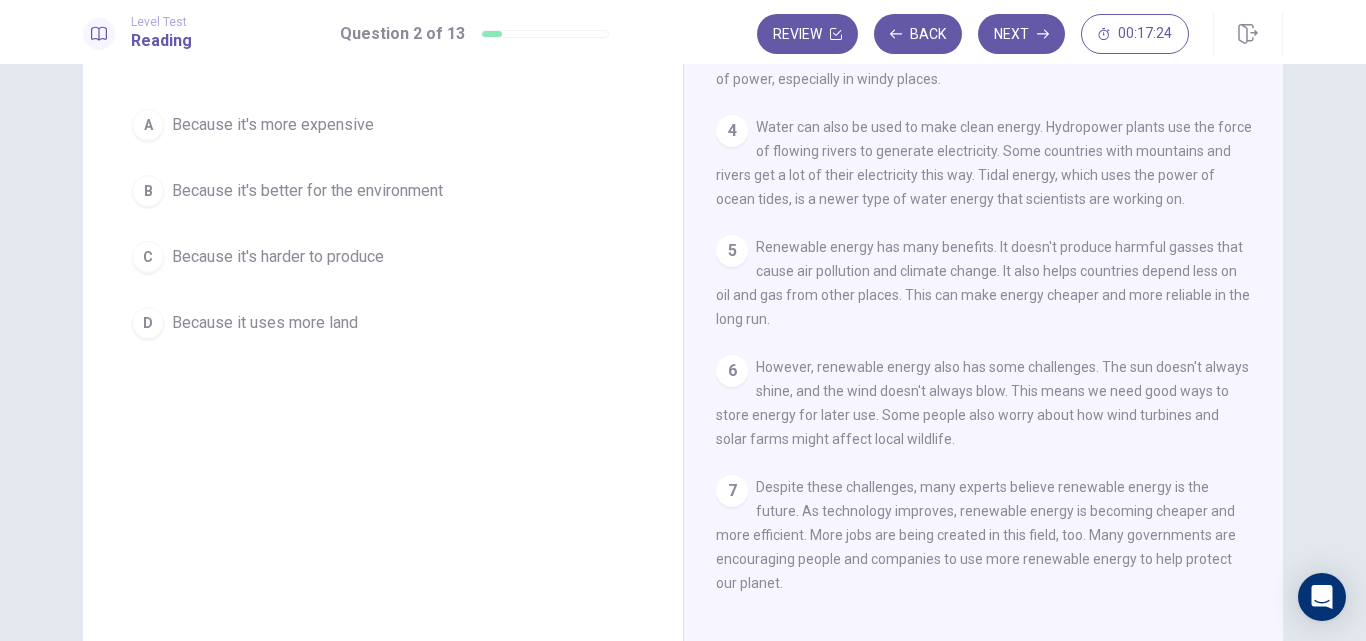 scroll, scrollTop: 146, scrollLeft: 0, axis: vertical 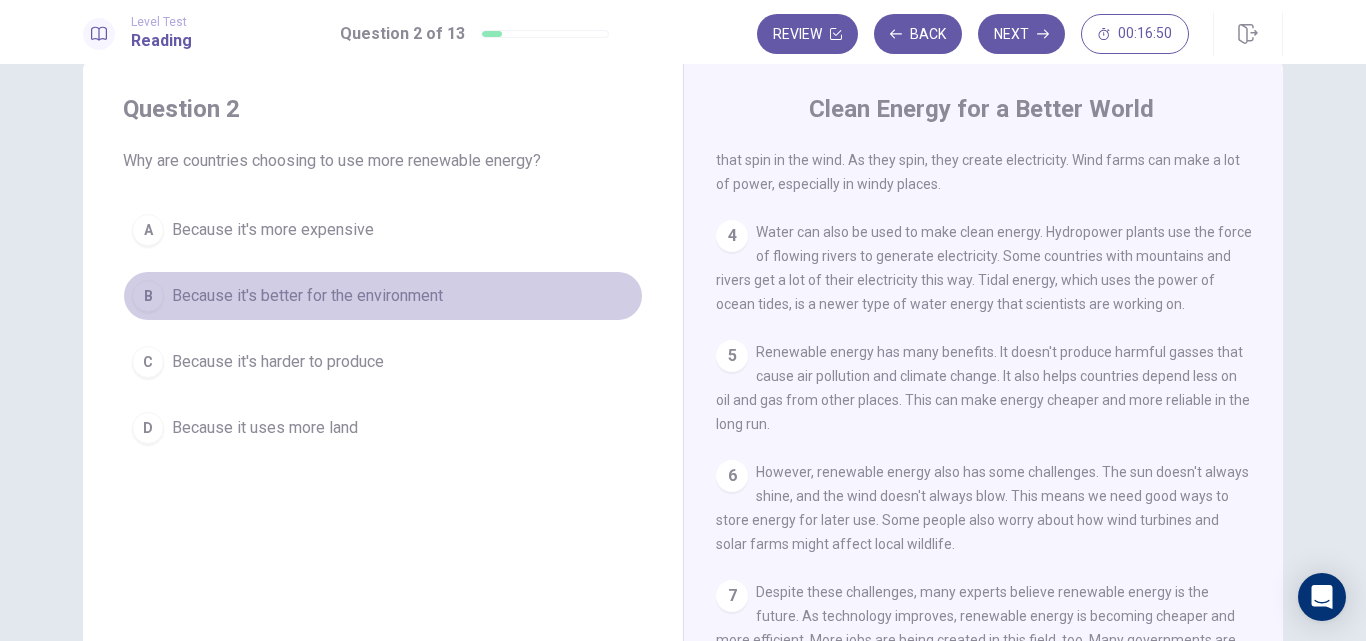 click on "B Because it's better for the environment" at bounding box center [383, 296] 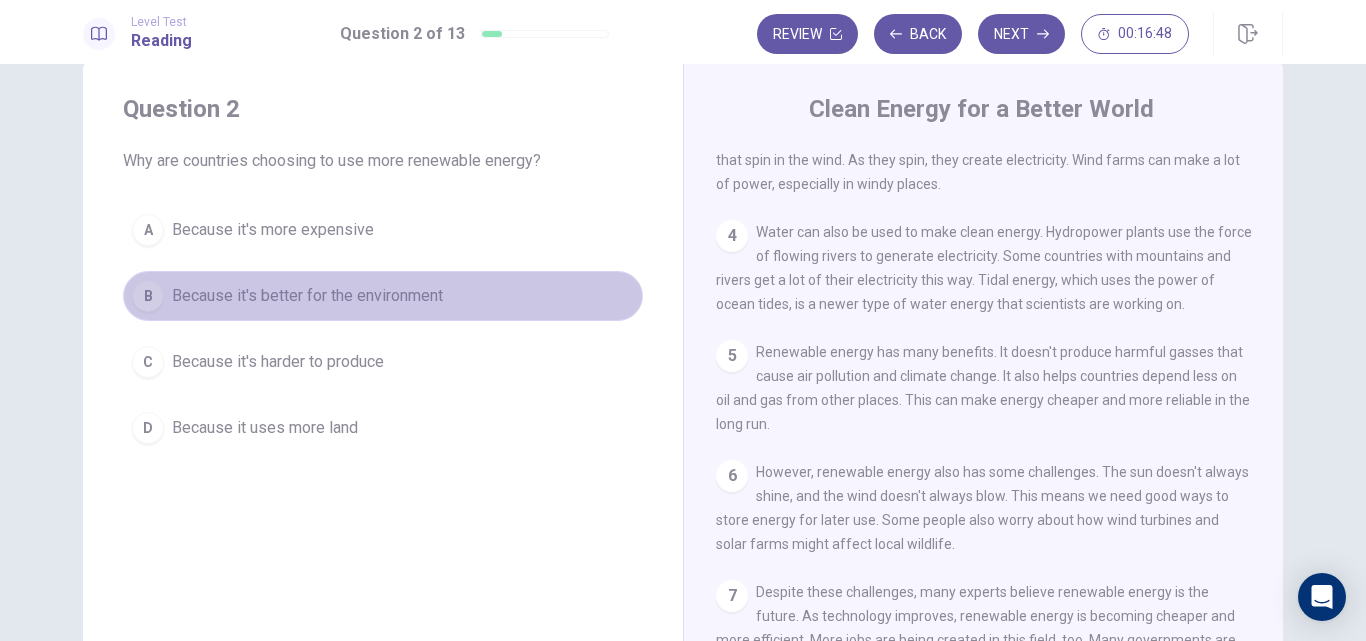 click on "B Because it's better for the environment" at bounding box center (383, 296) 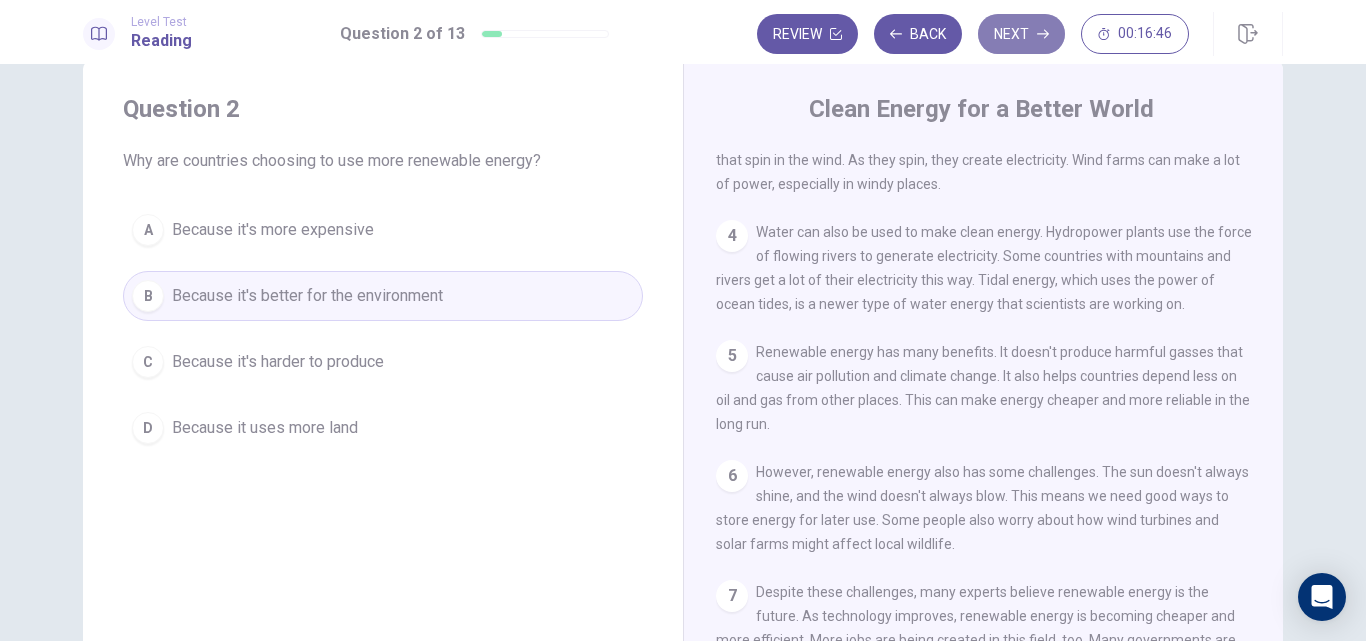 click on "Next" at bounding box center [1021, 34] 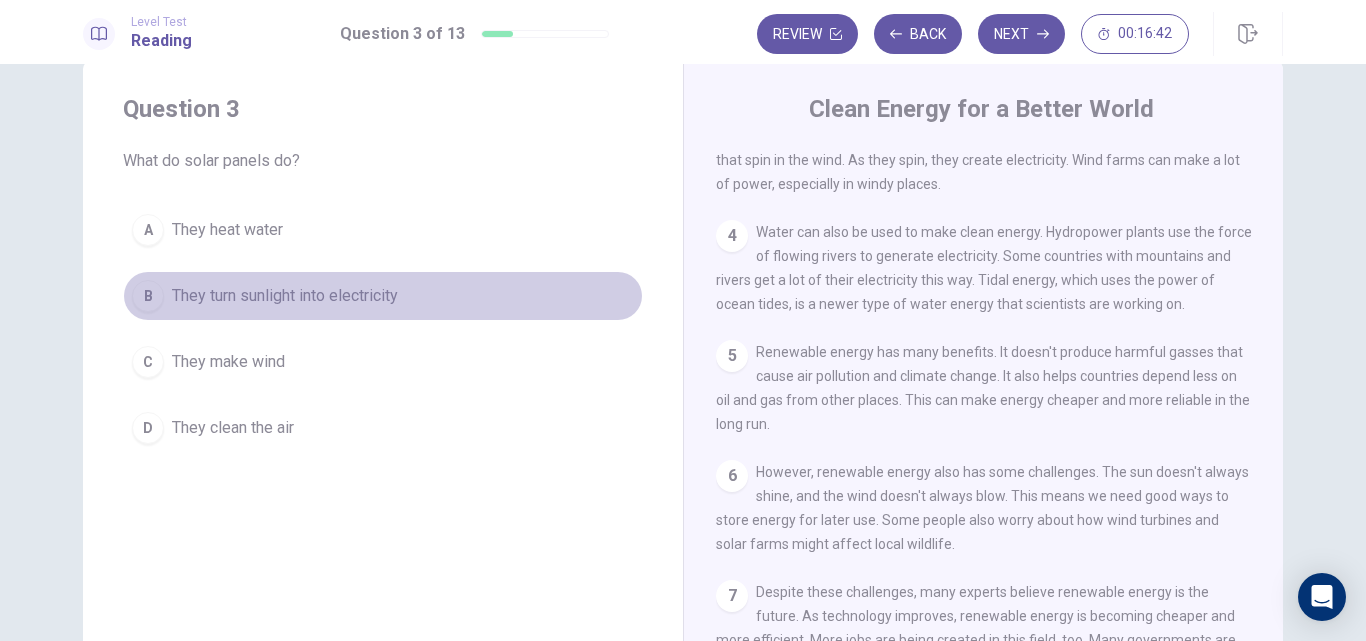click on "B They turn sunlight into electricity" at bounding box center (383, 296) 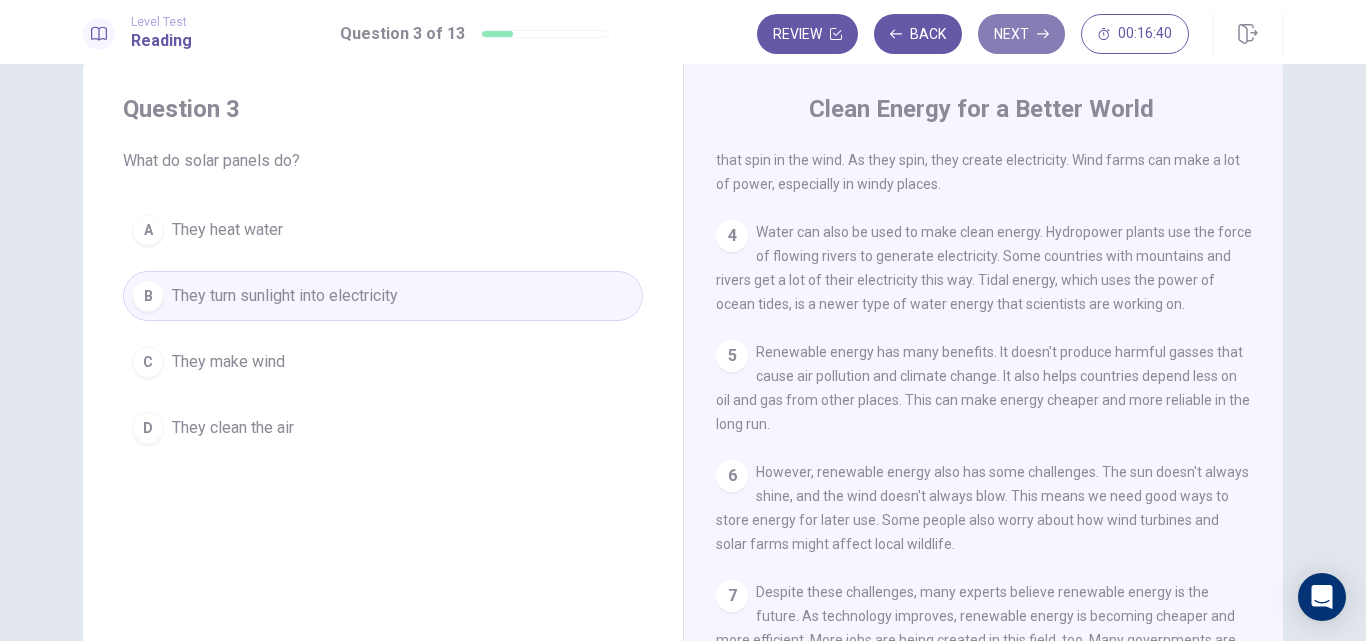click on "Next" at bounding box center (1021, 34) 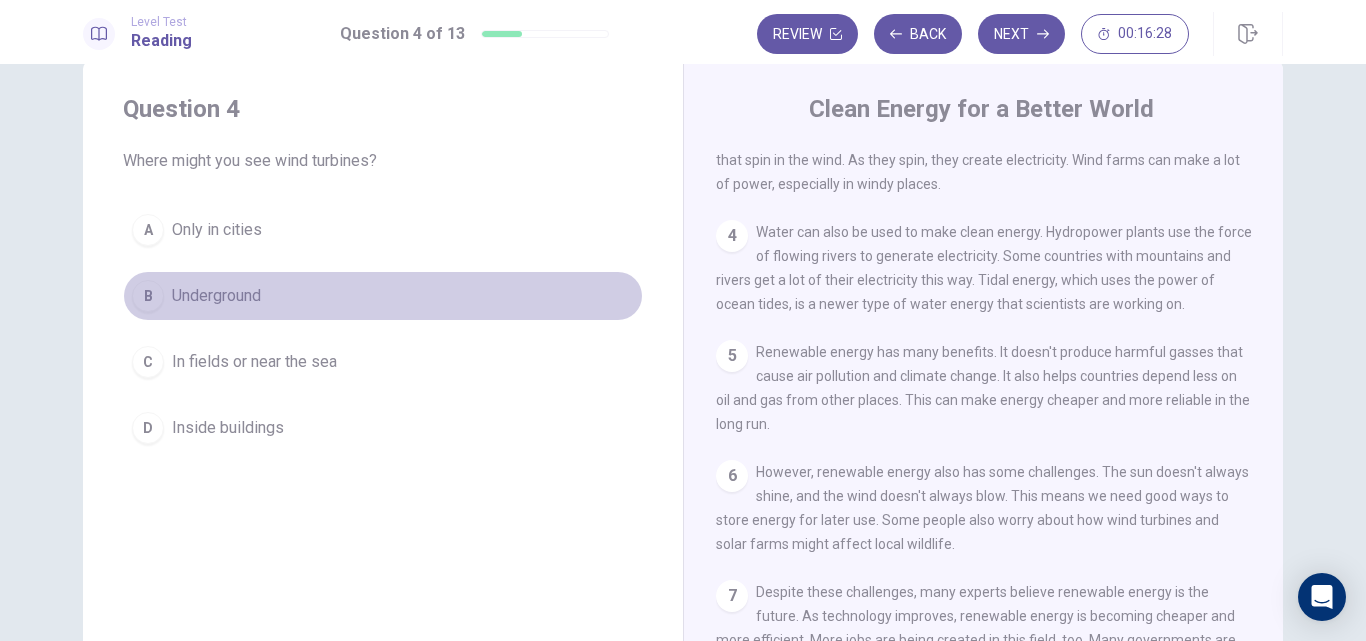 click on "B Underground" at bounding box center [383, 296] 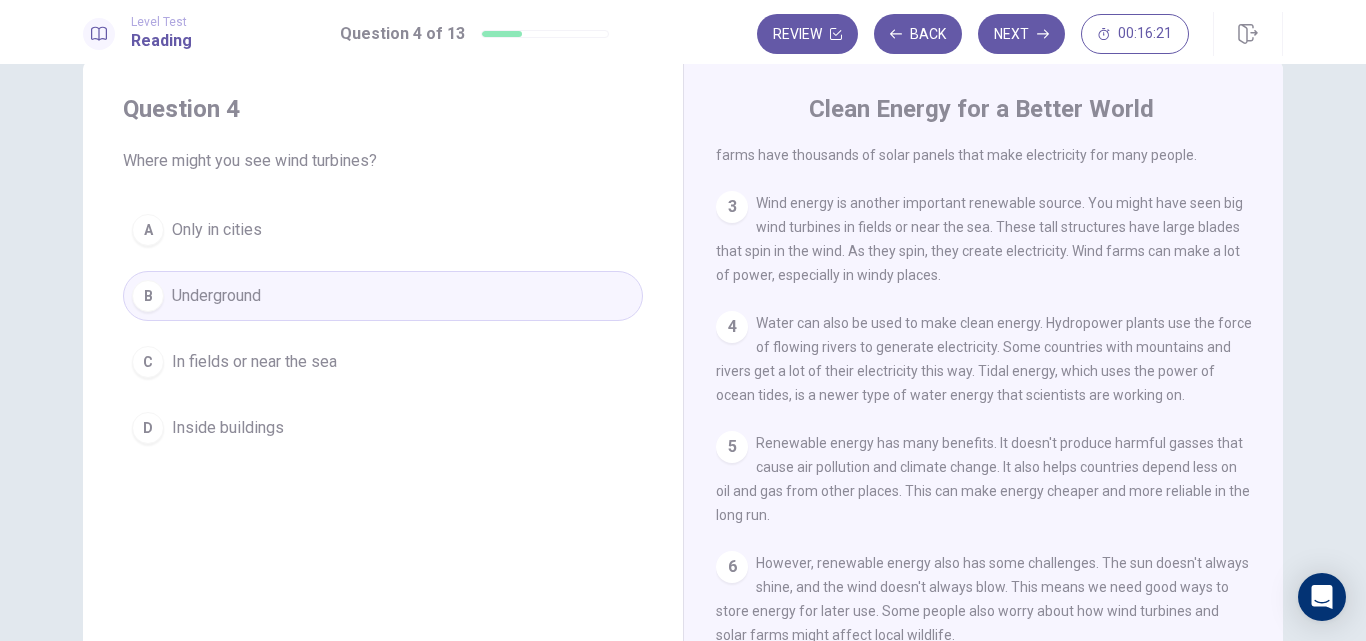 scroll, scrollTop: 201, scrollLeft: 0, axis: vertical 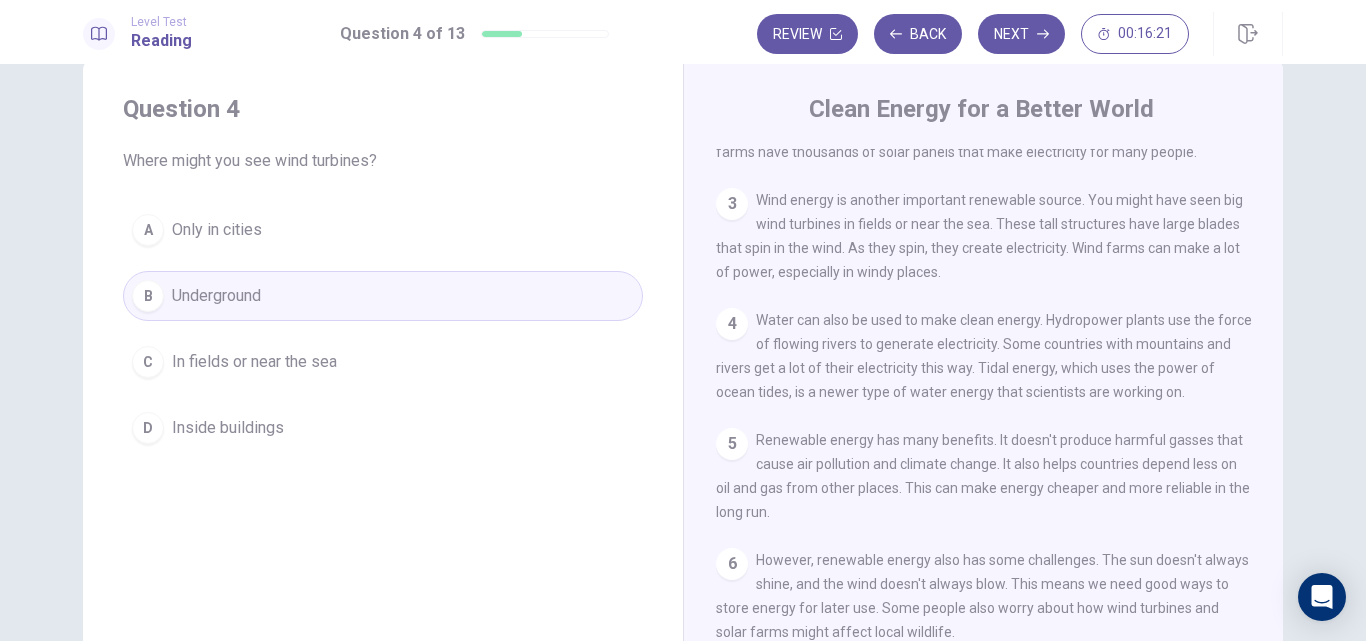 click on "In fields or near the sea" at bounding box center [254, 362] 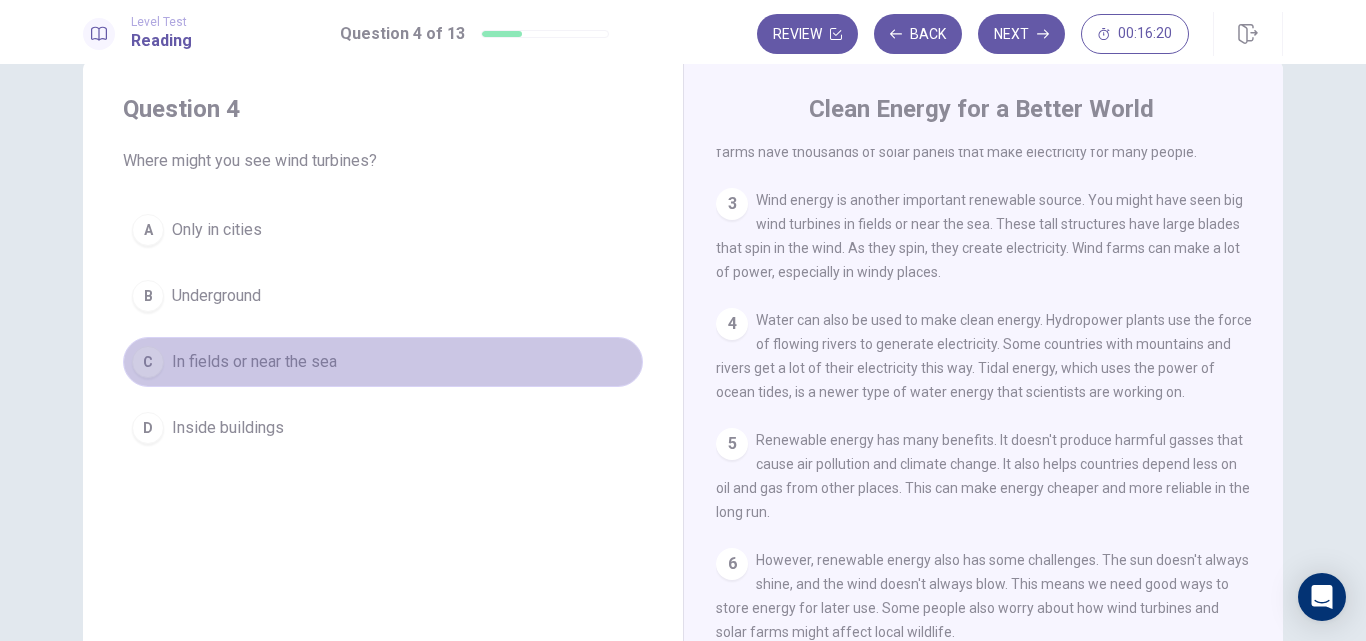 click on "In fields or near the sea" at bounding box center [254, 362] 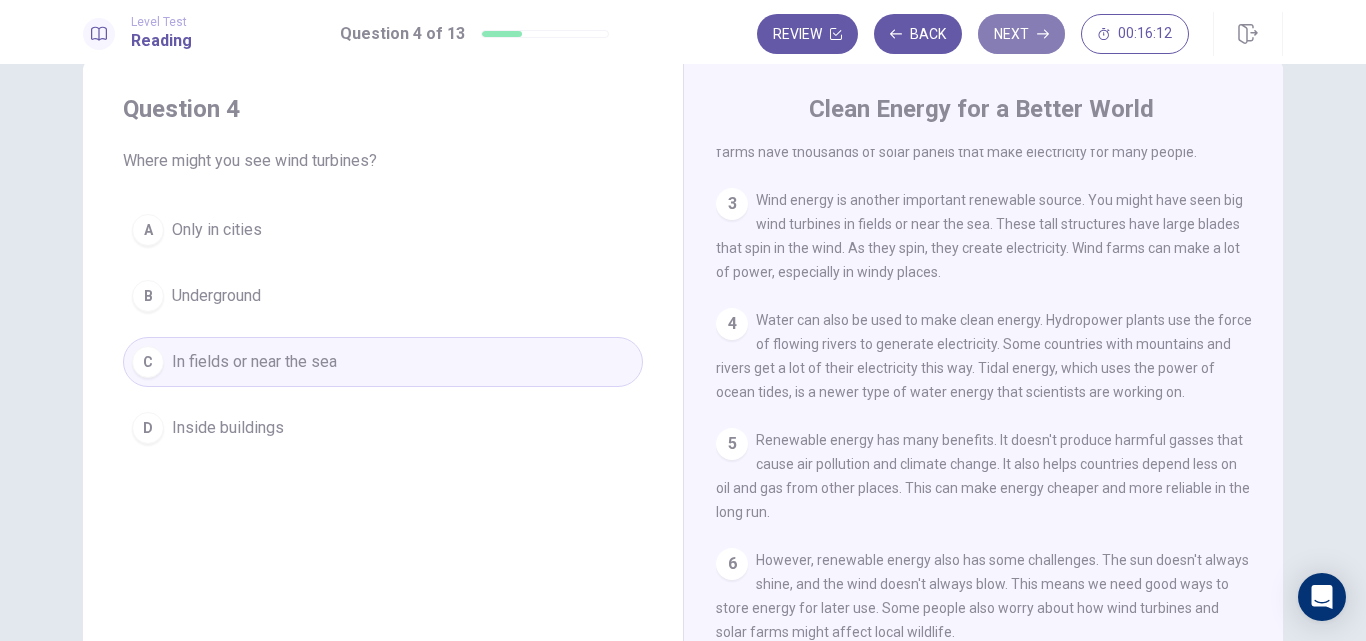 click on "Next" at bounding box center [1021, 34] 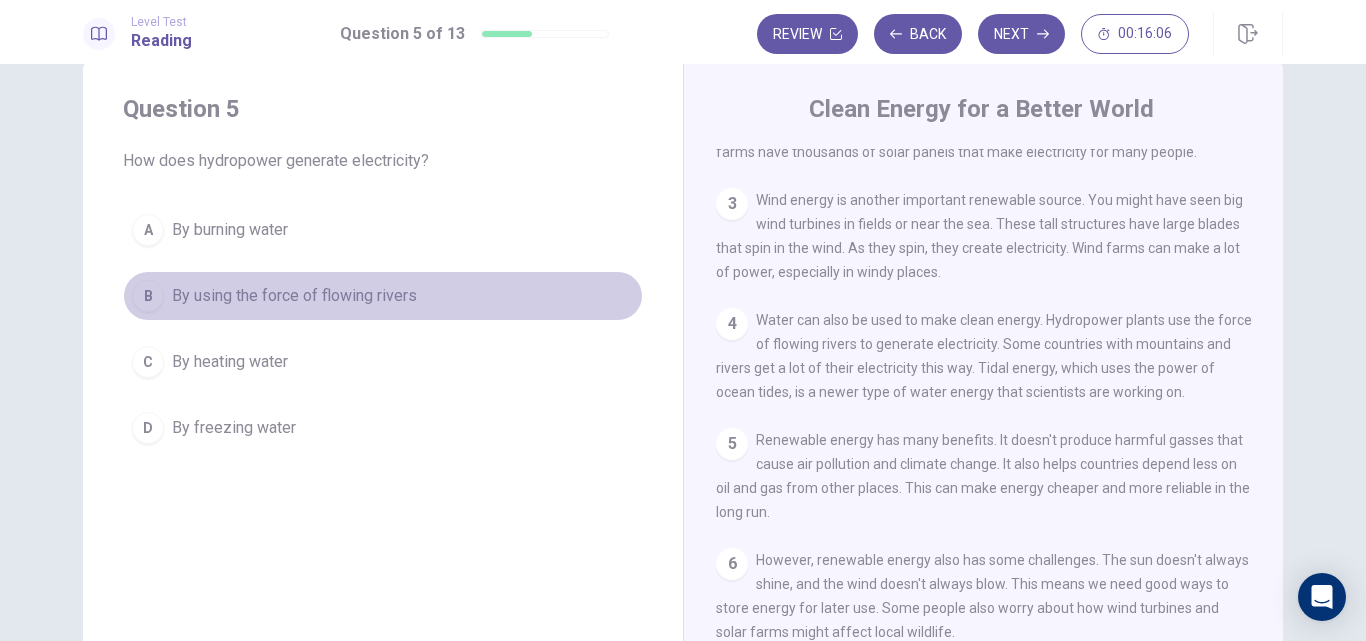 click on "B By using the force of flowing rivers" at bounding box center (383, 296) 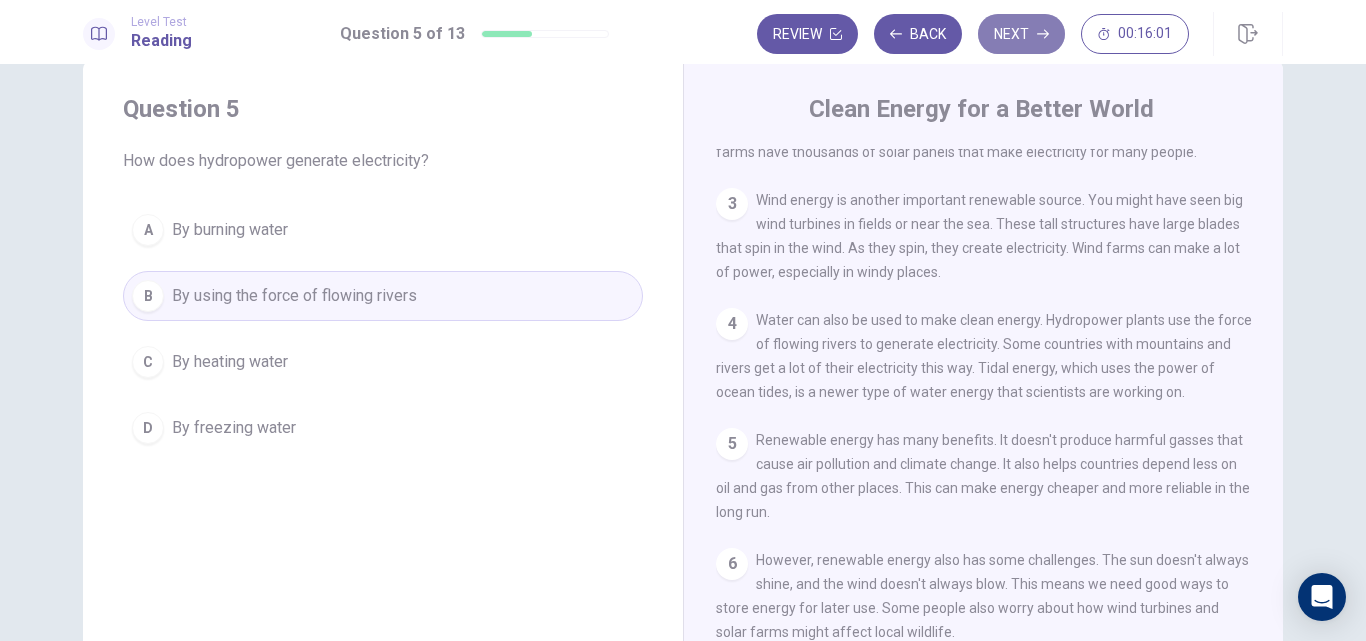 click on "Next" at bounding box center (1021, 34) 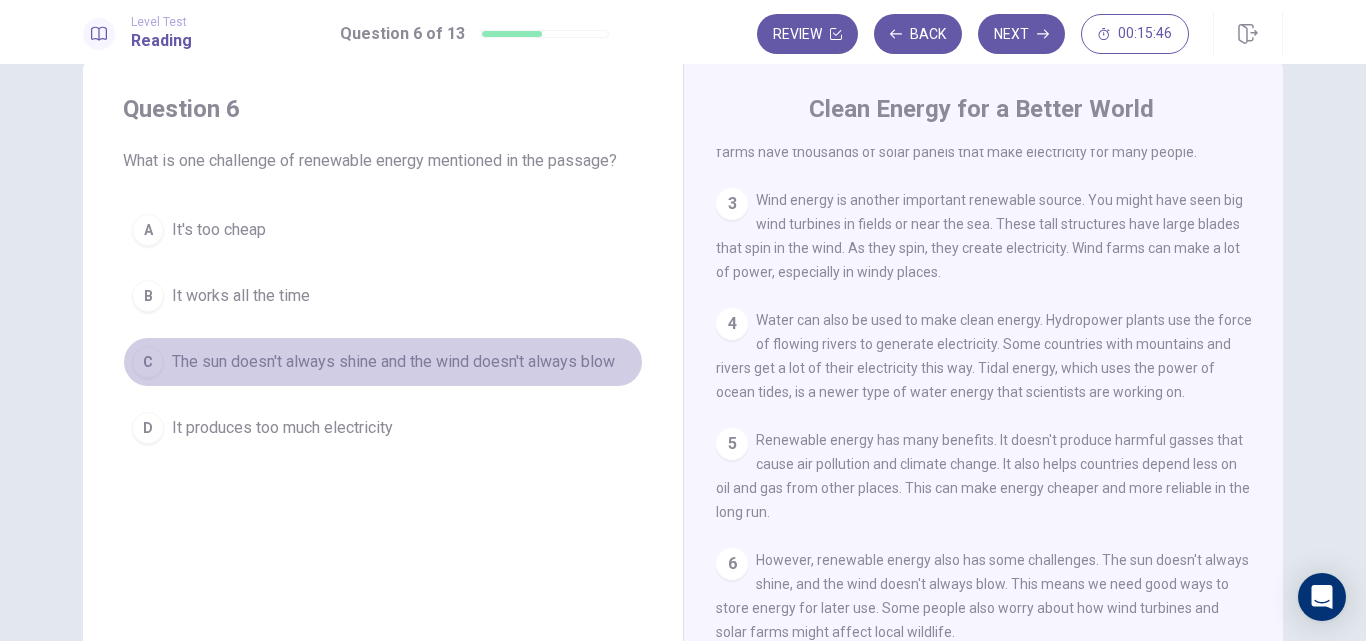 click on "C The sun doesn't always shine and the wind doesn't always blow" at bounding box center [383, 362] 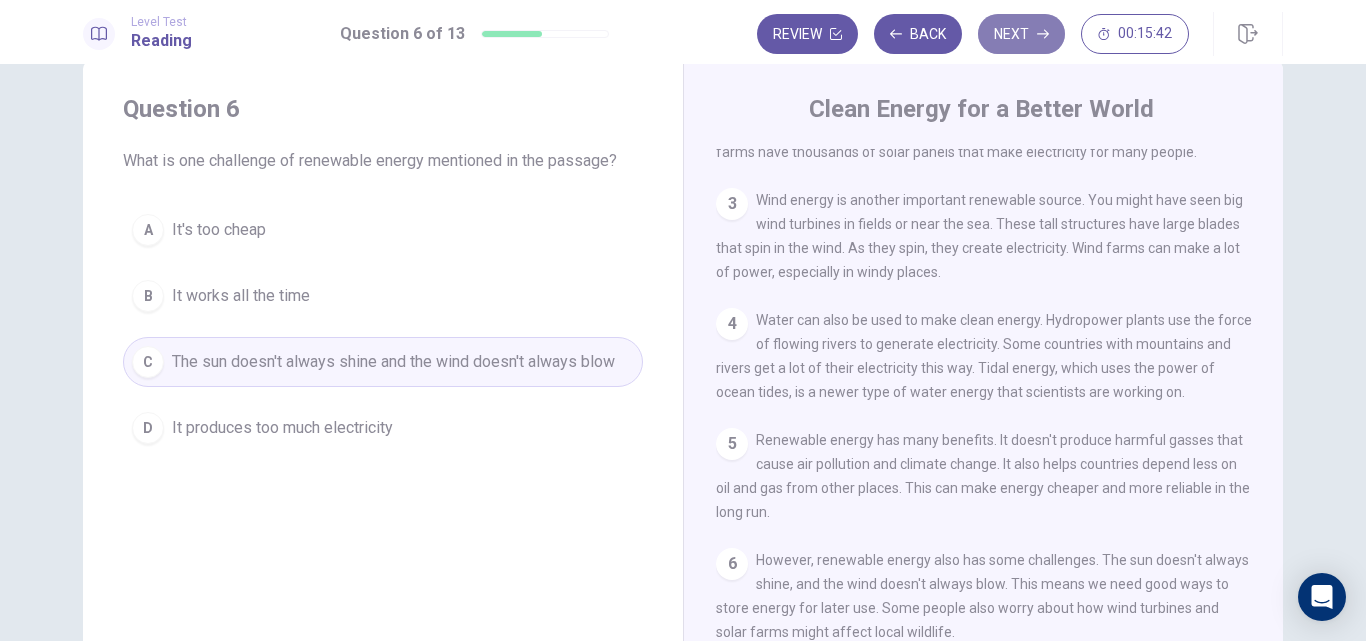 click on "Next" at bounding box center (1021, 34) 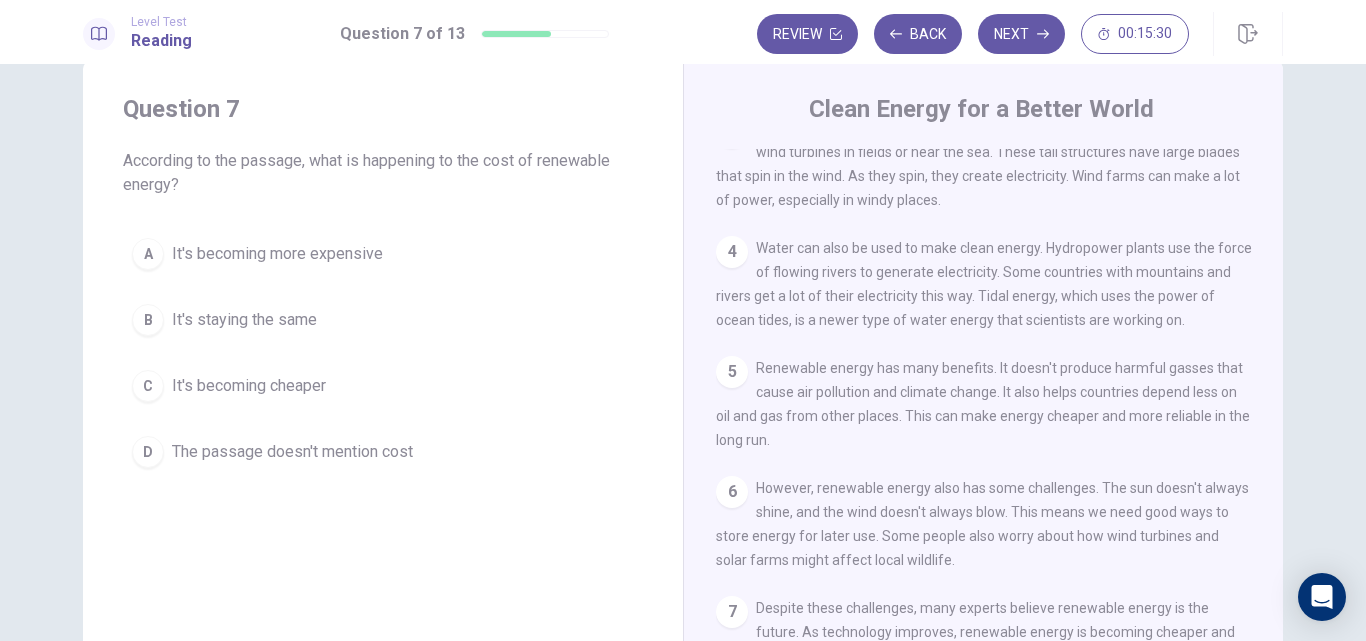 scroll, scrollTop: 318, scrollLeft: 0, axis: vertical 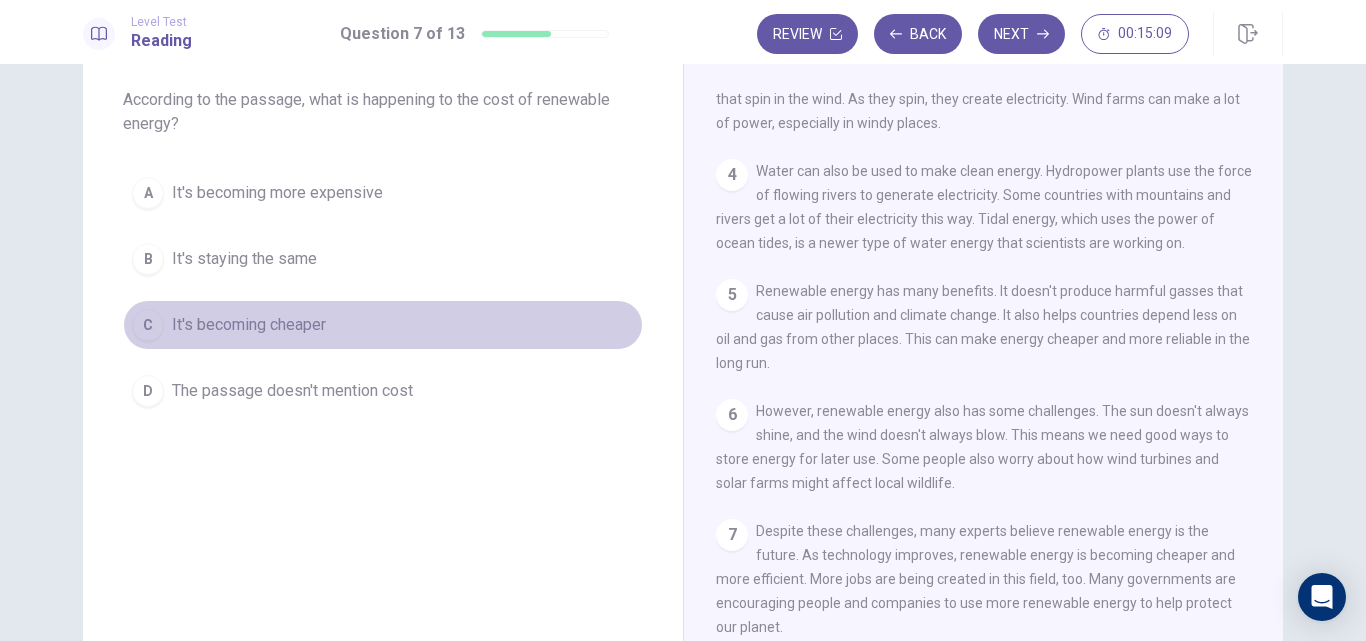 click on "C It's becoming cheaper" at bounding box center [383, 325] 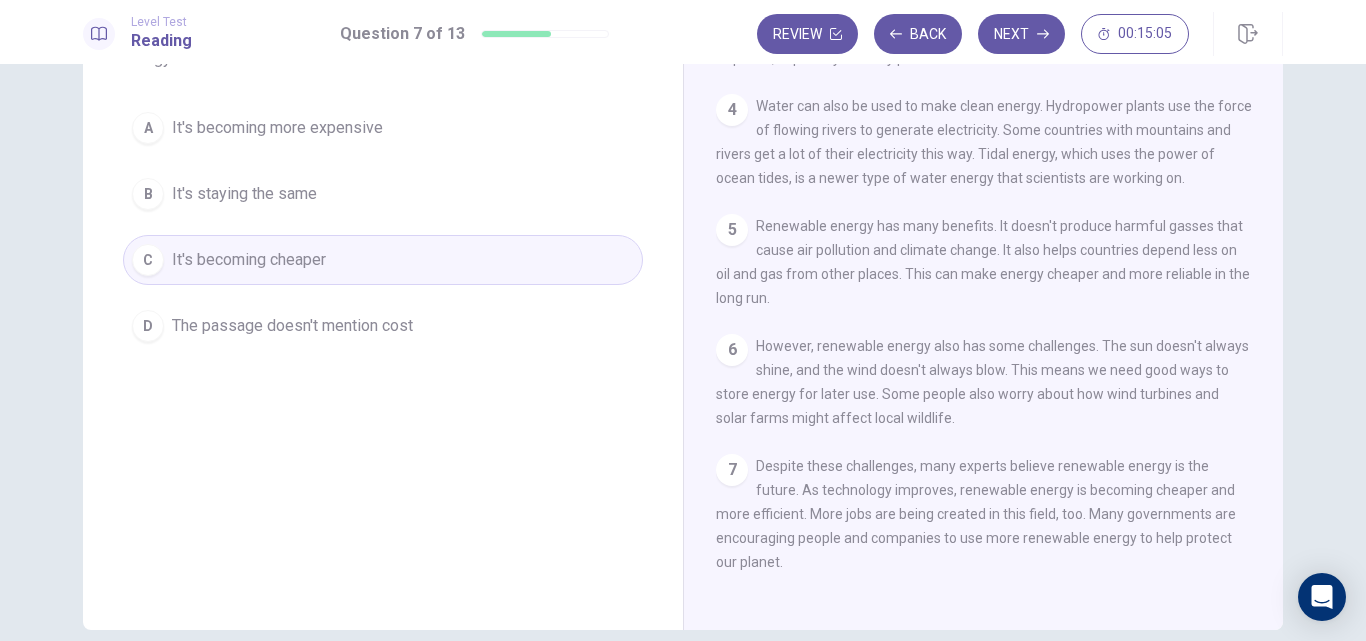 scroll, scrollTop: 232, scrollLeft: 0, axis: vertical 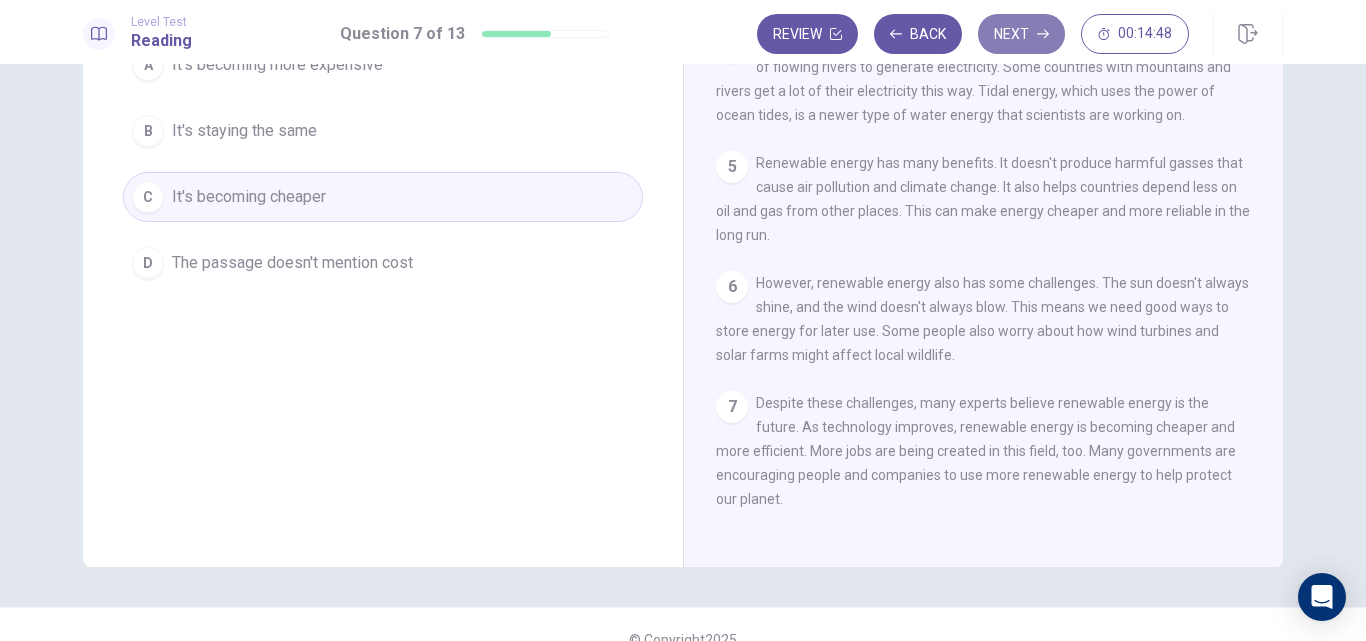 click on "Next" at bounding box center (1021, 34) 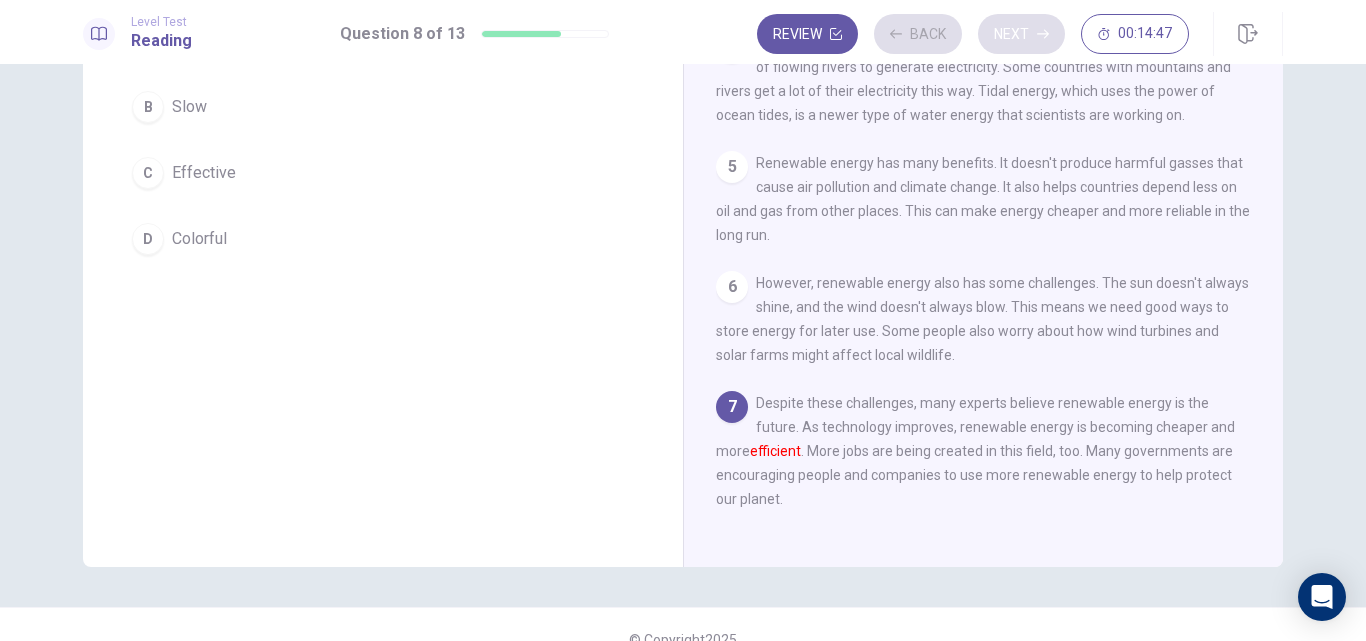 scroll, scrollTop: 208, scrollLeft: 0, axis: vertical 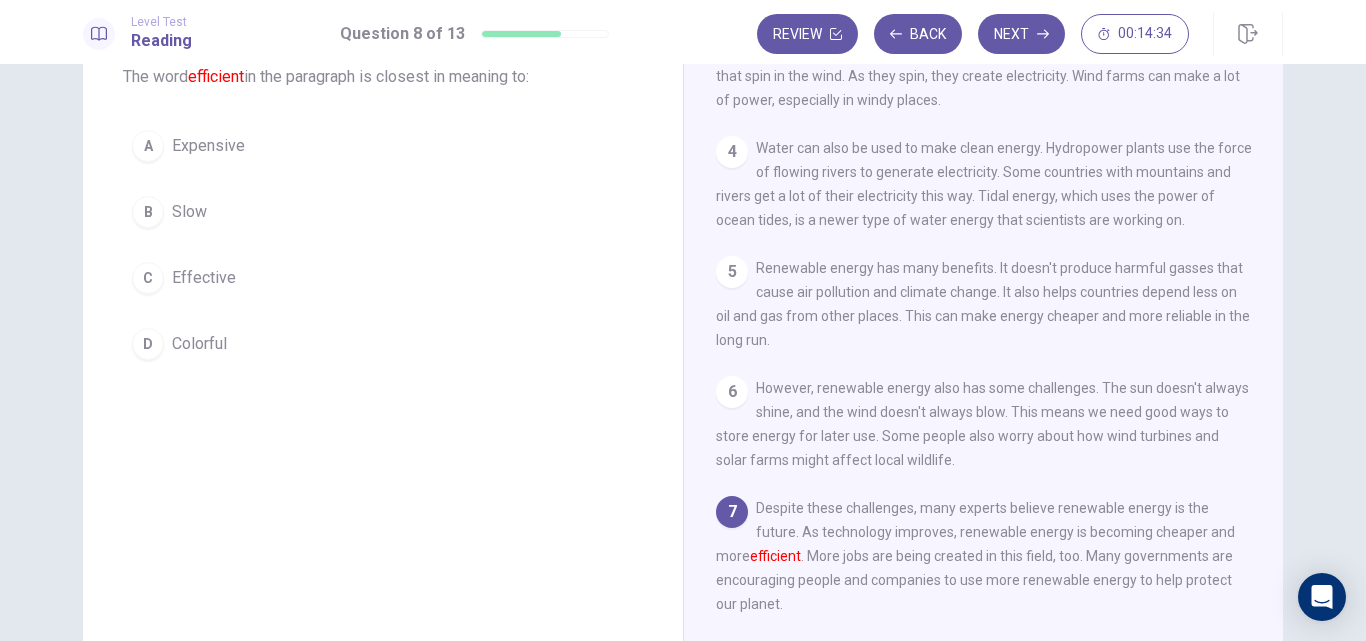 click on "C Effective" at bounding box center [383, 278] 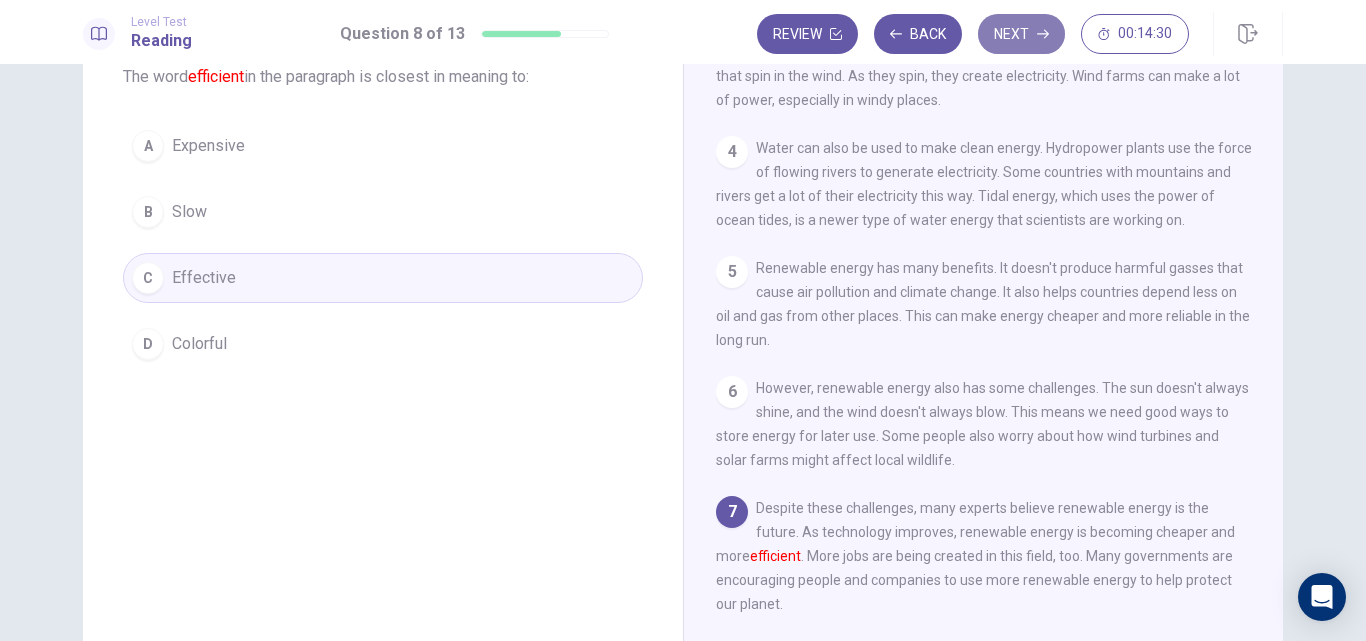 click on "Next" at bounding box center (1021, 34) 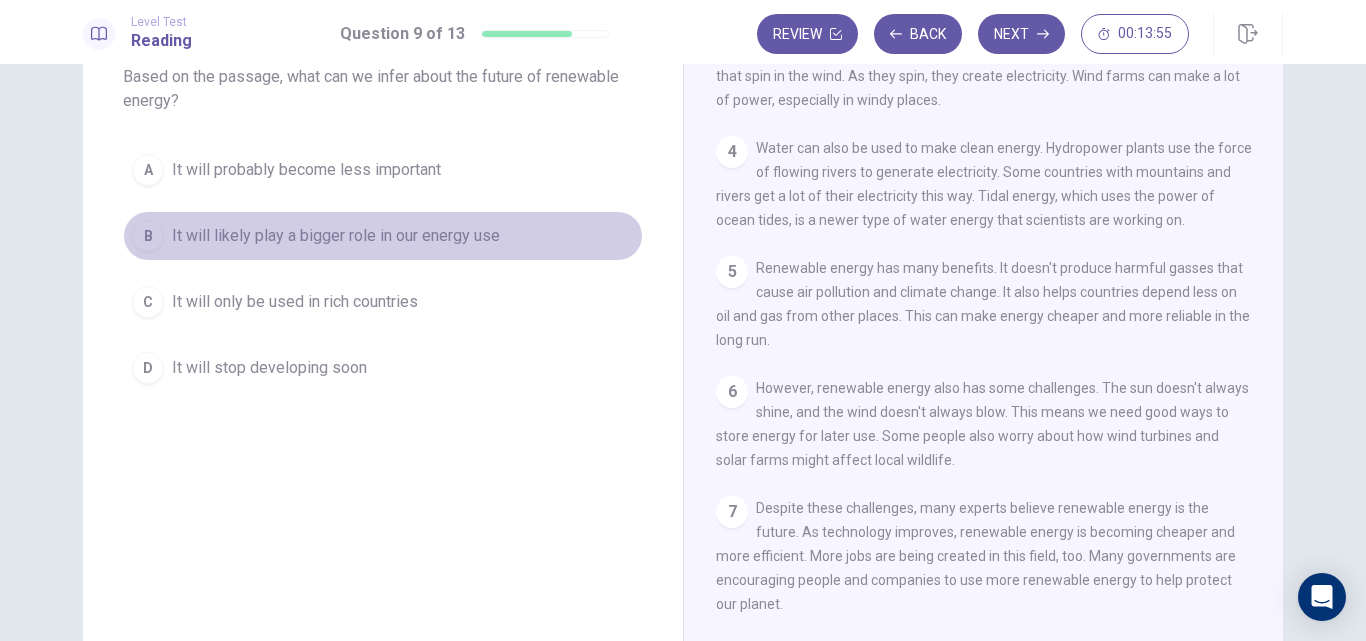 click on "B It will likely play a bigger role in our energy use" at bounding box center (383, 236) 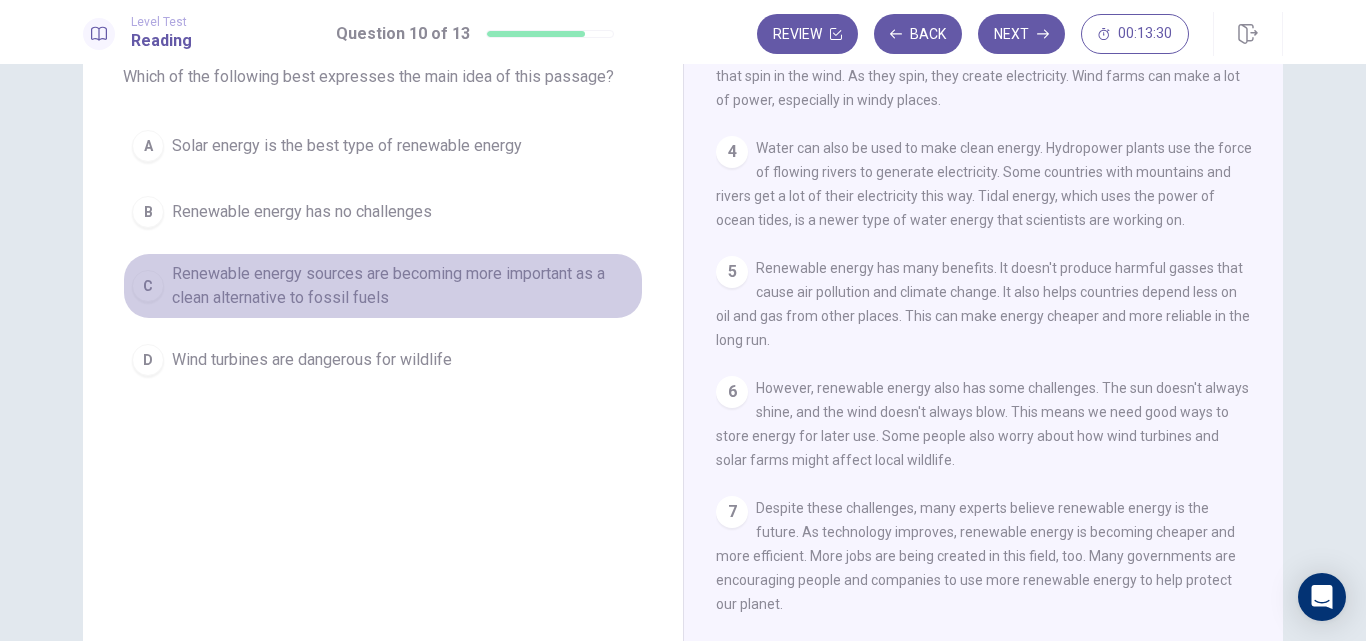 click on "Renewable energy sources are becoming more important as a clean alternative to fossil fuels" at bounding box center (403, 286) 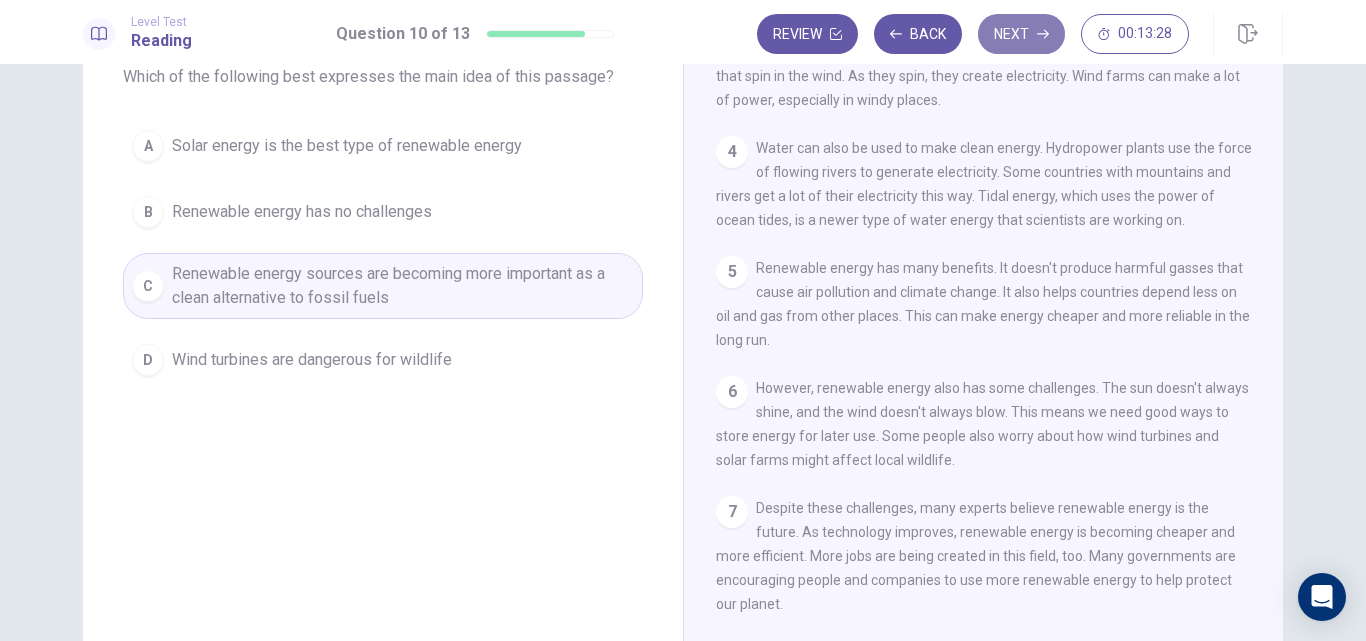 click on "Next" at bounding box center [1021, 34] 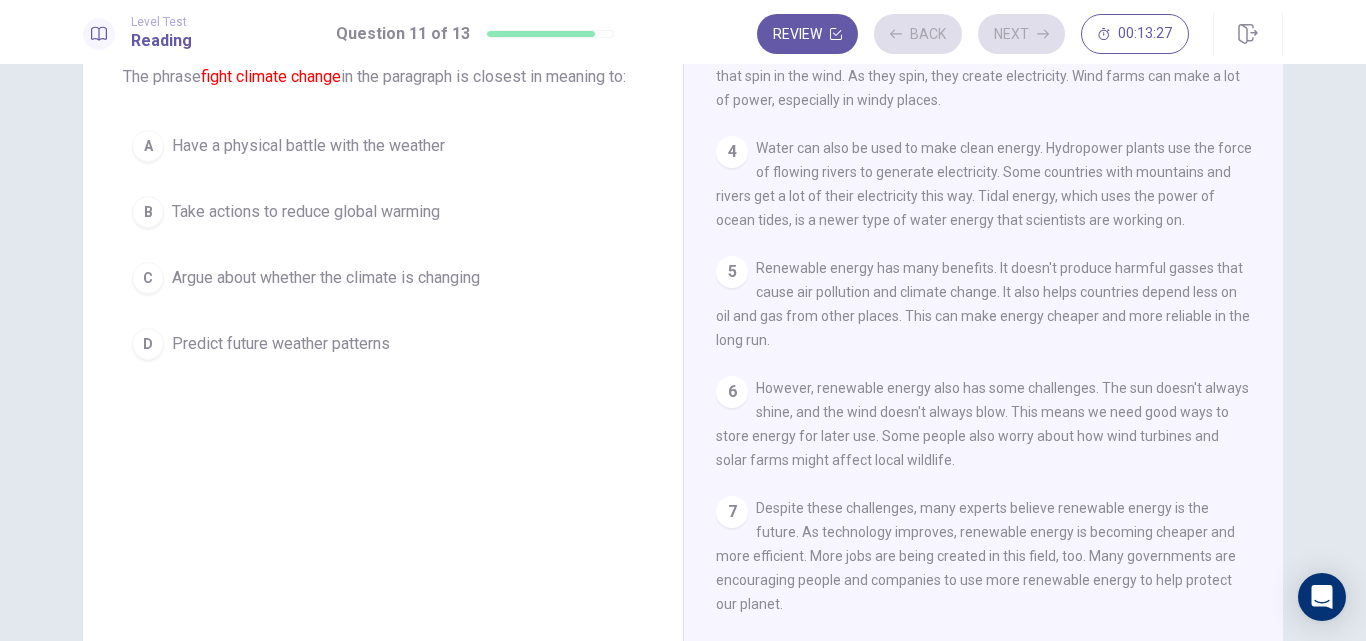 scroll, scrollTop: 0, scrollLeft: 0, axis: both 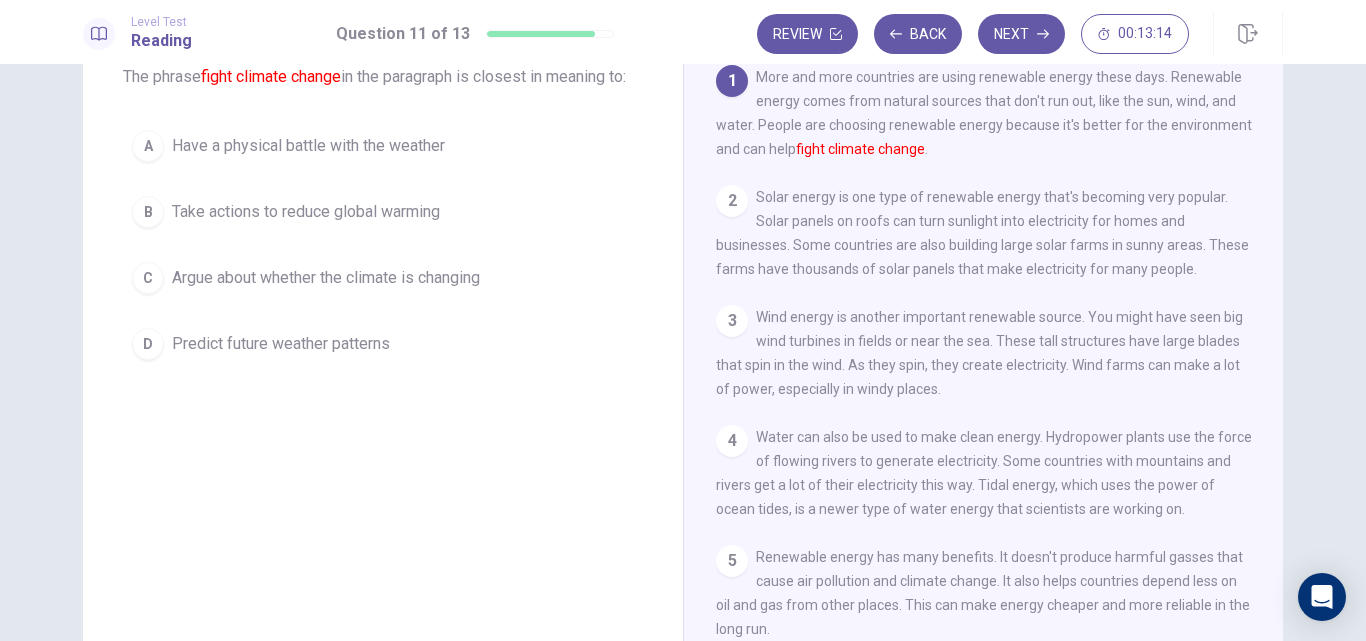 click on "Take actions to reduce global warming" at bounding box center (306, 212) 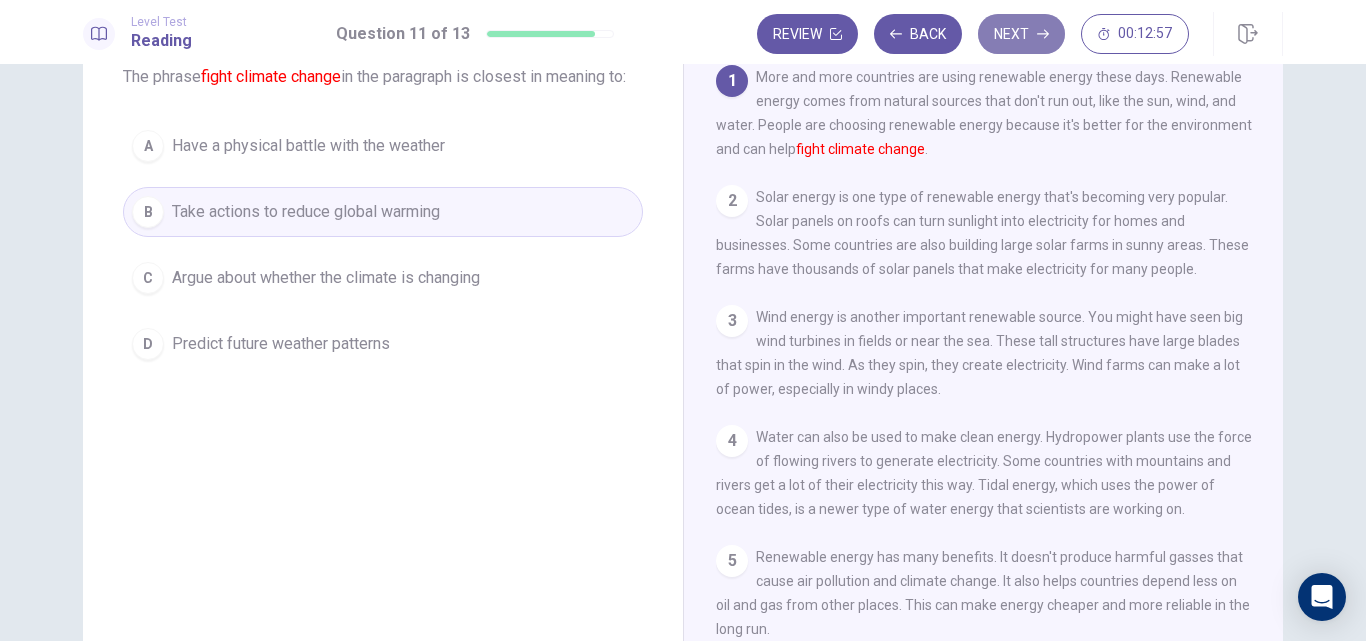 click on "Next" at bounding box center [1021, 34] 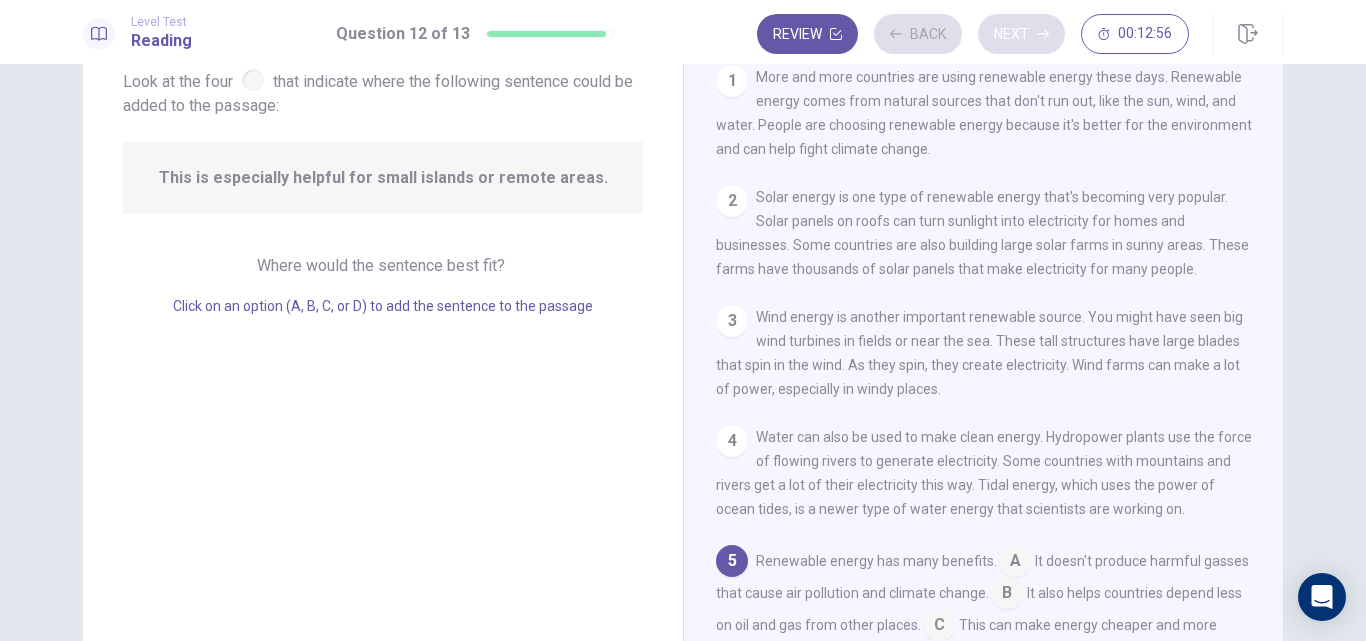 scroll, scrollTop: 249, scrollLeft: 0, axis: vertical 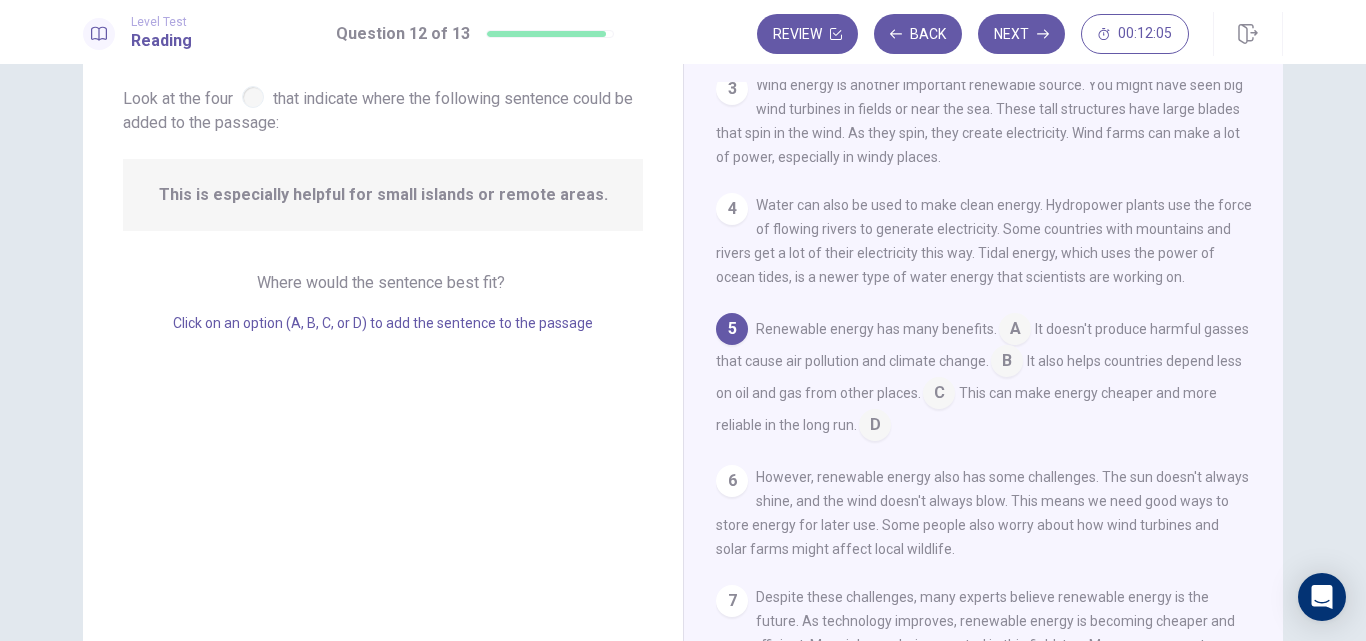 click at bounding box center (875, 427) 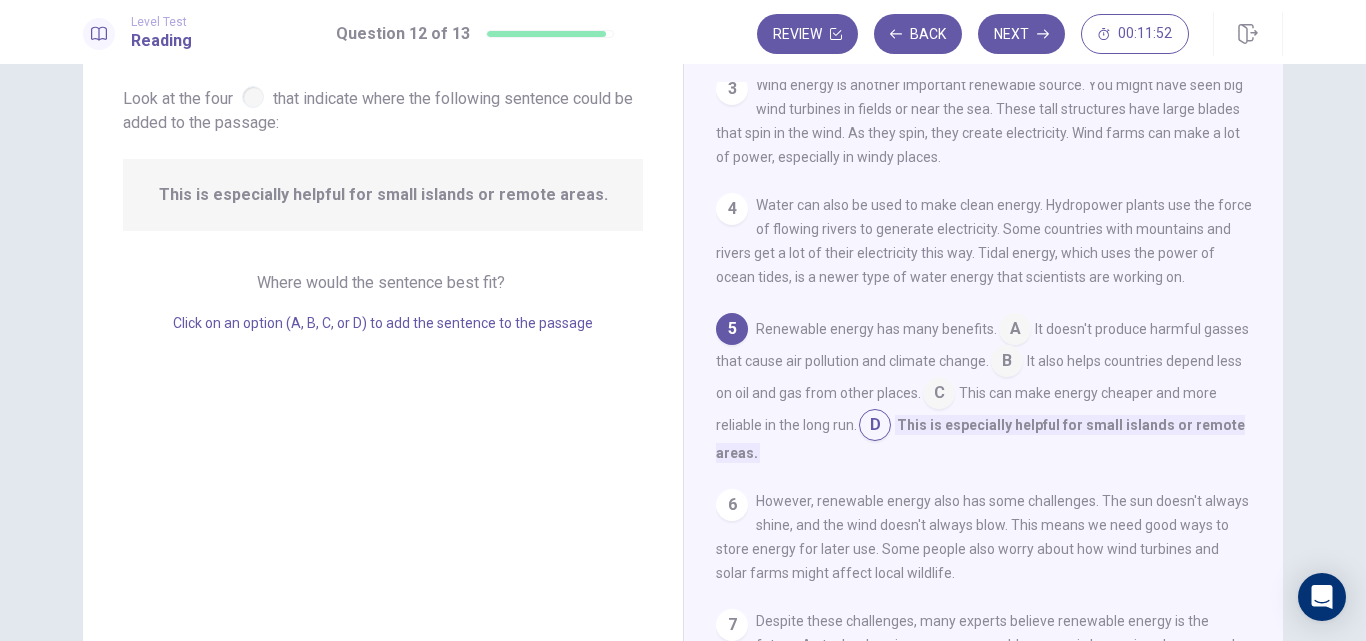 click at bounding box center (1007, 363) 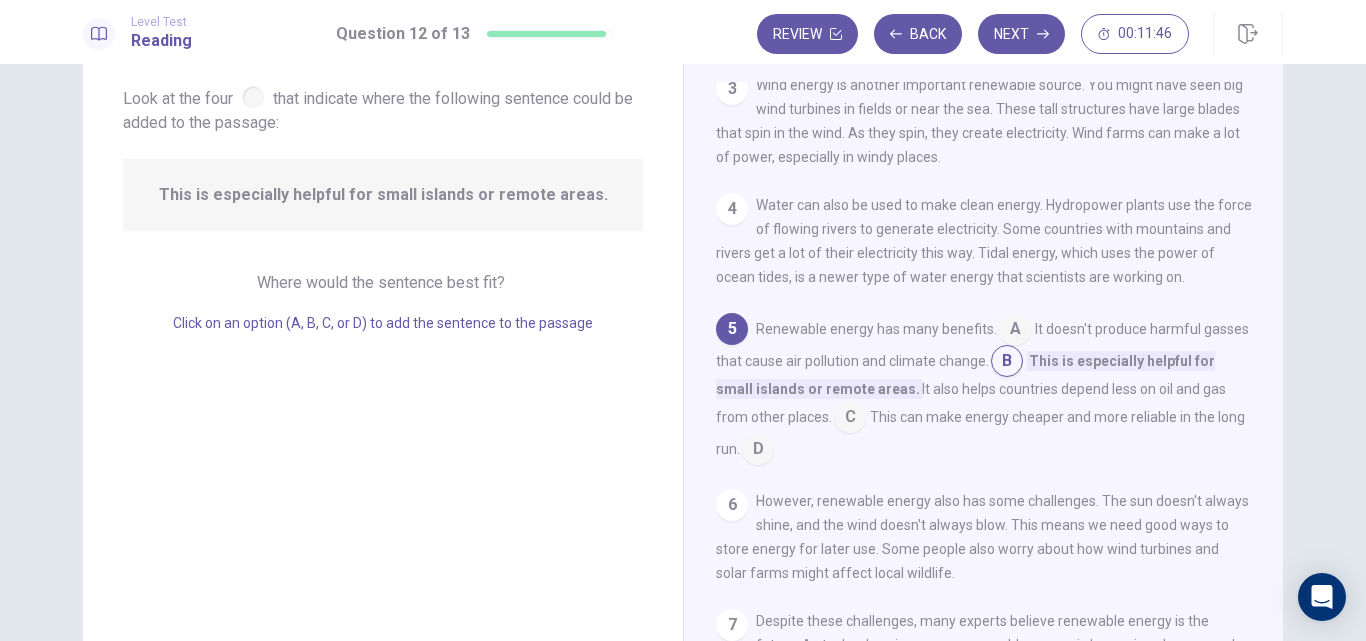 click at bounding box center (1015, 331) 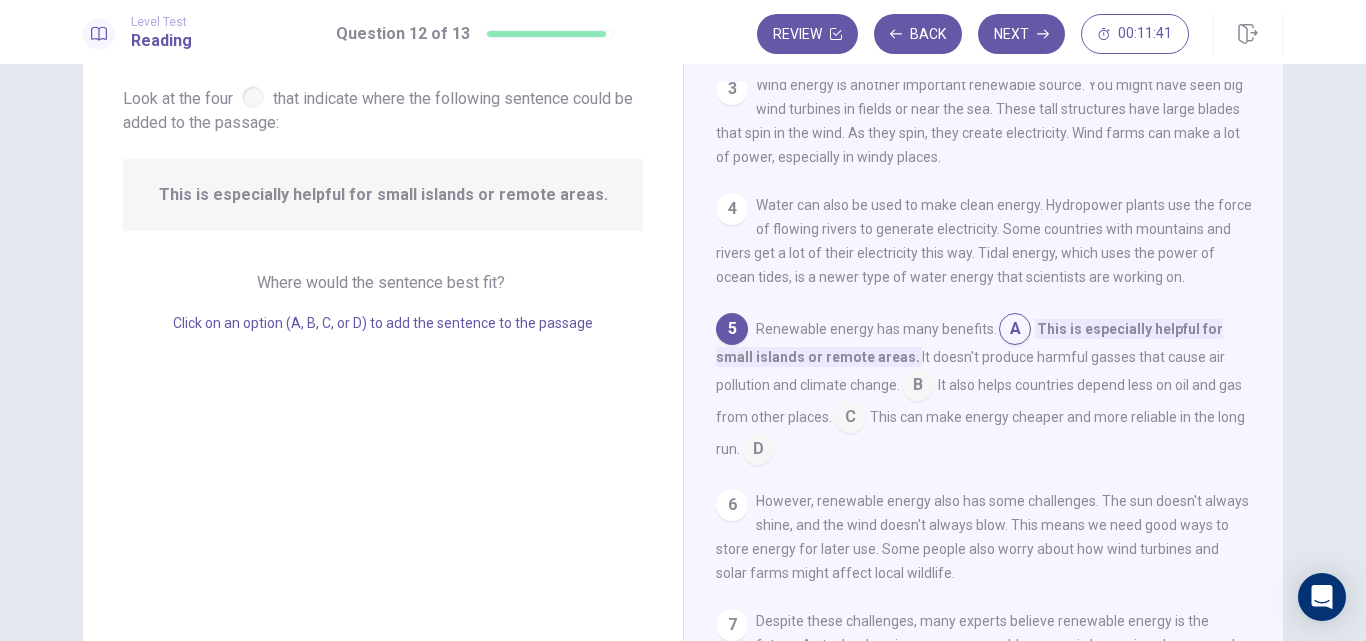click on "5" at bounding box center [732, 329] 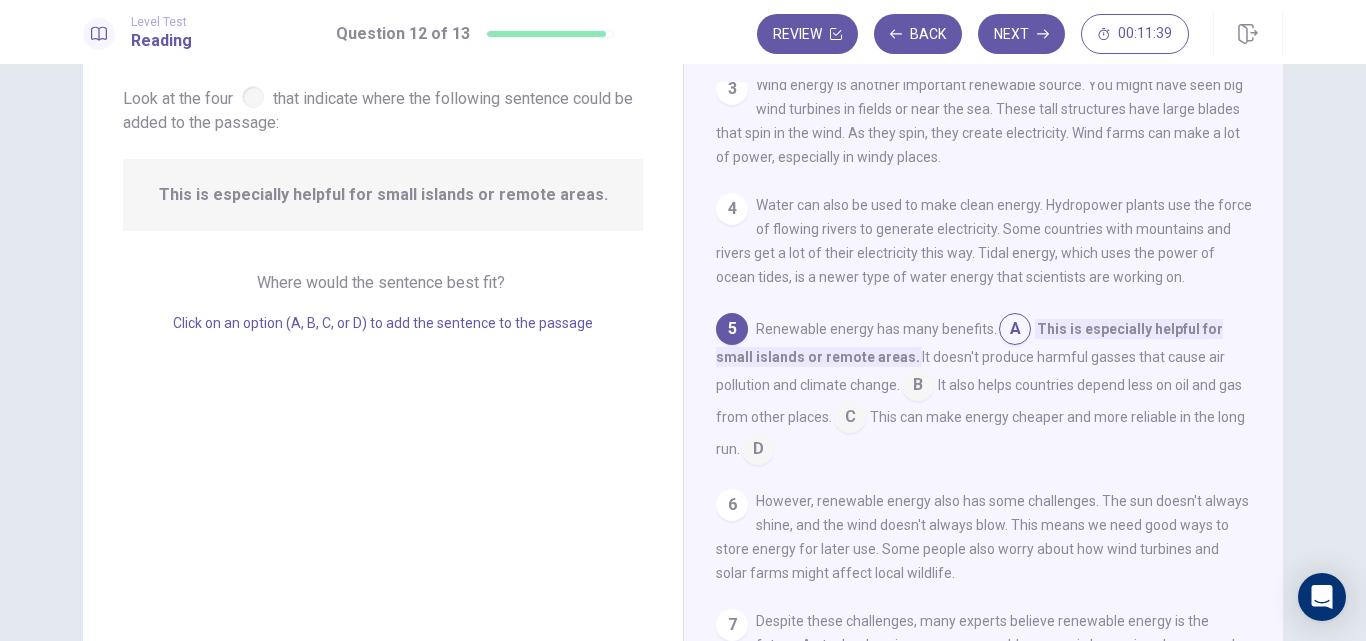 click at bounding box center (758, 451) 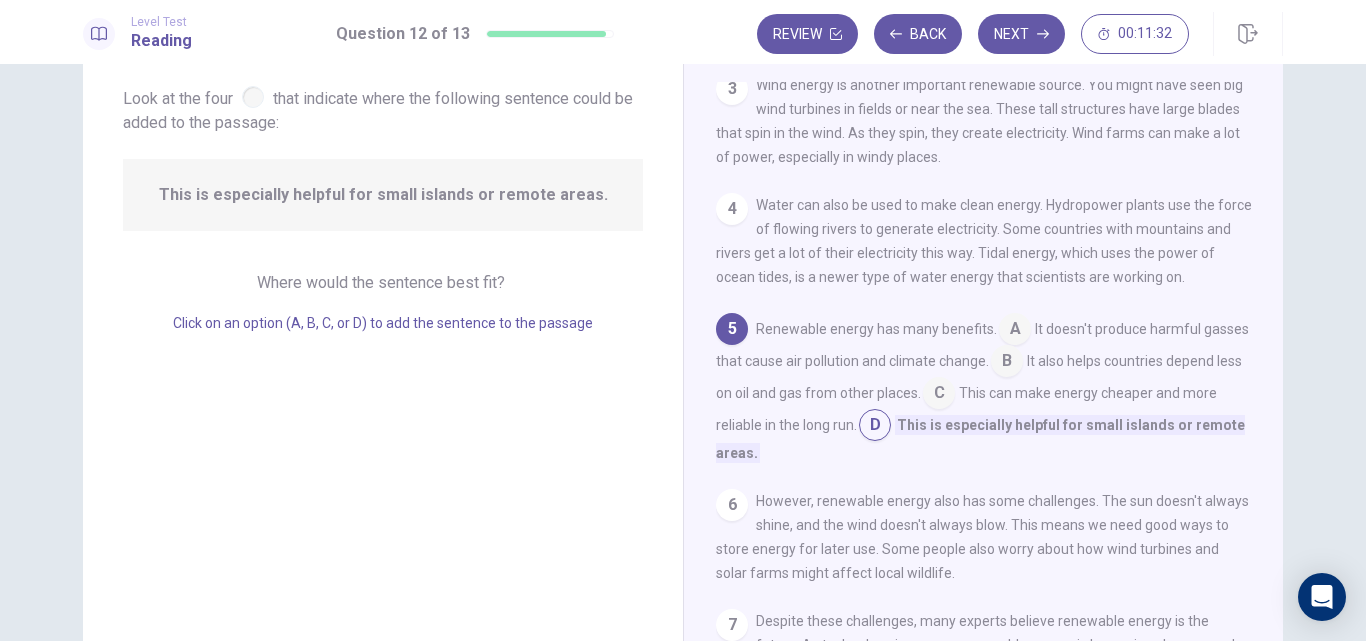 click at bounding box center (939, 395) 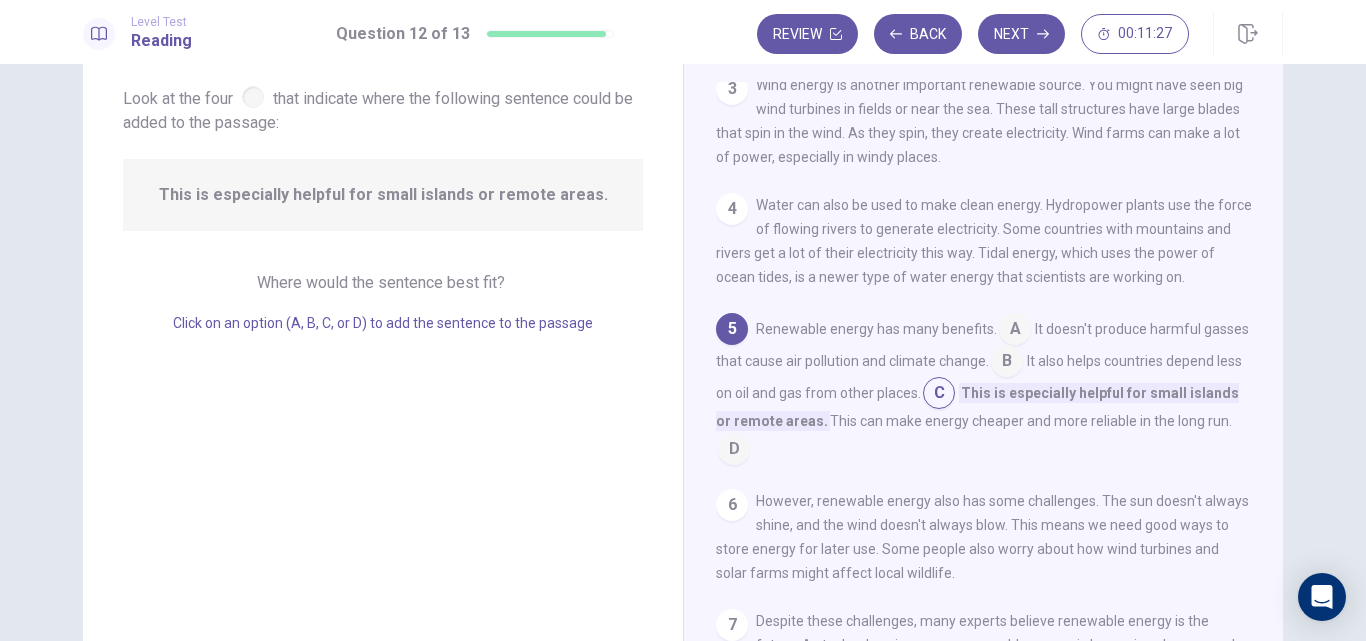 click on "Renewable energy has many benefits.  A  It doesn't produce harmful gasses that cause air pollution and climate change.  B  It also helps countries depend less on oil and gas from other places.  C This is especially helpful for small islands or remote areas.  This can make energy cheaper and more reliable in the long run.  D" at bounding box center (984, 389) 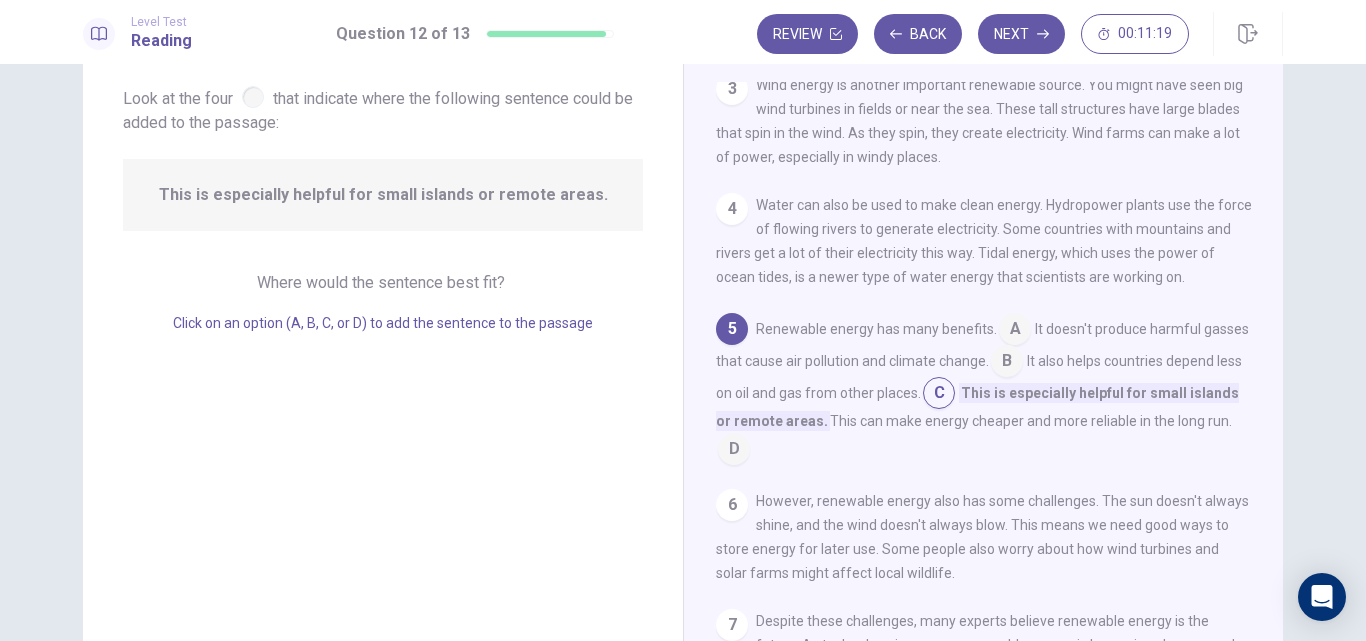 click on "5" at bounding box center (732, 329) 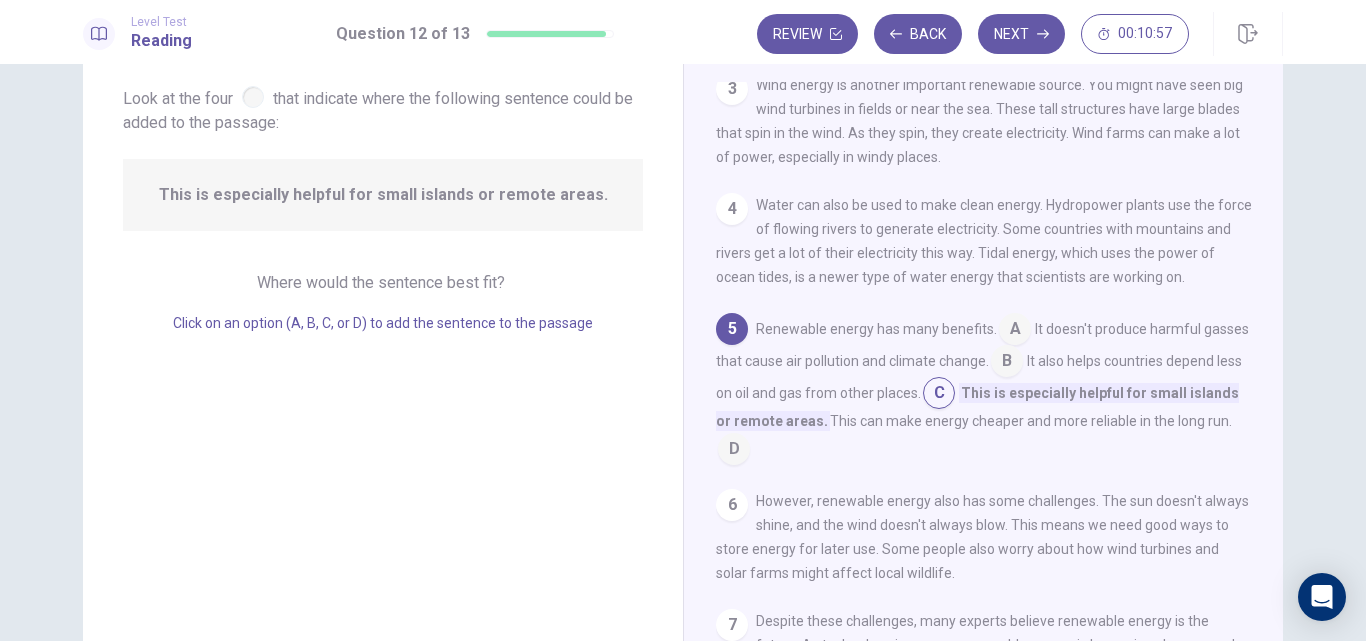 click on "4" at bounding box center (732, 209) 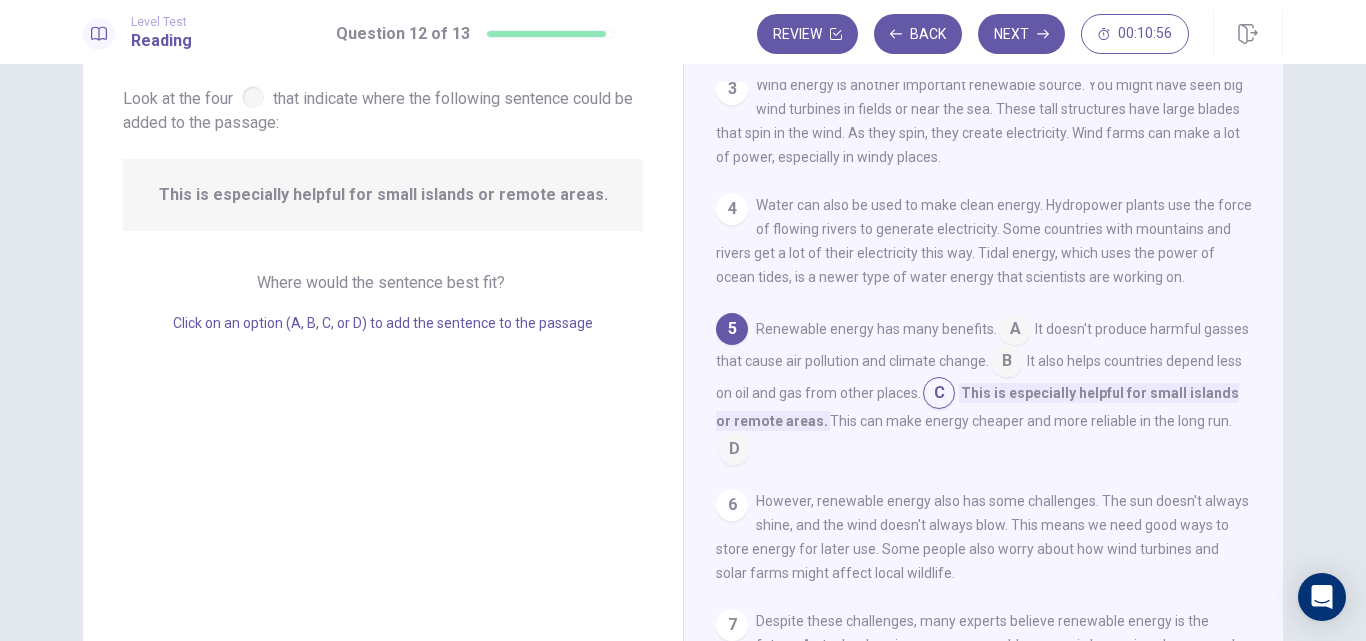 click on "4" at bounding box center [732, 209] 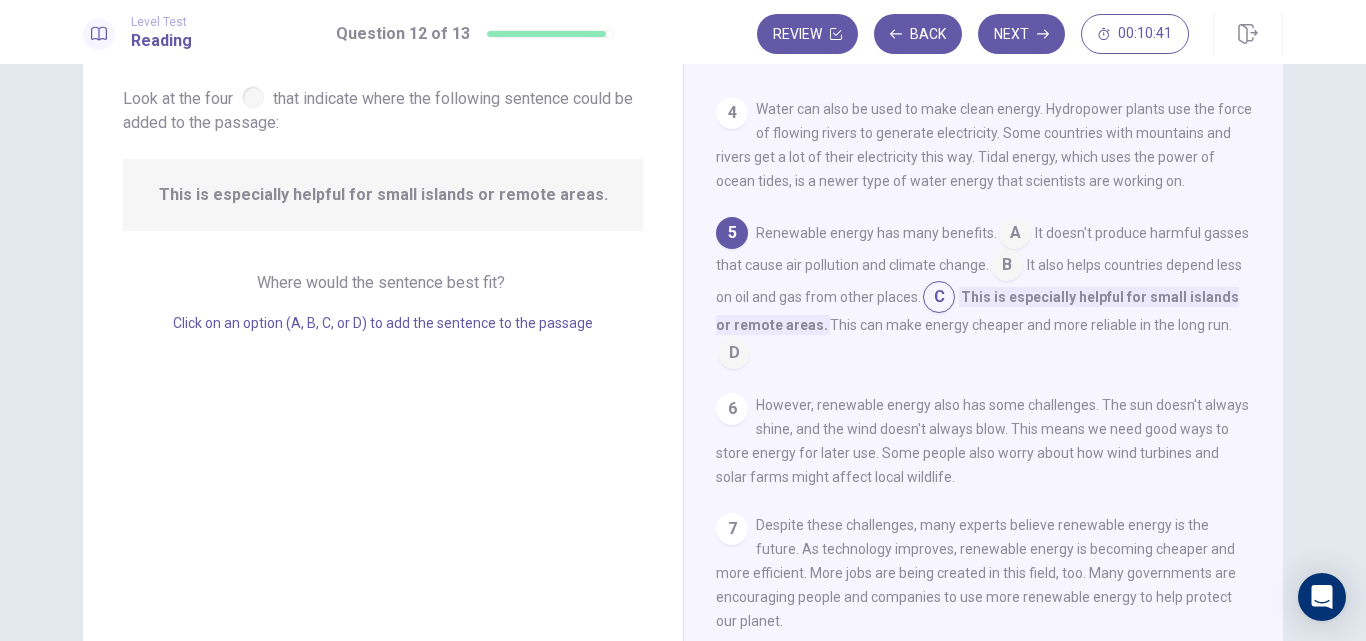 scroll, scrollTop: 343, scrollLeft: 0, axis: vertical 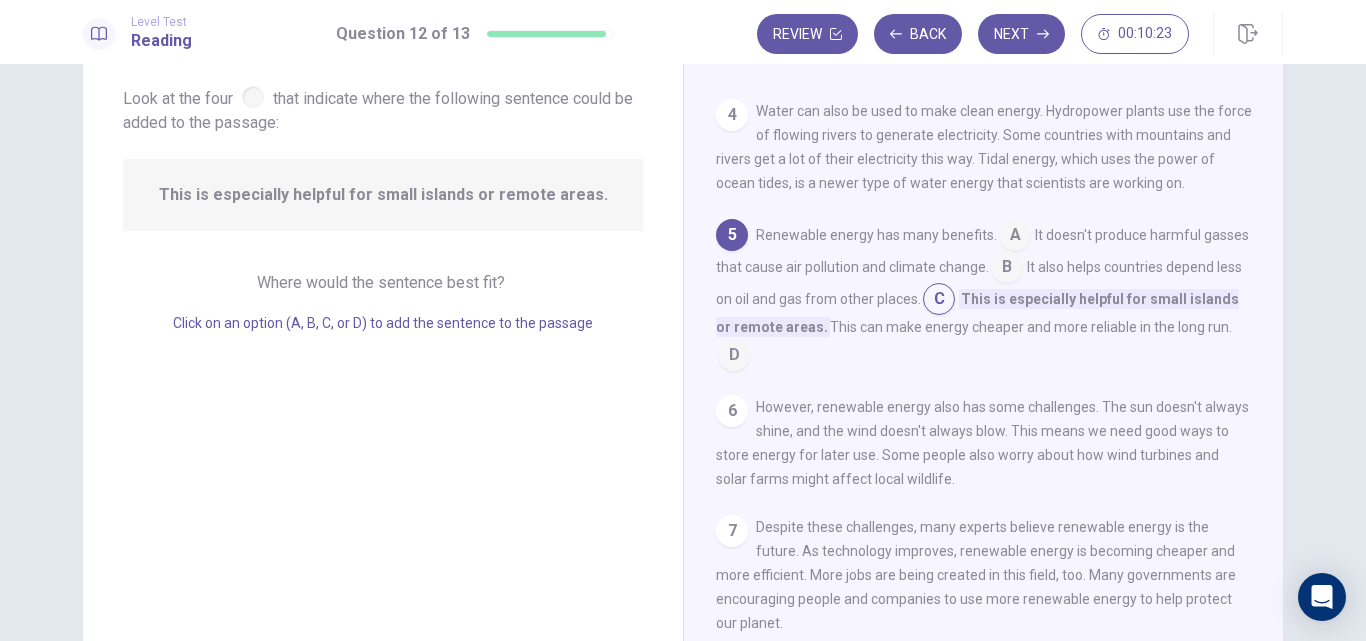 click at bounding box center [1015, 237] 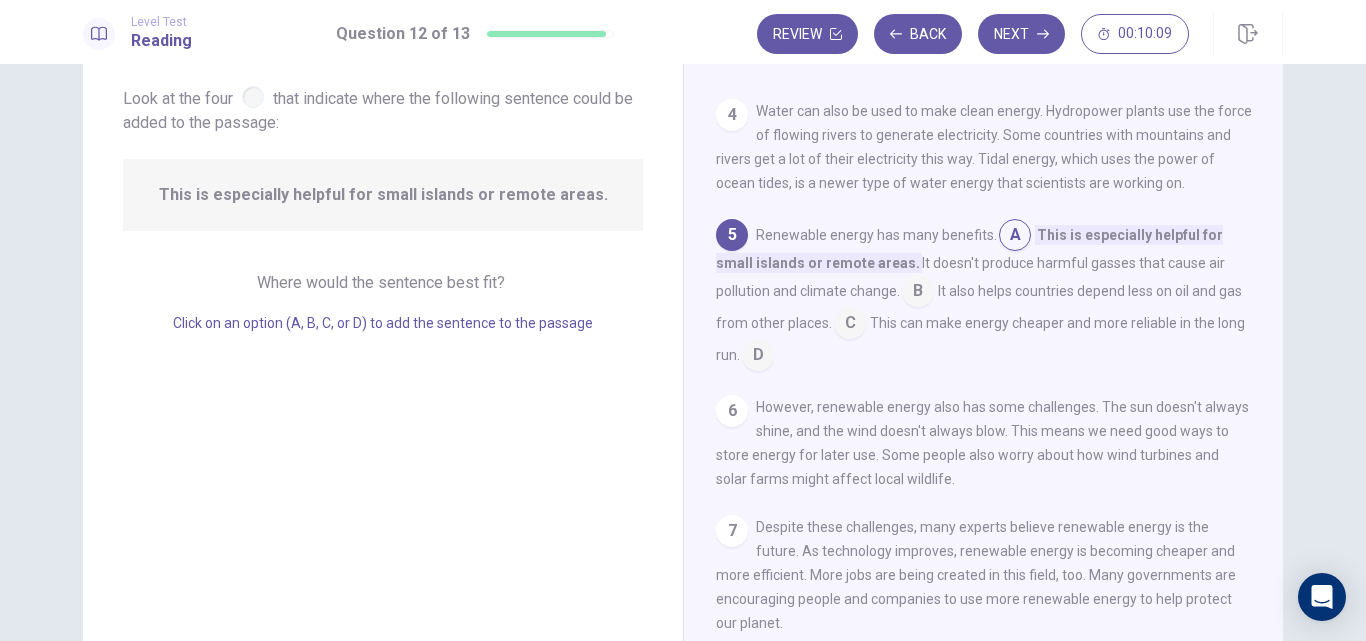 click at bounding box center [918, 293] 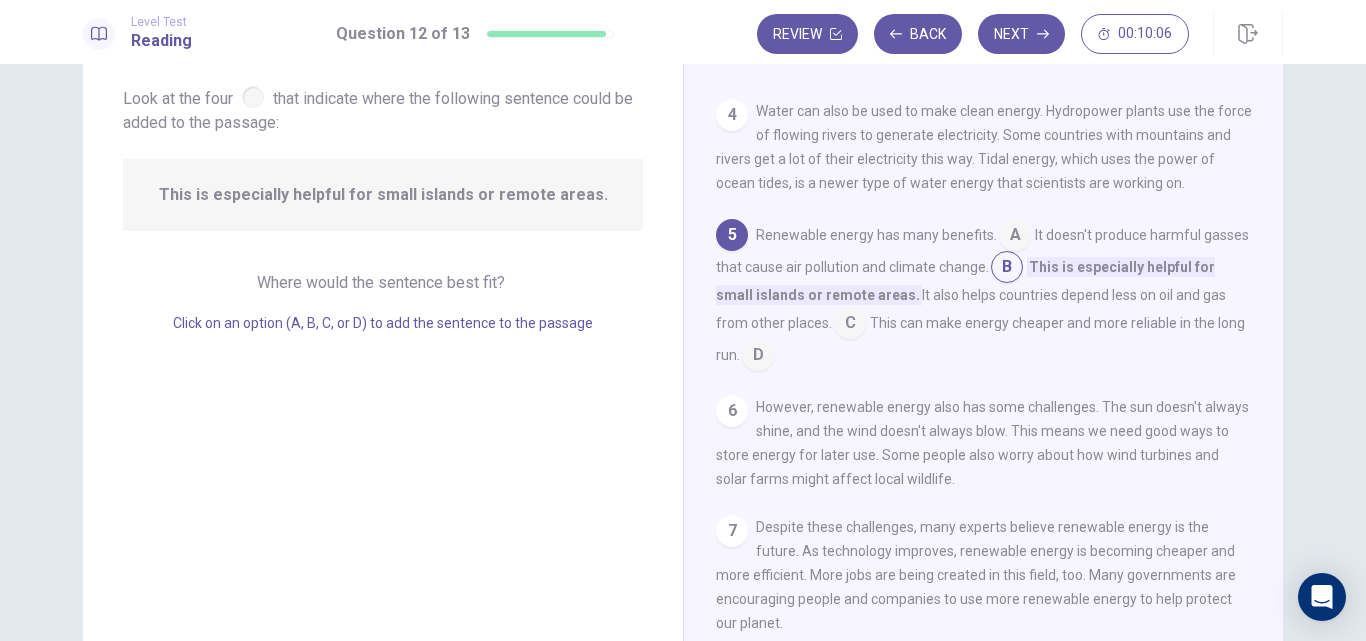drag, startPoint x: 876, startPoint y: 331, endPoint x: 853, endPoint y: 336, distance: 23.537205 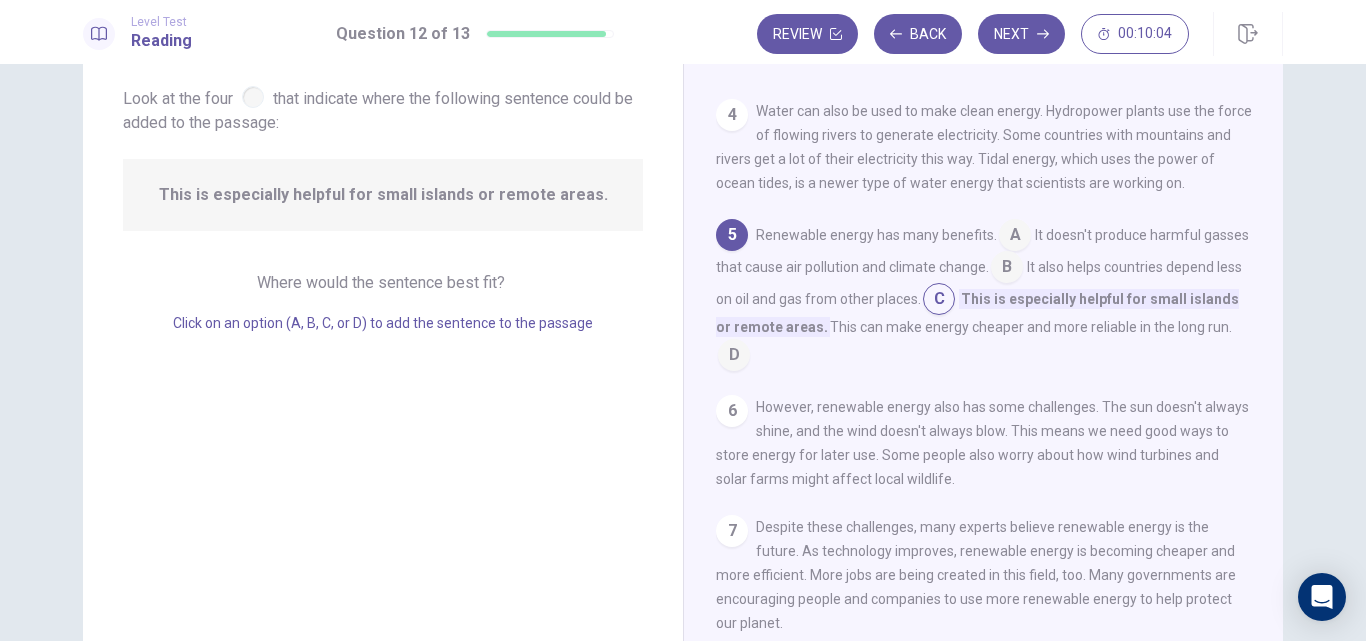 click on "5" at bounding box center (732, 235) 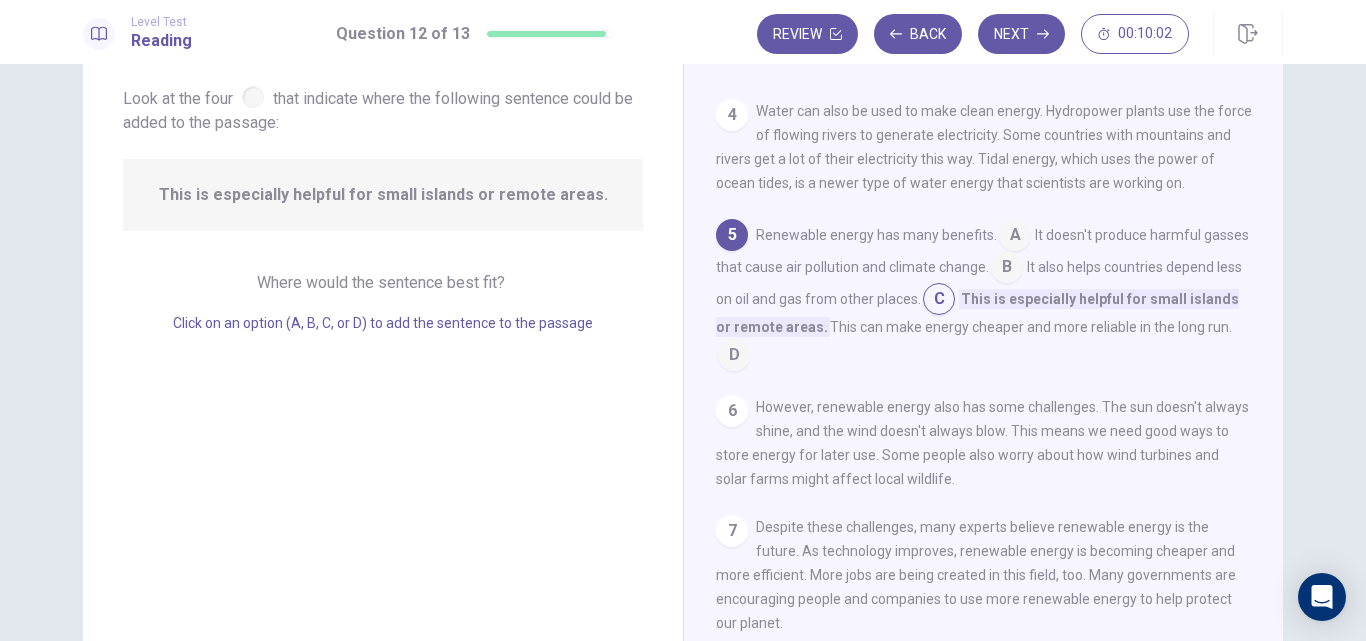 click on "4" at bounding box center [732, 115] 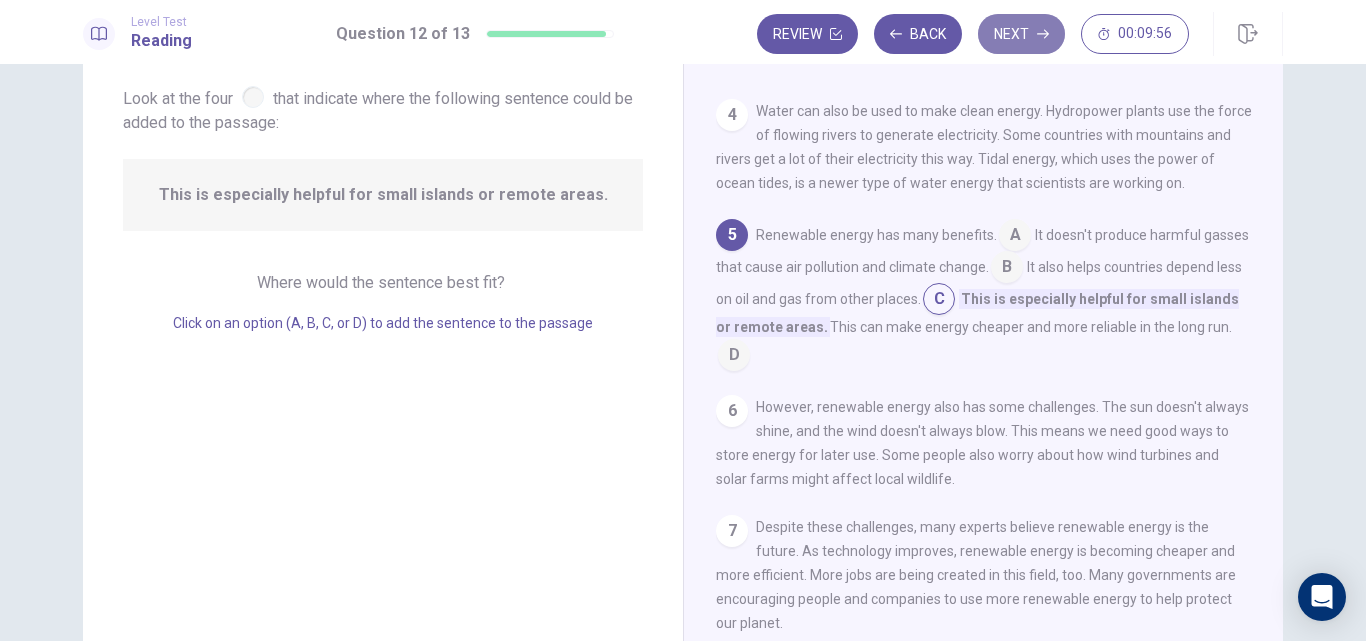 click on "Next" at bounding box center [1021, 34] 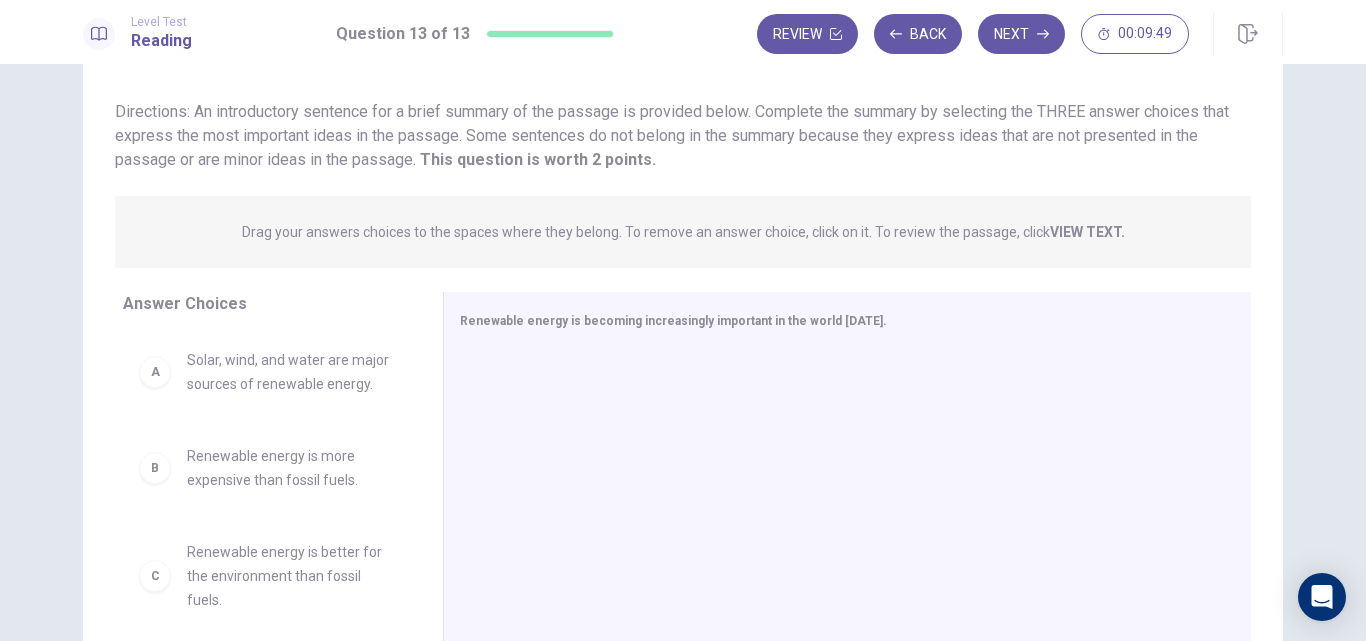 scroll, scrollTop: 113, scrollLeft: 0, axis: vertical 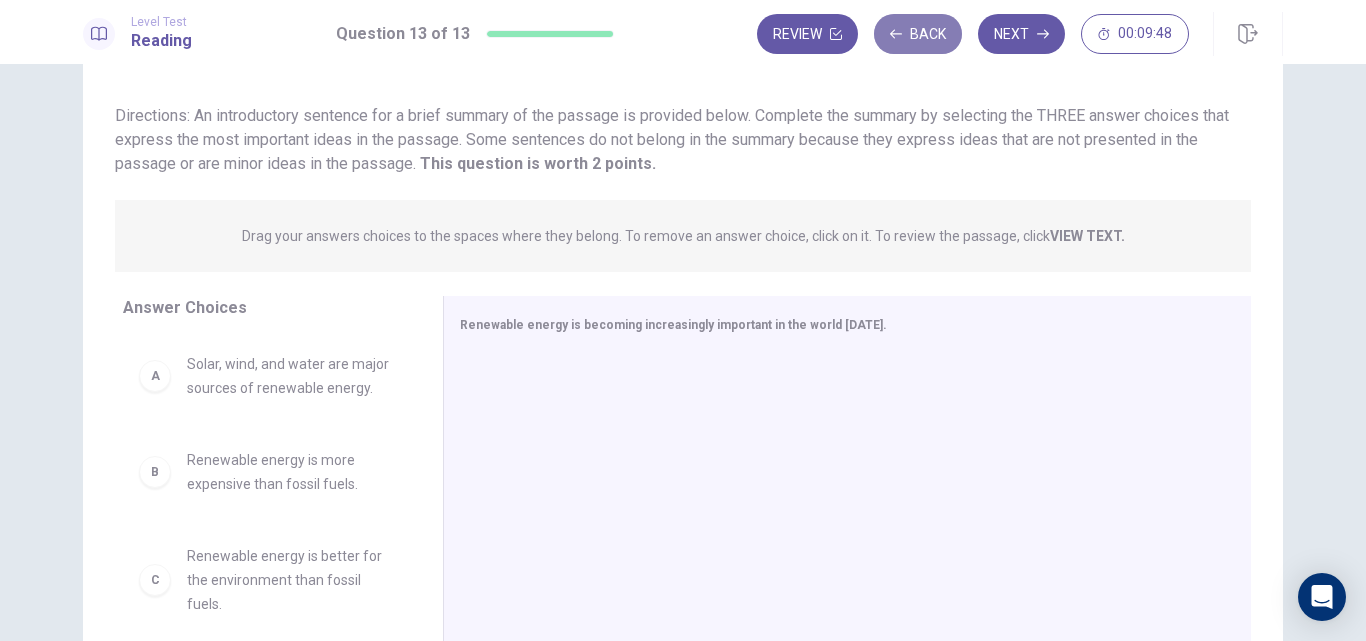 click on "Back" at bounding box center [918, 34] 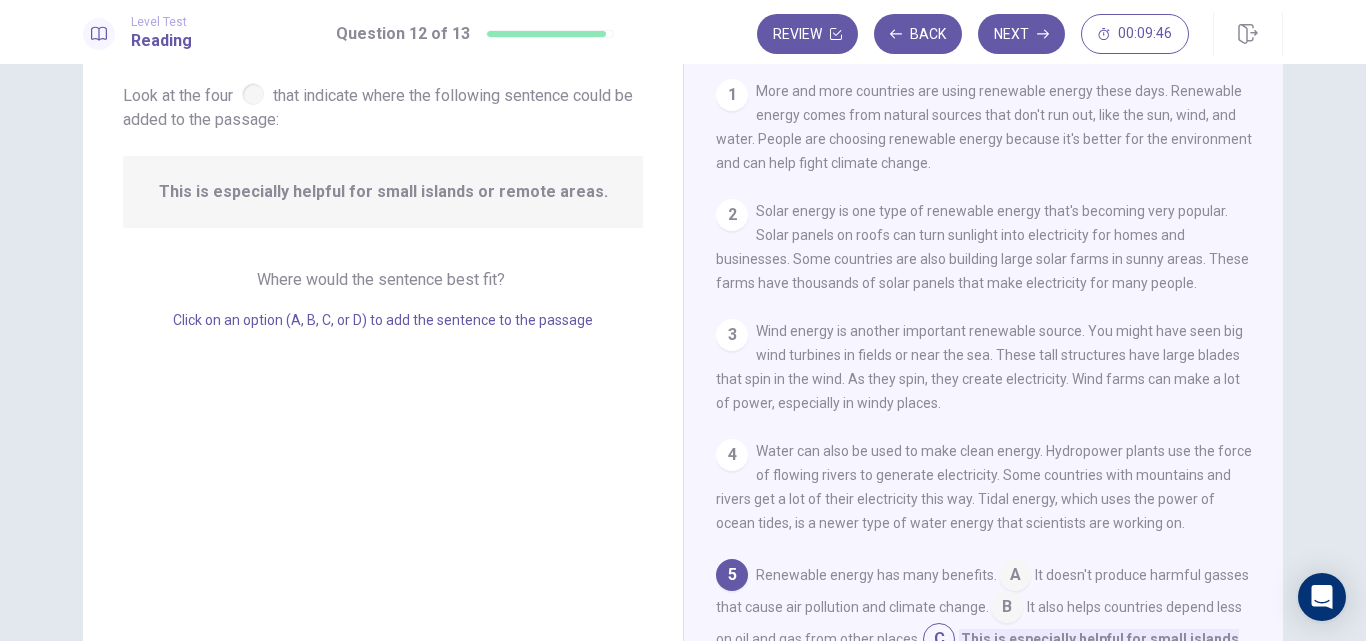 scroll, scrollTop: 273, scrollLeft: 0, axis: vertical 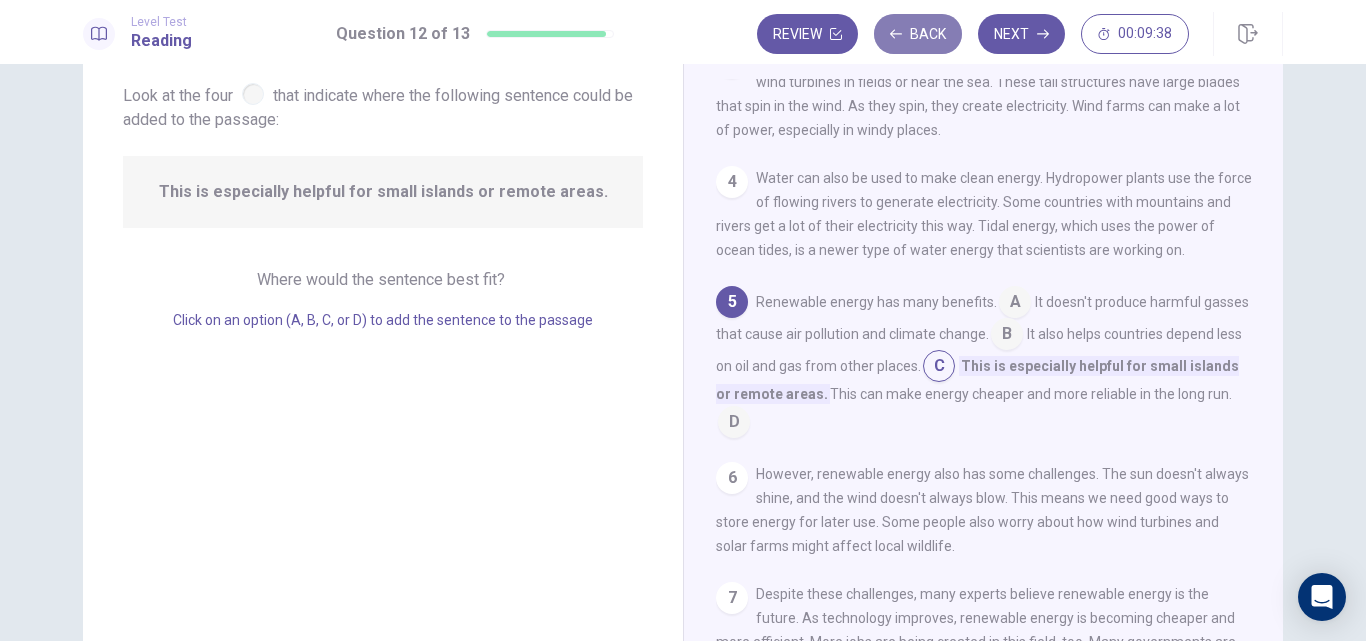 click 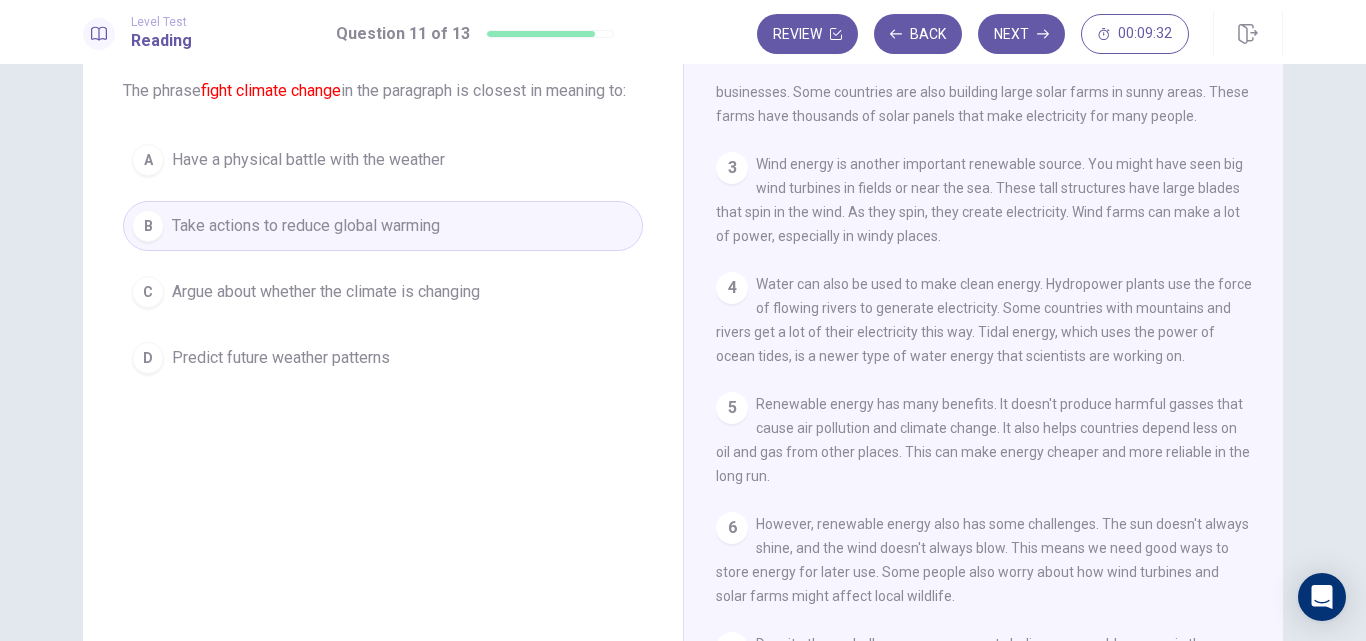 scroll, scrollTop: 206, scrollLeft: 0, axis: vertical 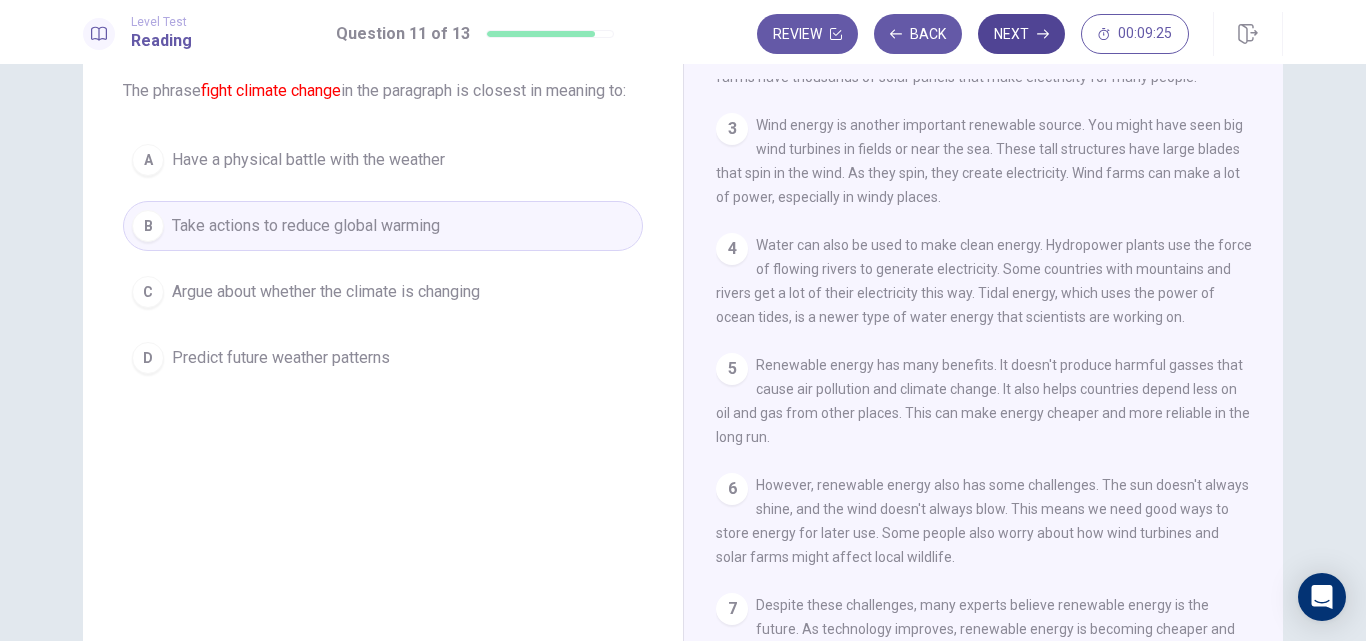 click on "Next" at bounding box center [1021, 34] 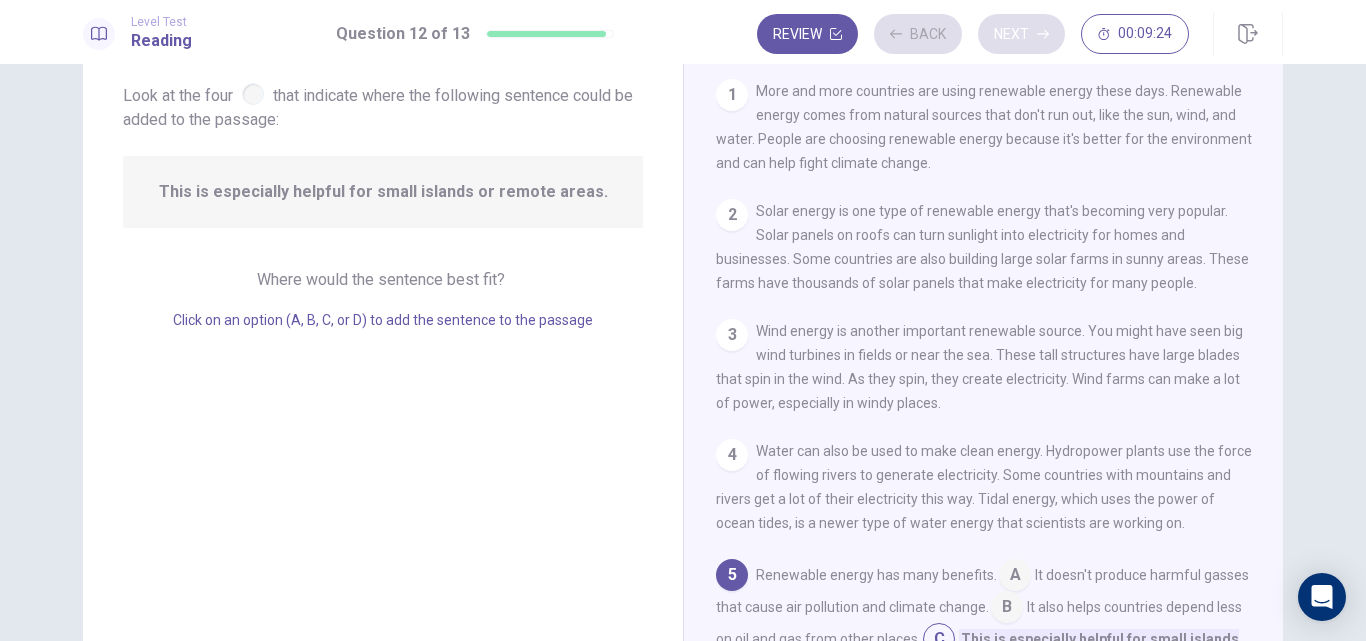 scroll, scrollTop: 273, scrollLeft: 0, axis: vertical 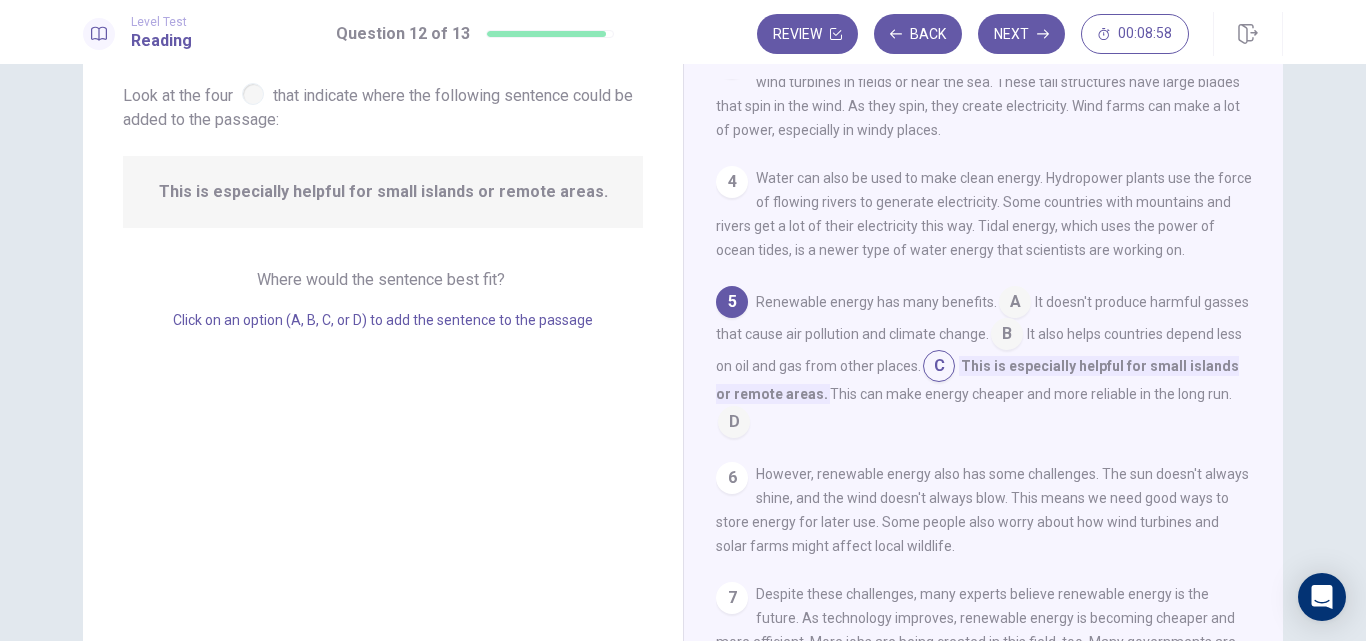 click at bounding box center [1007, 336] 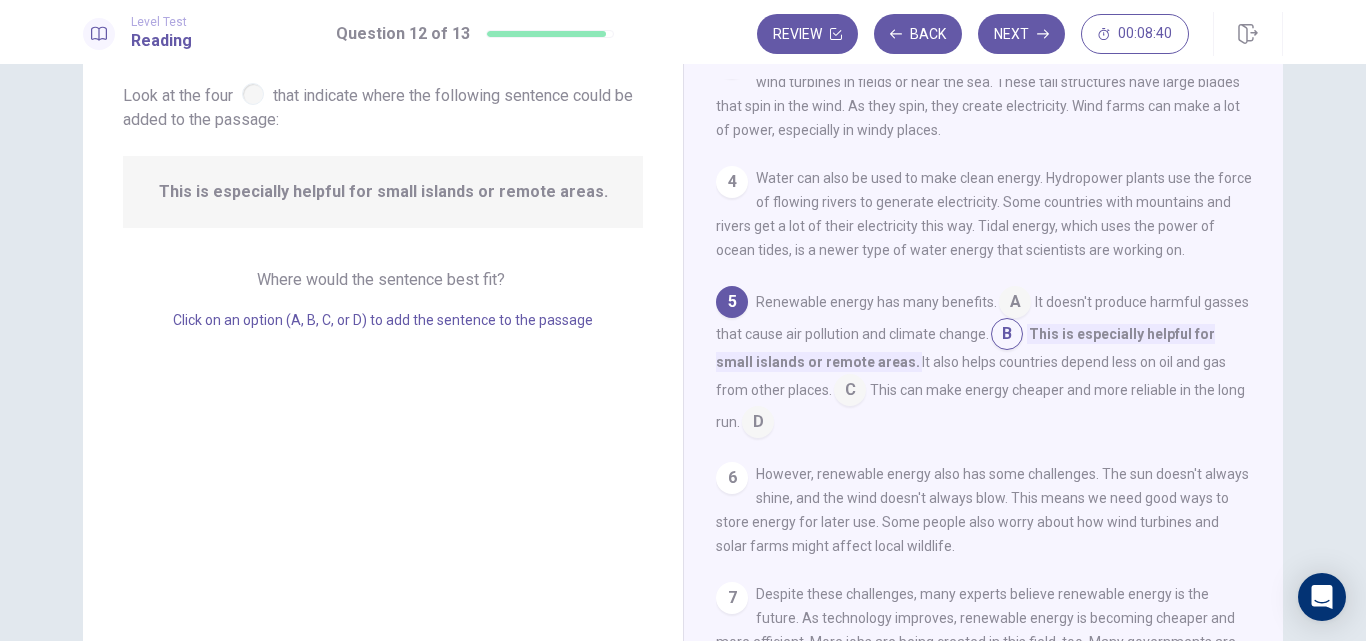 click at bounding box center (1015, 304) 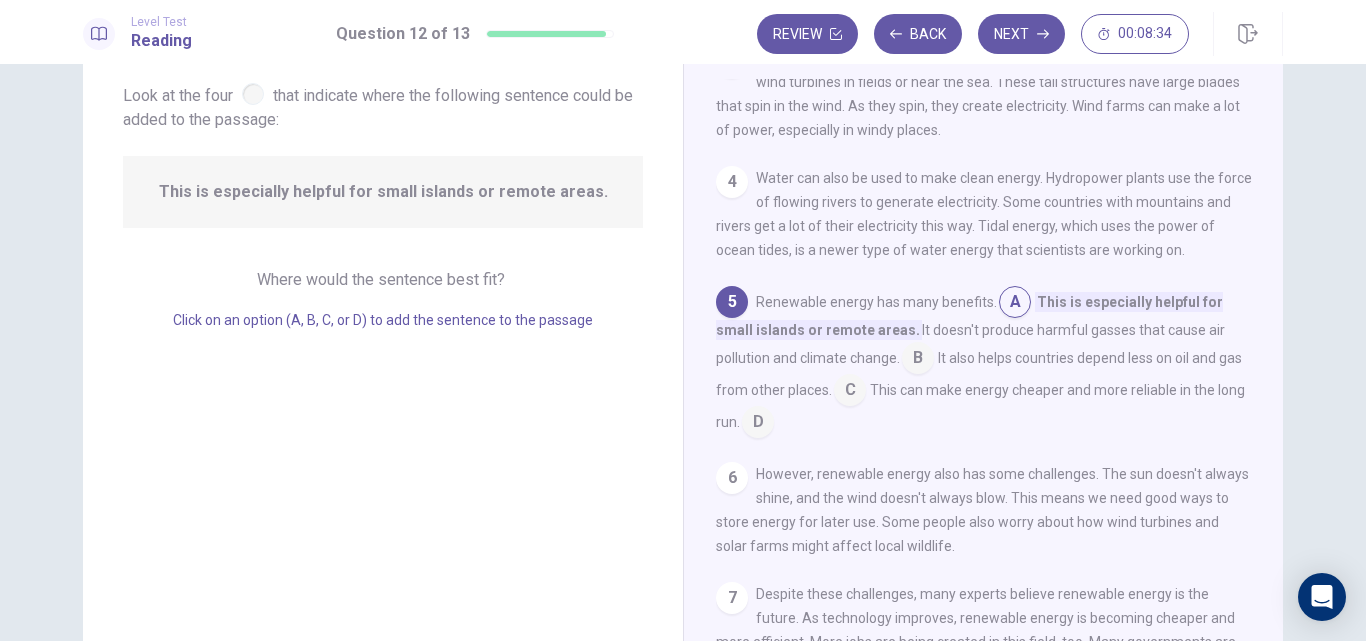 click at bounding box center (918, 360) 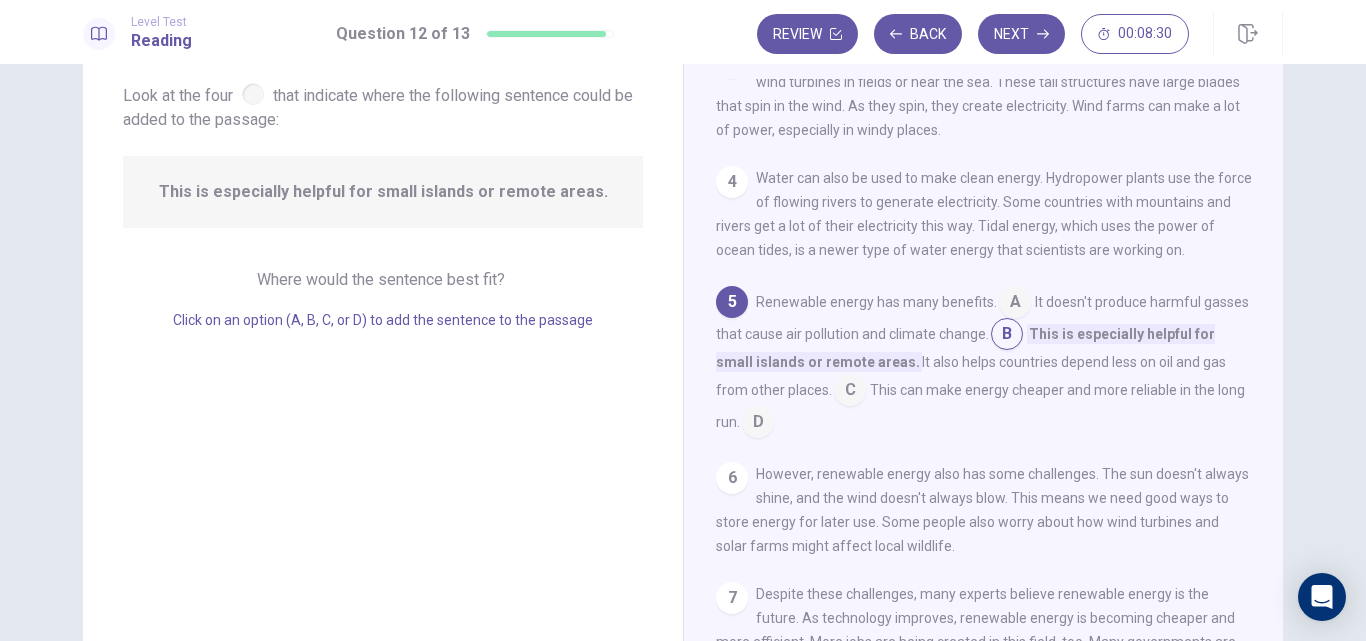 click at bounding box center [758, 424] 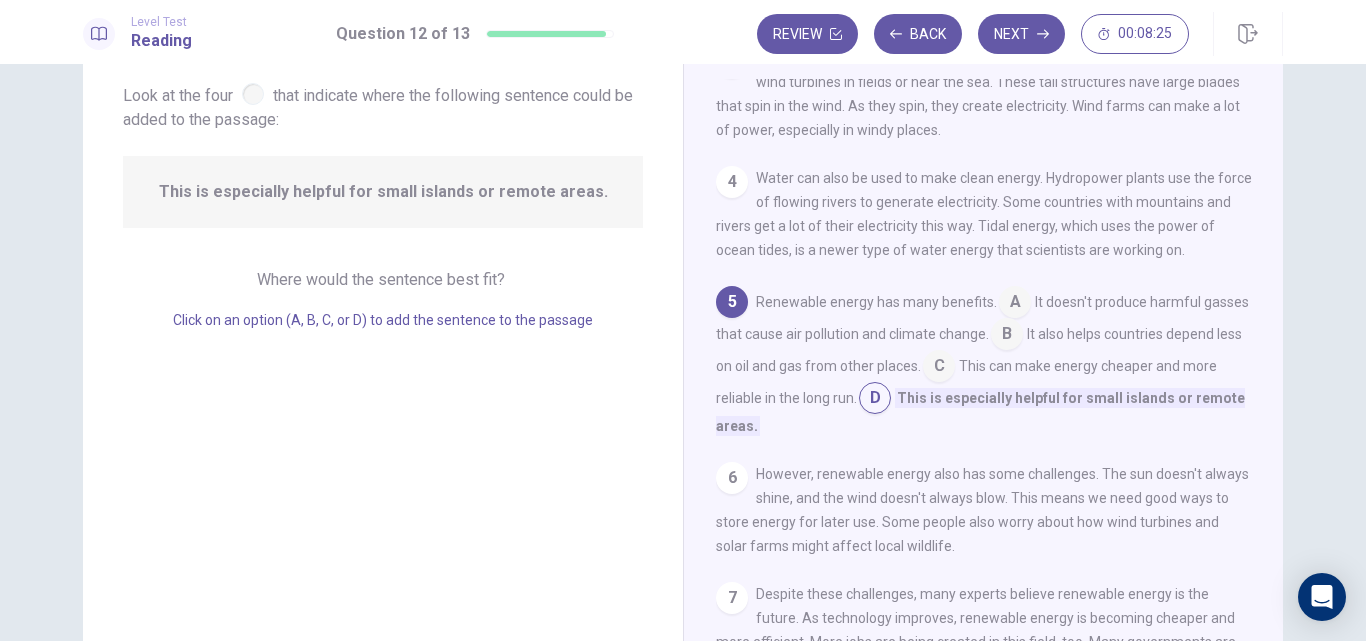 click at bounding box center (1007, 336) 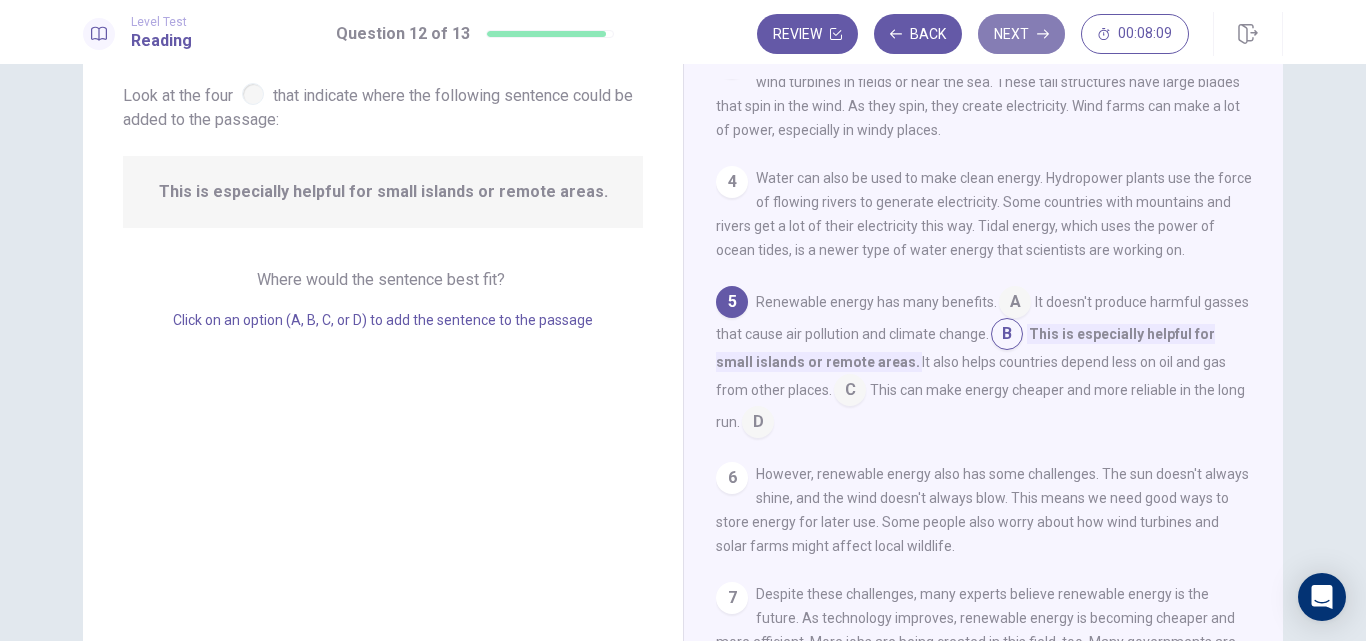click on "Next" at bounding box center (1021, 34) 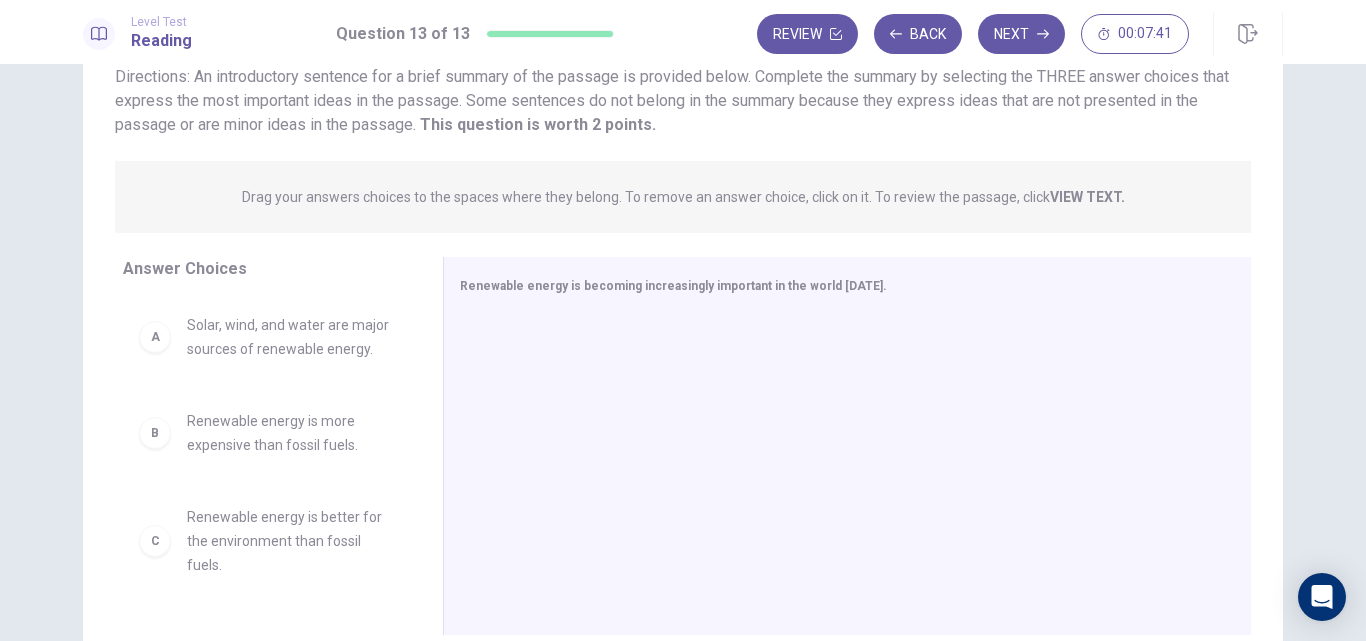 scroll, scrollTop: 262, scrollLeft: 0, axis: vertical 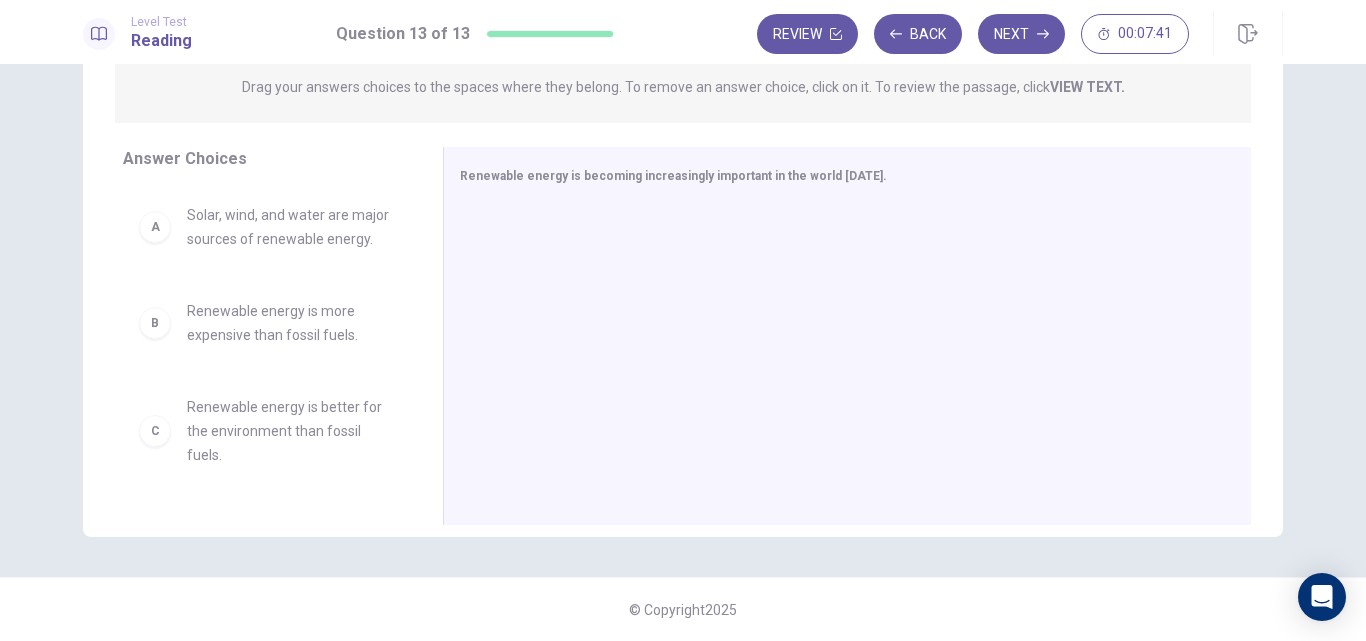 click on "Question 13 View Text Directions: An introductory sentence for a brief summary of the passage is provided below. Complete the summary by selecting the THREE answer choices that express the most important ideas in the passage. Some sentences do not belong in the summary because they express ideas that are not presented in the passage or are minor ideas in the passage.   This question is worth 2 points. This question is worth 2 points. Drag your answers choices to the spaces where they belong. To remove an answer choice, click on it. To review the passage, click   VIEW TEXT. Click on the answer choices below to select your answers. To remove an answer choice, go to the Answers tab and click on it. To review the passage, click the PASSAGE tab. A Solar, wind, and water are major sources of renewable energy. B Renewable energy is more expensive than fossil fuels. C Renewable energy is better for the environment than fossil fuels. D All countries have stopped using fossil fuels completely. E F Answer Choices A B C" at bounding box center [683, 352] 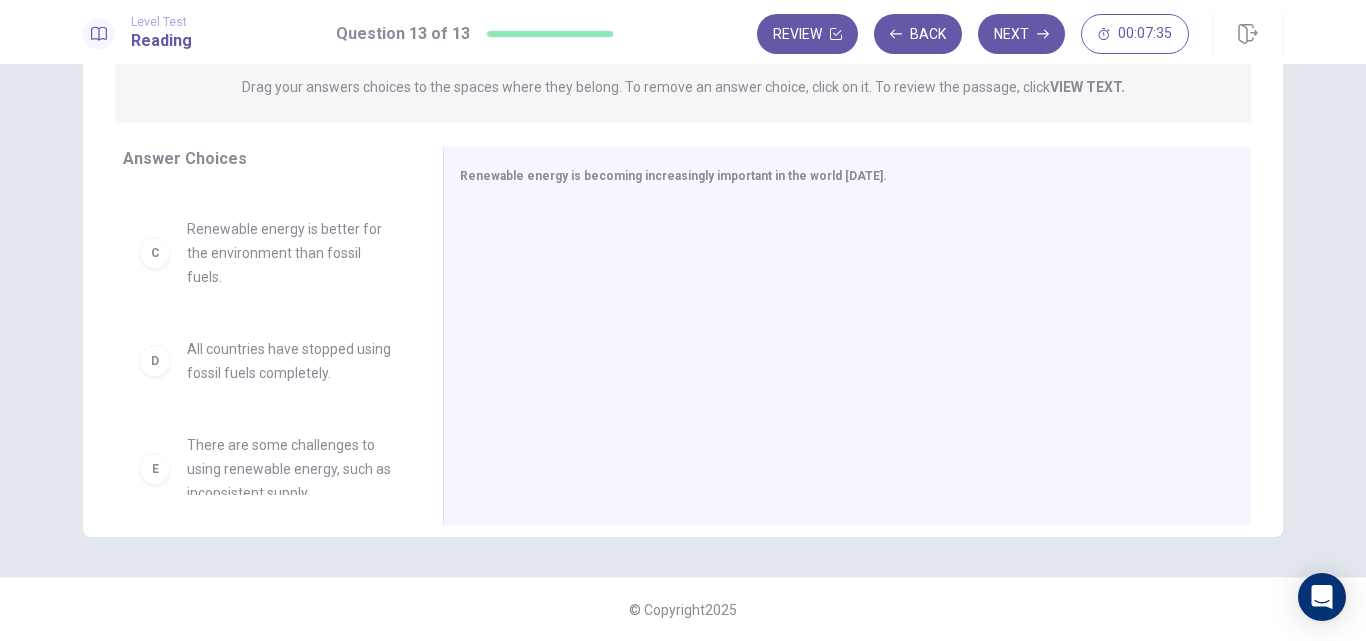 scroll, scrollTop: 180, scrollLeft: 0, axis: vertical 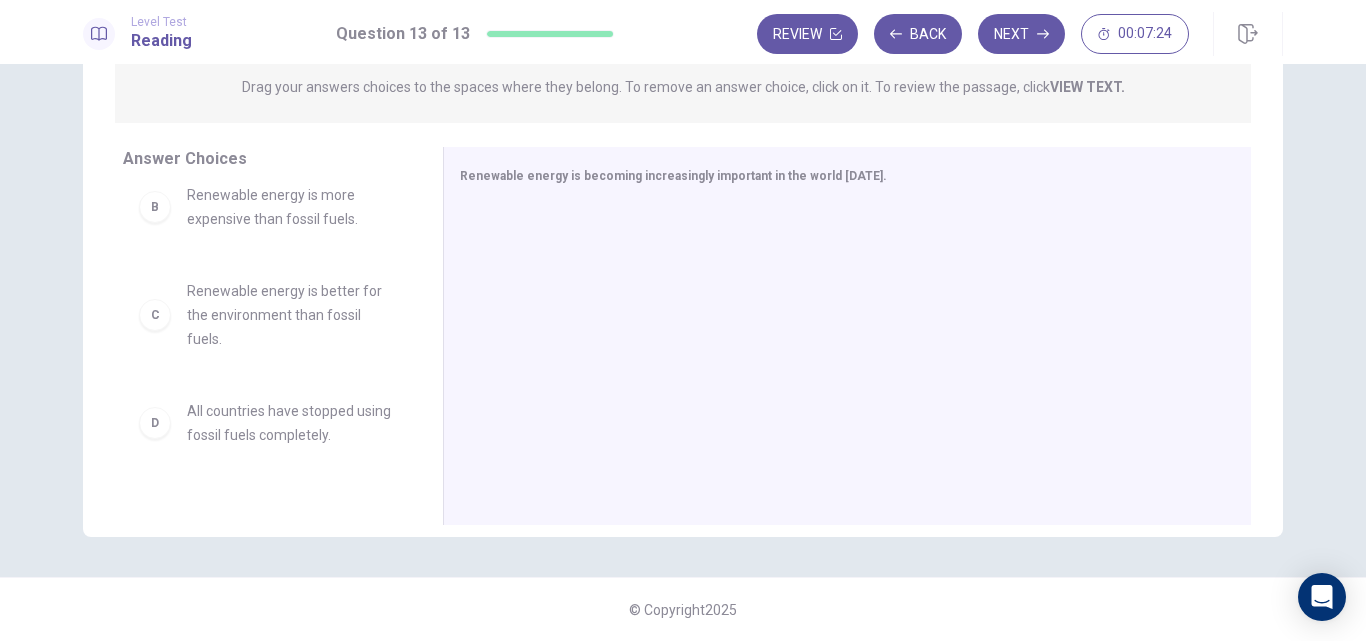 click on "Renewable energy is better for the environment than fossil fuels." at bounding box center [291, 315] 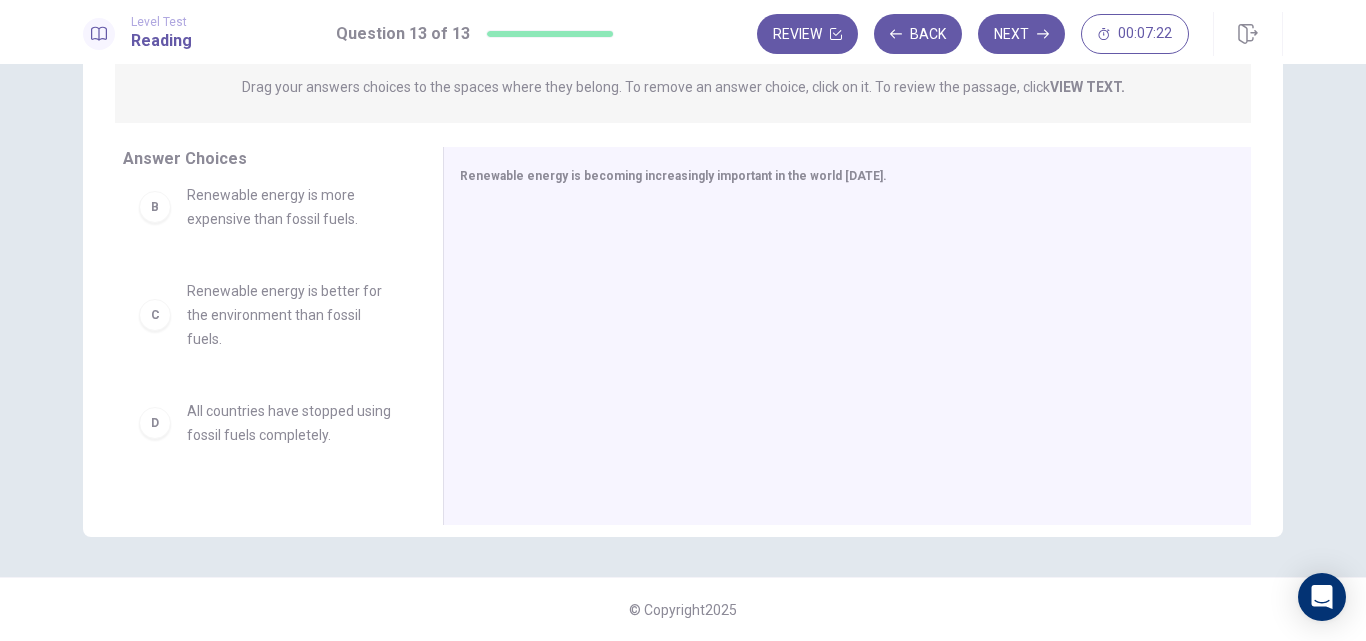 click on "Renewable energy is better for the environment than fossil fuels." at bounding box center (291, 315) 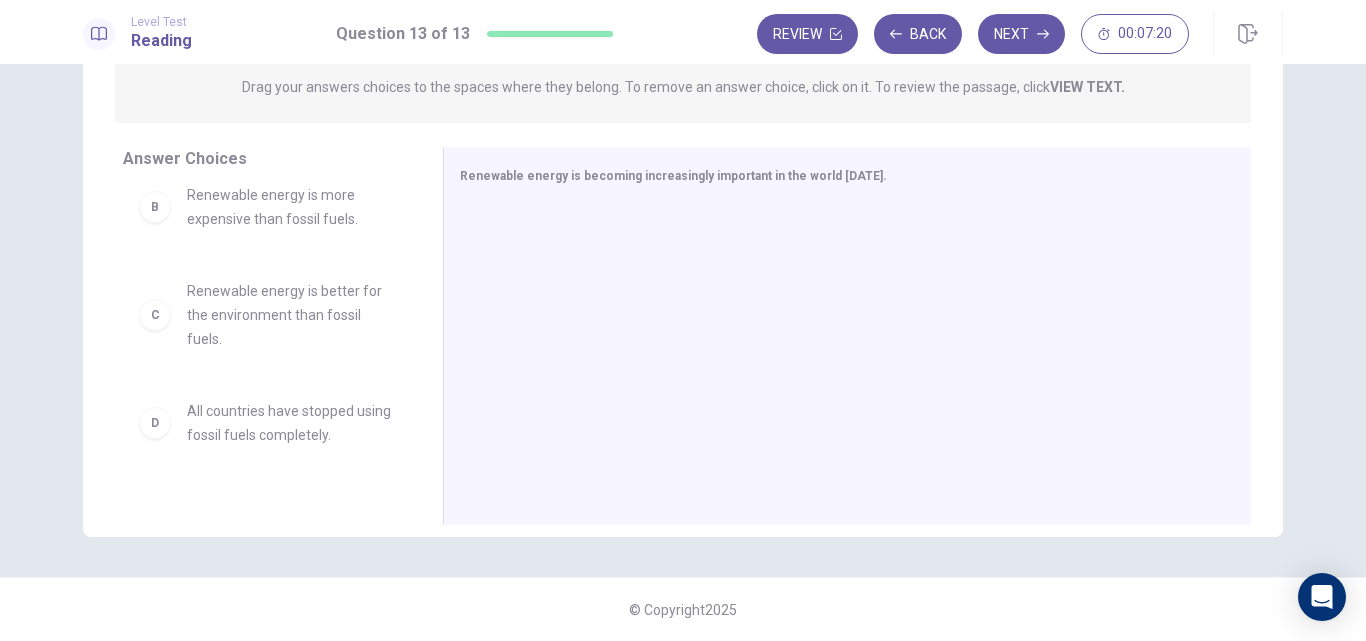 click on "C" at bounding box center (155, 315) 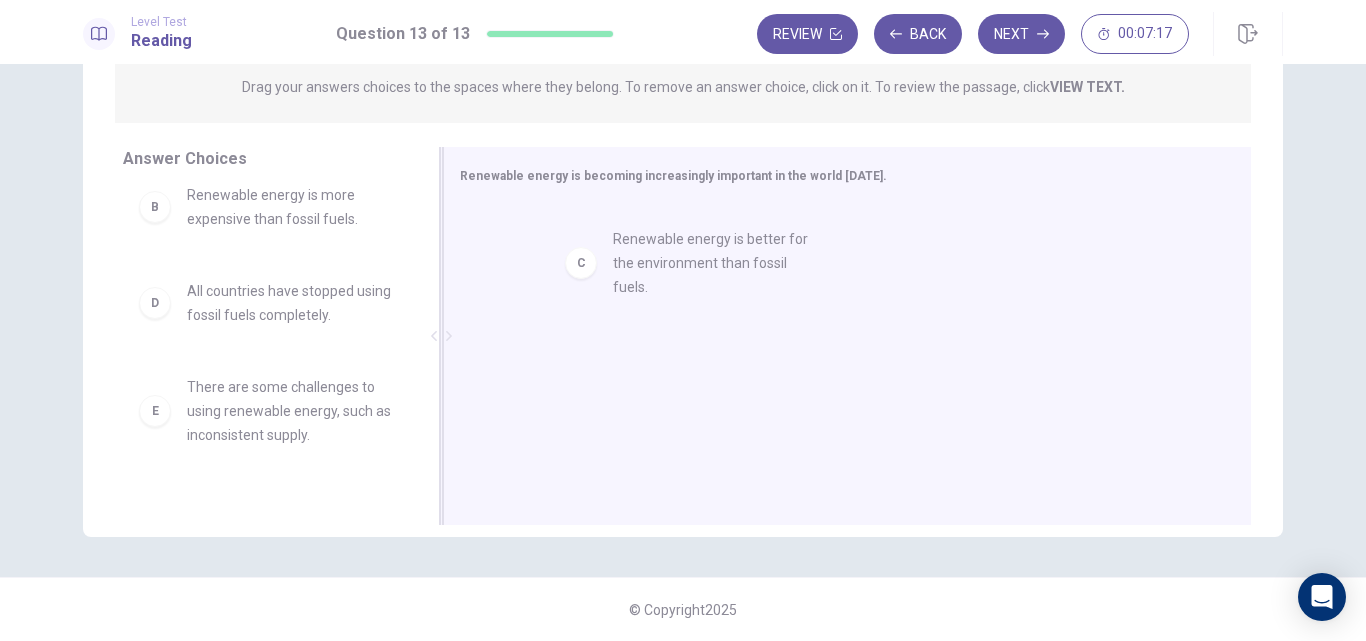 drag, startPoint x: 159, startPoint y: 316, endPoint x: 618, endPoint y: 259, distance: 462.52567 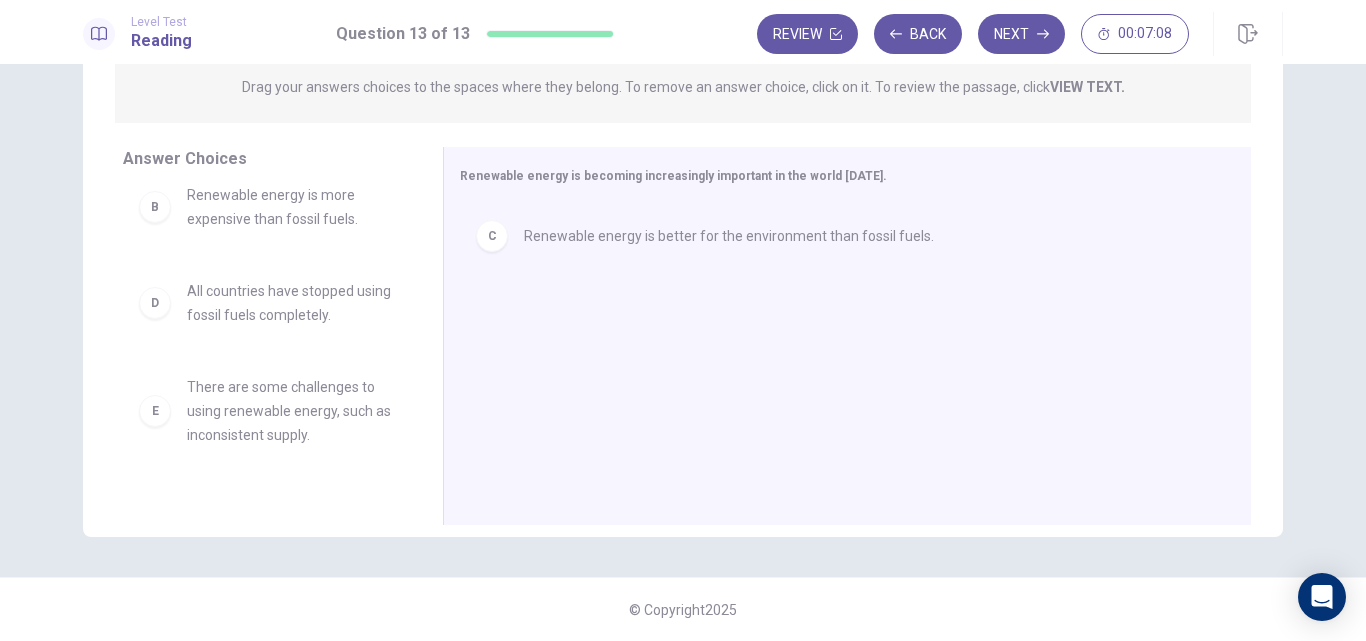 click on "Answer Choices A Solar, wind, and water are major sources of renewable energy. B Renewable energy is more expensive than fossil fuels. D All countries have stopped using fossil fuels completely. E There are some challenges to using renewable energy, such as inconsistent supply. F Renewable energy can only be used in sunny or windy places." at bounding box center [263, 341] 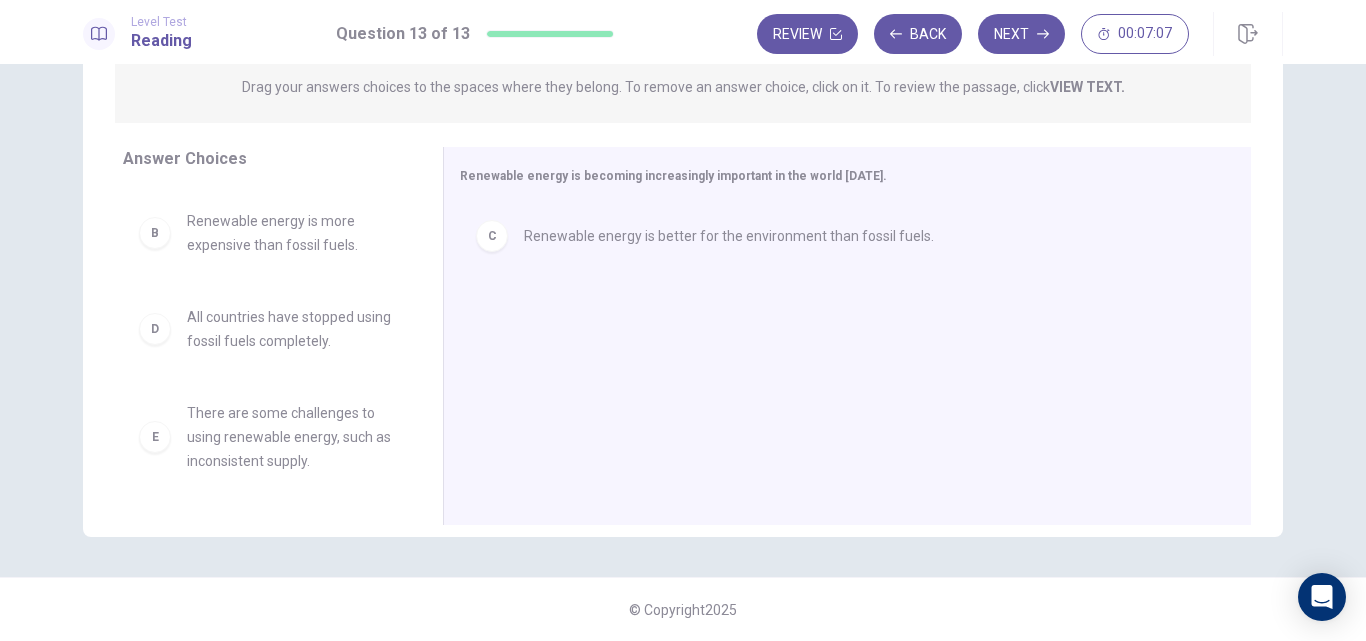 scroll, scrollTop: 0, scrollLeft: 0, axis: both 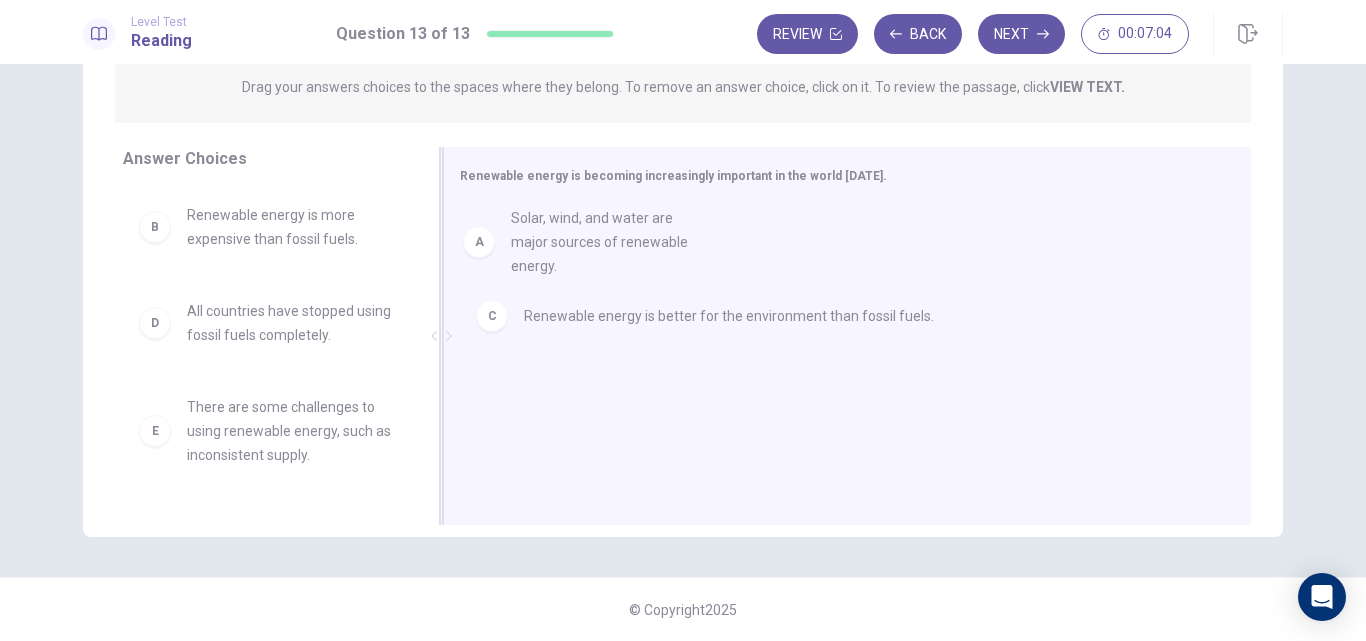 drag, startPoint x: 292, startPoint y: 230, endPoint x: 632, endPoint y: 238, distance: 340.09412 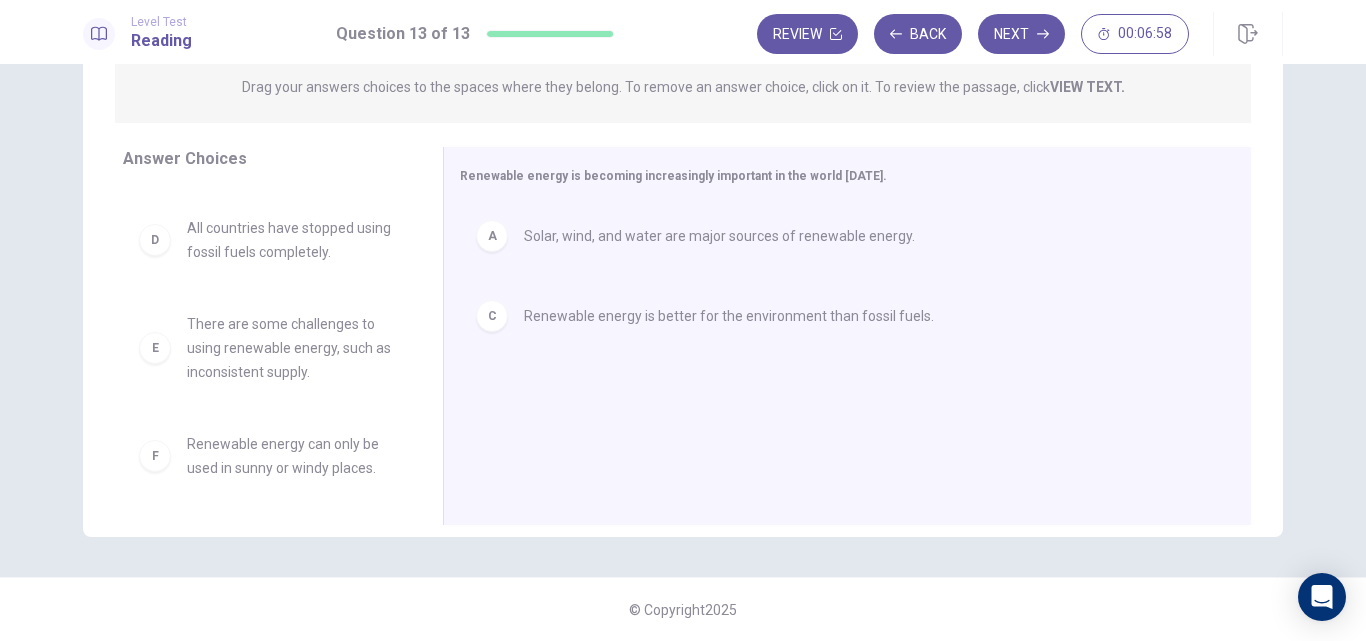 scroll, scrollTop: 84, scrollLeft: 0, axis: vertical 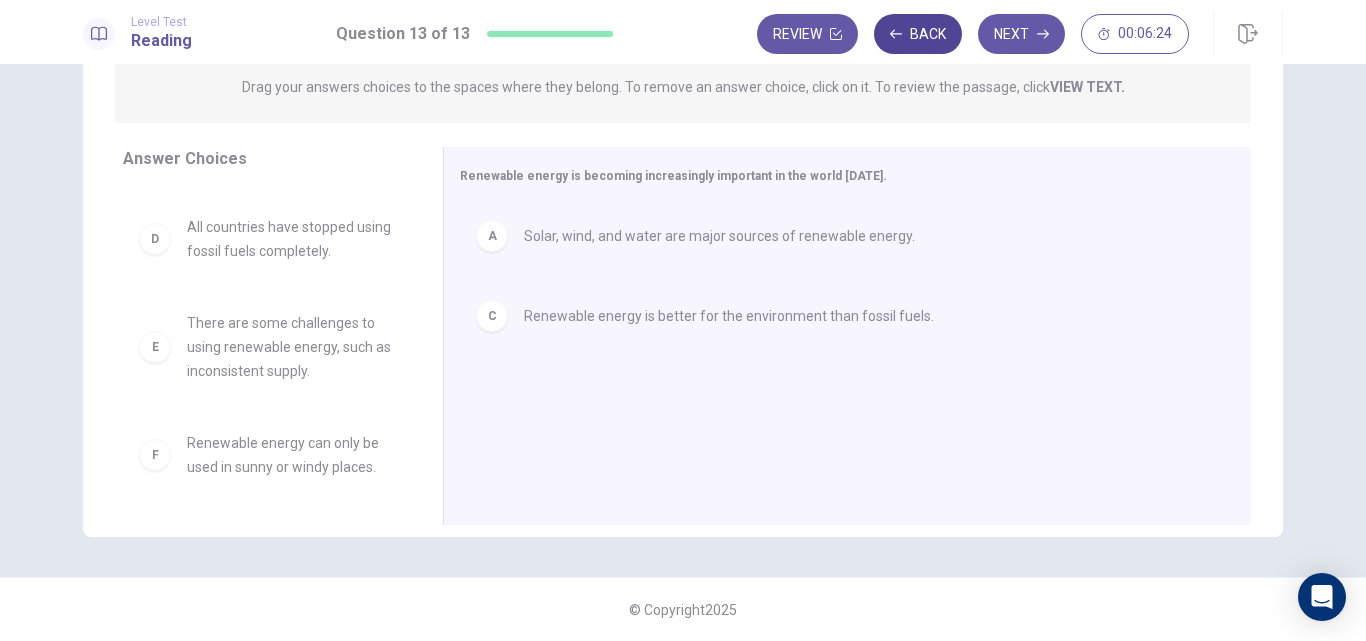 click on "Back" at bounding box center [918, 34] 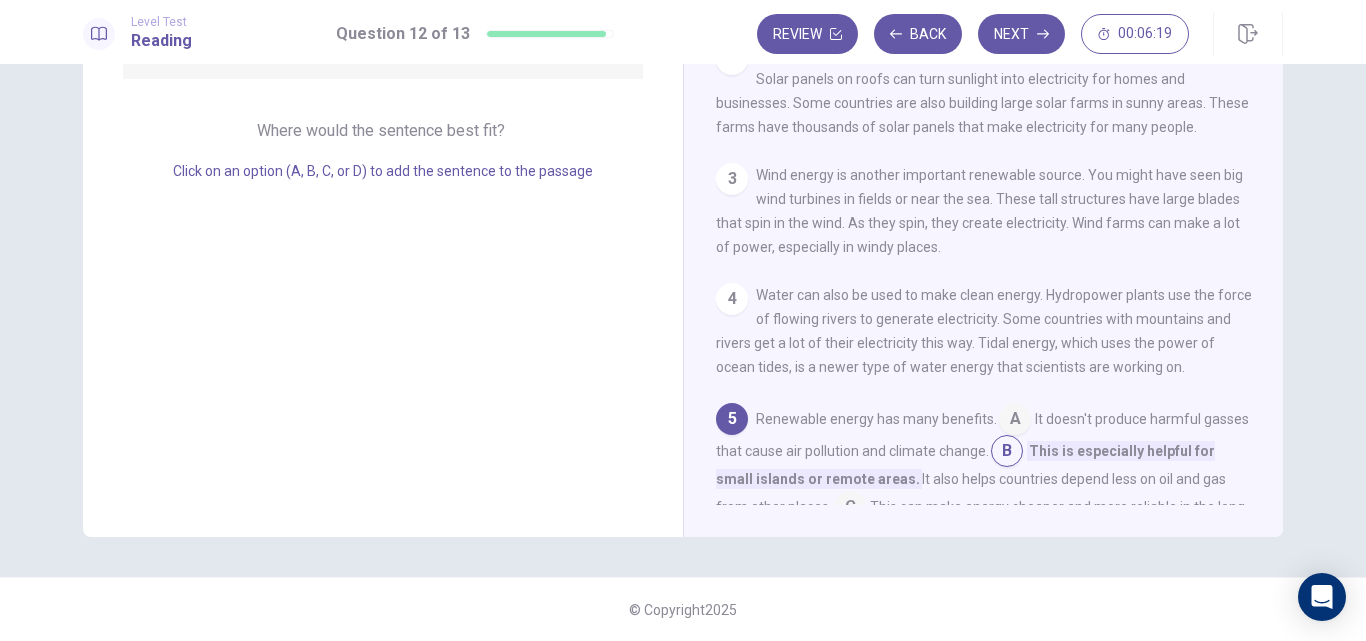 scroll, scrollTop: 0, scrollLeft: 0, axis: both 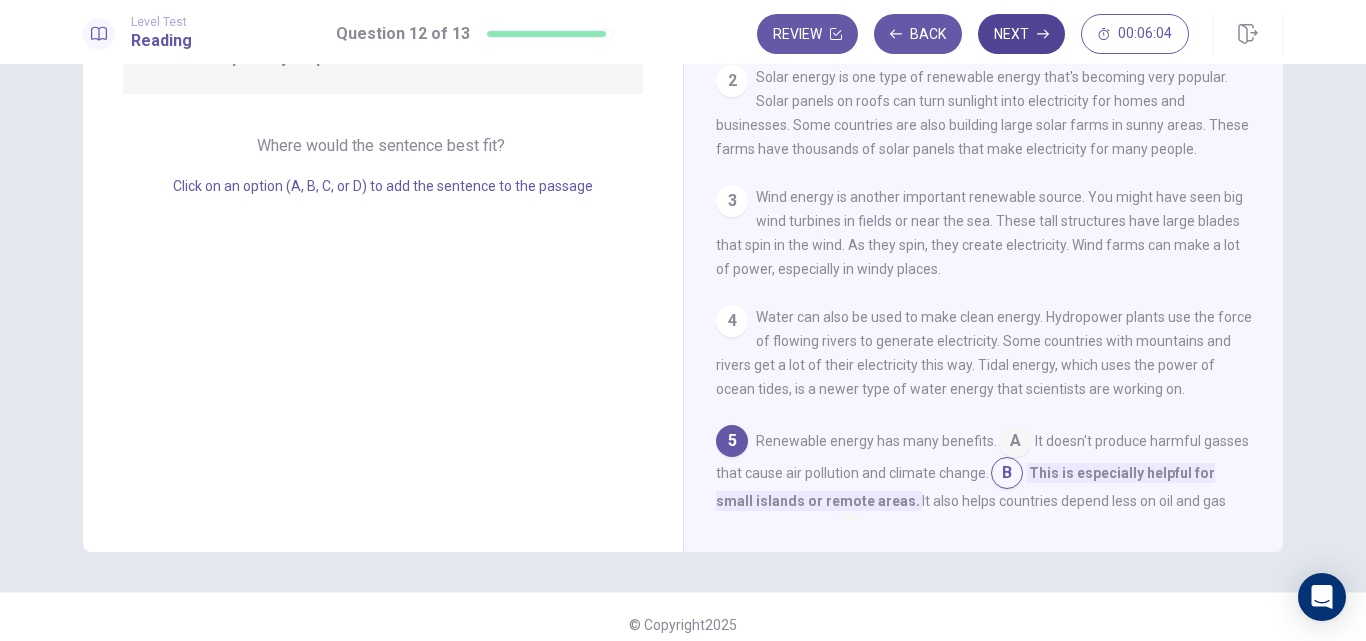 click on "Next" at bounding box center [1021, 34] 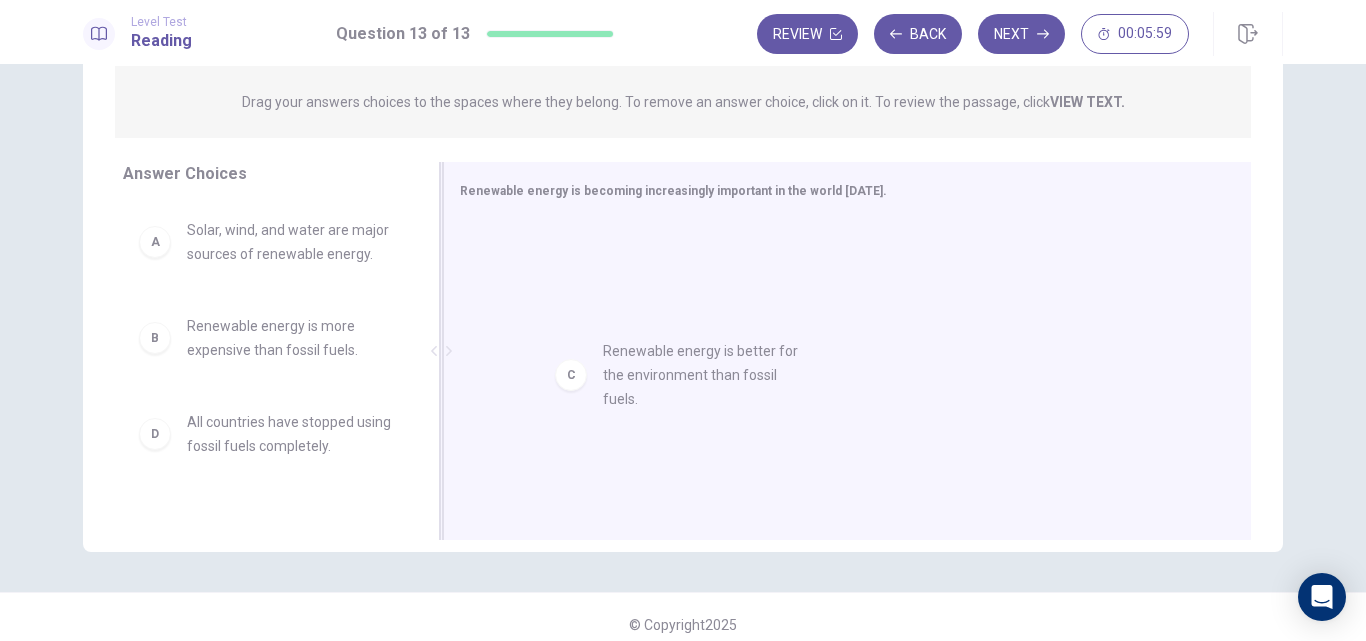 scroll, scrollTop: 1, scrollLeft: 0, axis: vertical 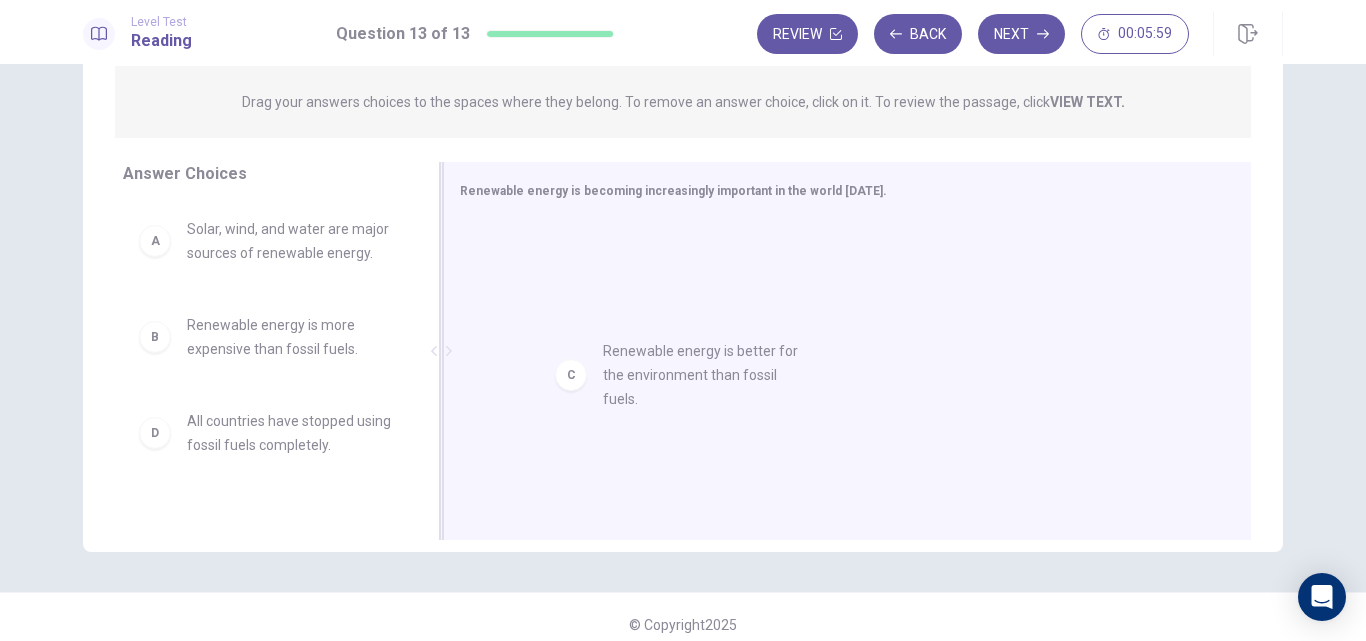 drag, startPoint x: 251, startPoint y: 443, endPoint x: 687, endPoint y: 369, distance: 442.23523 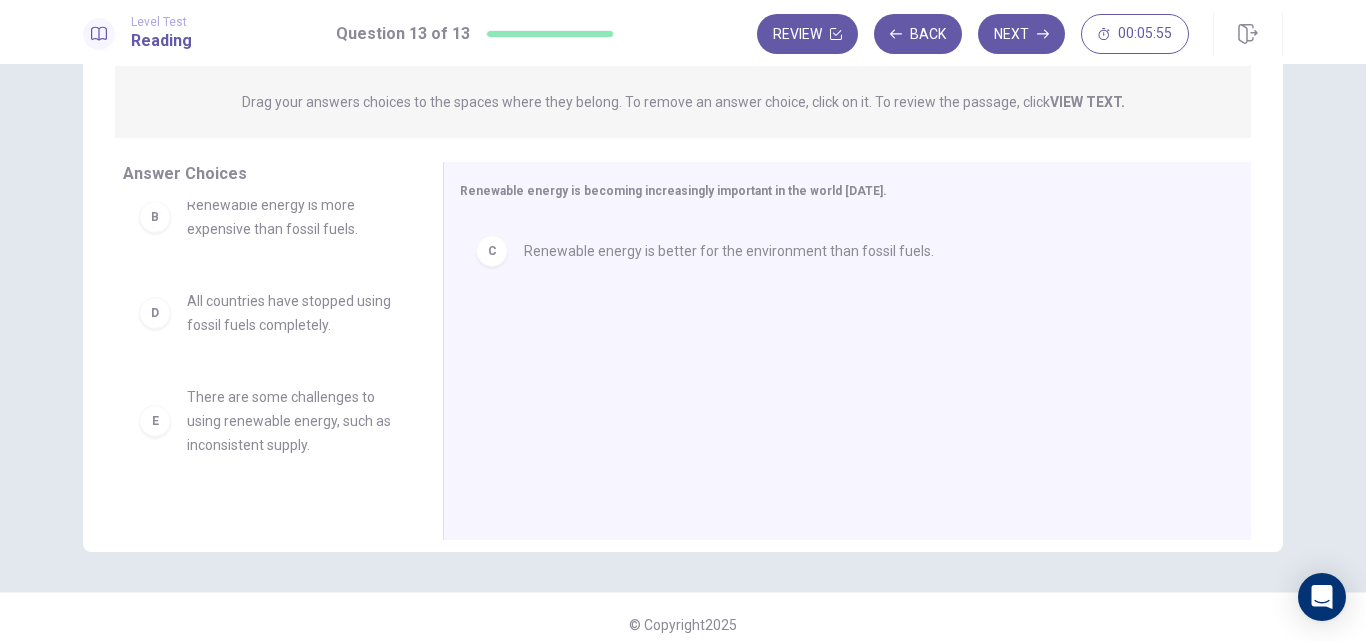scroll, scrollTop: 180, scrollLeft: 0, axis: vertical 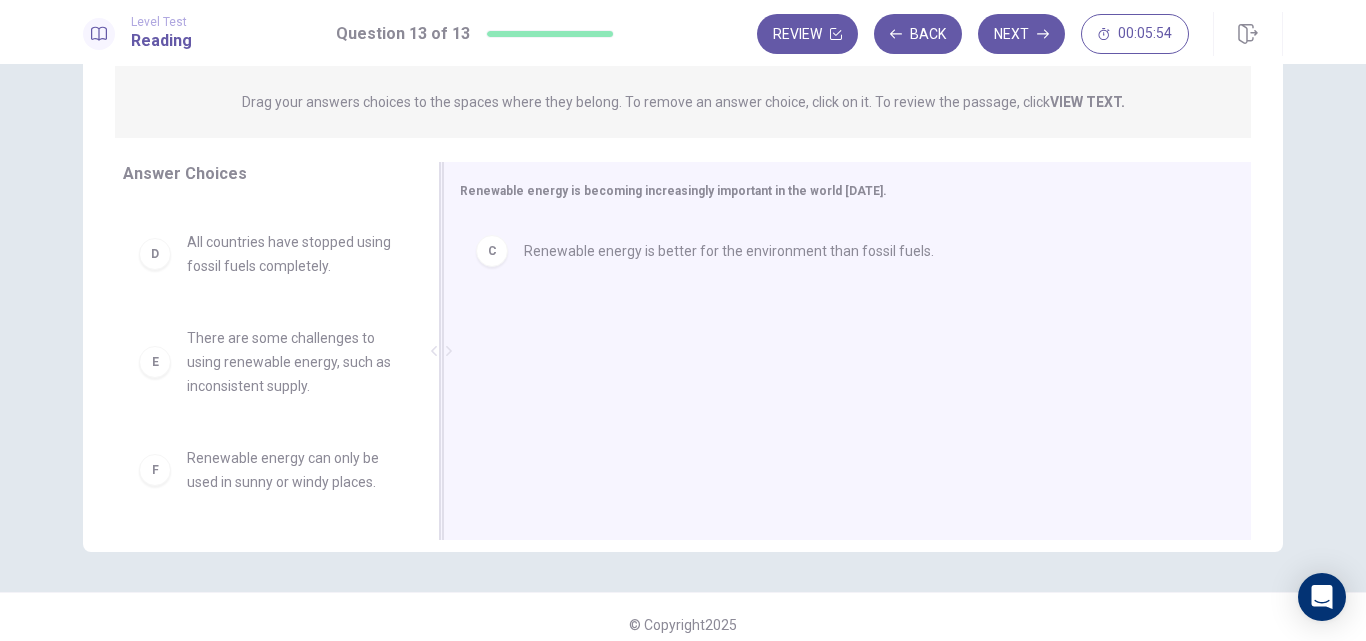 drag, startPoint x: 341, startPoint y: 371, endPoint x: 623, endPoint y: 353, distance: 282.57388 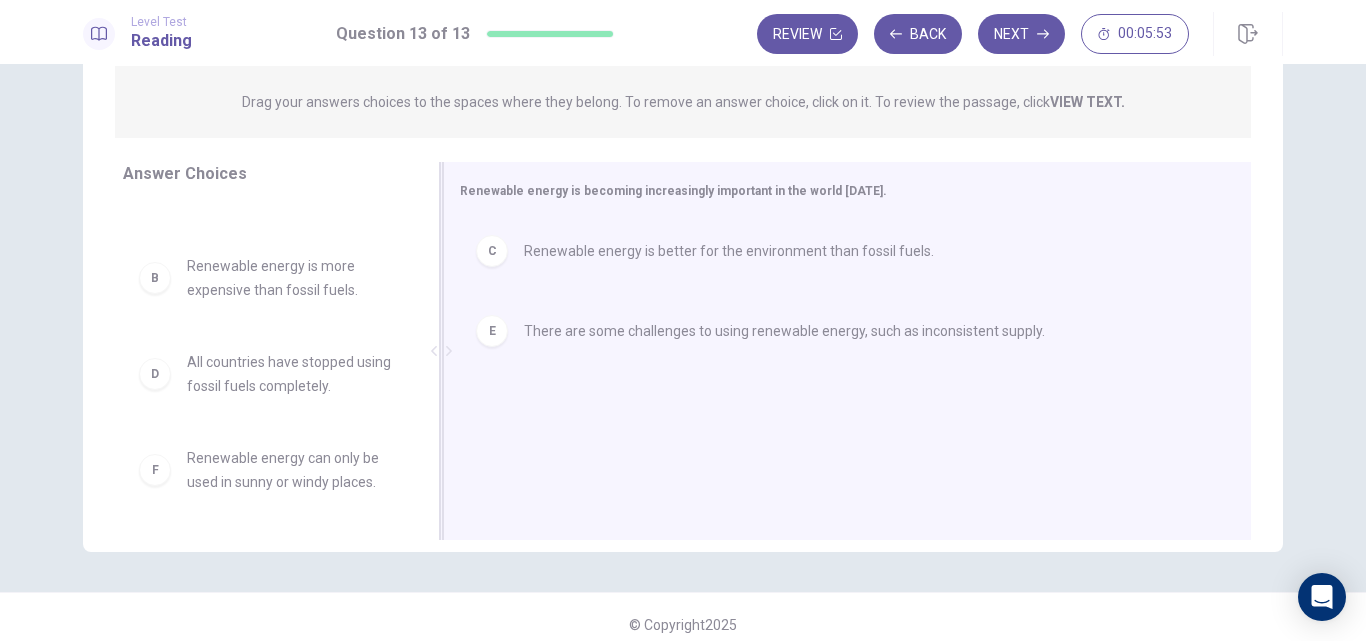 scroll, scrollTop: 60, scrollLeft: 0, axis: vertical 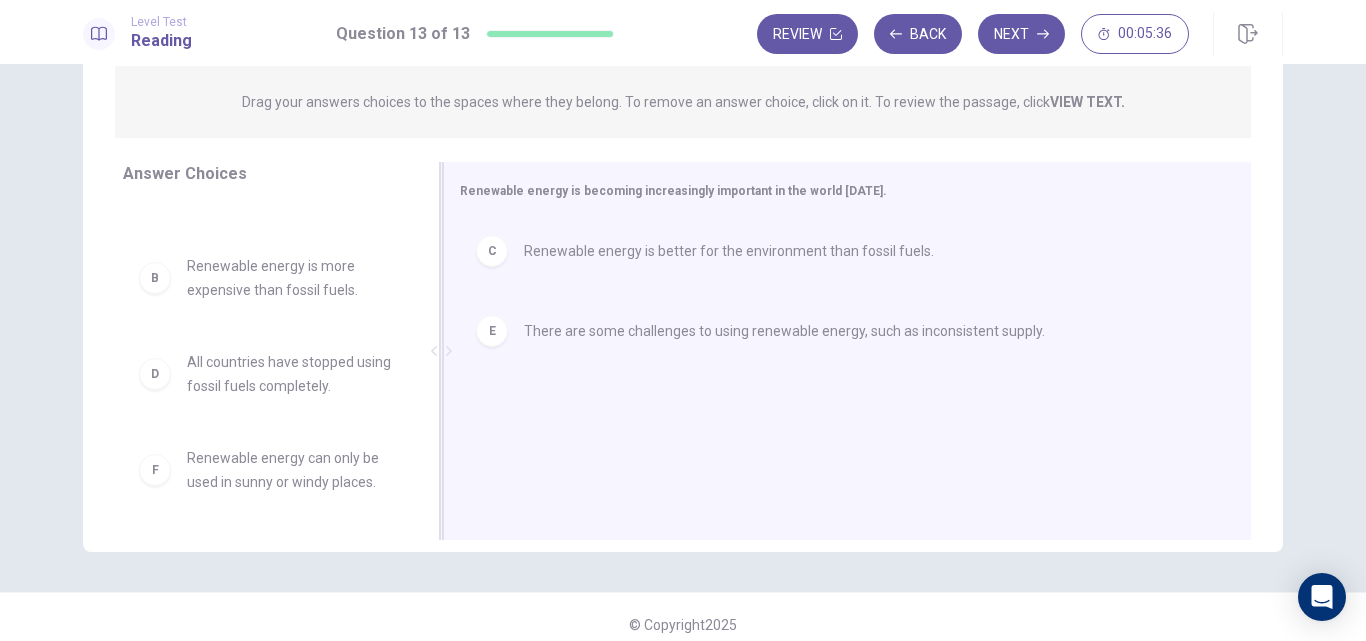 click on "C Renewable energy is better for the environment than fossil fuels." at bounding box center (839, 251) 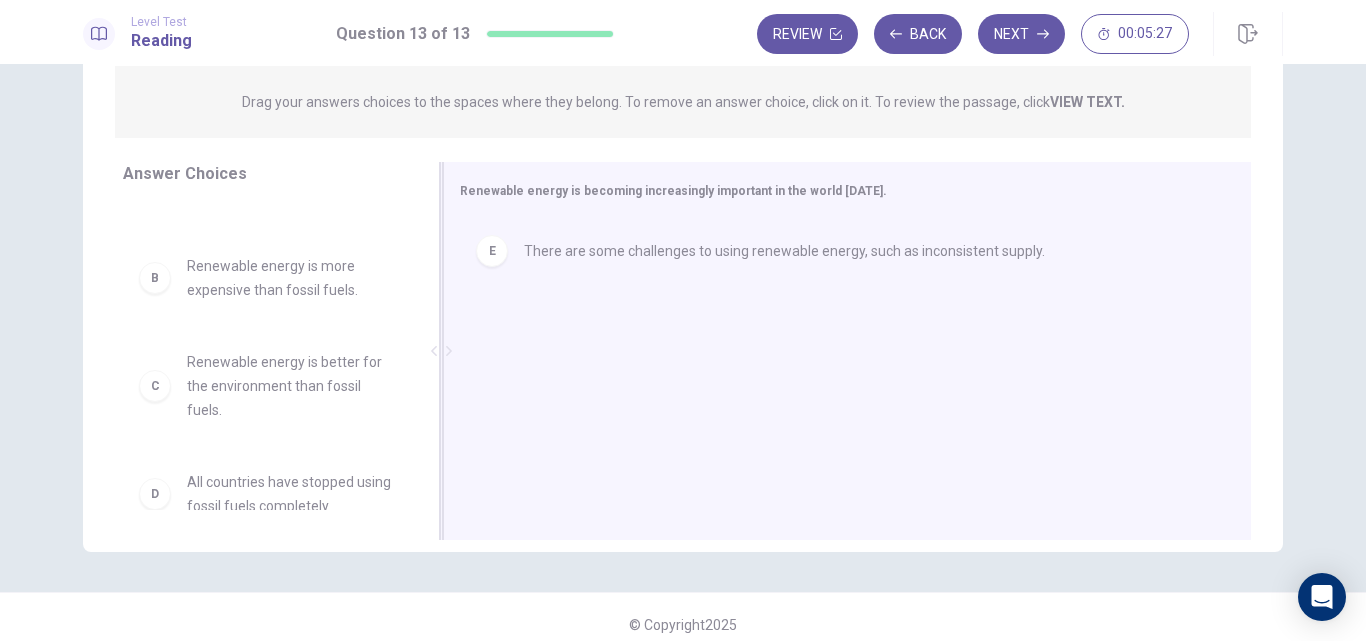 click on "Level Test   Reading Question 13 of 13 Review Back Next 00:05:27" at bounding box center [683, 32] 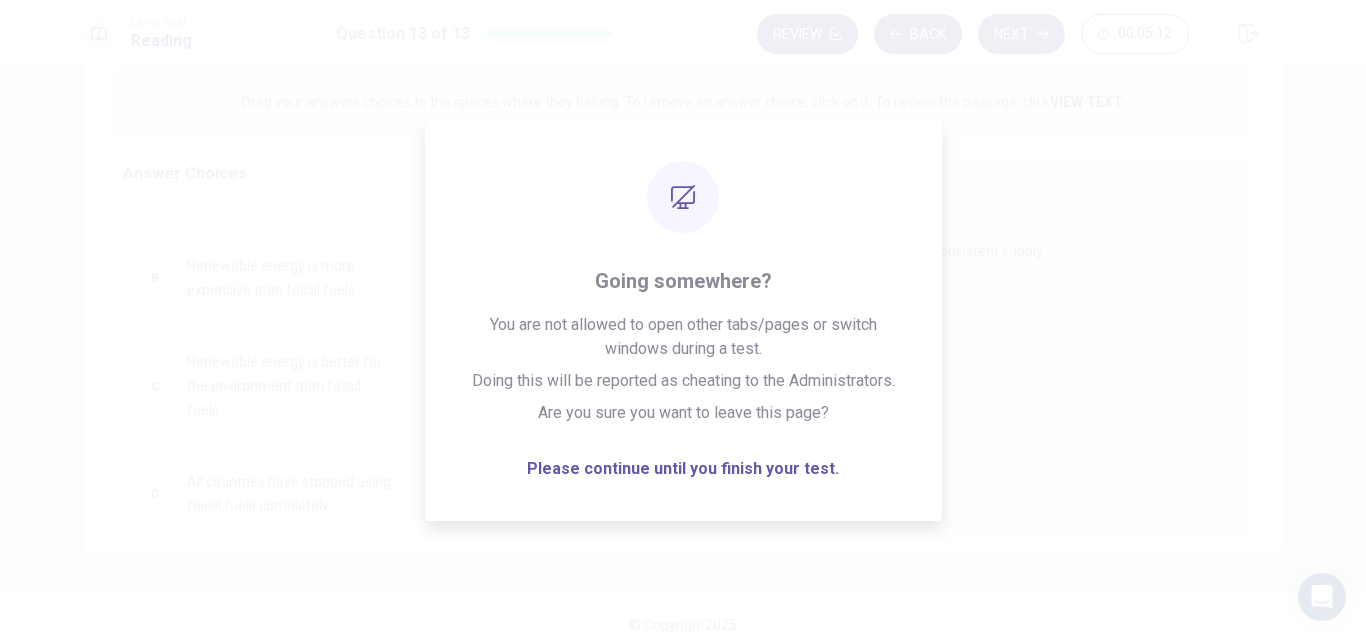 click on "E There are some challenges to using renewable energy, such as inconsistent supply." at bounding box center (839, 353) 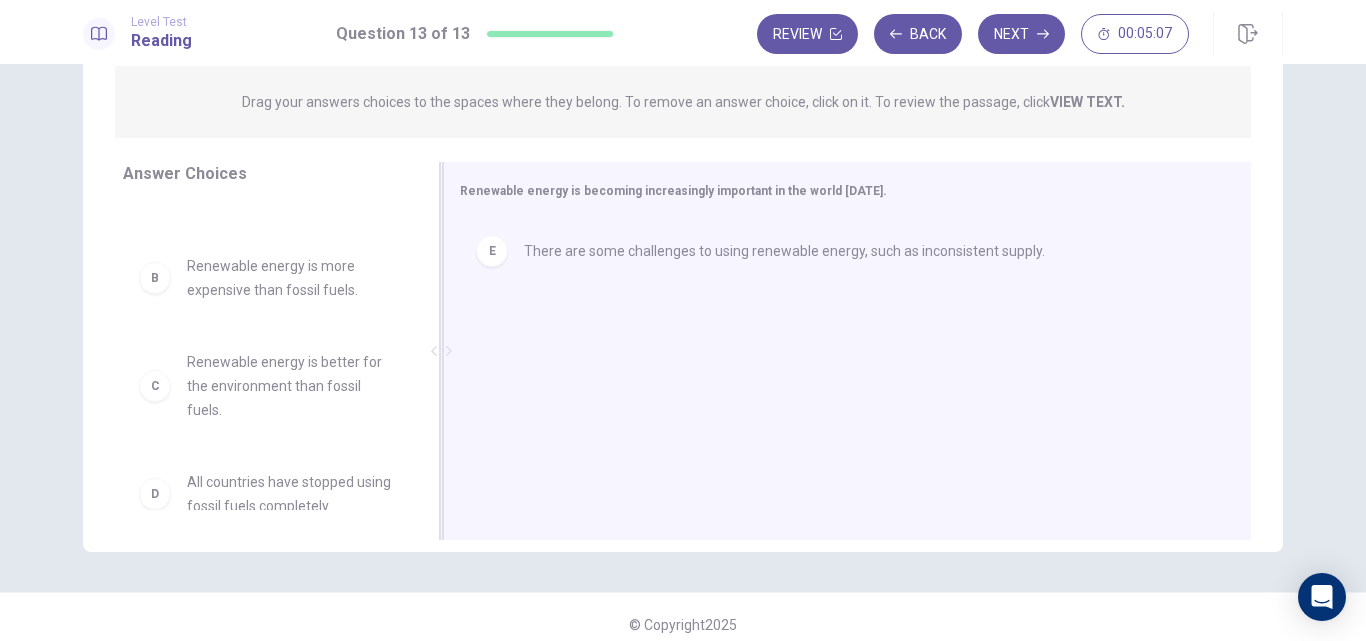 drag, startPoint x: 583, startPoint y: 182, endPoint x: 652, endPoint y: 173, distance: 69.58448 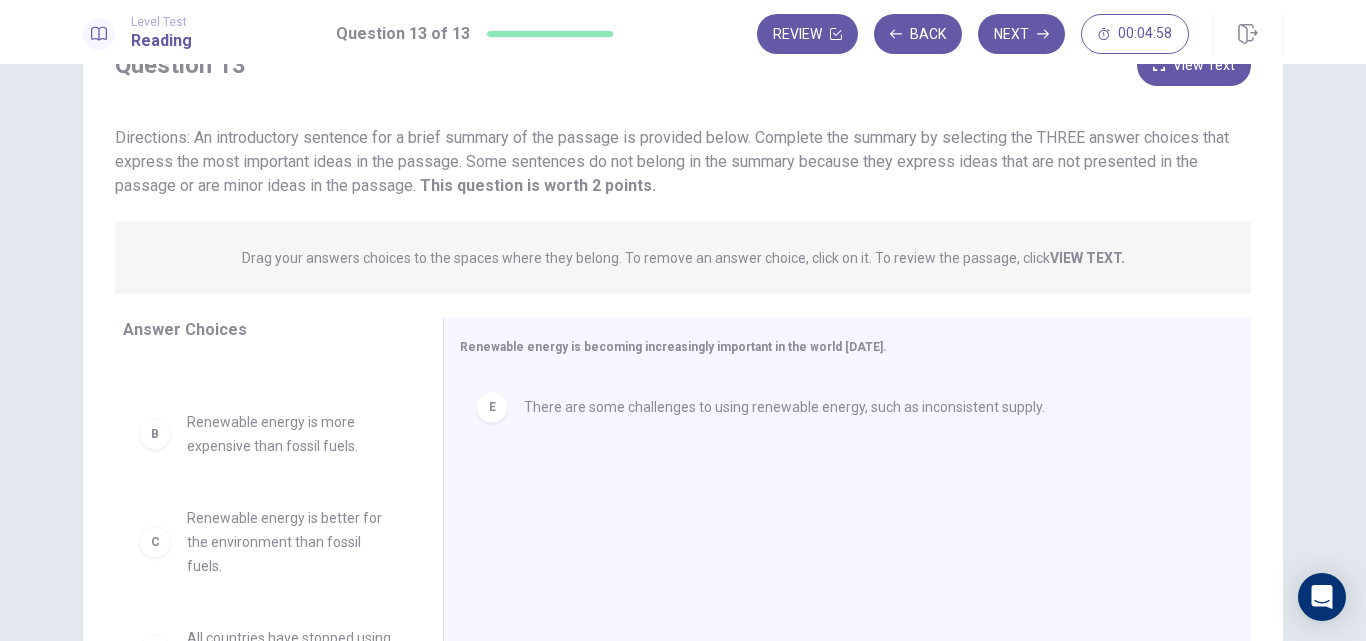 scroll, scrollTop: 89, scrollLeft: 0, axis: vertical 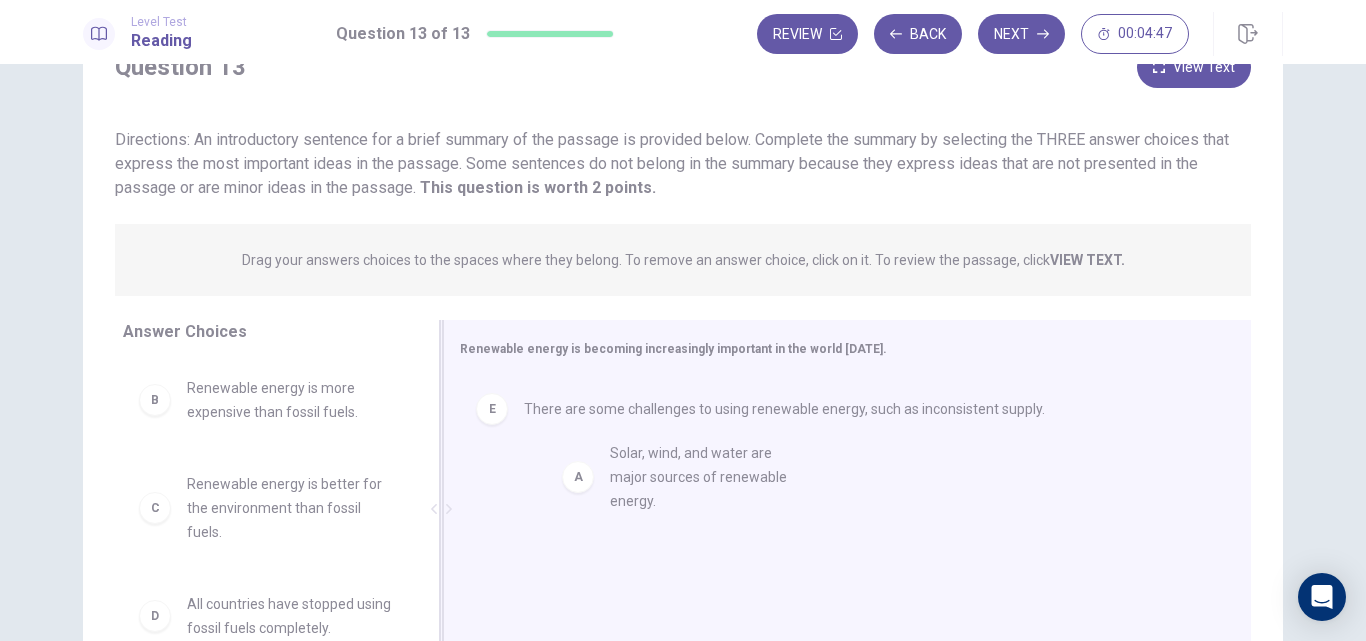 drag, startPoint x: 270, startPoint y: 397, endPoint x: 717, endPoint y: 464, distance: 451.99338 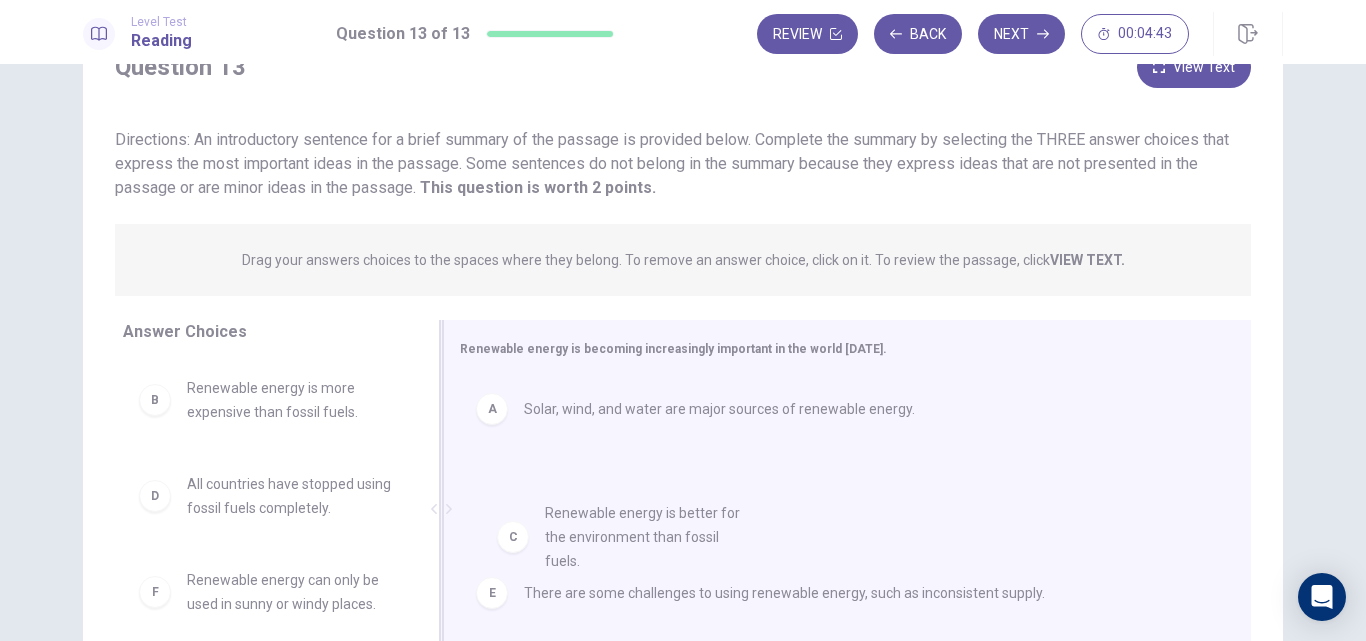drag, startPoint x: 262, startPoint y: 501, endPoint x: 630, endPoint y: 531, distance: 369.2208 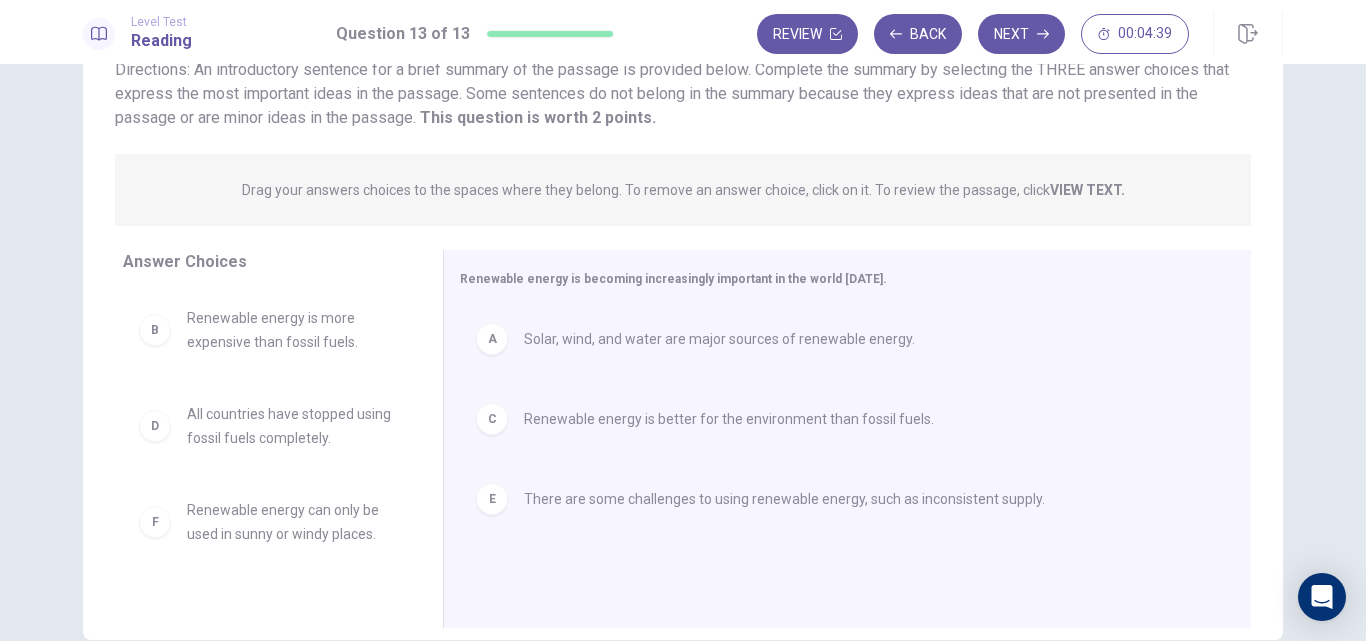 scroll, scrollTop: 168, scrollLeft: 0, axis: vertical 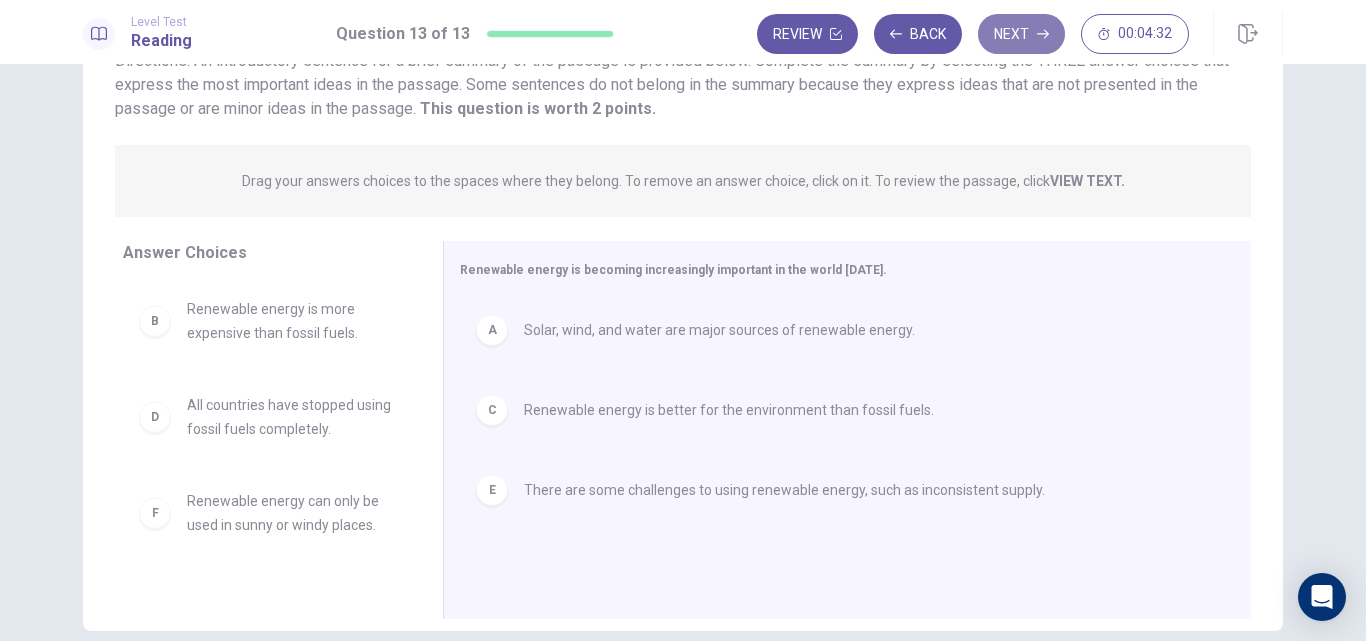 click on "Next" at bounding box center (1021, 34) 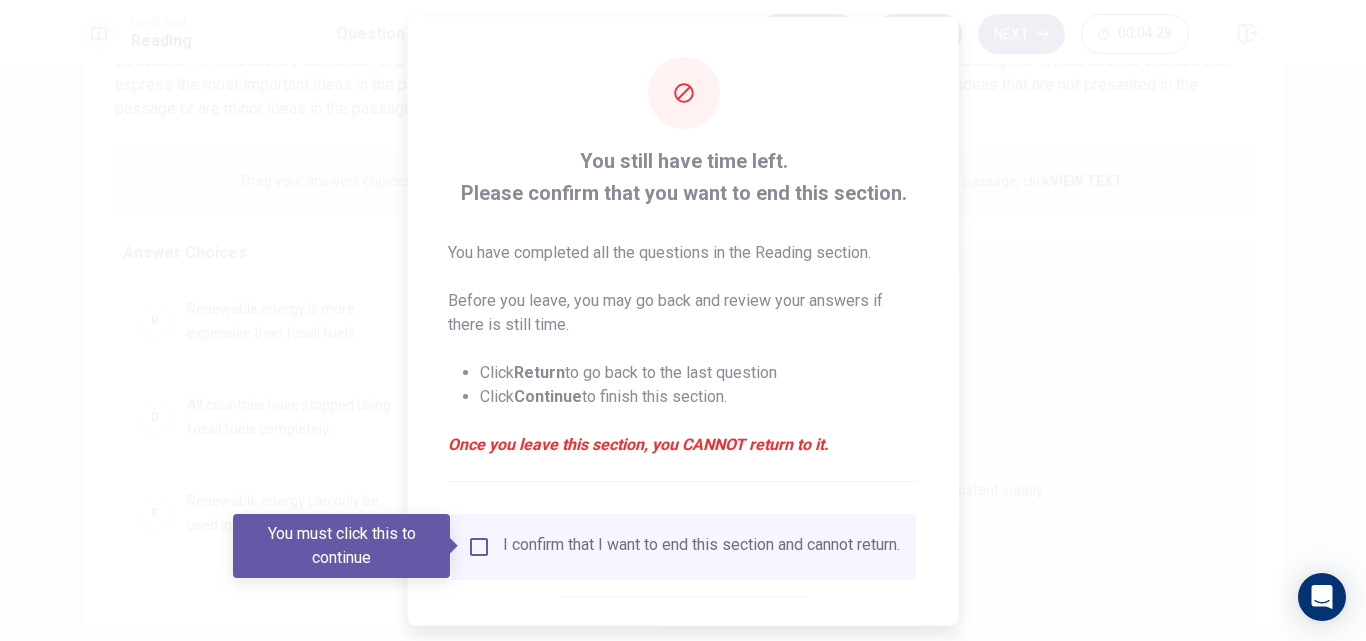 click on "You still have time left.   Please confirm that you want to end this section. You have completed all the questions in the Reading section. Before you leave, you may go back and review your answers if there is still time. Click  Return  to go back to the last question Click  Continue  to finish this section. Once you leave this section, you CANNOT return to it." at bounding box center (683, 312) 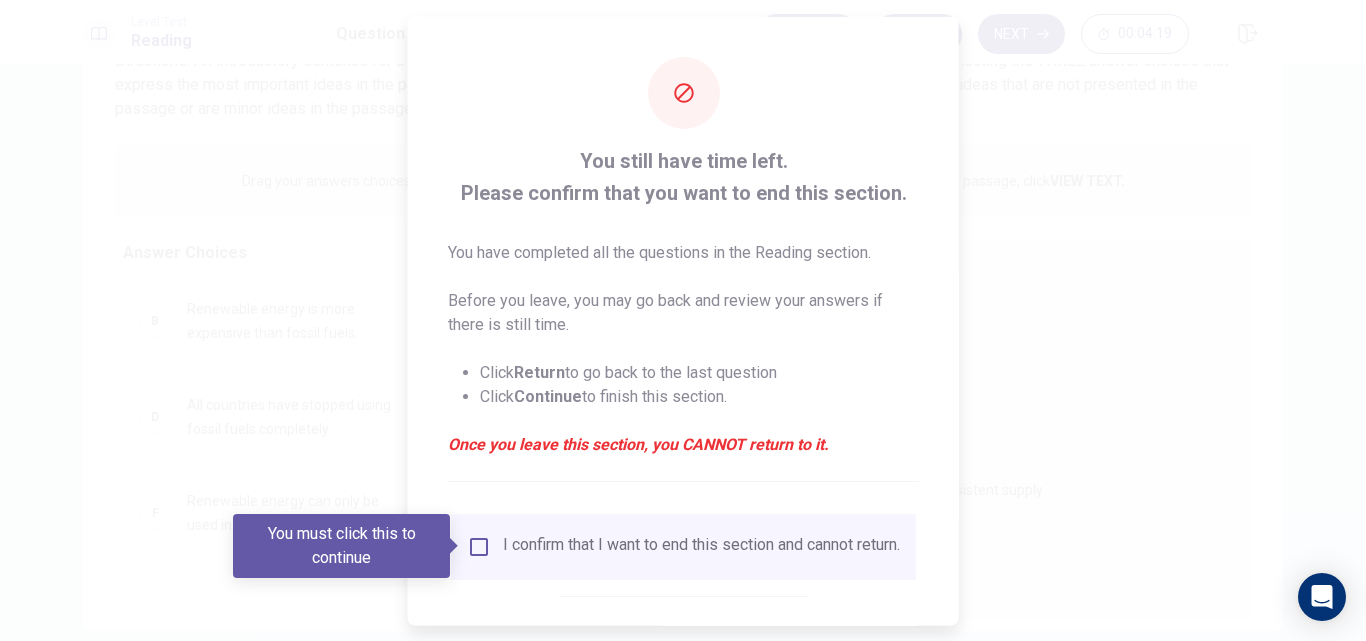 click on "You have completed all the questions in the Reading section." at bounding box center [683, 252] 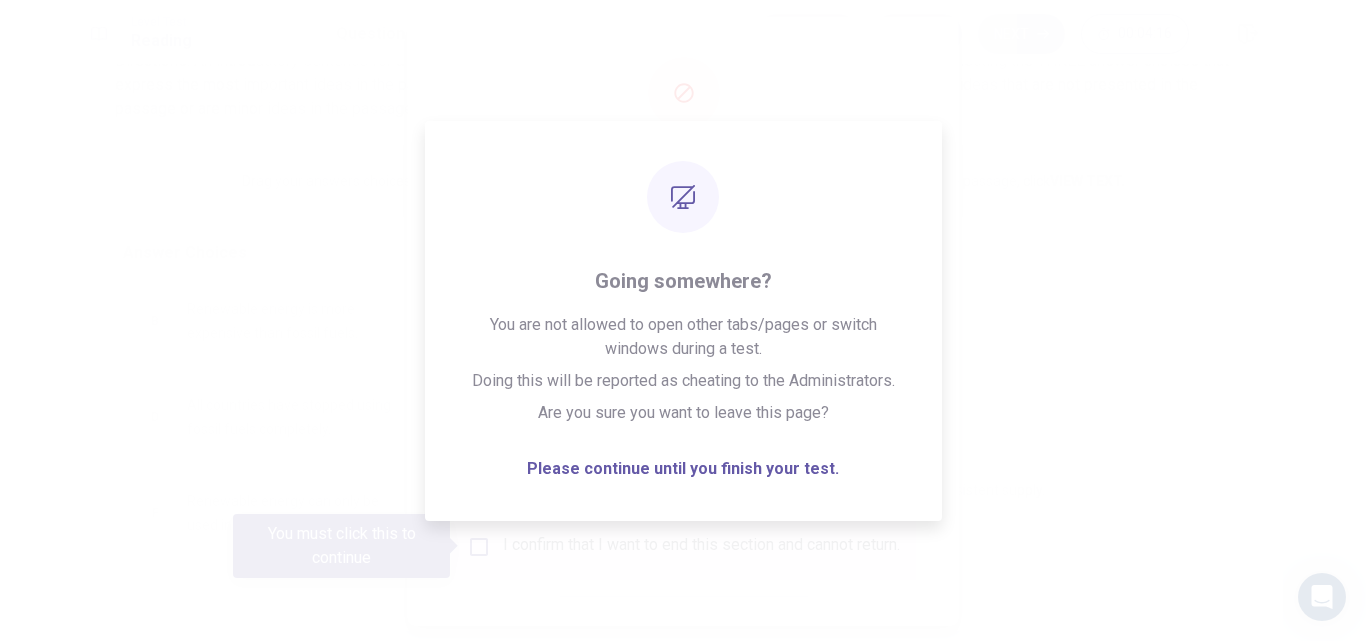 click on "You still have time left.   Please confirm that you want to end this section." at bounding box center [683, 176] 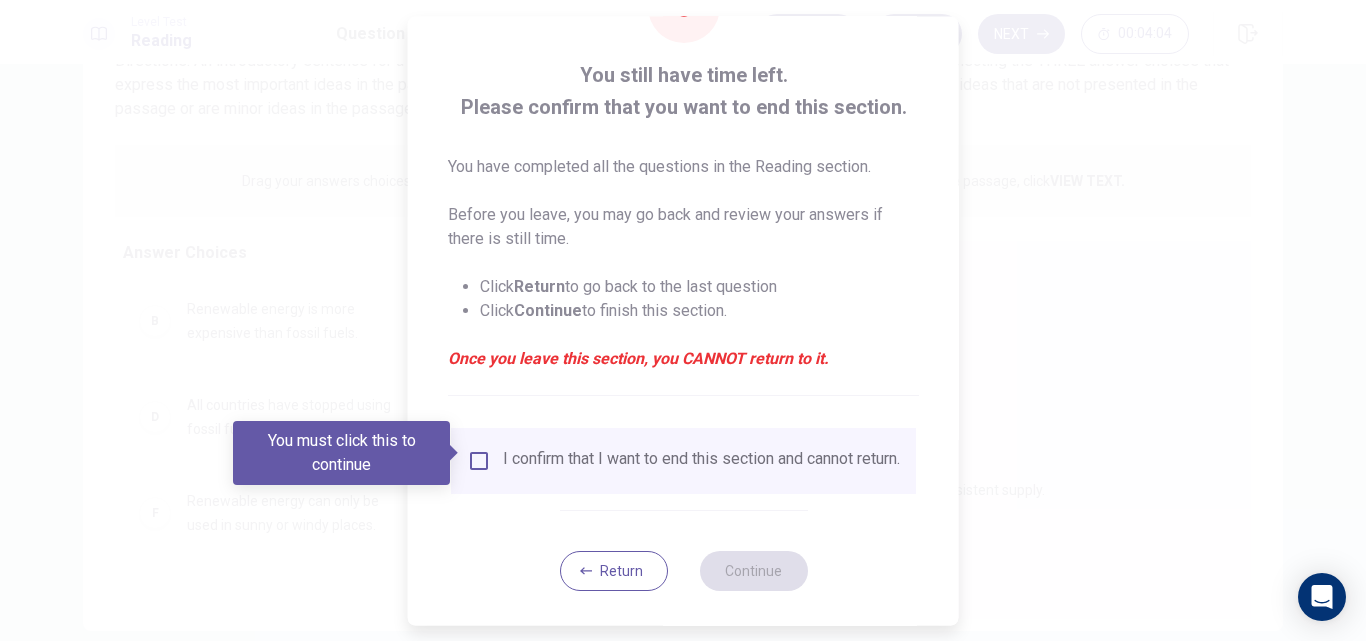 scroll, scrollTop: 105, scrollLeft: 0, axis: vertical 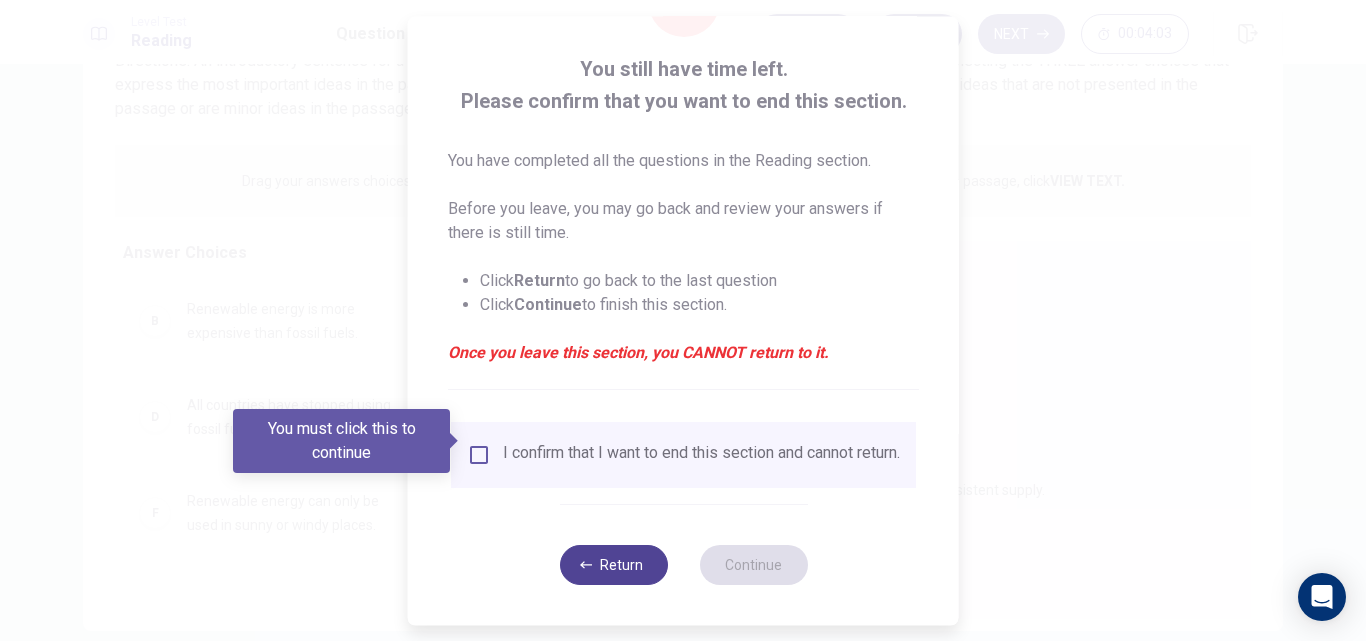 click on "Return" at bounding box center (613, 565) 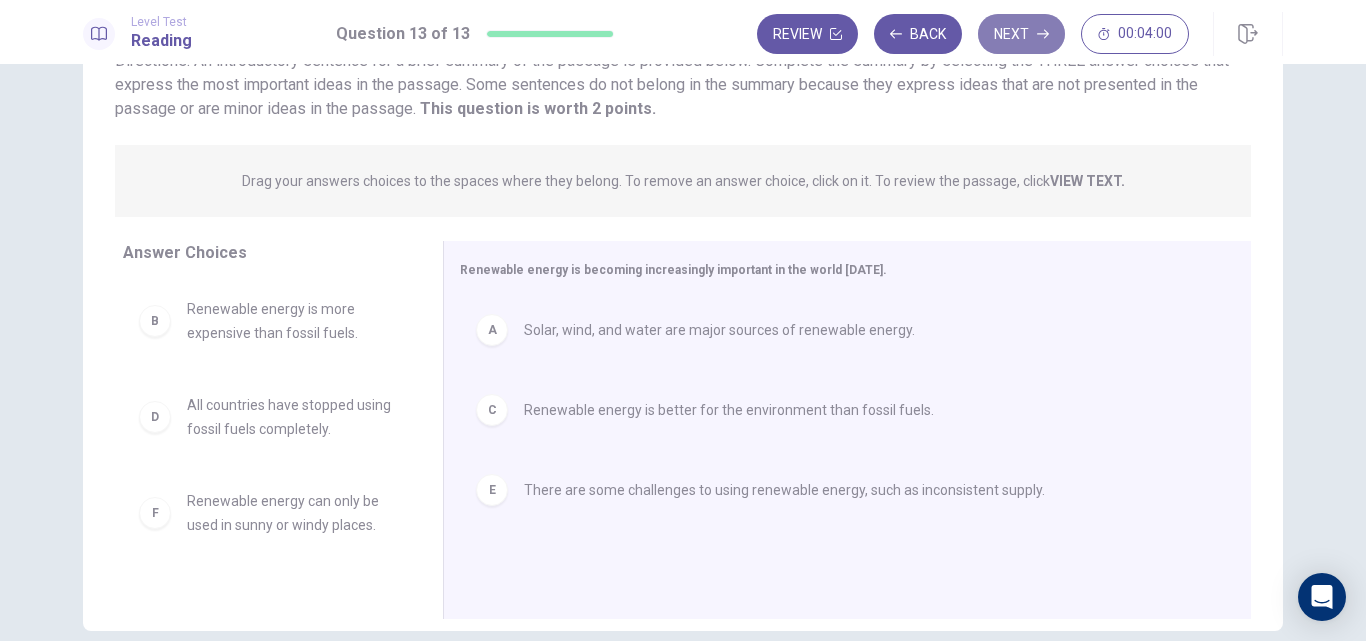 click on "Next" at bounding box center [1021, 34] 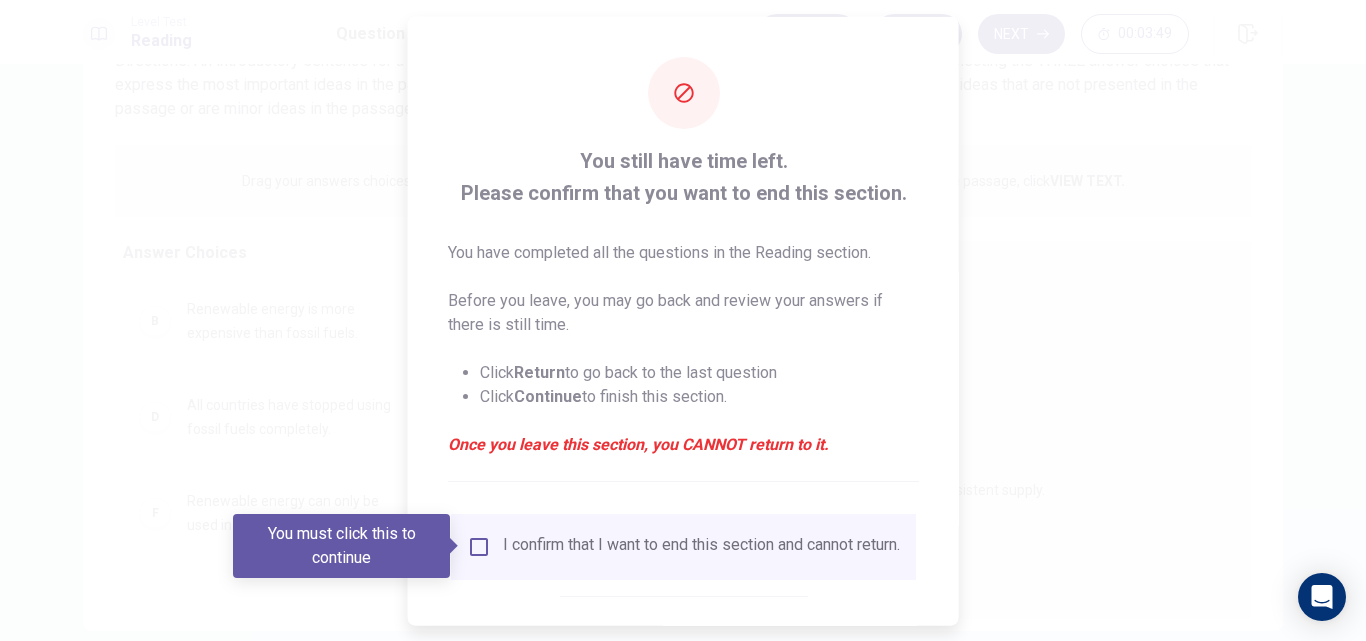 click at bounding box center [683, 320] 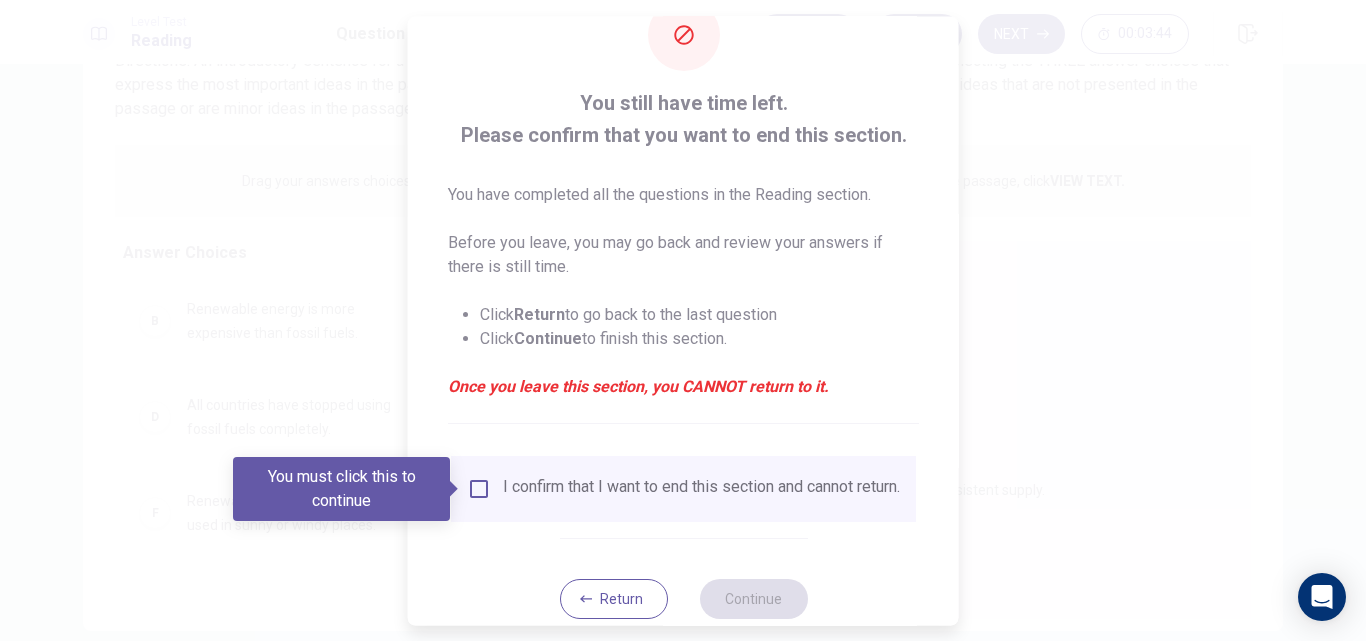 scroll, scrollTop: 105, scrollLeft: 0, axis: vertical 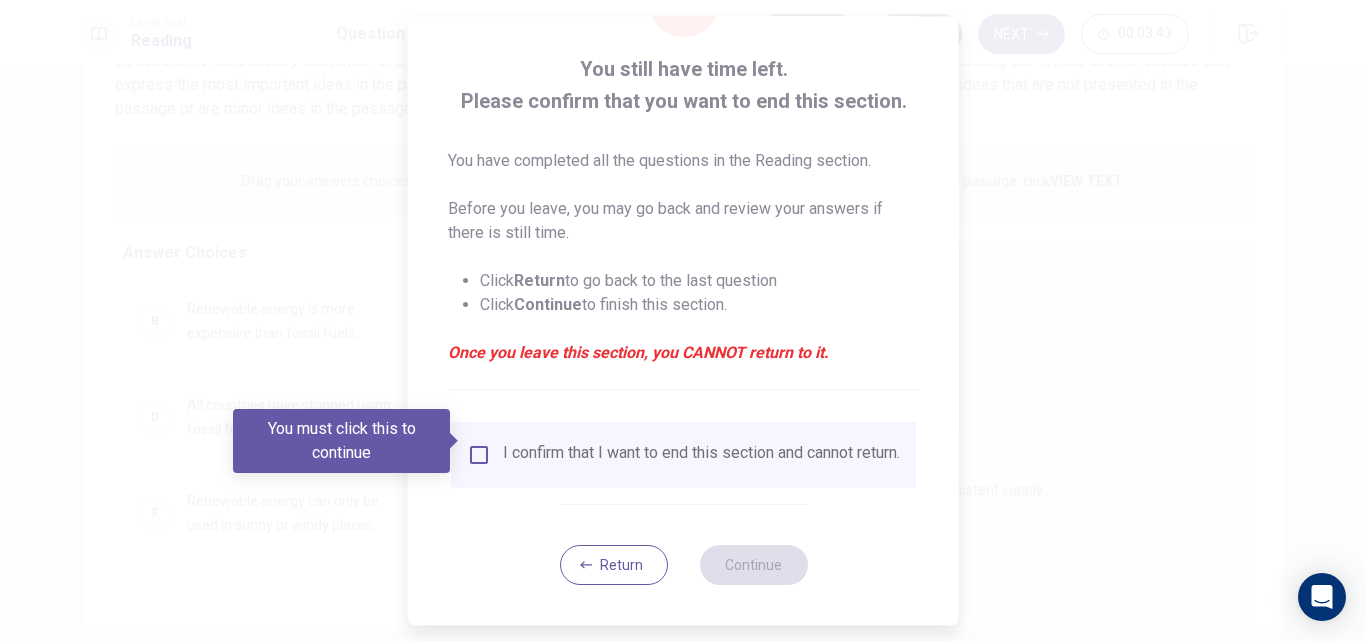 drag, startPoint x: 958, startPoint y: 328, endPoint x: 932, endPoint y: 477, distance: 151.25145 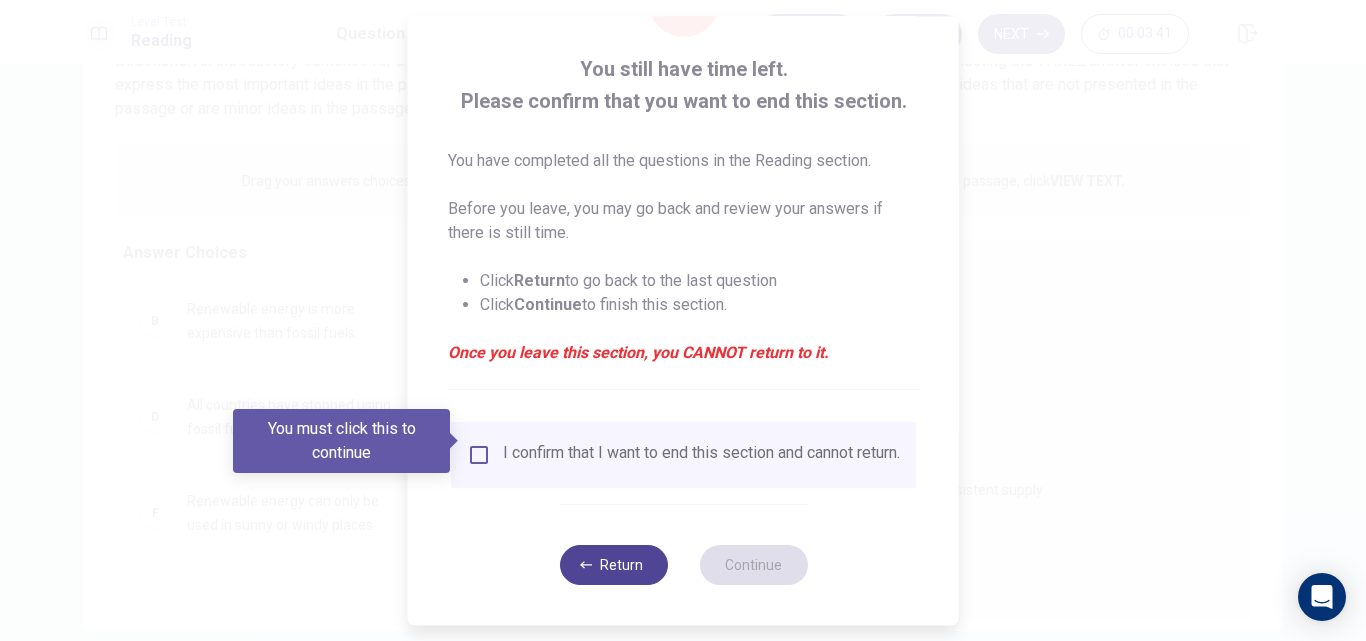 click on "Return" at bounding box center (613, 565) 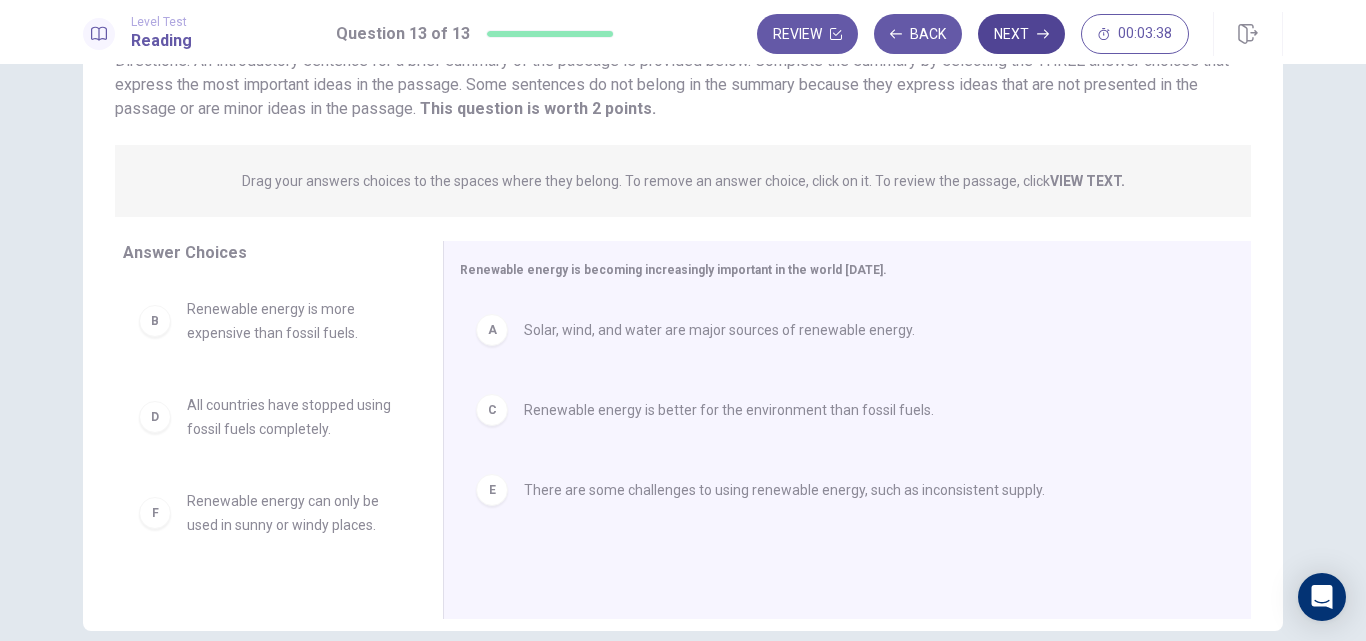 click on "Next" at bounding box center (1021, 34) 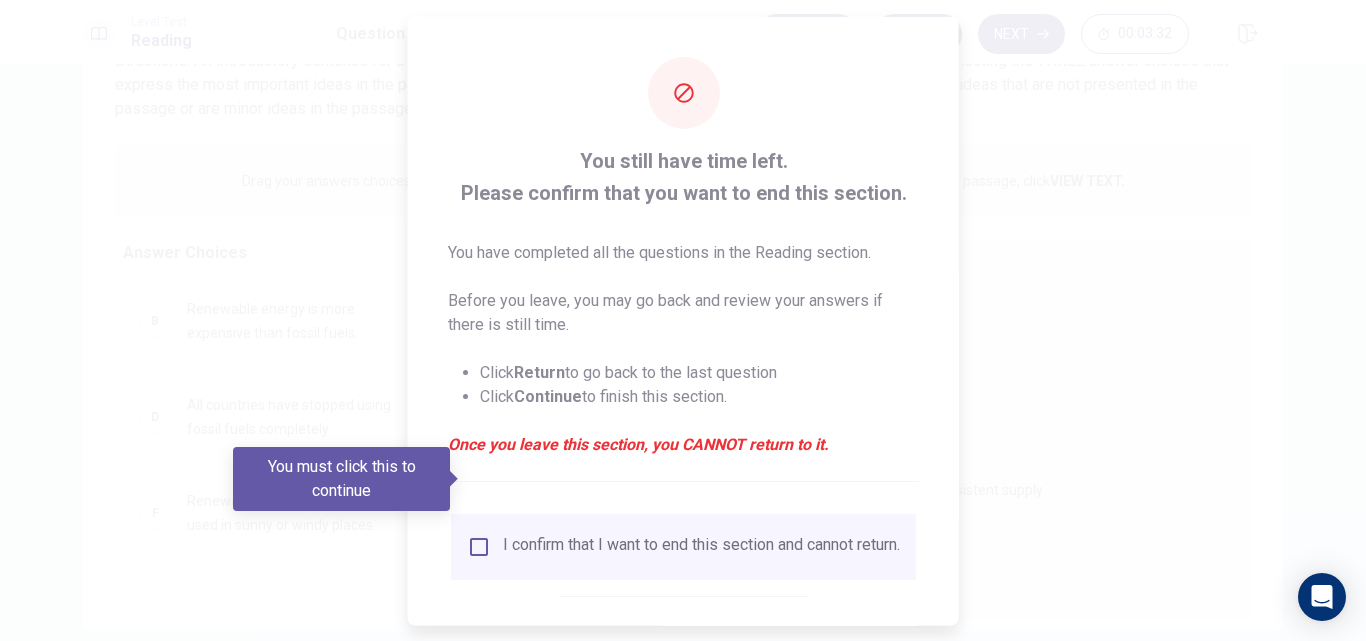 scroll, scrollTop: 105, scrollLeft: 0, axis: vertical 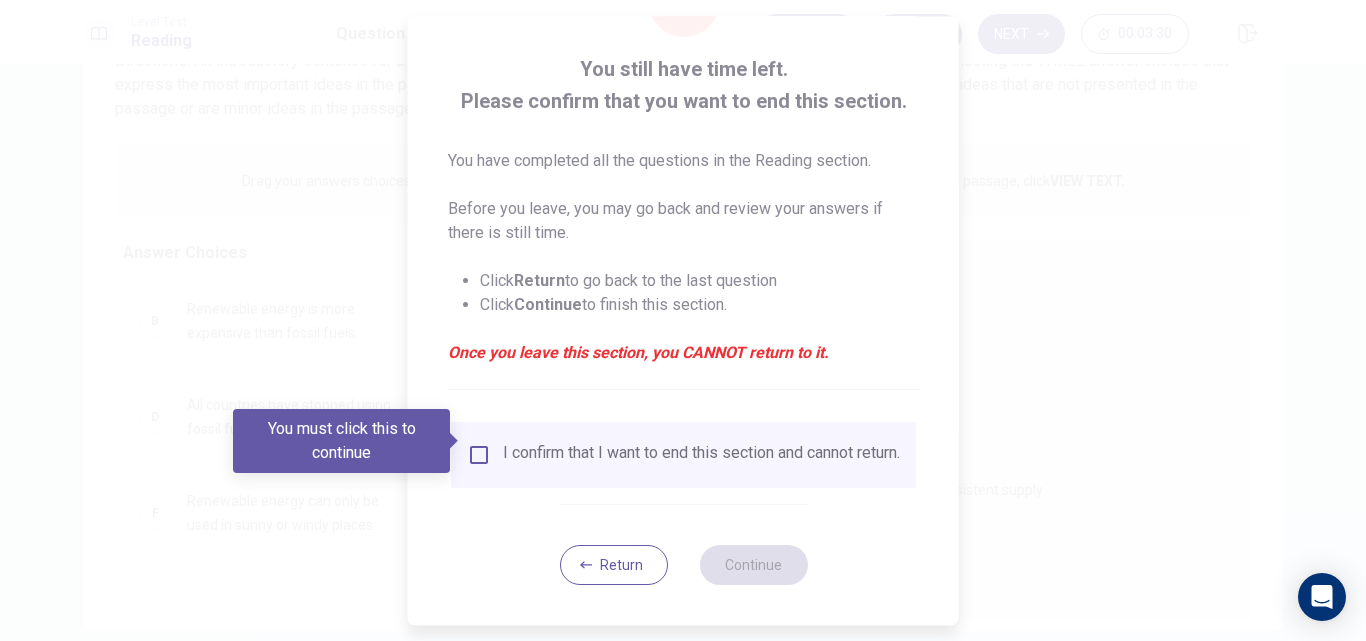 click on "I confirm that I want to end this section and cannot return." at bounding box center (683, 455) 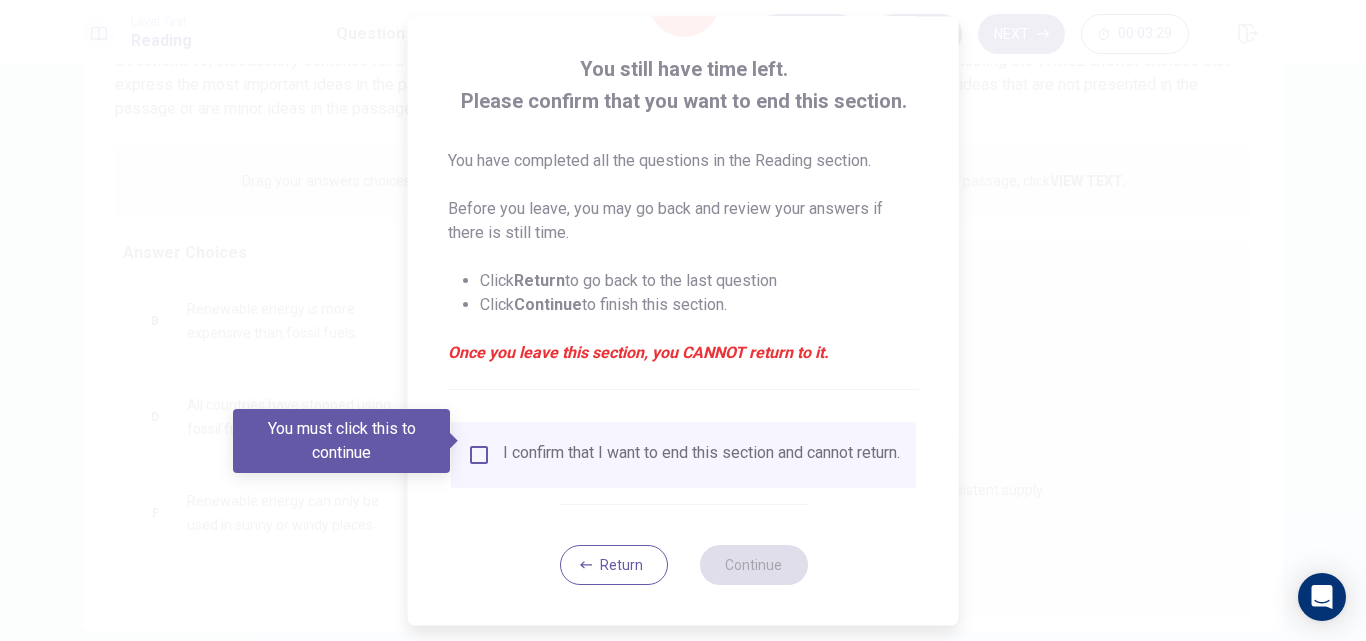click on "I confirm that I want to end this section and cannot return." at bounding box center [701, 455] 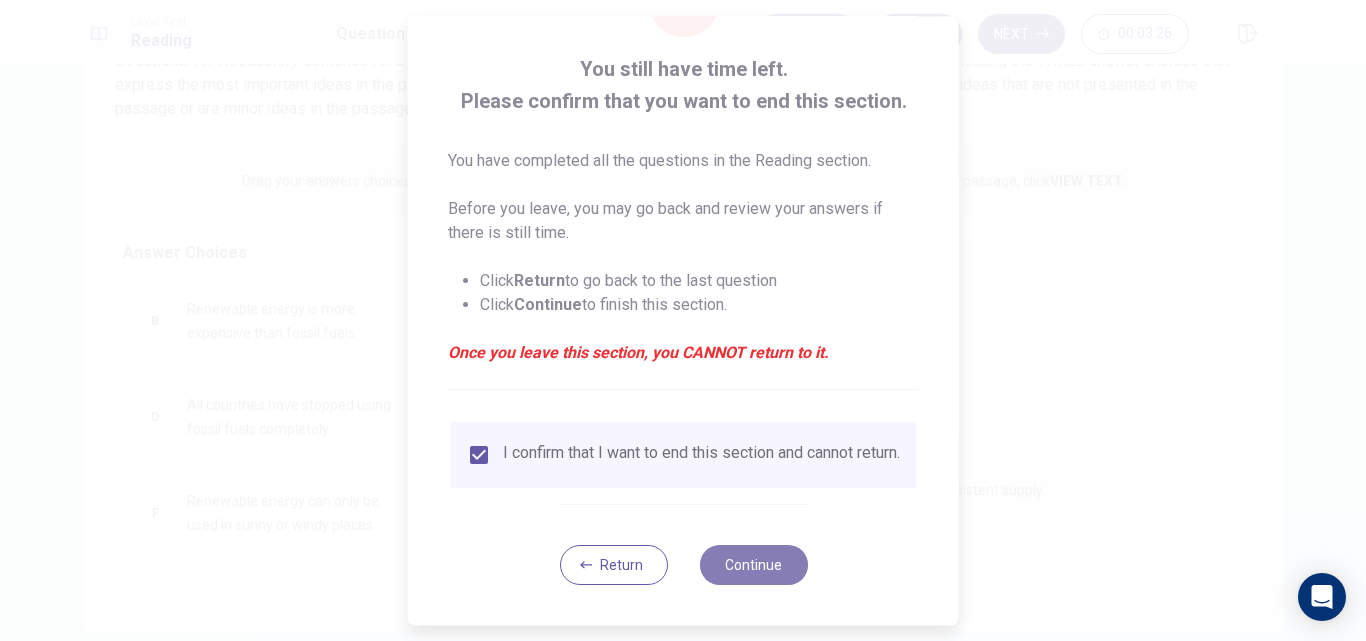 click on "Continue" at bounding box center (753, 565) 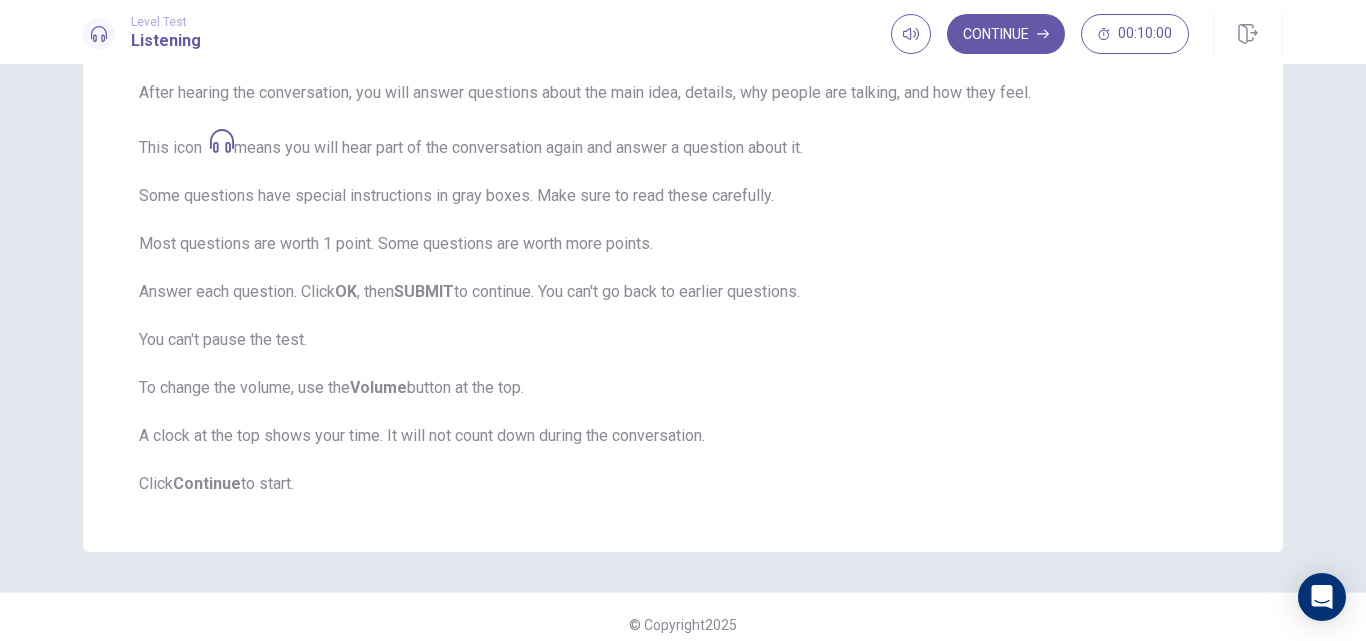 scroll, scrollTop: 301, scrollLeft: 0, axis: vertical 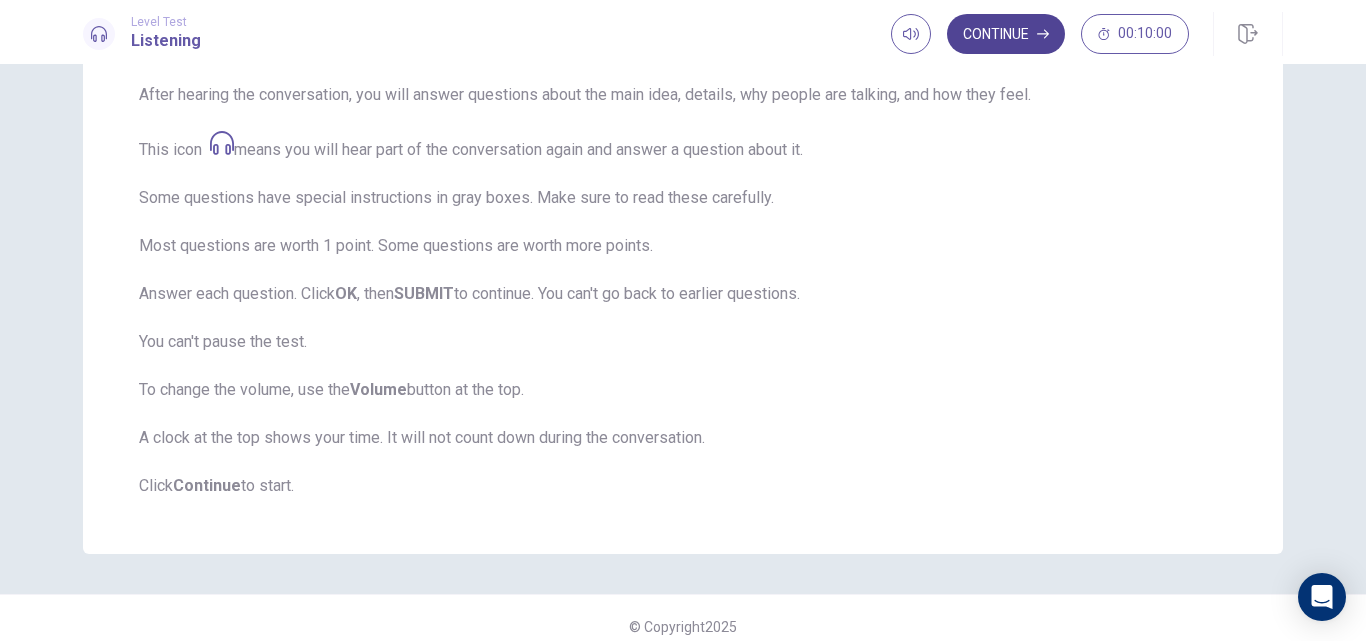 click on "Continue" at bounding box center [1006, 34] 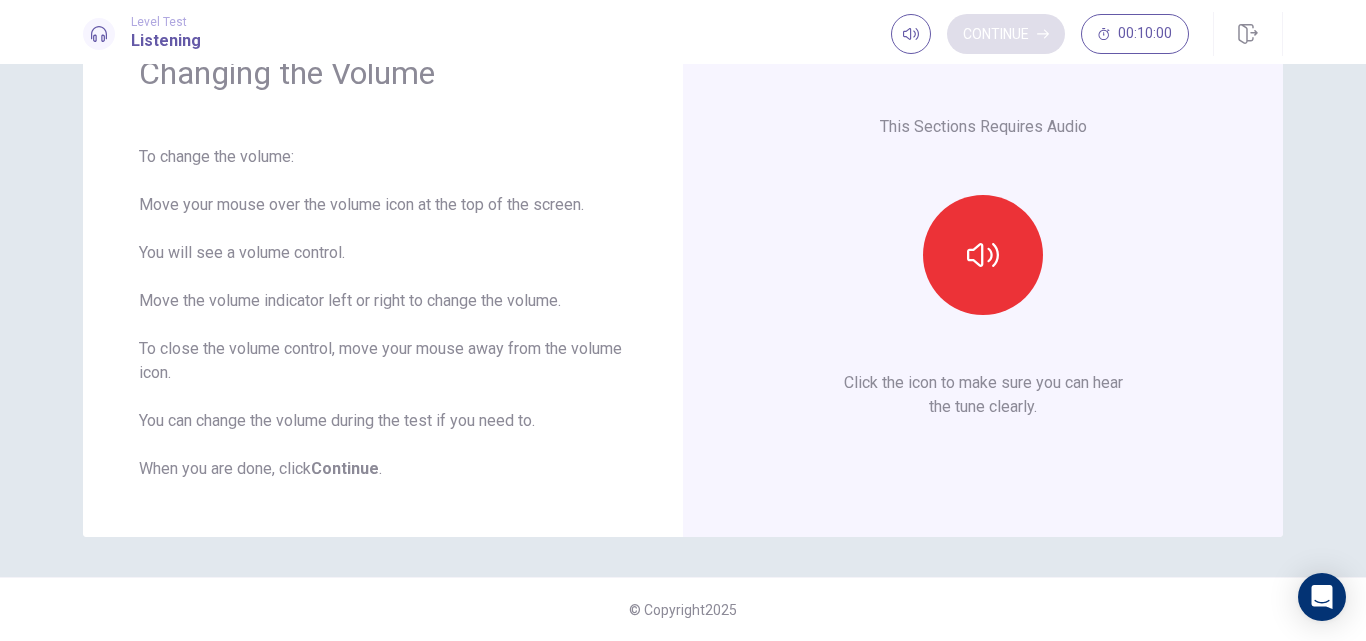 scroll, scrollTop: 107, scrollLeft: 0, axis: vertical 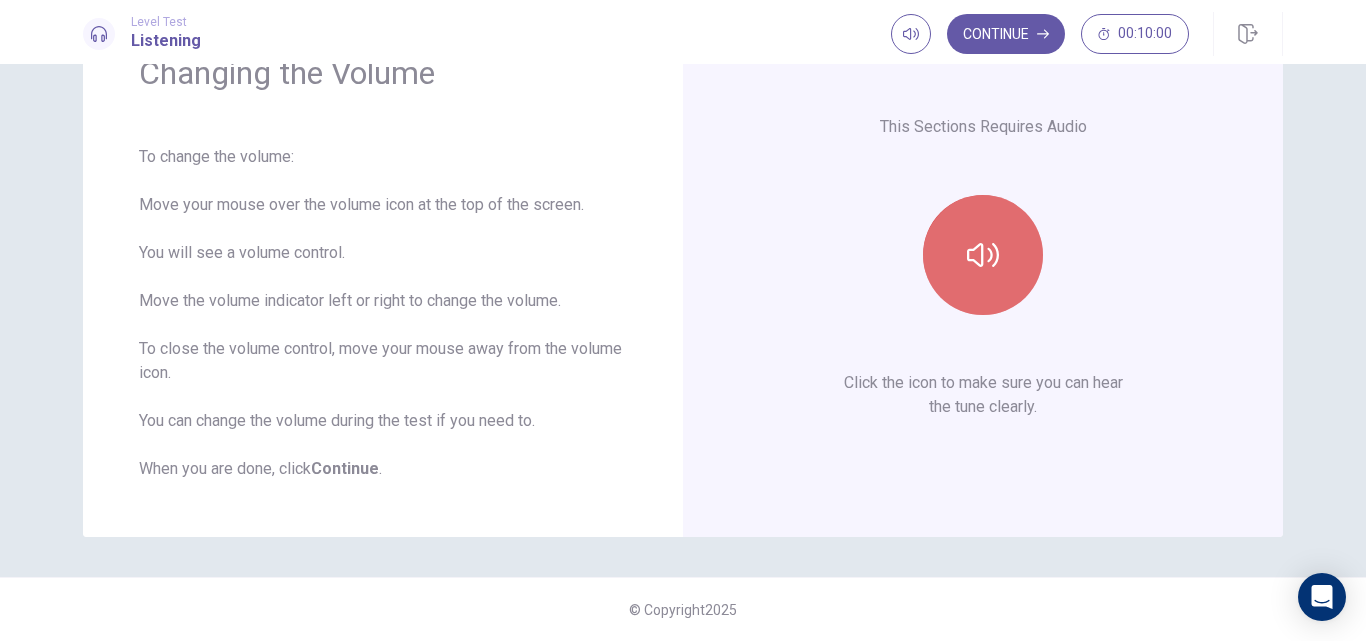 click at bounding box center (983, 255) 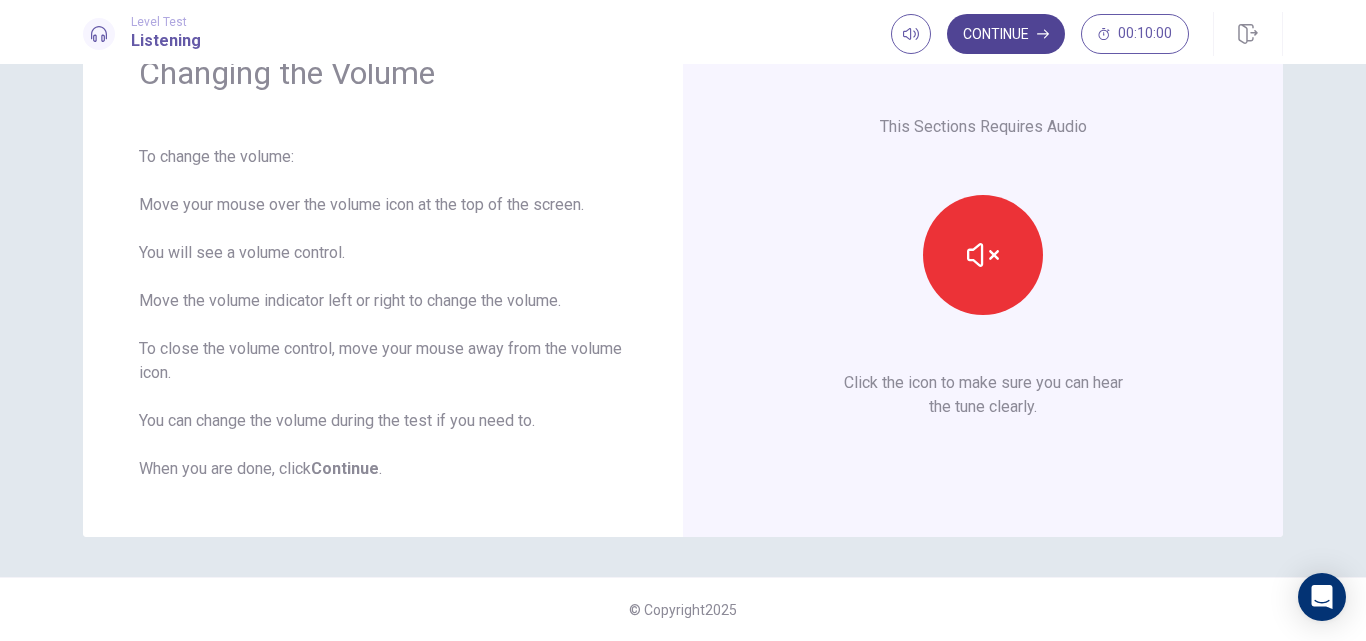 click on "Continue" at bounding box center (1006, 34) 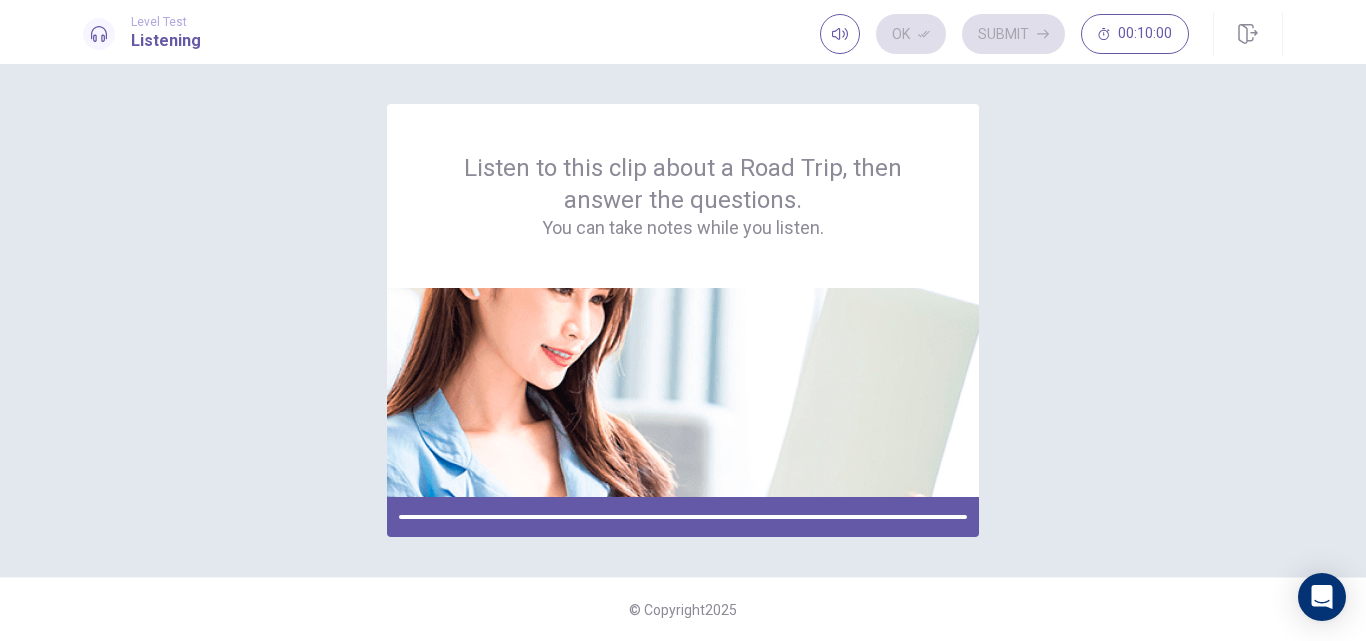 scroll, scrollTop: 0, scrollLeft: 0, axis: both 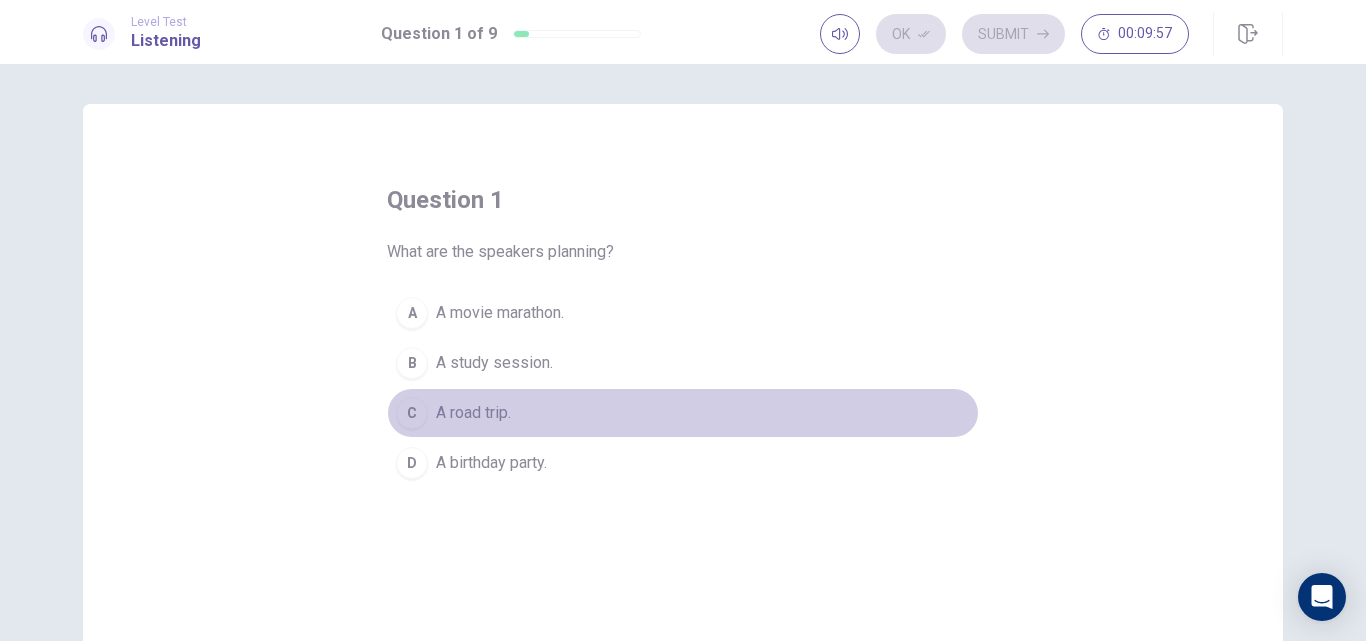 click on "C A road trip." at bounding box center [683, 413] 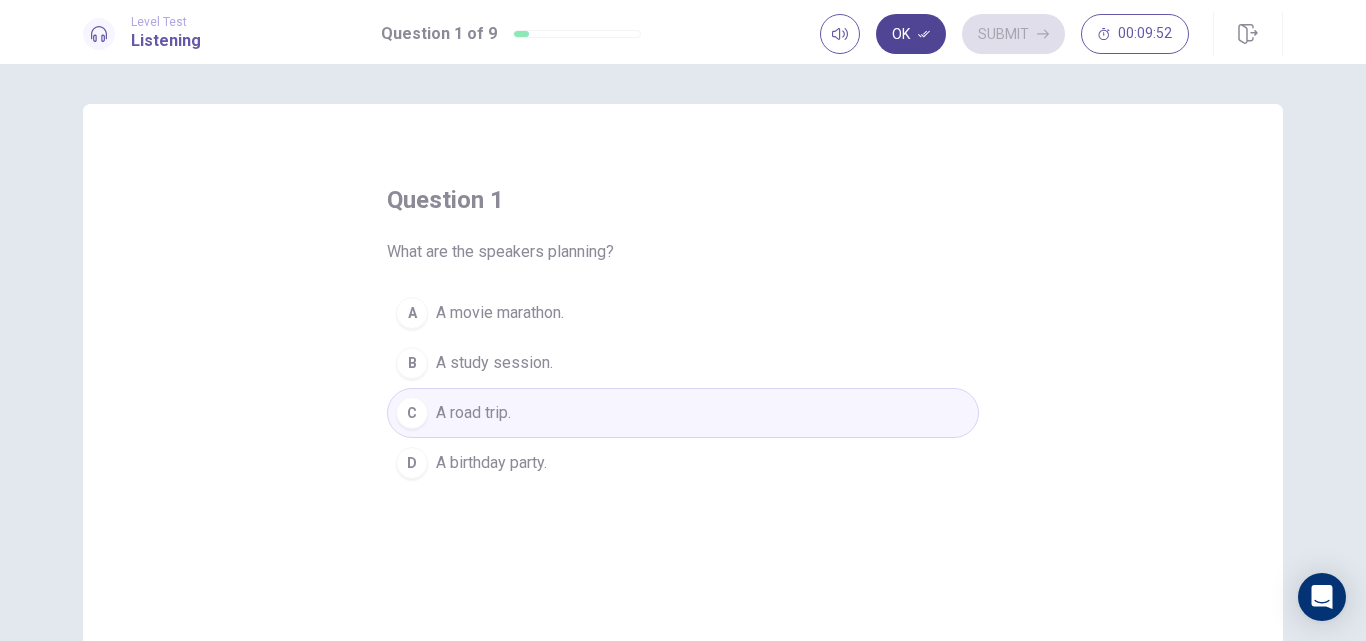 drag, startPoint x: 994, startPoint y: 44, endPoint x: 896, endPoint y: 33, distance: 98.61542 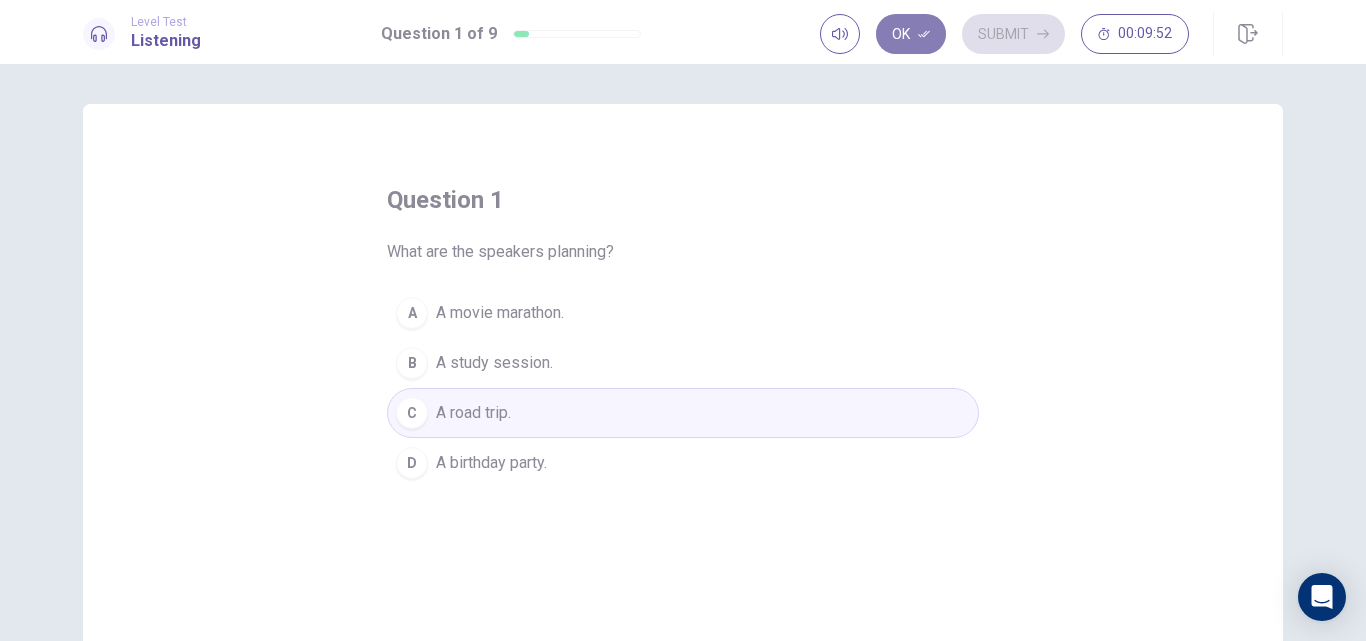 click on "Ok" at bounding box center (911, 34) 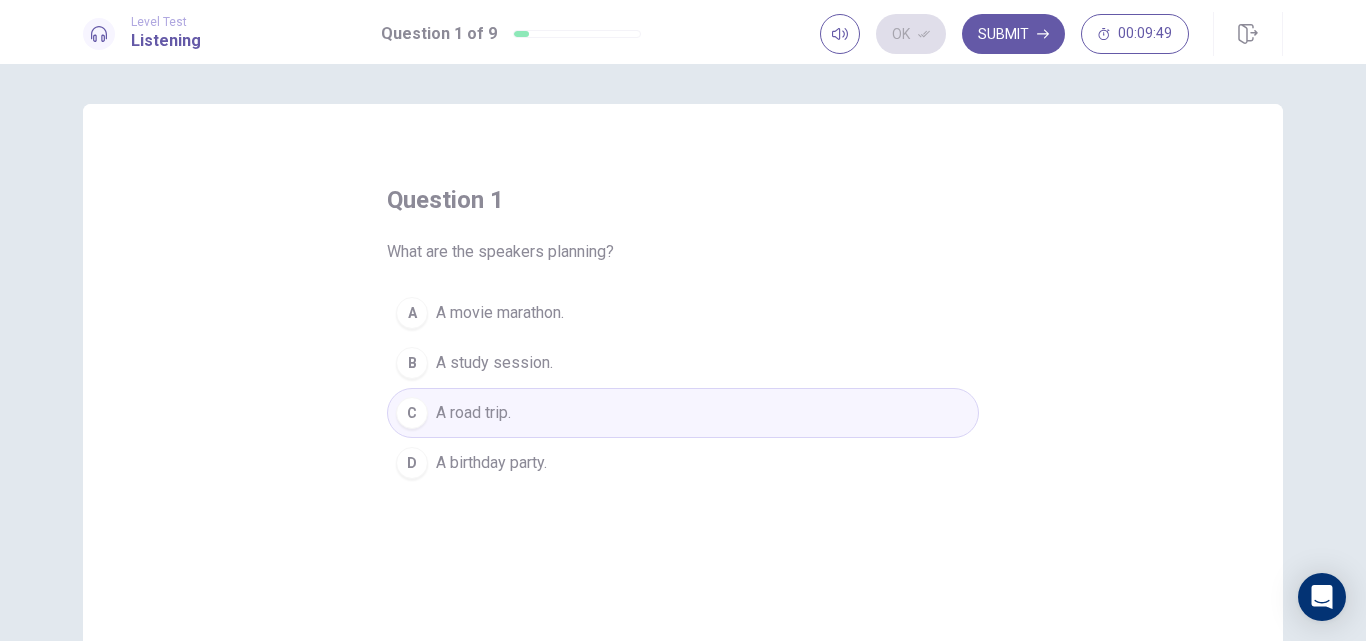 click on "question   1 What are the speakers planning? A A movie marathon.
B A study session.
C A road trip.
D A birthday party.   © Copyright  2025" at bounding box center (683, 352) 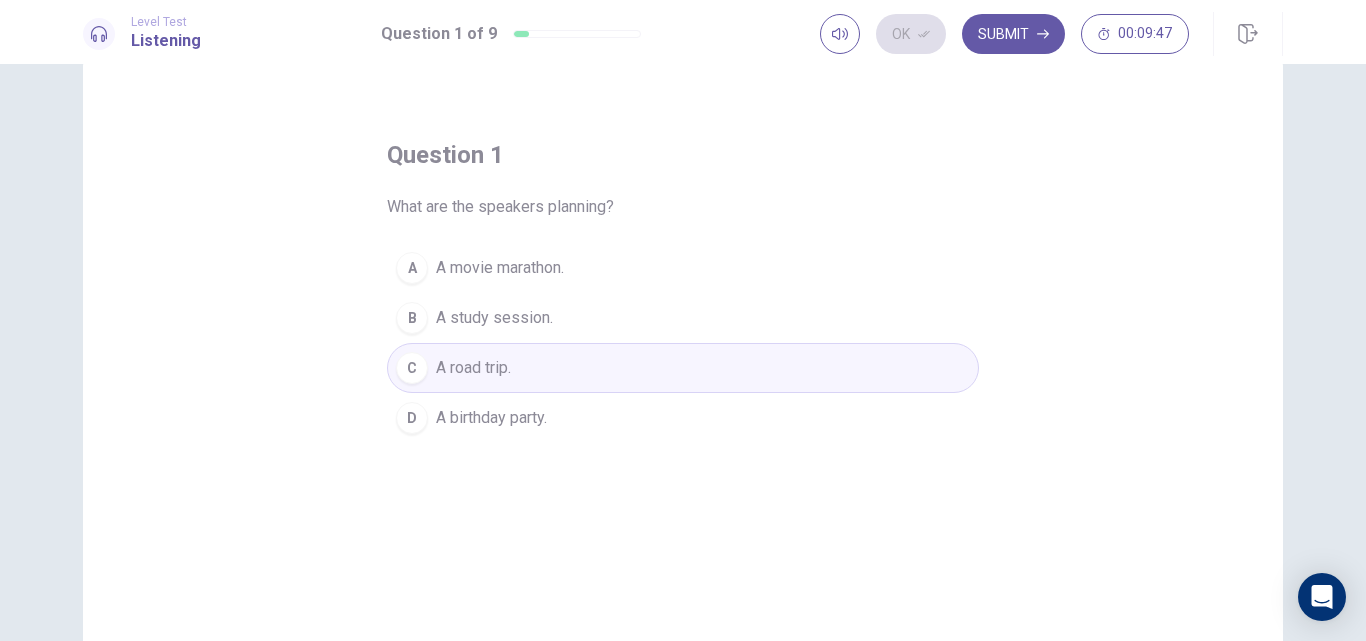 scroll, scrollTop: 0, scrollLeft: 0, axis: both 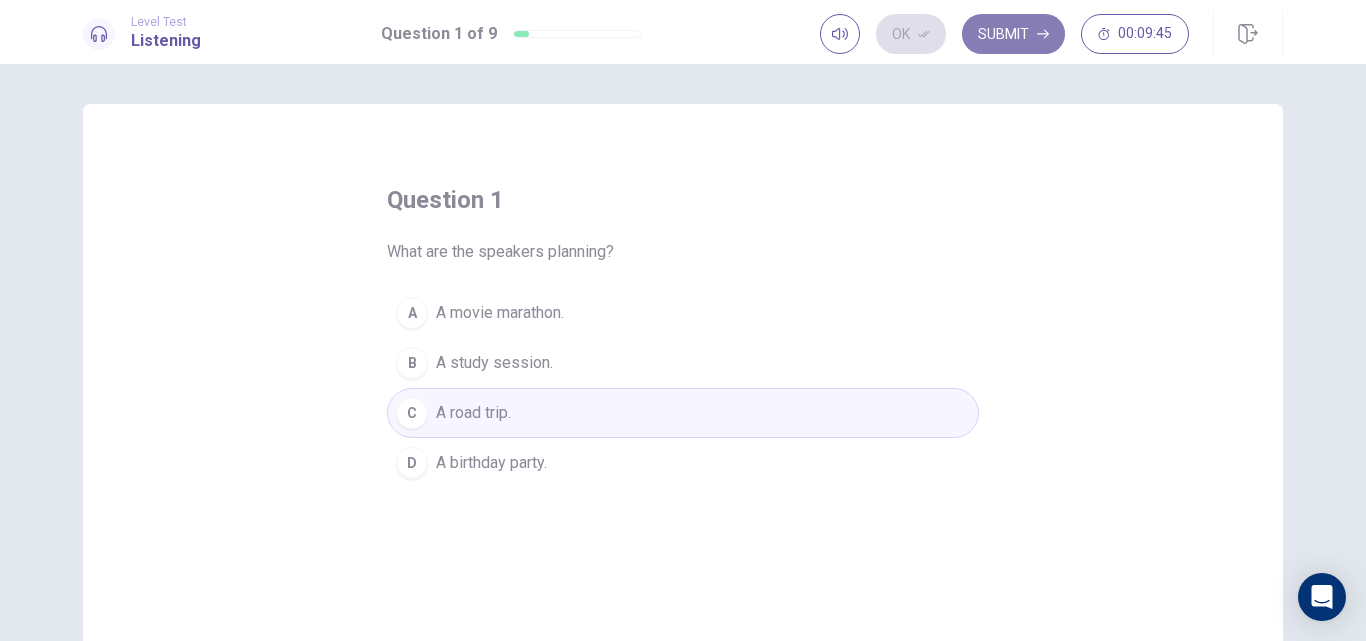 click on "Submit" at bounding box center [1013, 34] 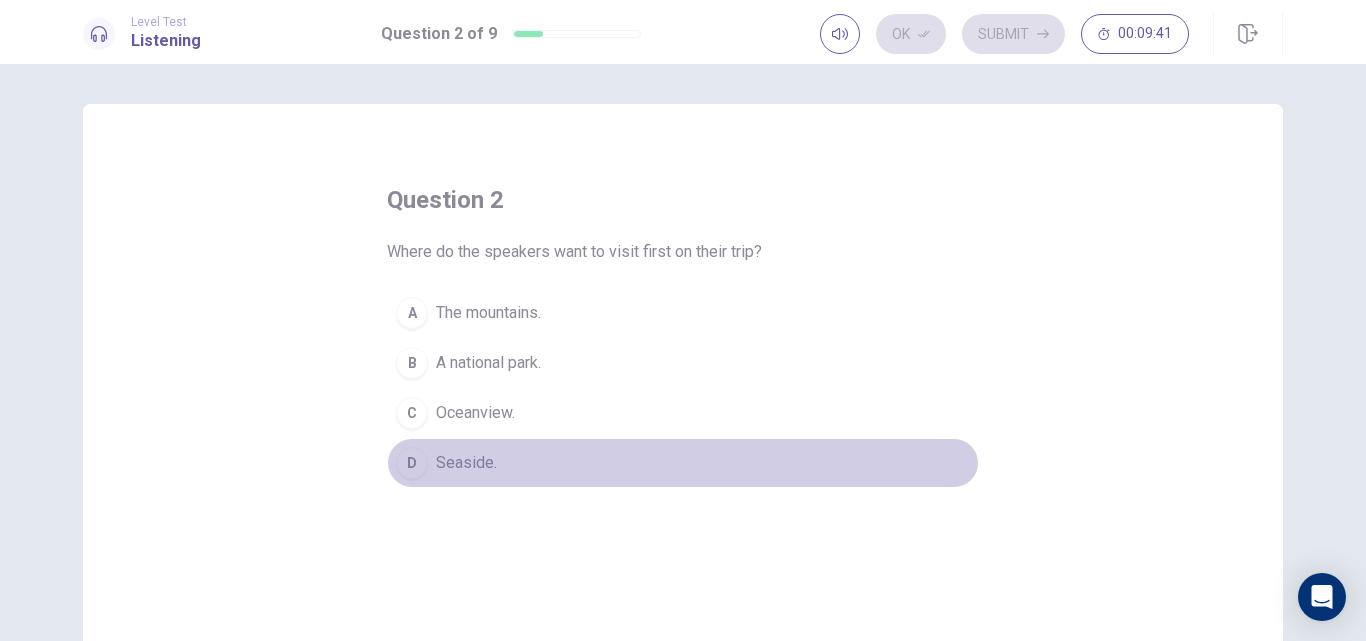 click on "Seaside." at bounding box center (466, 463) 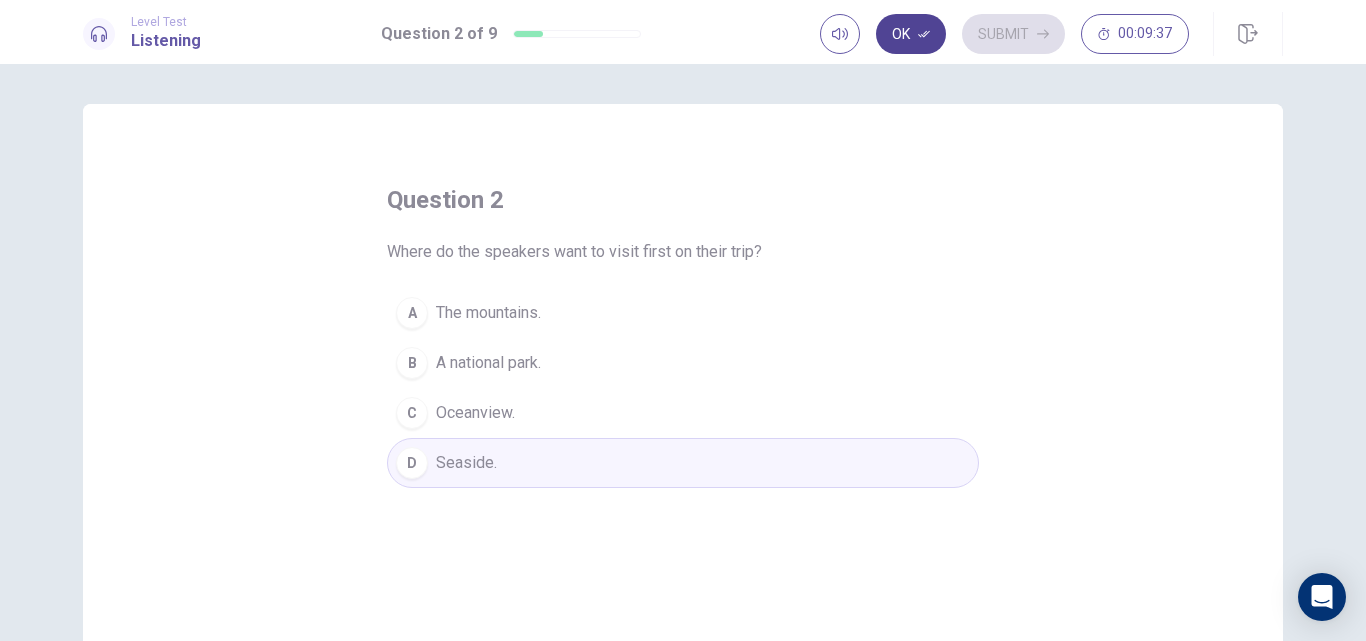 click 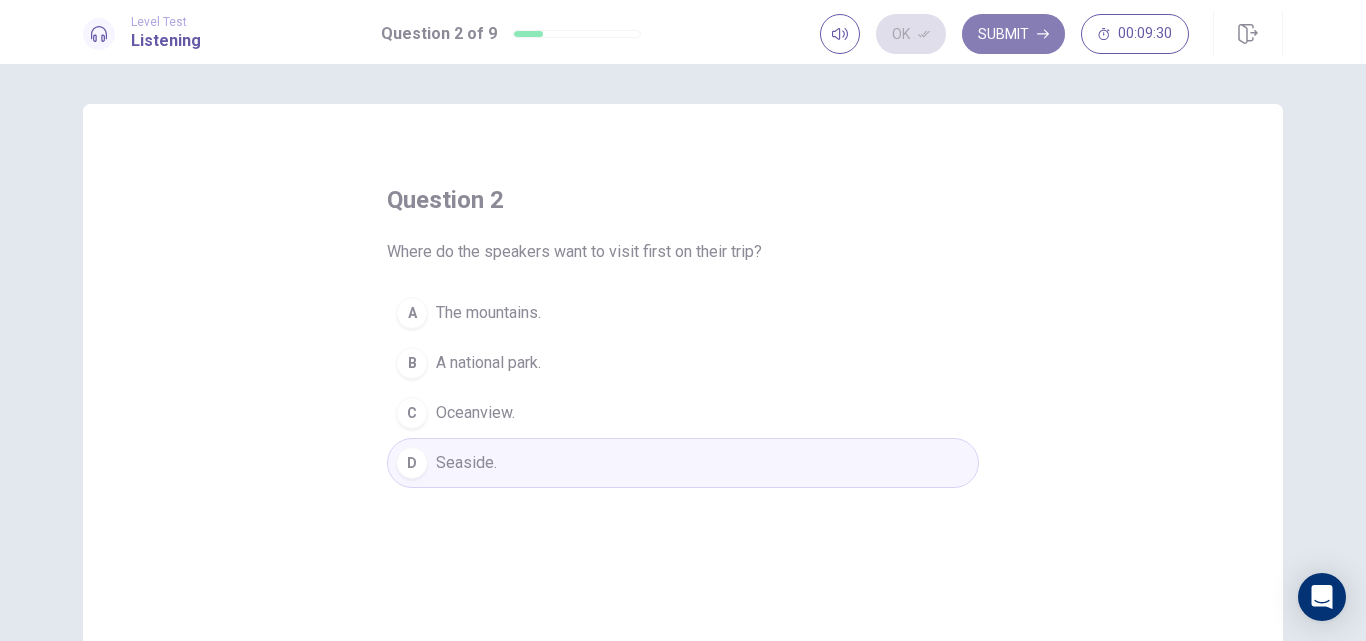 click on "Submit" at bounding box center (1013, 34) 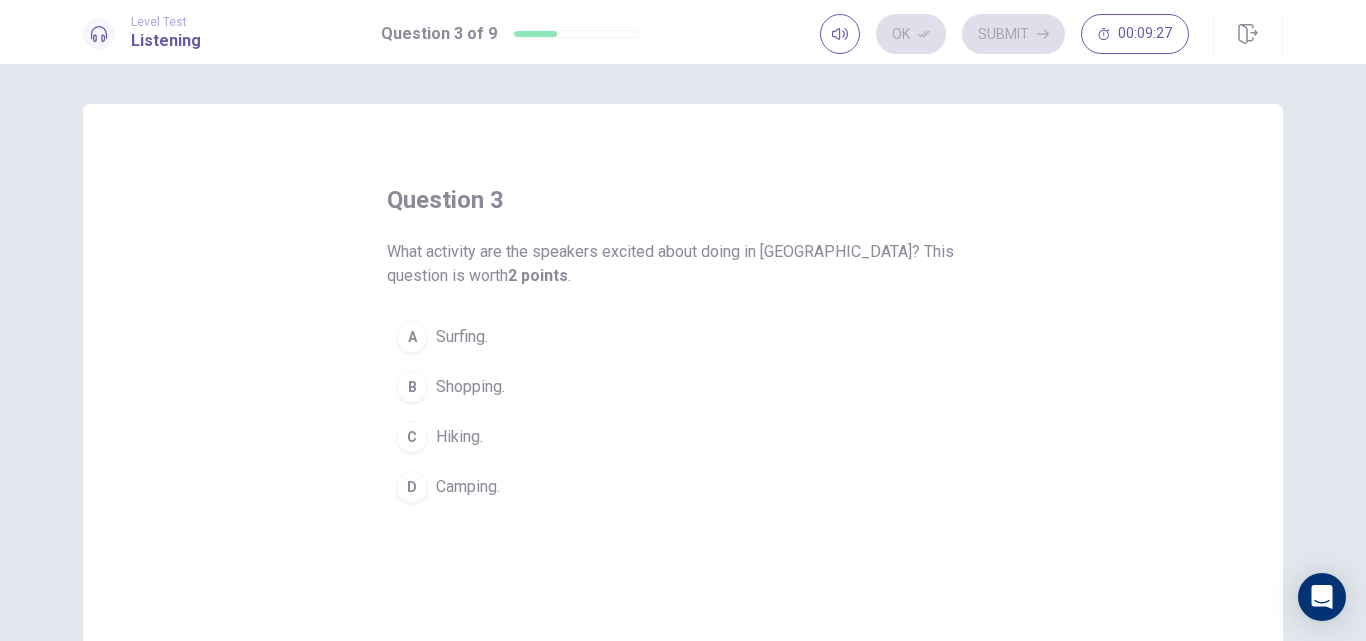 click on "What activity are the speakers excited about doing in [GEOGRAPHIC_DATA]? This question is worth  2 points ." at bounding box center (683, 264) 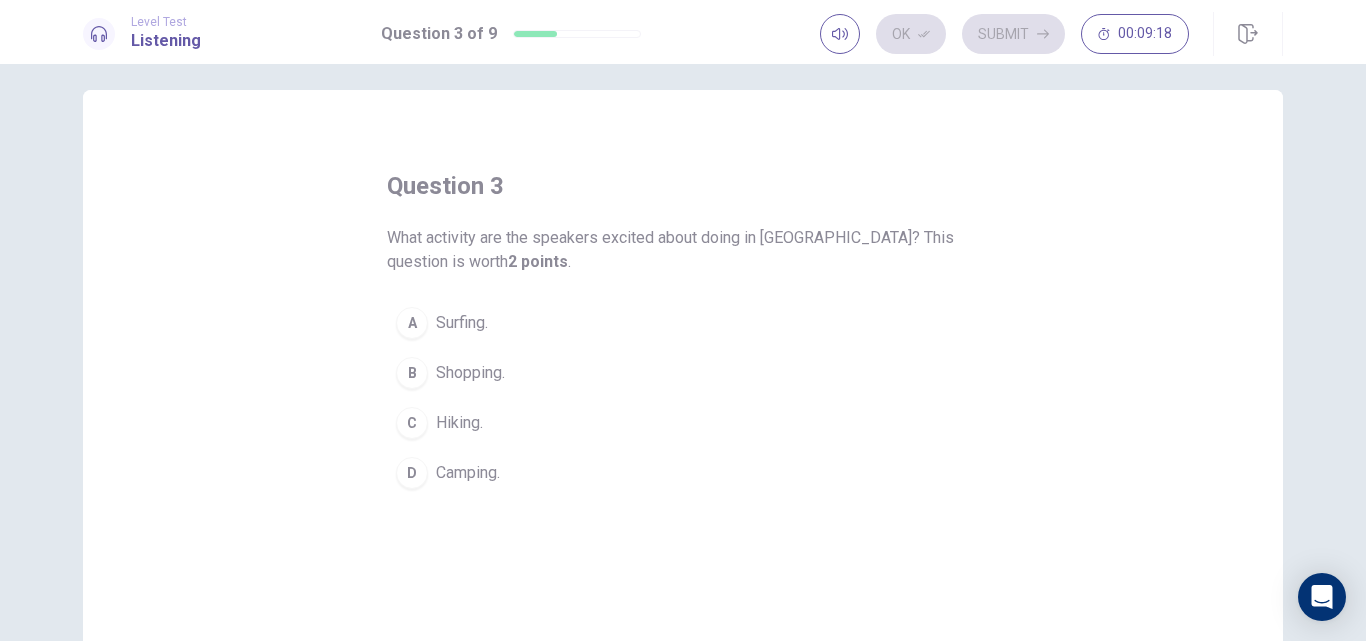 scroll, scrollTop: 21, scrollLeft: 0, axis: vertical 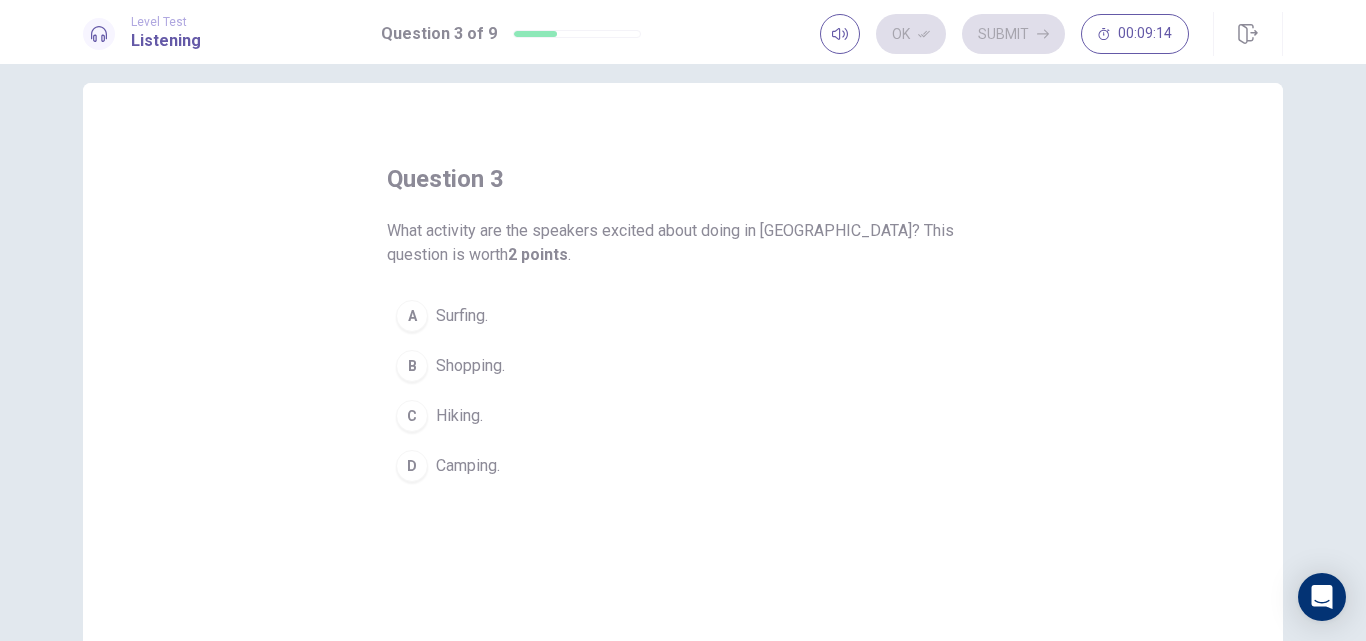click on "D Camping." at bounding box center [683, 466] 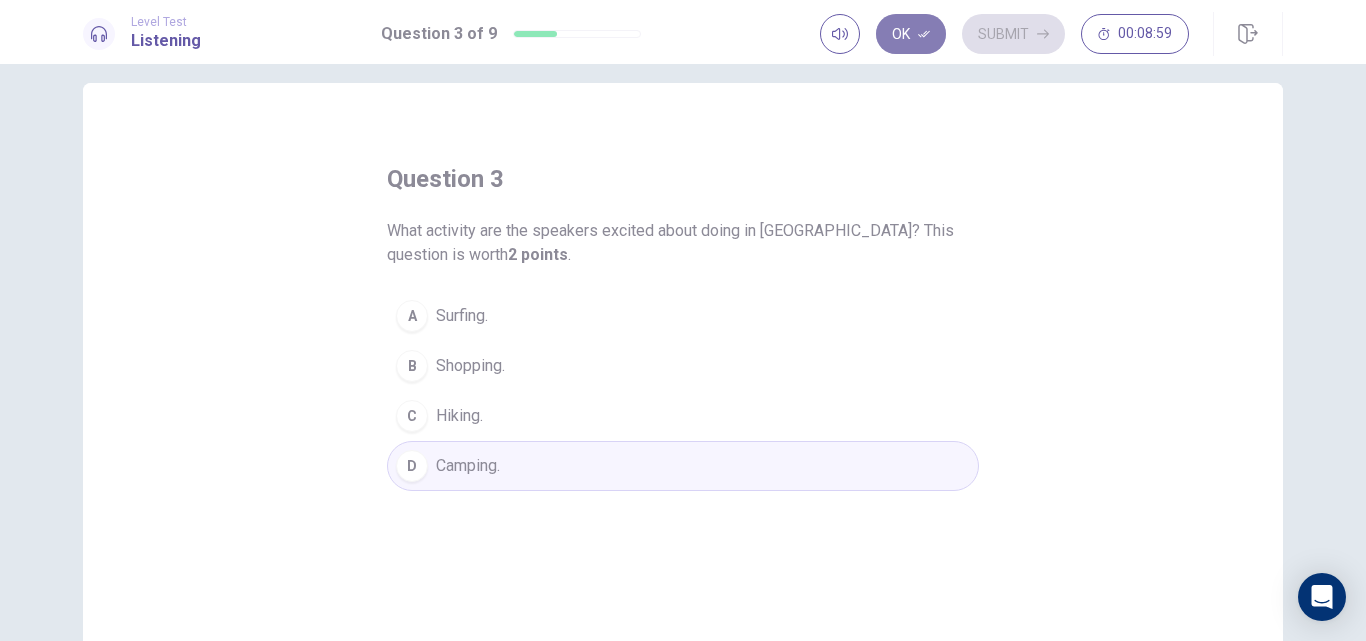 click on "Ok" at bounding box center (911, 34) 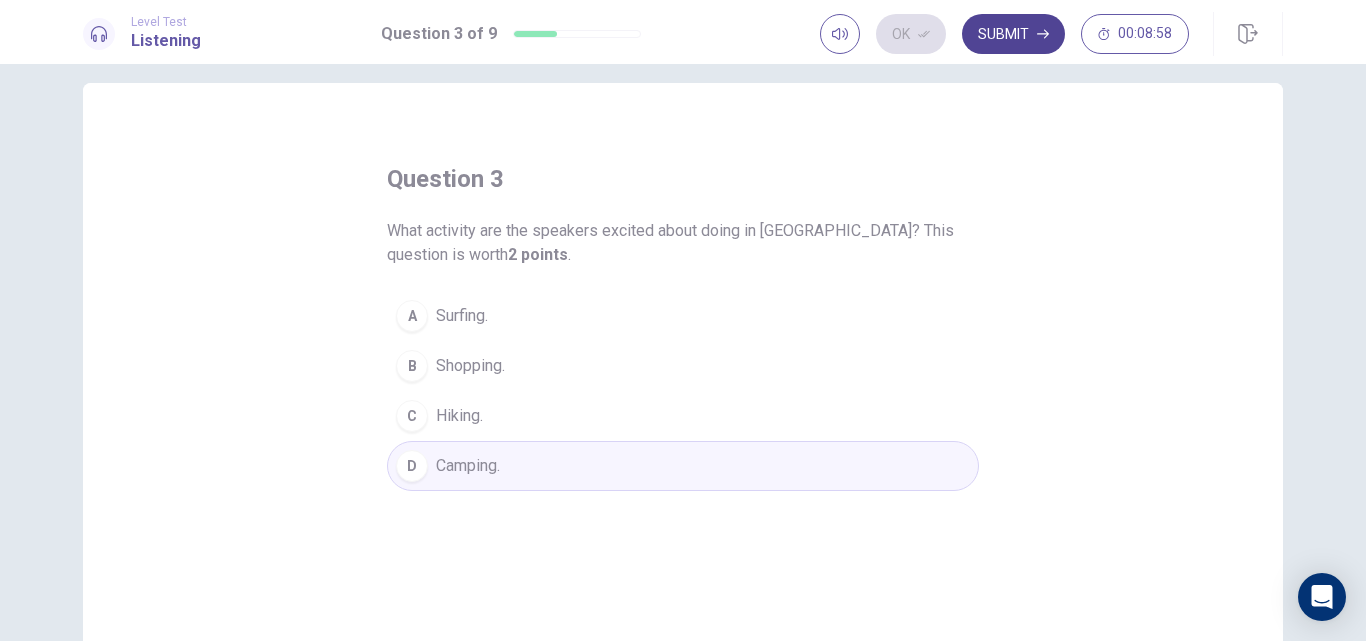 click on "Submit" at bounding box center [1013, 34] 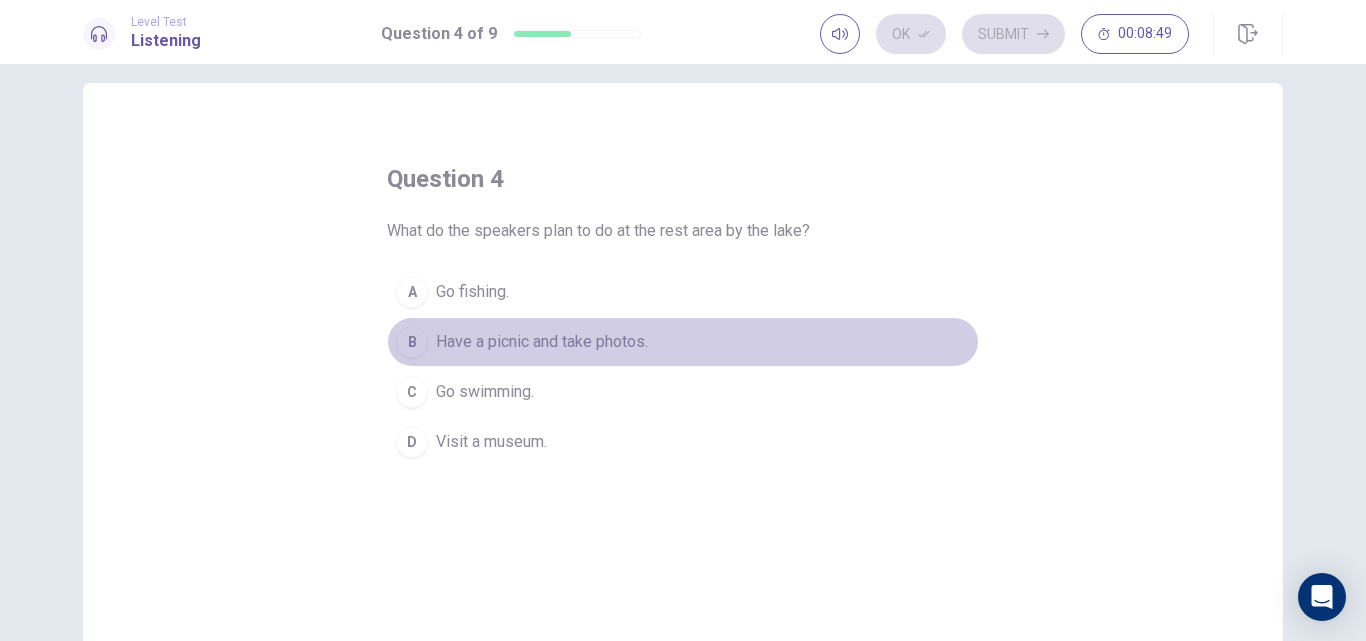 click on "Have a picnic and take photos." at bounding box center (542, 342) 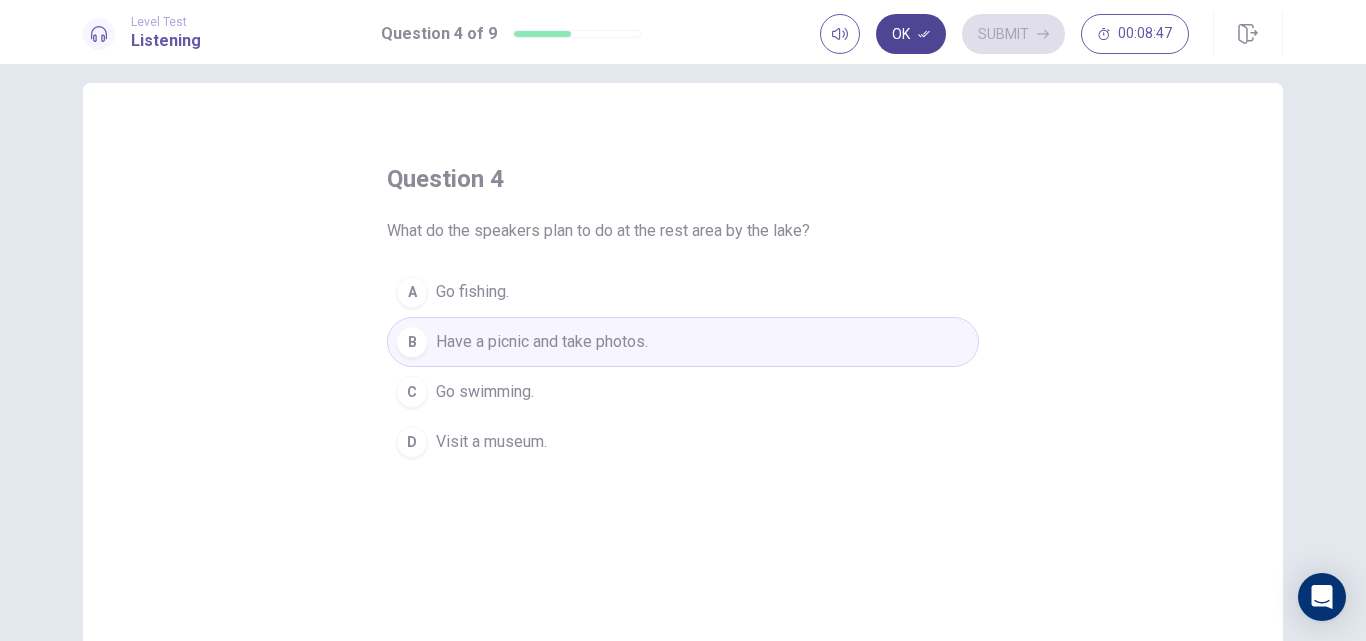 click on "Ok" at bounding box center (911, 34) 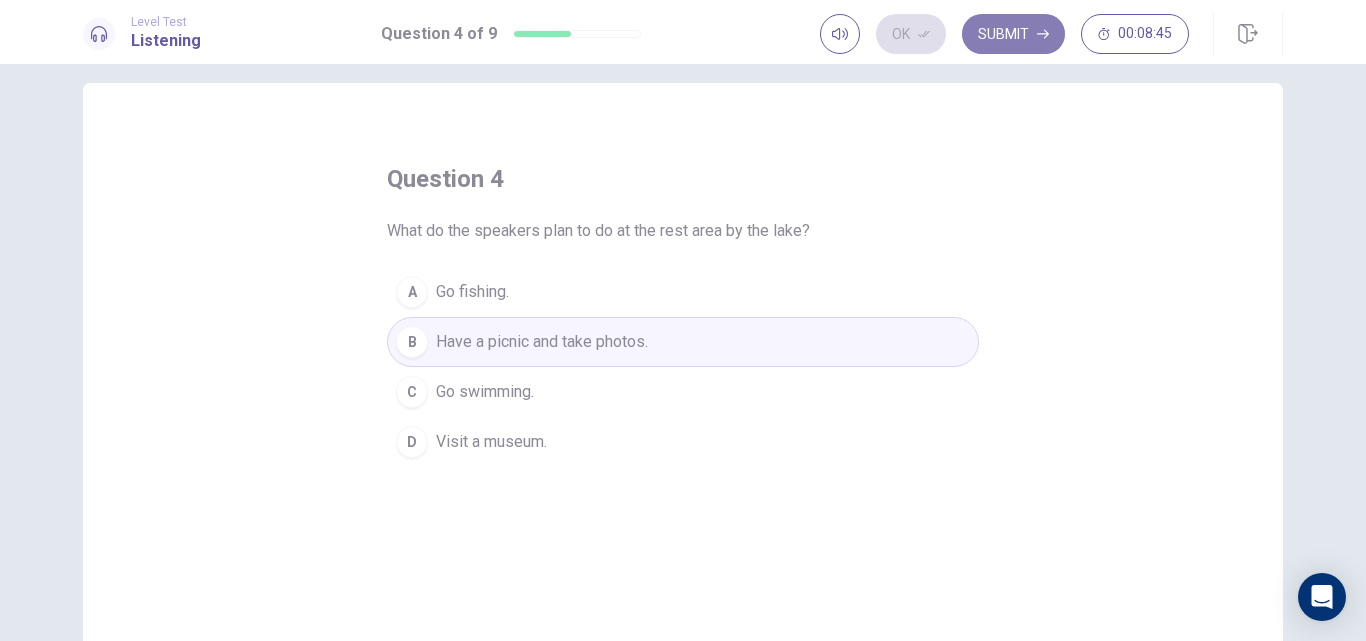 click on "Submit" at bounding box center [1013, 34] 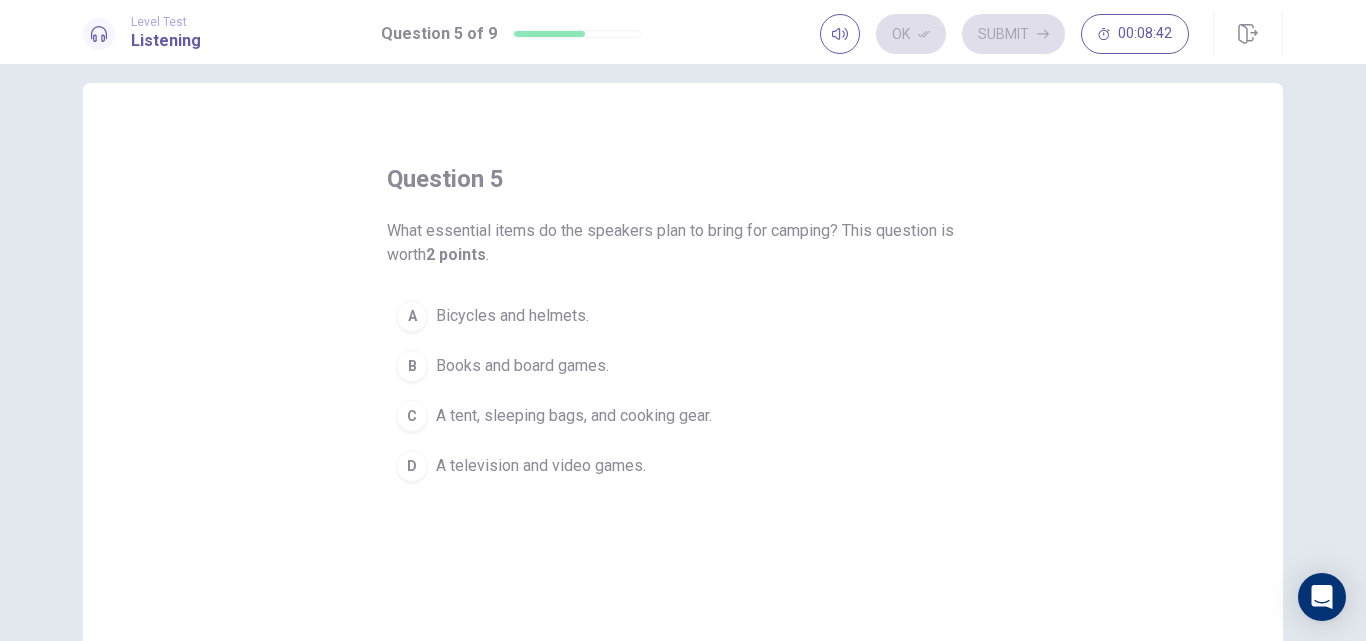 drag, startPoint x: 429, startPoint y: 225, endPoint x: 562, endPoint y: 230, distance: 133.09395 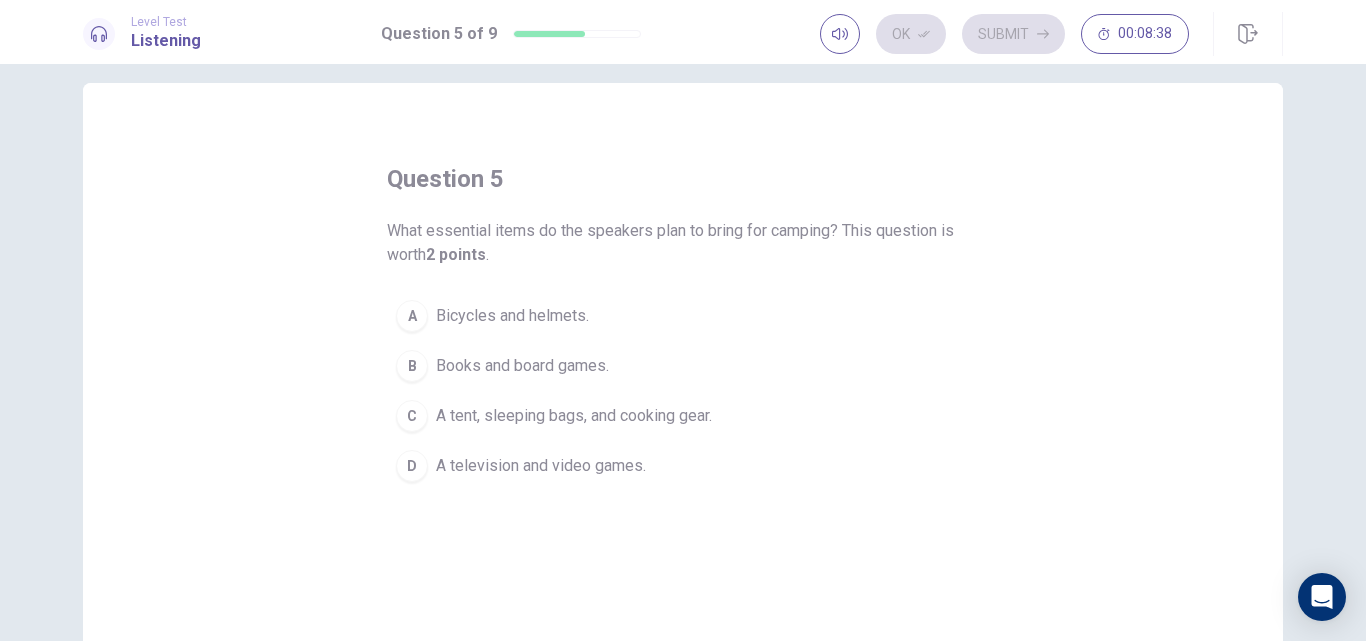 click on "A tent, sleeping bags, and cooking gear." at bounding box center [574, 416] 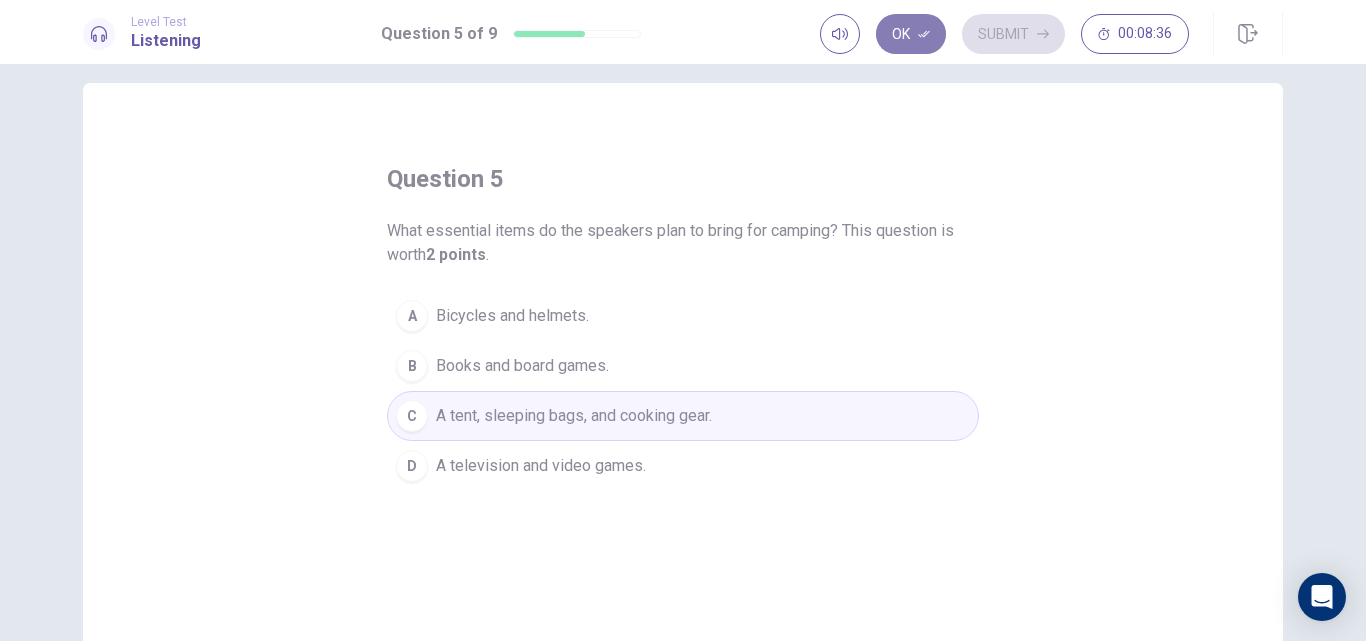 click on "Ok" at bounding box center (911, 34) 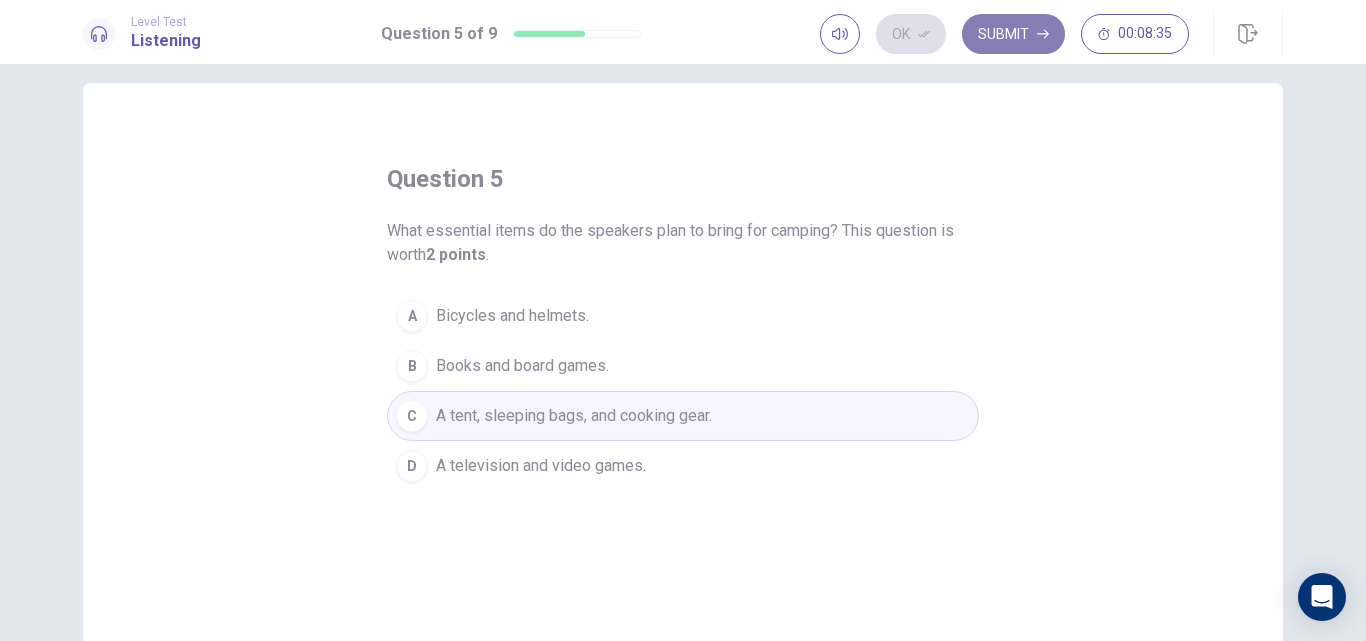 click on "Submit" at bounding box center [1013, 34] 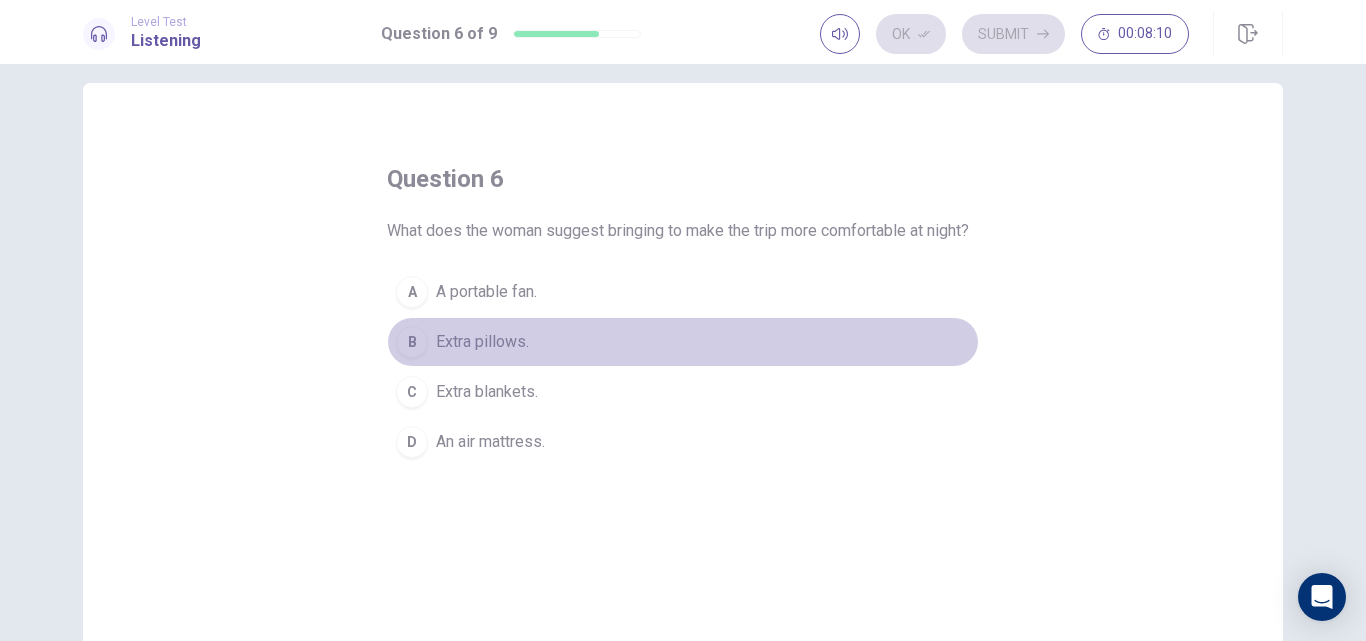 click on "B  Extra pillows." at bounding box center [683, 342] 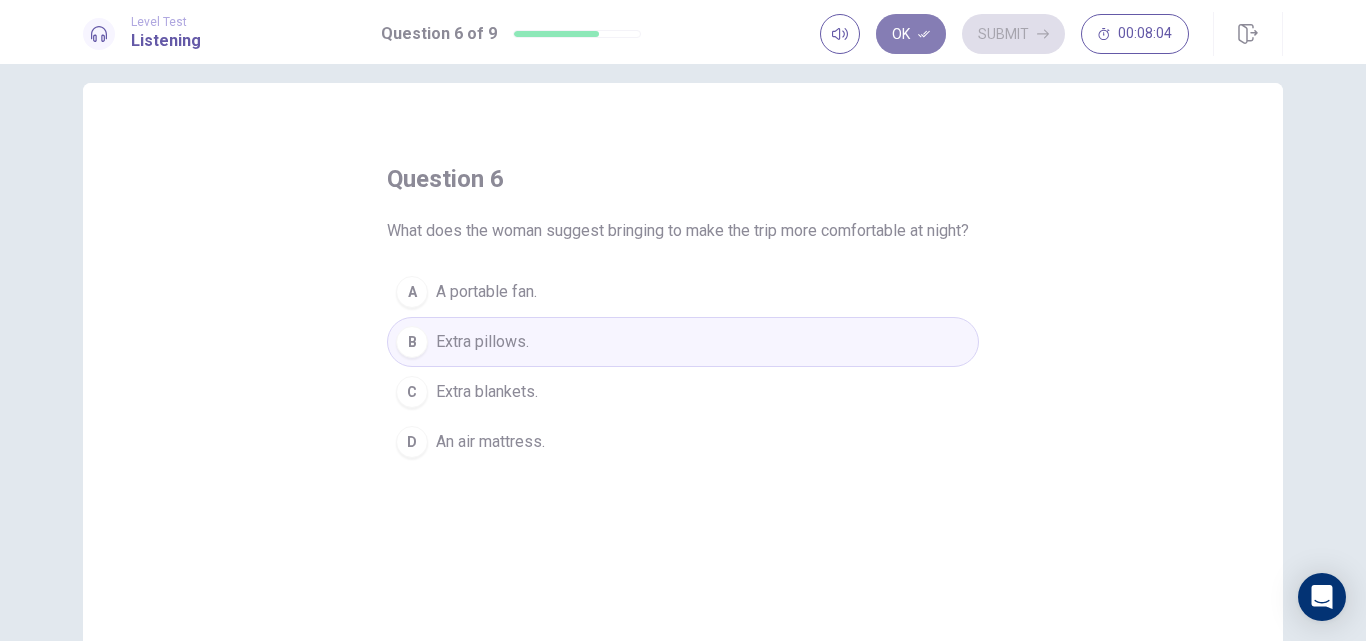 click on "Ok" at bounding box center (911, 34) 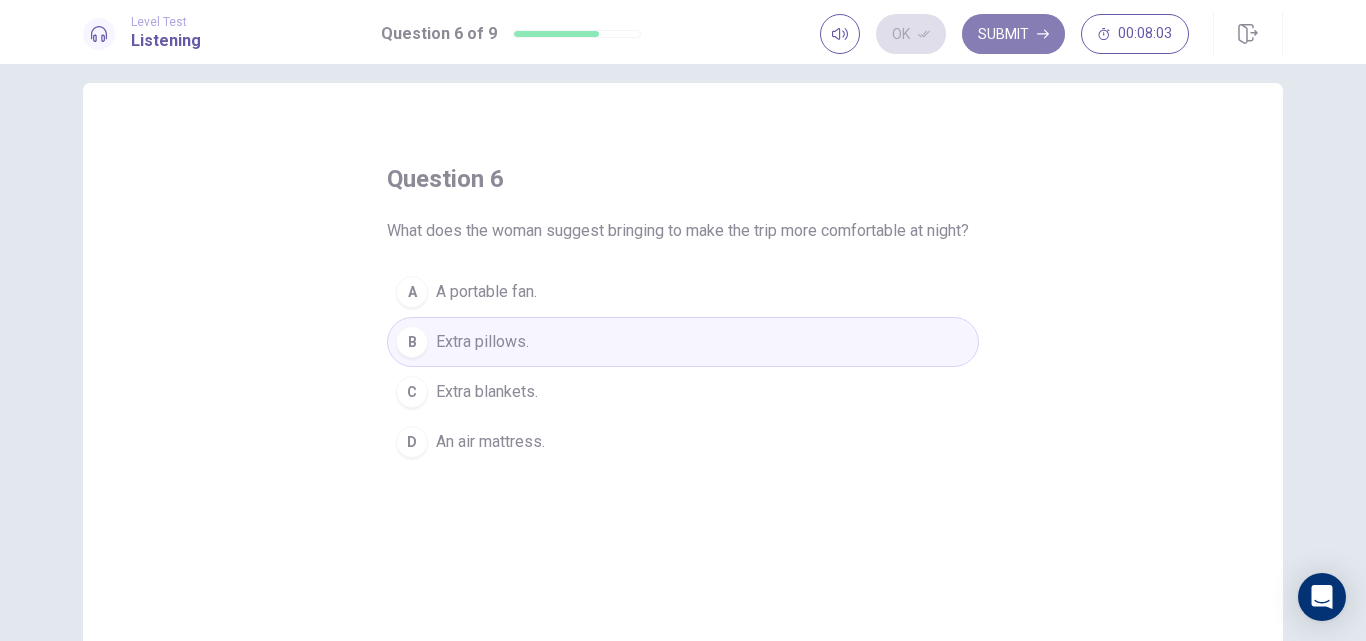 click on "Submit" at bounding box center [1013, 34] 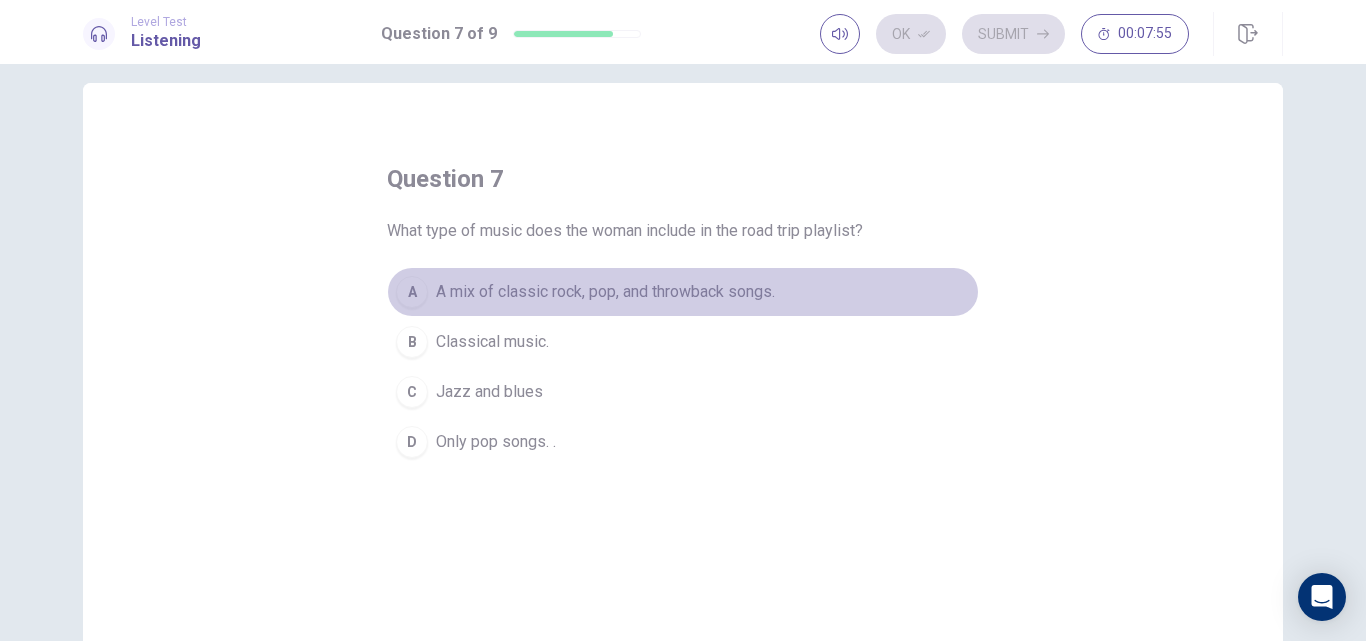 click on "A A mix of classic rock, pop, and throwback songs." at bounding box center [683, 292] 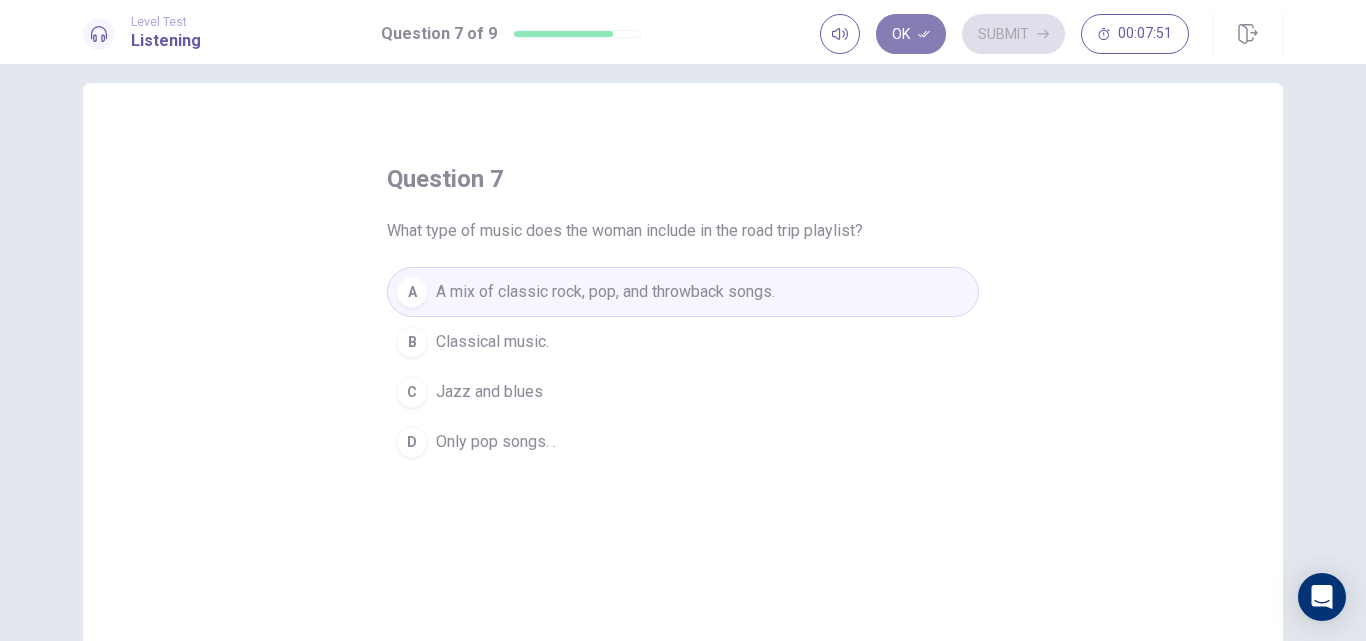 click on "Ok" at bounding box center (911, 34) 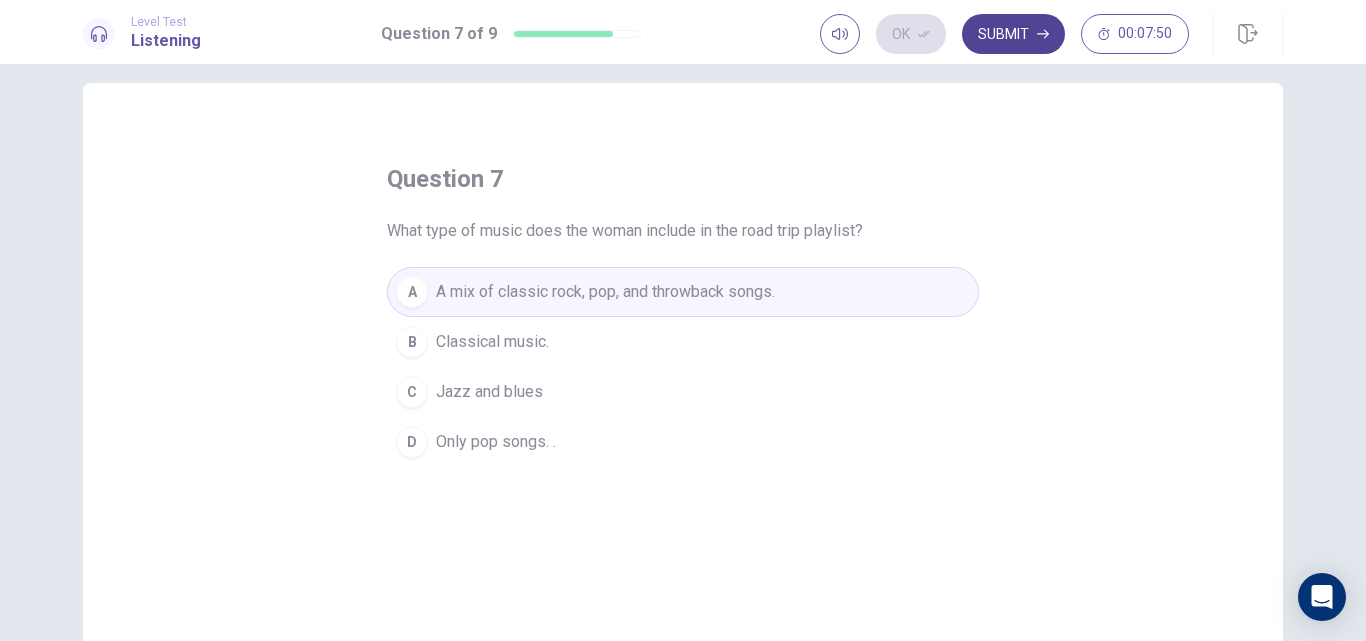 click on "Submit" at bounding box center [1013, 34] 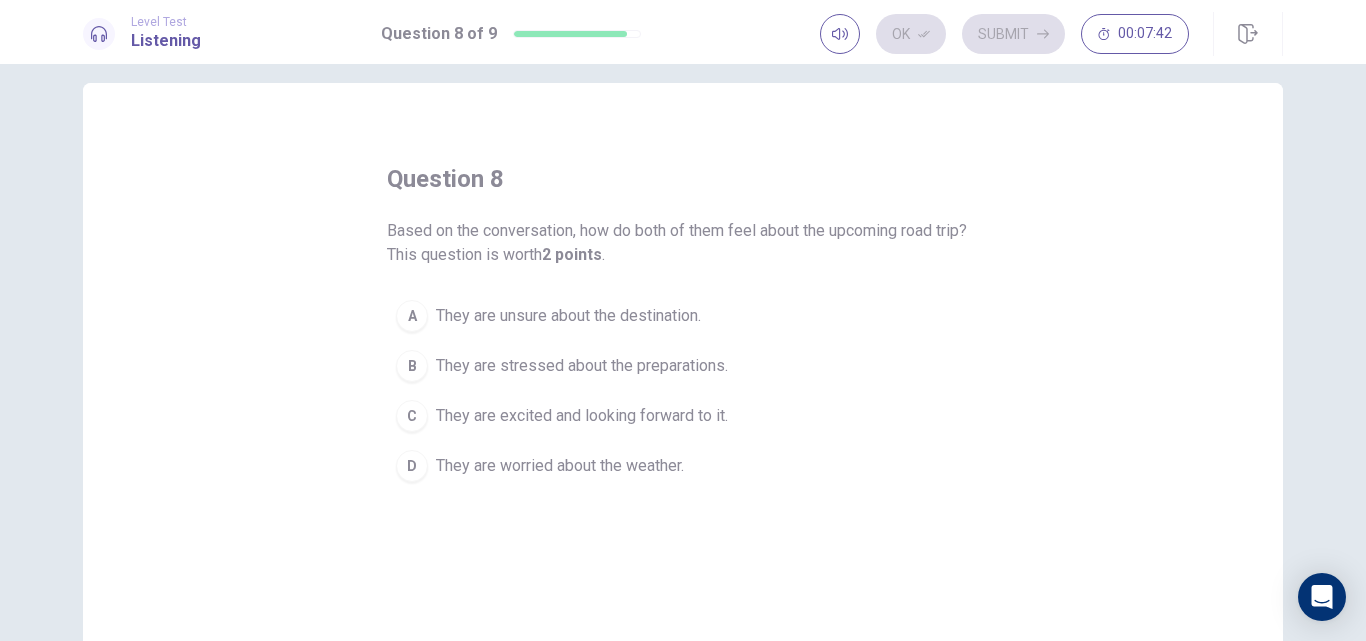 click on "They are excited and looking forward to it." at bounding box center (582, 416) 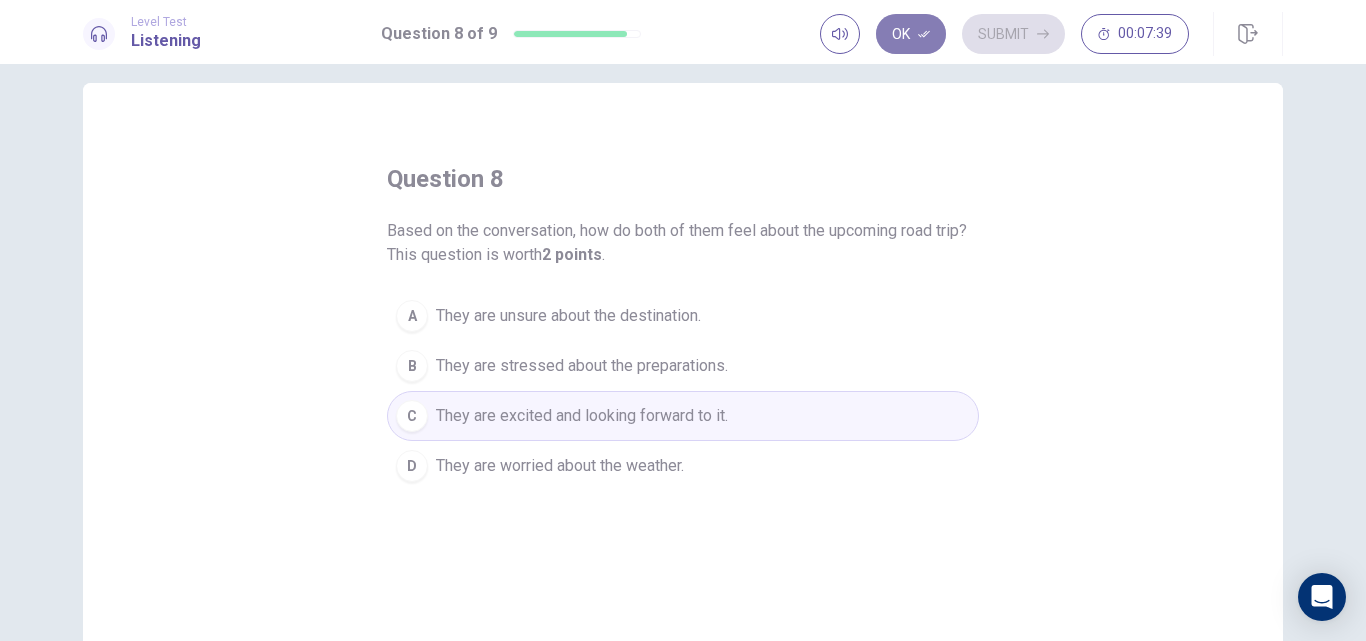 click on "Ok" at bounding box center (911, 34) 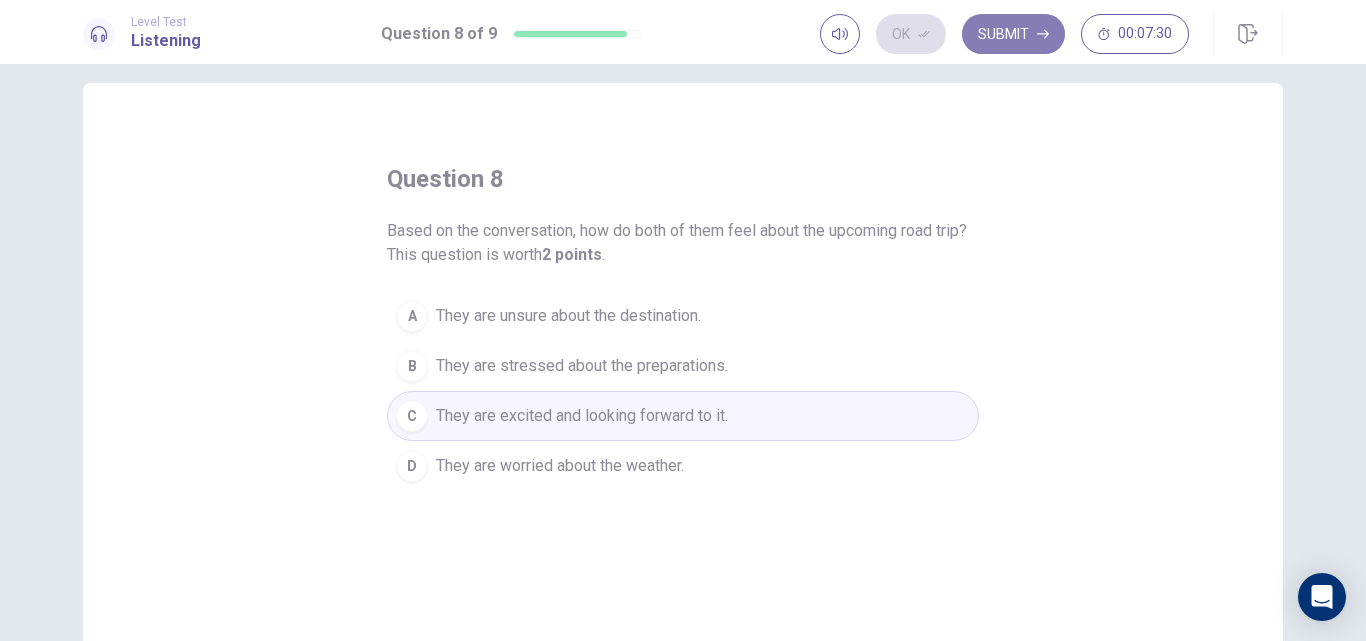 click on "Submit" at bounding box center (1013, 34) 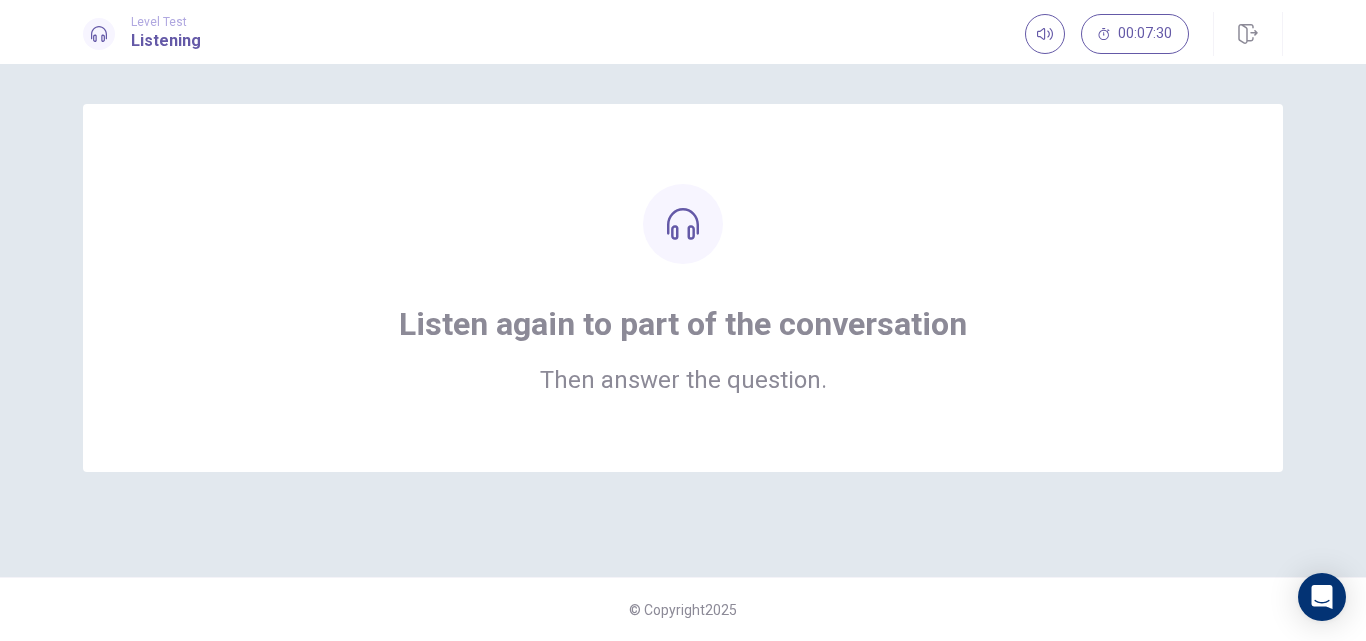 scroll, scrollTop: 0, scrollLeft: 0, axis: both 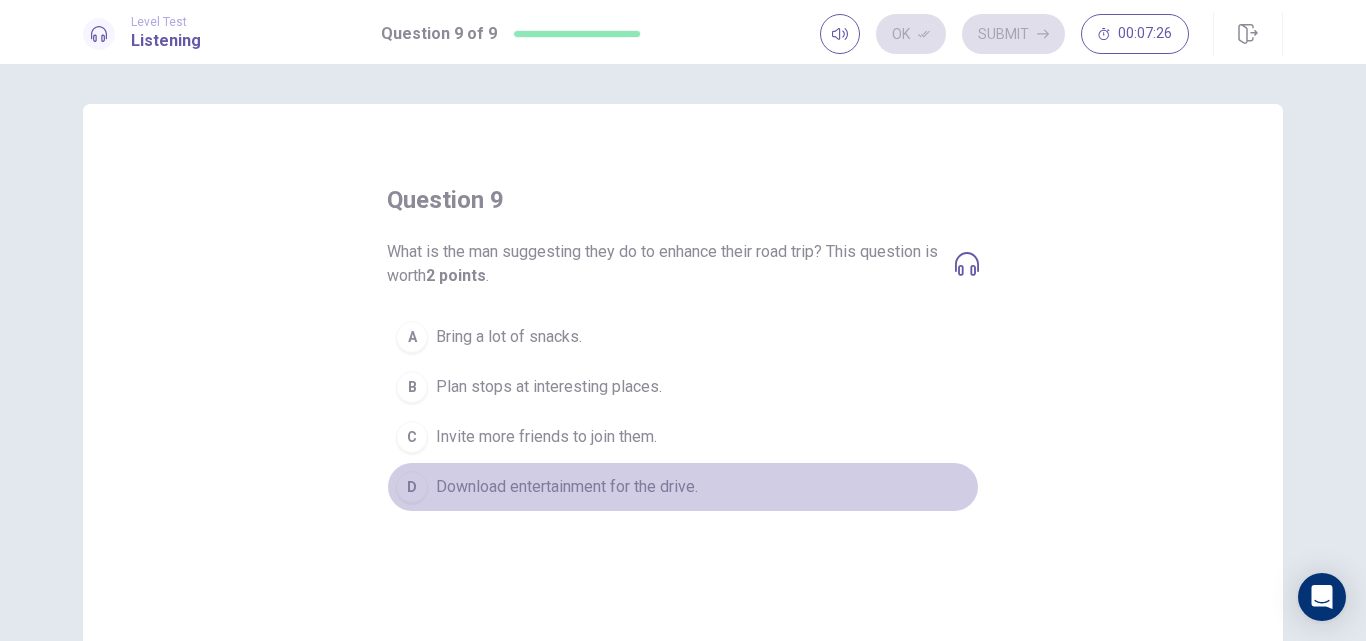 click on "Download entertainment for the drive." at bounding box center (567, 487) 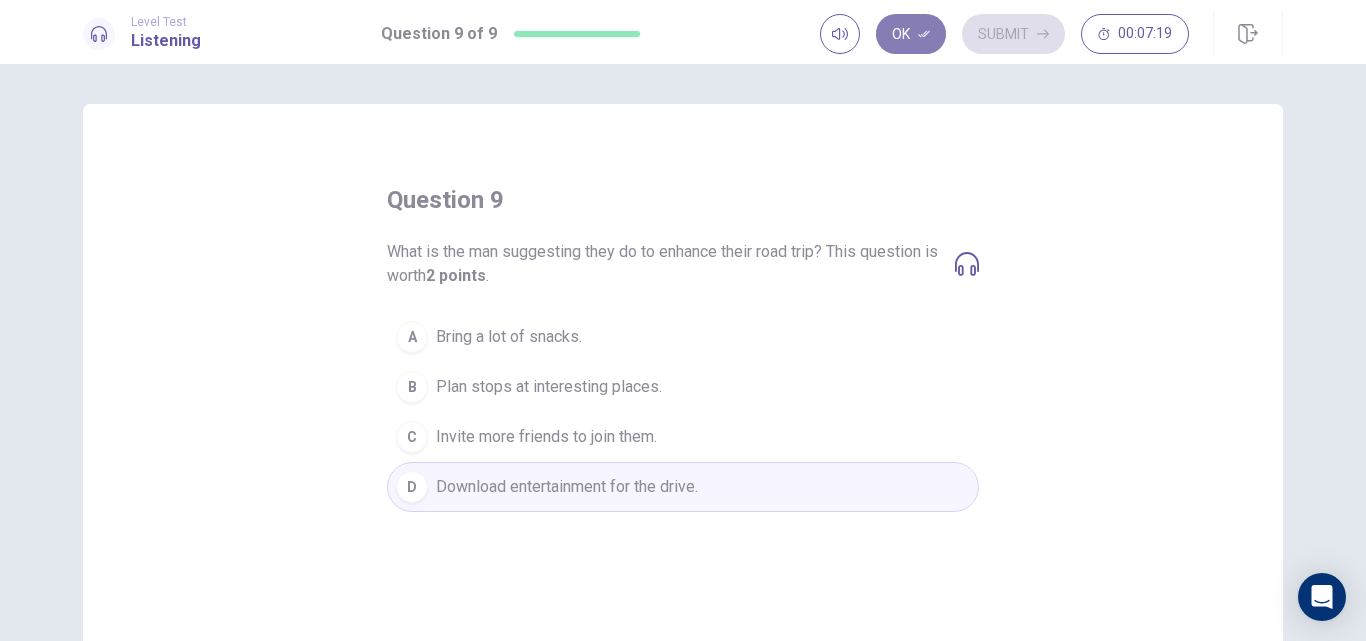 click 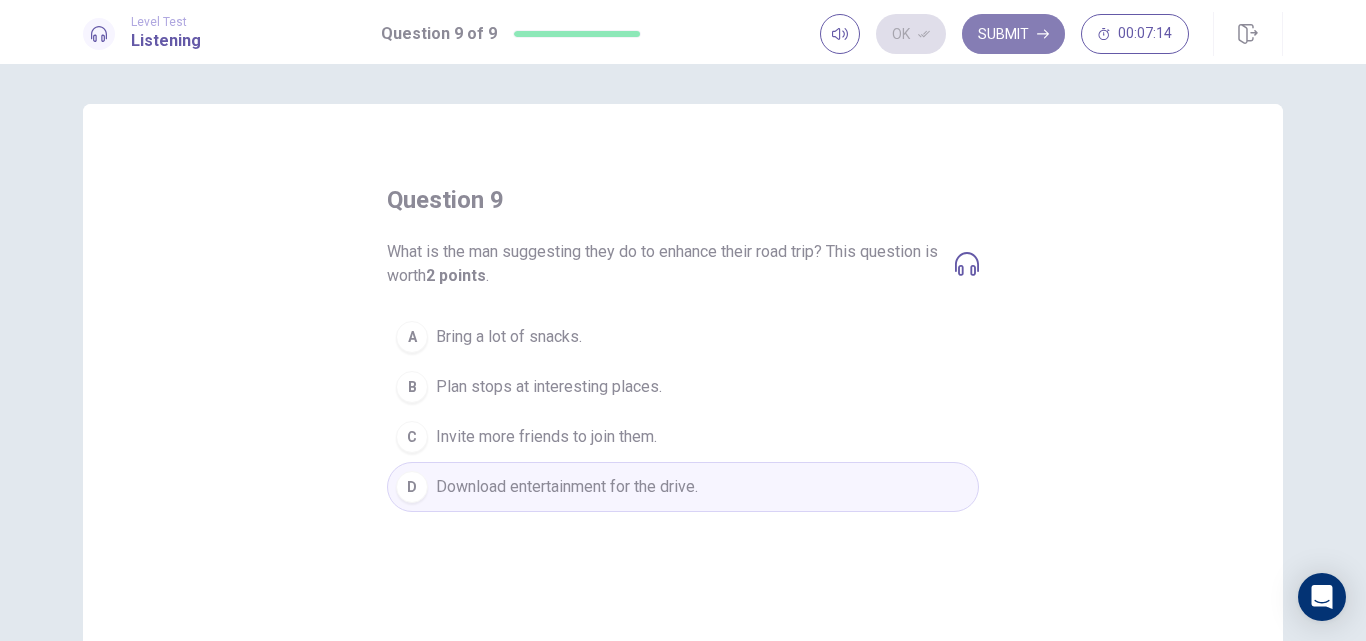 click on "Submit" at bounding box center (1013, 34) 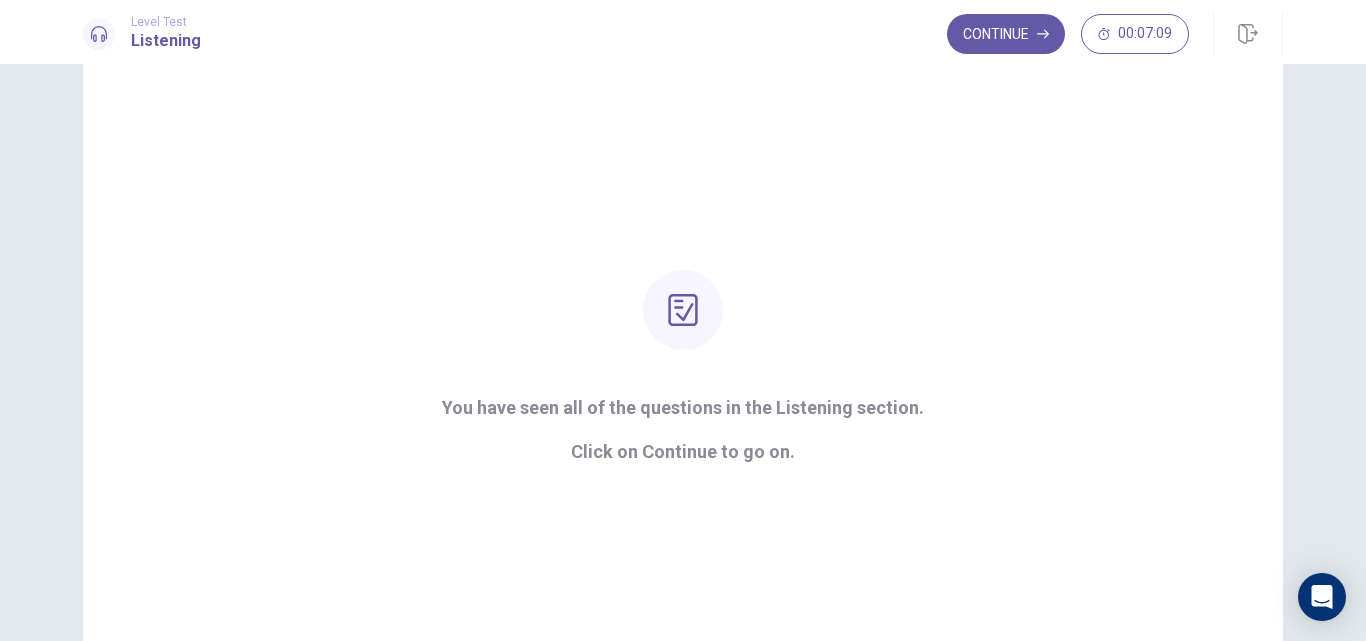 scroll, scrollTop: 79, scrollLeft: 0, axis: vertical 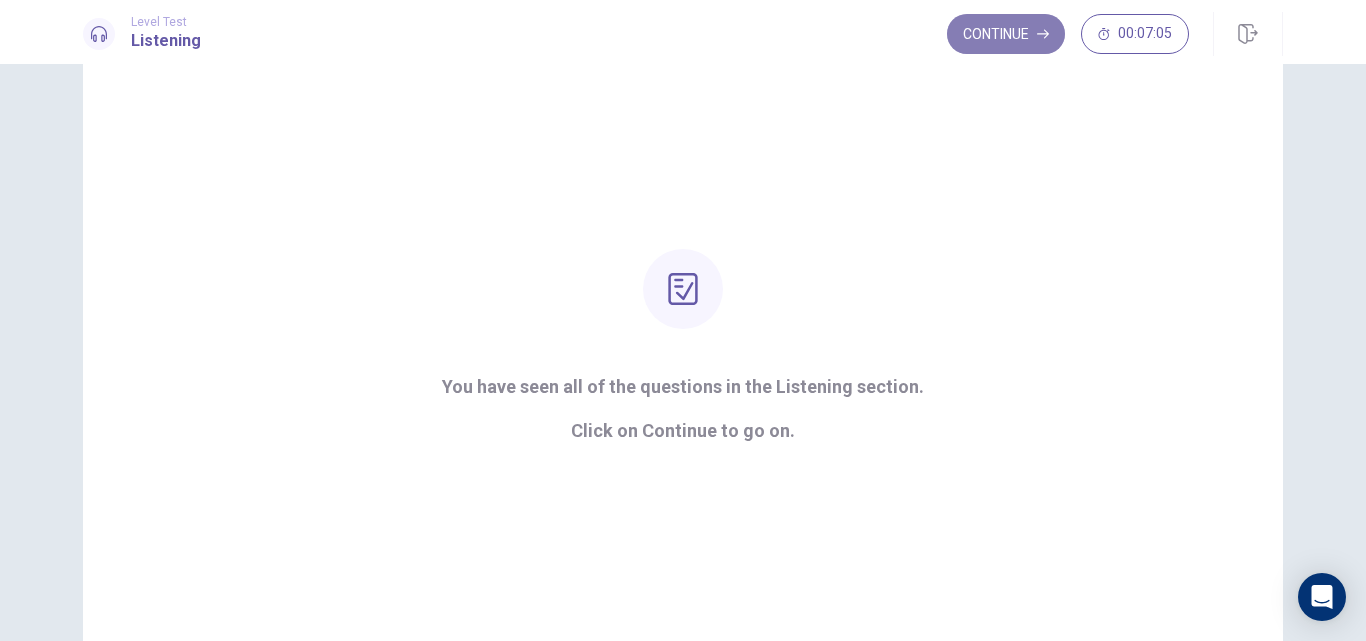 click on "Continue" at bounding box center [1006, 34] 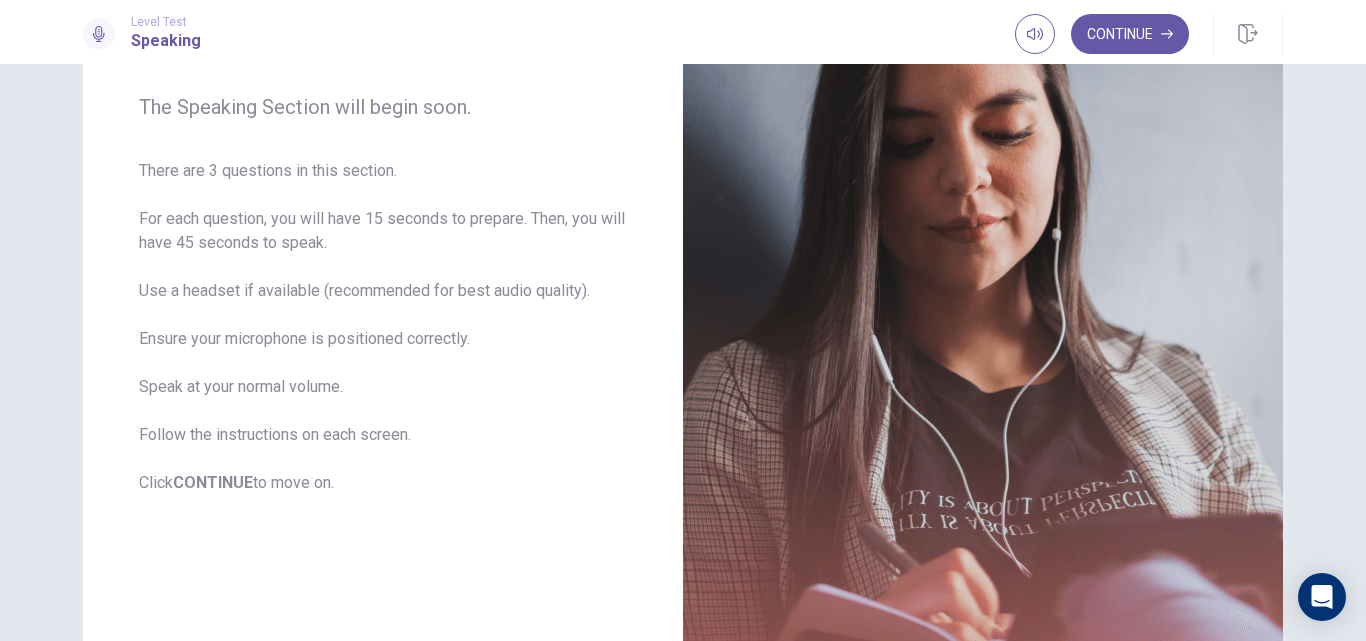 scroll, scrollTop: 243, scrollLeft: 0, axis: vertical 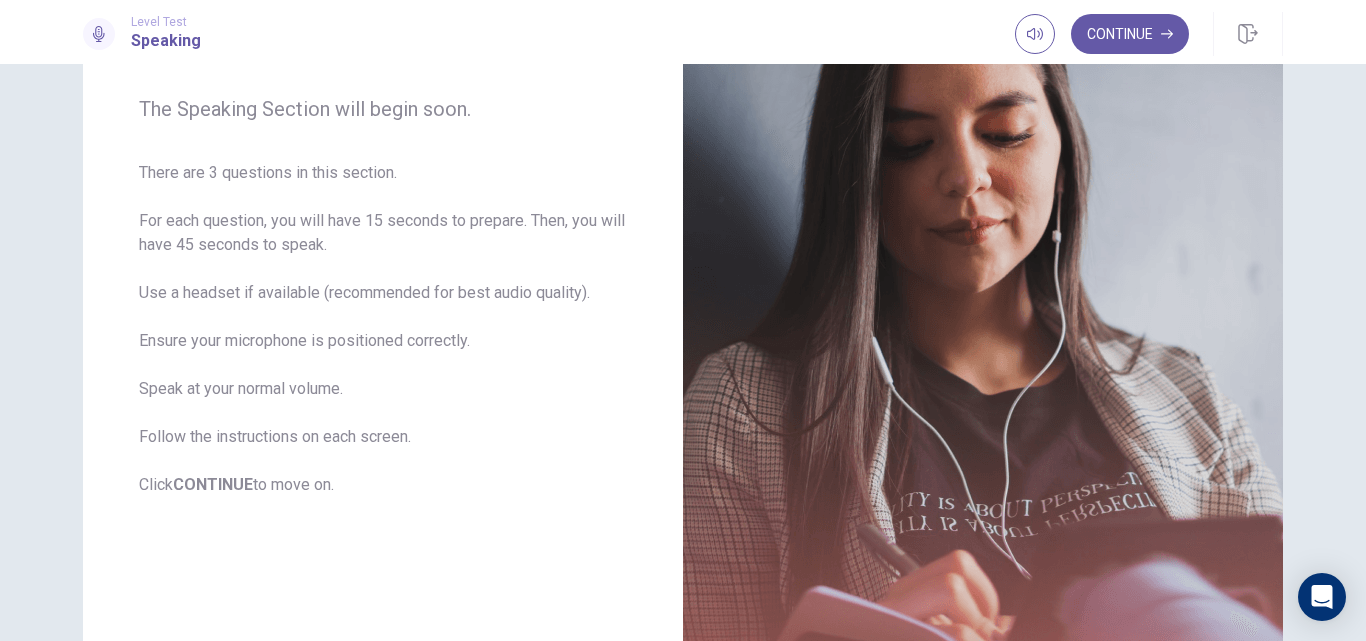 click on "The Speaking Section will begin soon. There are 3 questions in this section.
For each question, you will have 15 seconds to prepare. Then, you will have 45 seconds to speak.
Use a headset if available (recommended for best audio quality).
Ensure your microphone is positioned correctly.
Speak at your normal volume.
Follow the instructions on each screen.
Click  CONTINUE  to move on." at bounding box center (683, 297) 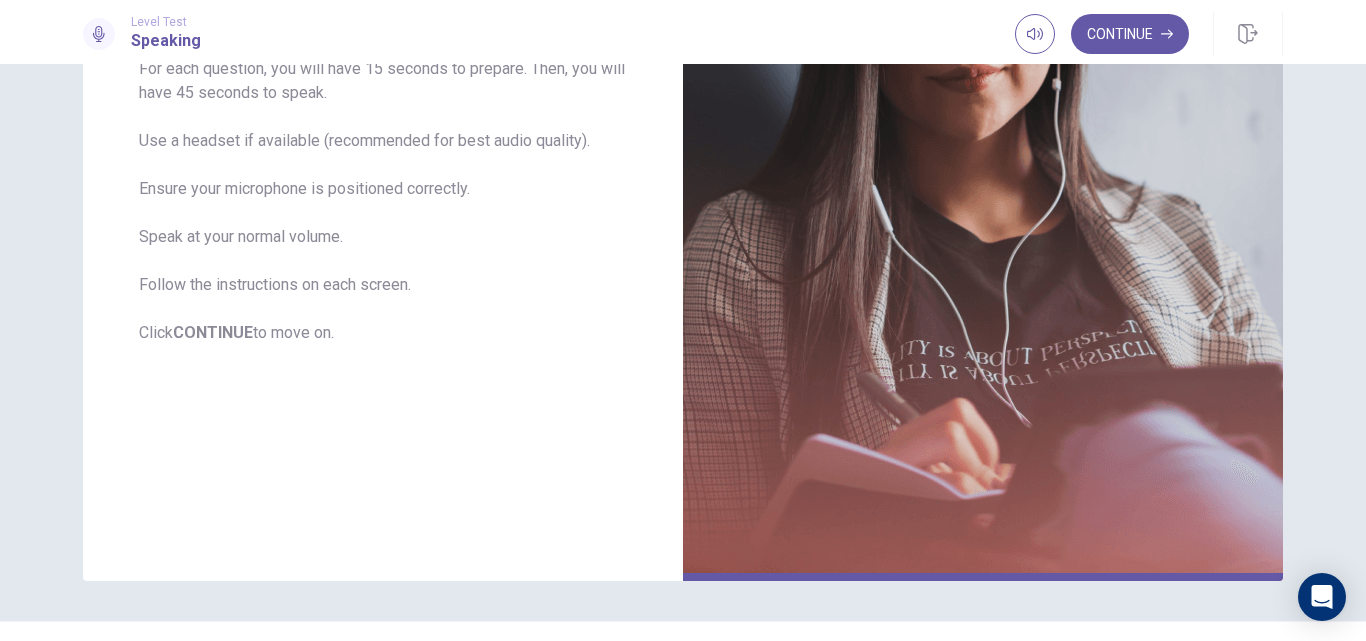 scroll, scrollTop: 393, scrollLeft: 0, axis: vertical 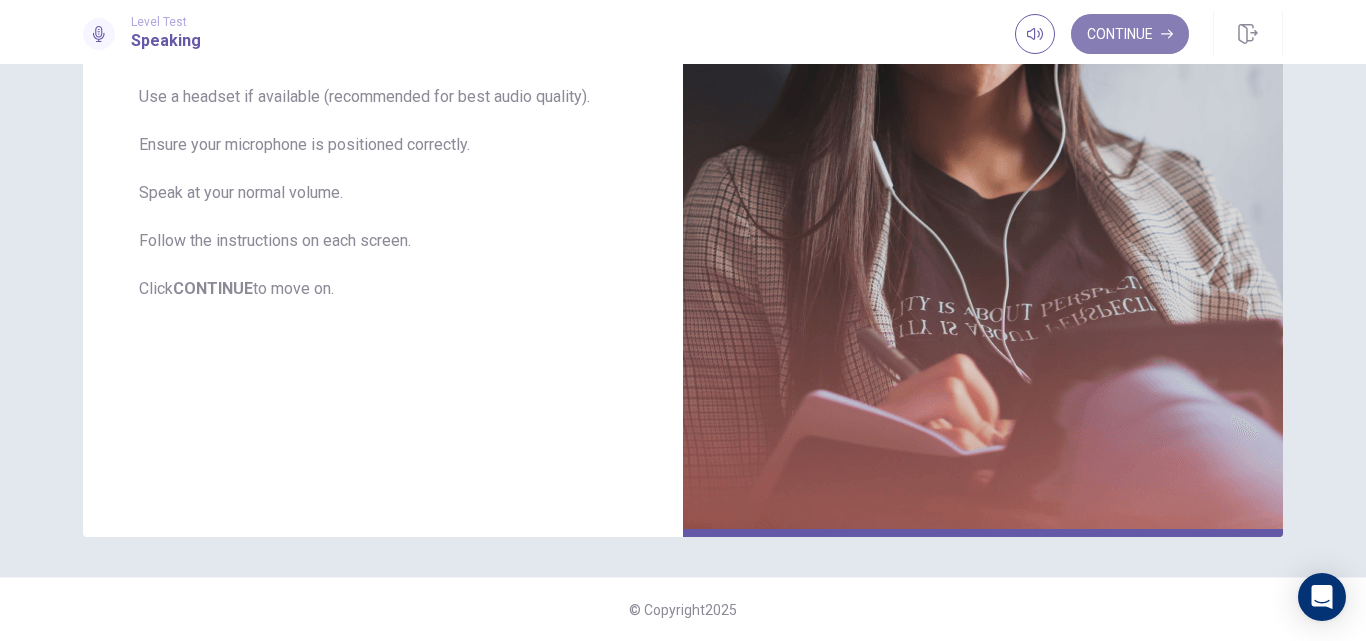 click on "Continue" at bounding box center (1130, 34) 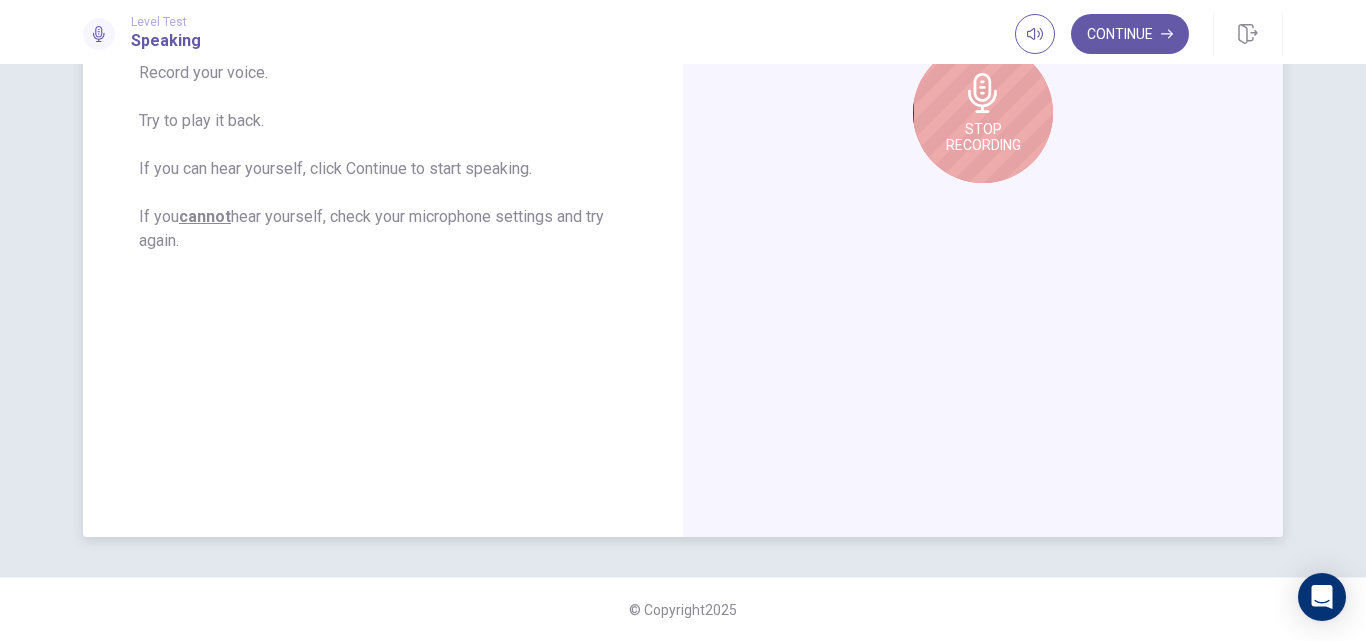 scroll, scrollTop: 217, scrollLeft: 0, axis: vertical 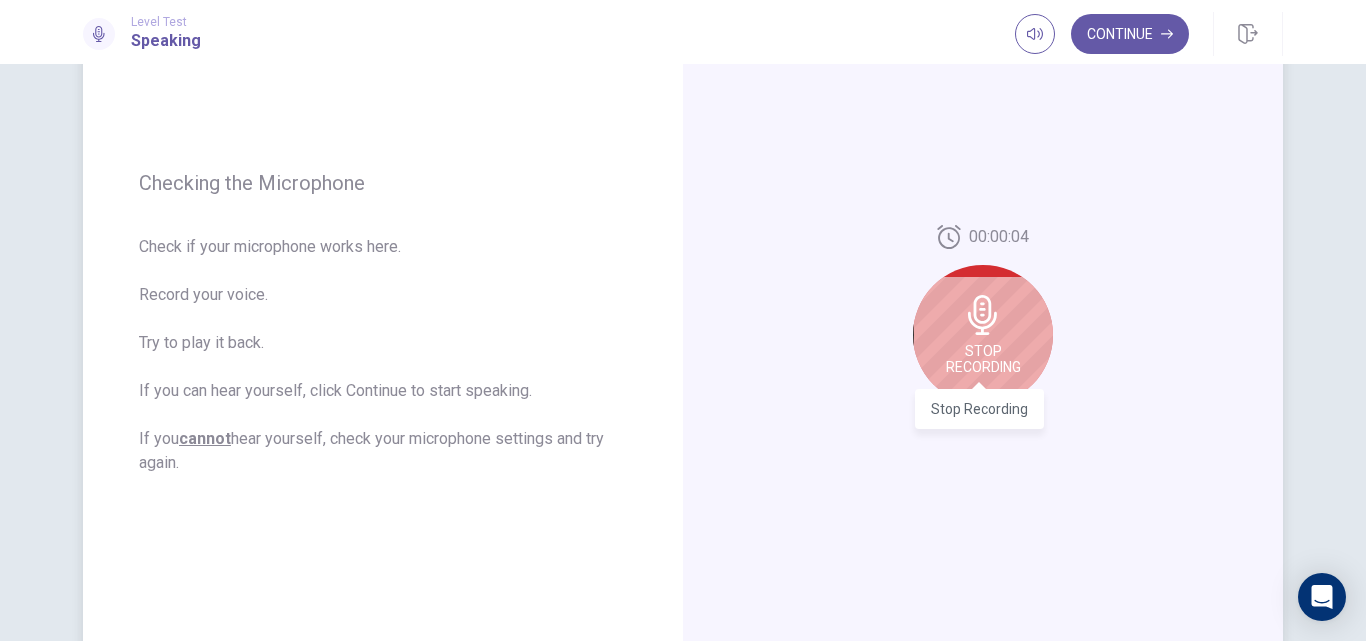 click on "Stop   Recording" at bounding box center [983, 359] 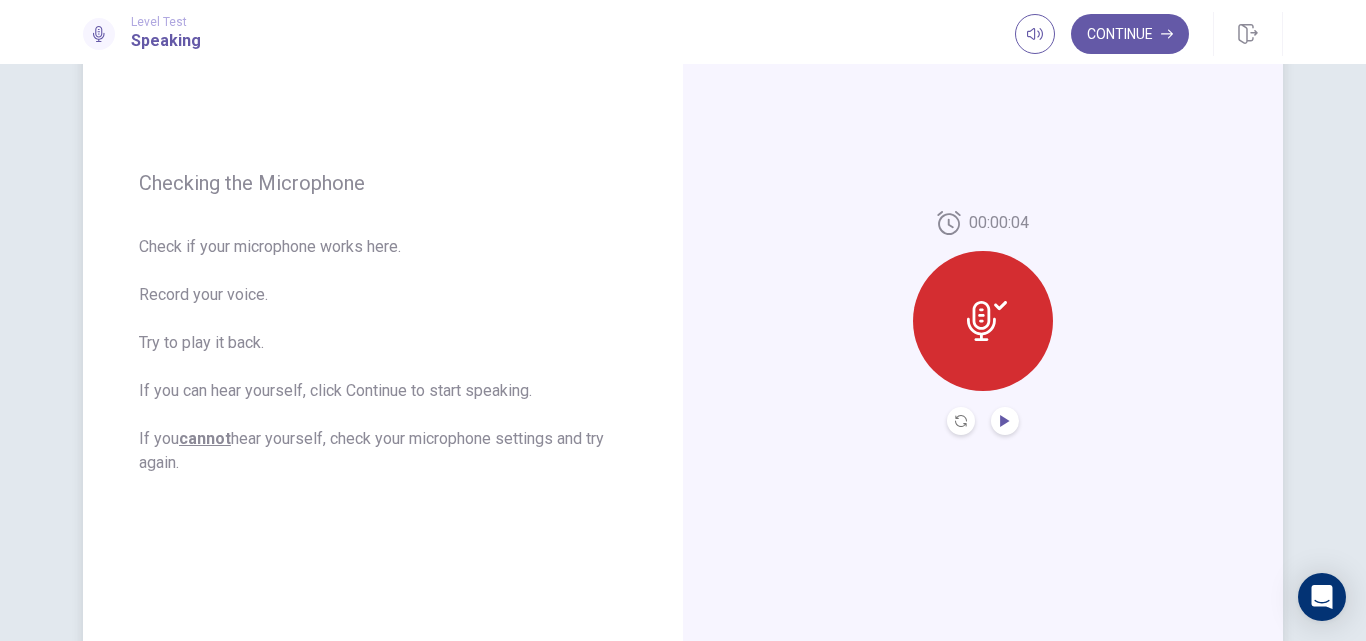 click 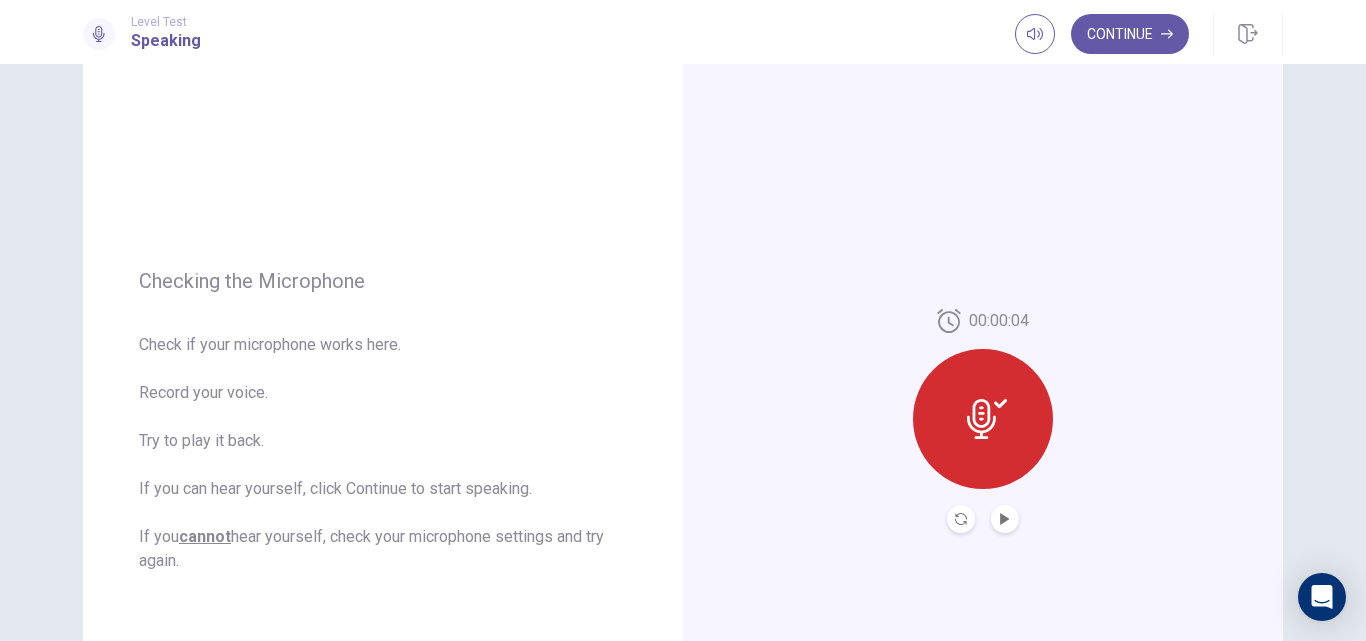 scroll, scrollTop: 125, scrollLeft: 0, axis: vertical 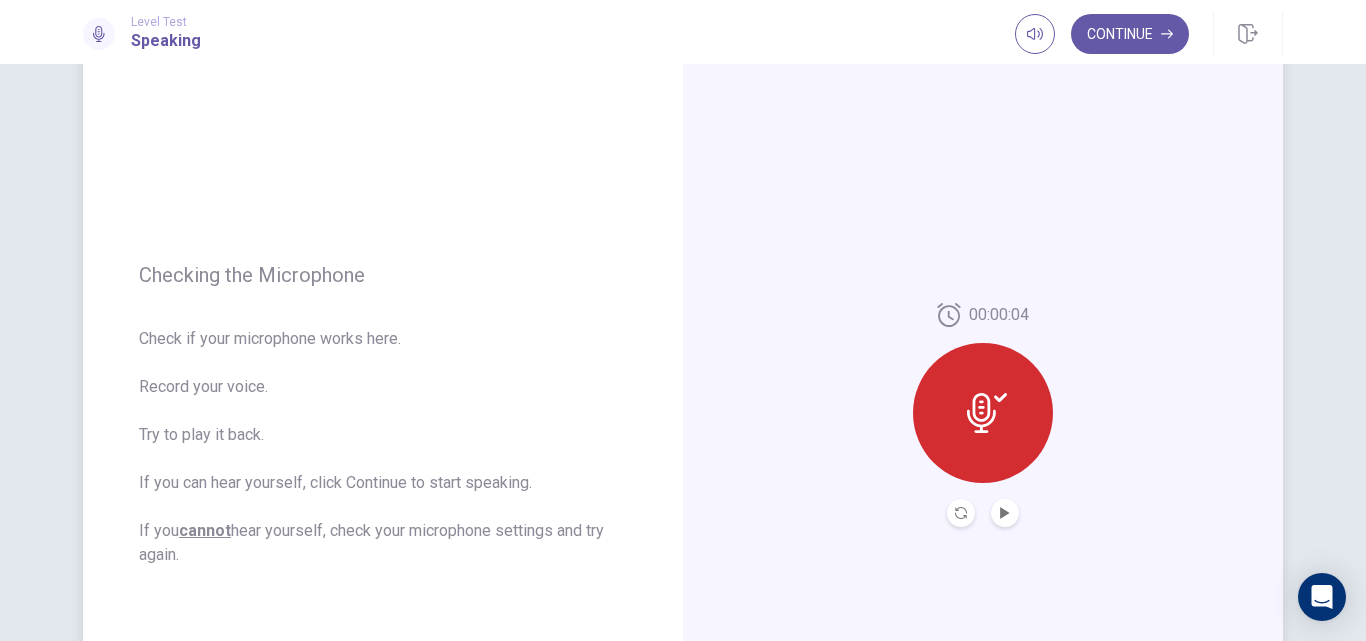click on "Checking the Microphone Check if your microphone works here.
Record your voice.
Try to play it back.
If you can hear yourself, click Continue to start speaking.
If you  cannot  hear yourself, check your microphone settings and try again." at bounding box center (383, 415) 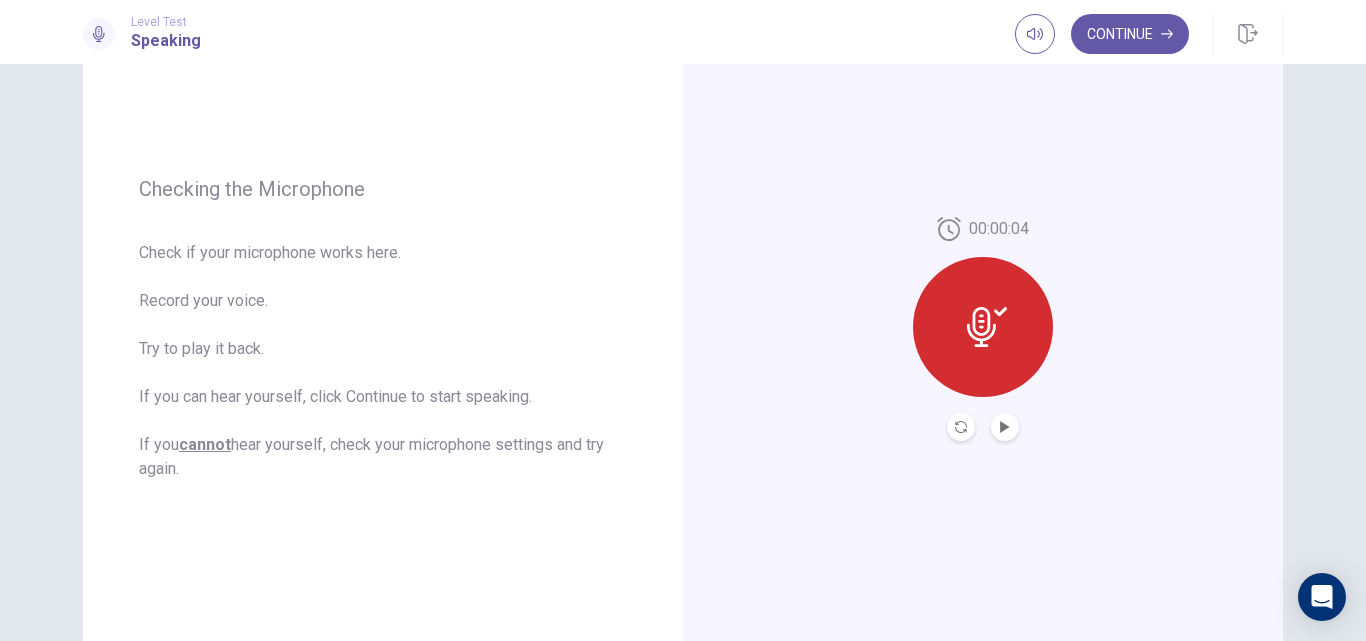 scroll, scrollTop: 51, scrollLeft: 0, axis: vertical 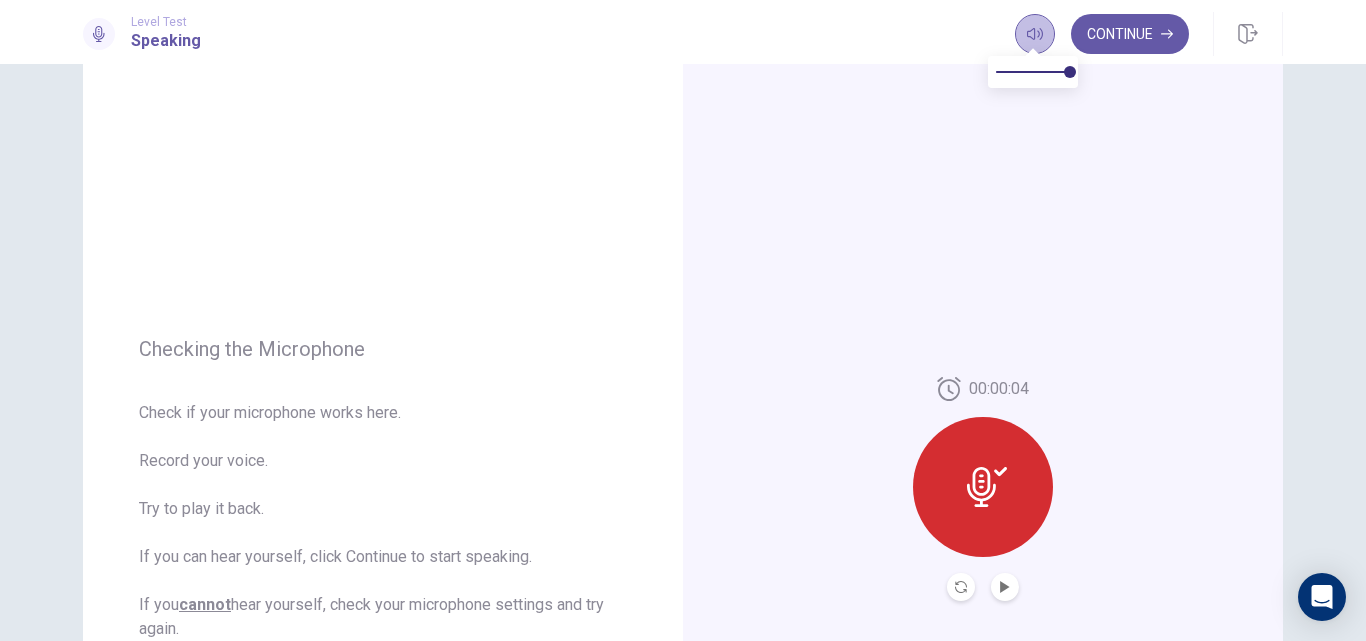 click at bounding box center (1035, 34) 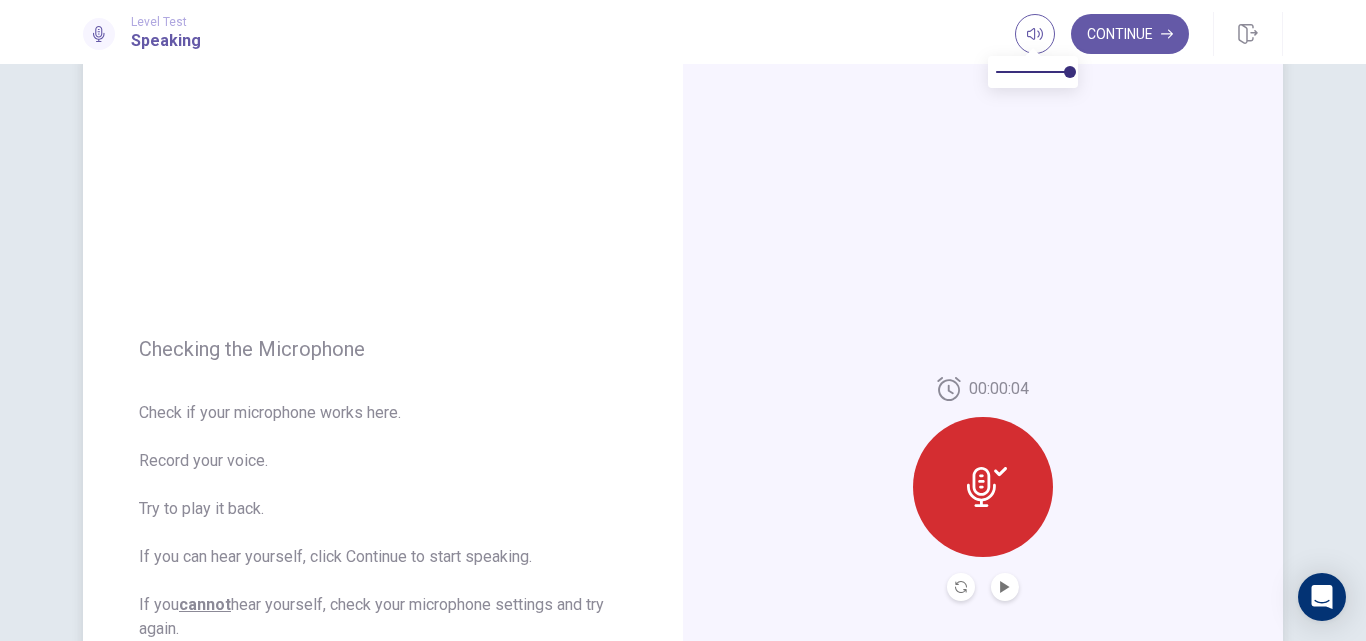 click on "00:00:04" at bounding box center (983, 489) 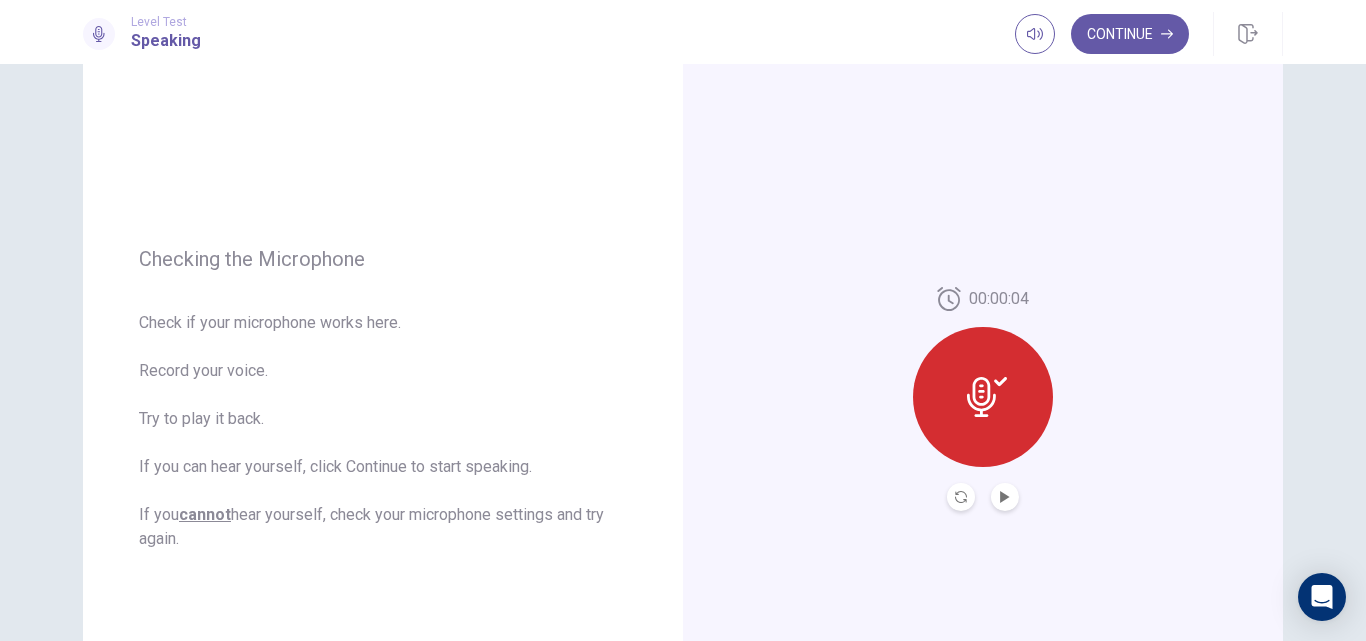 scroll, scrollTop: 147, scrollLeft: 0, axis: vertical 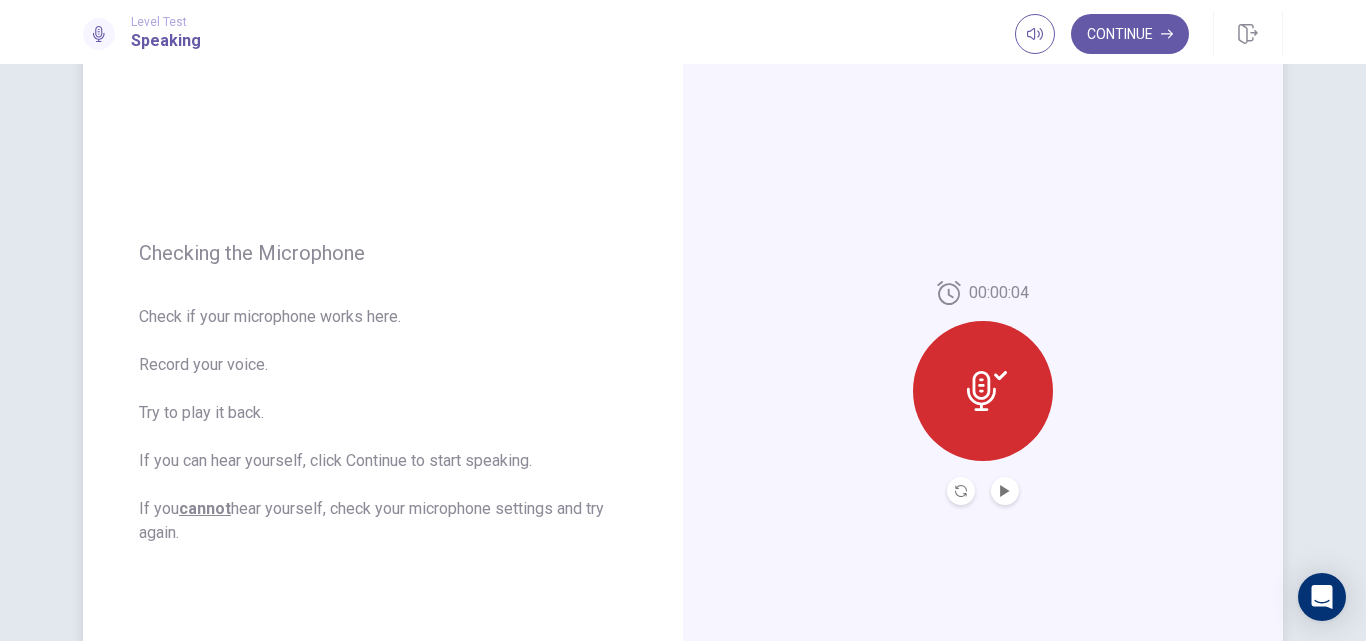 click at bounding box center [983, 491] 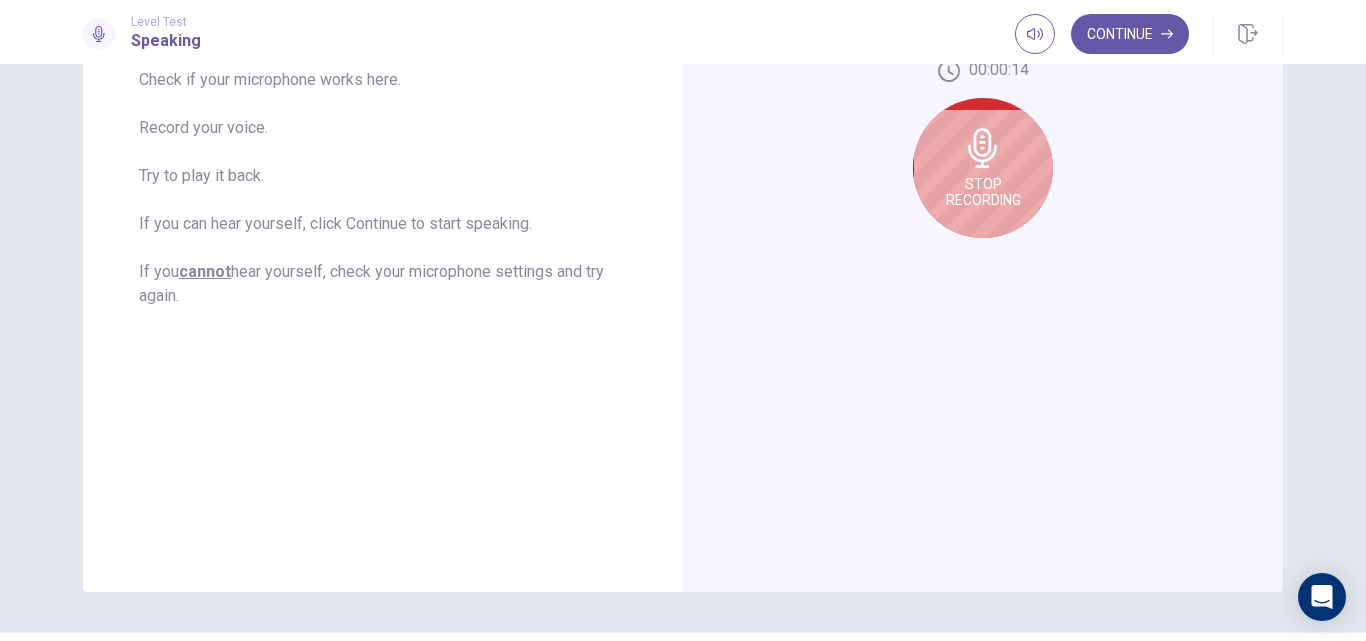 scroll, scrollTop: 130, scrollLeft: 0, axis: vertical 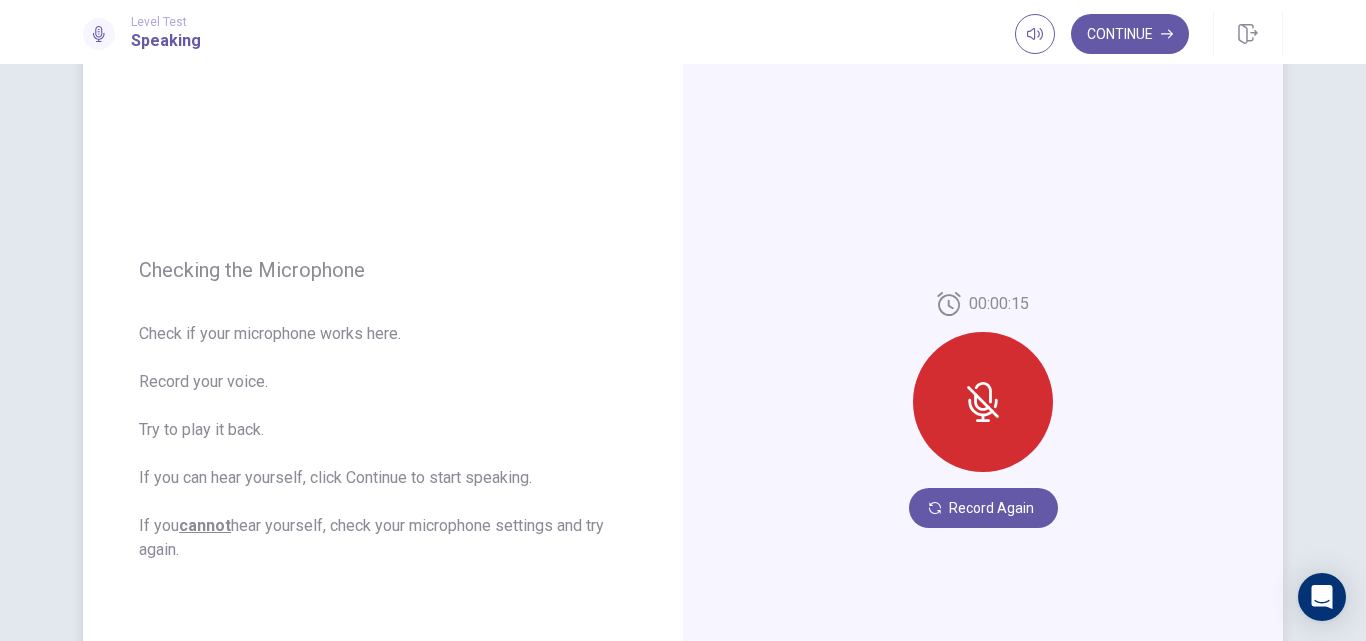 click on "00:00:15 Record Again" at bounding box center (983, 410) 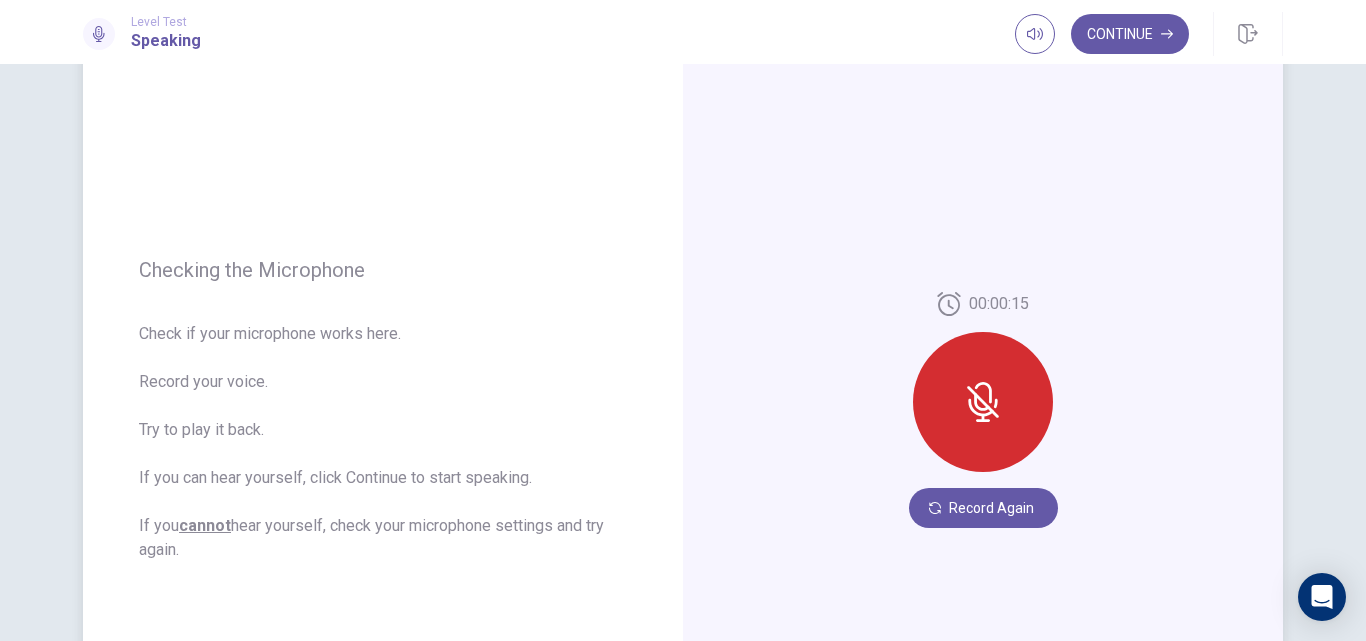 click on "Checking the Microphone Check if your microphone works here.
Record your voice.
Try to play it back.
If you can hear yourself, click Continue to start speaking.
If you  cannot  hear yourself, check your microphone settings and try again." at bounding box center (383, 410) 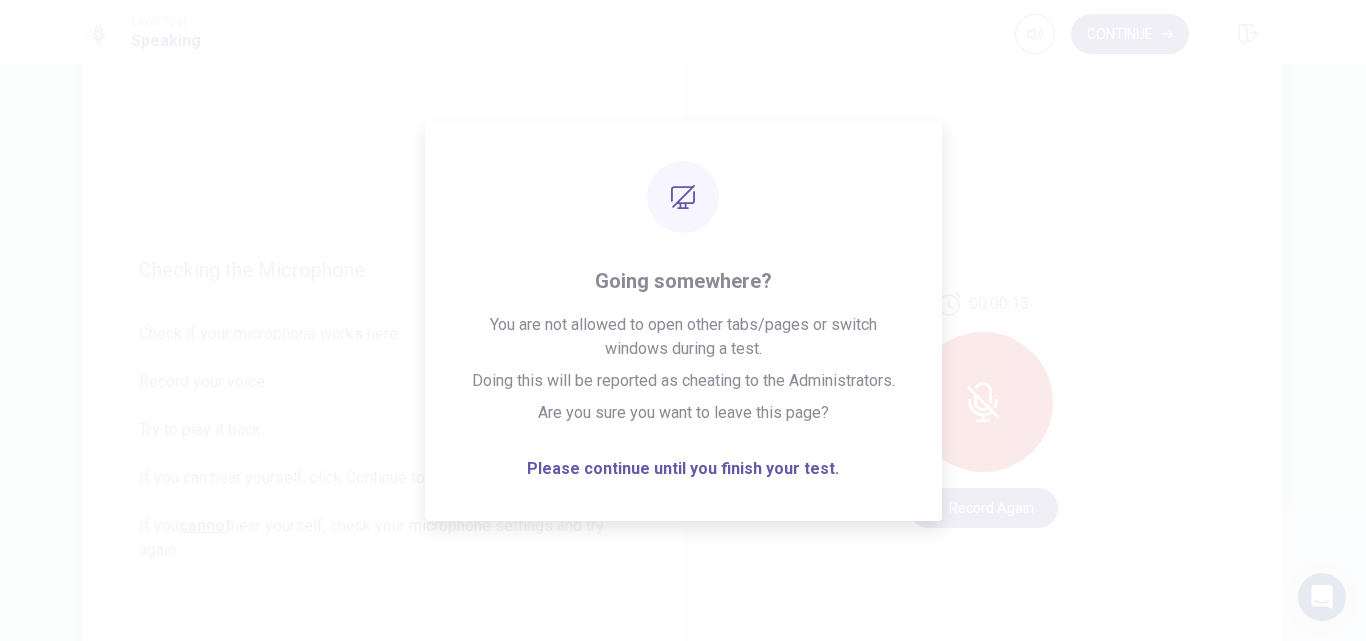 click on "Check if your microphone works here.
Record your voice.
Try to play it back.
If you can hear yourself, click Continue to start speaking.
If you  cannot  hear yourself, check your microphone settings and try again." at bounding box center (383, 442) 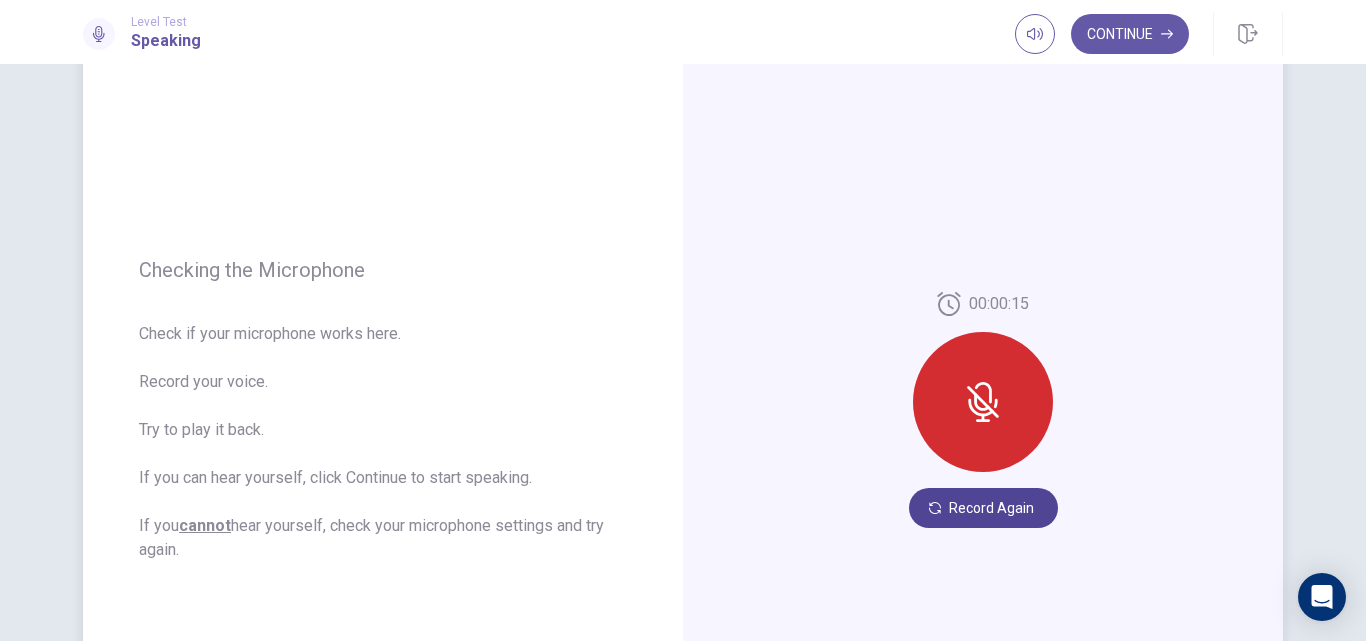 click on "Record Again" at bounding box center [983, 508] 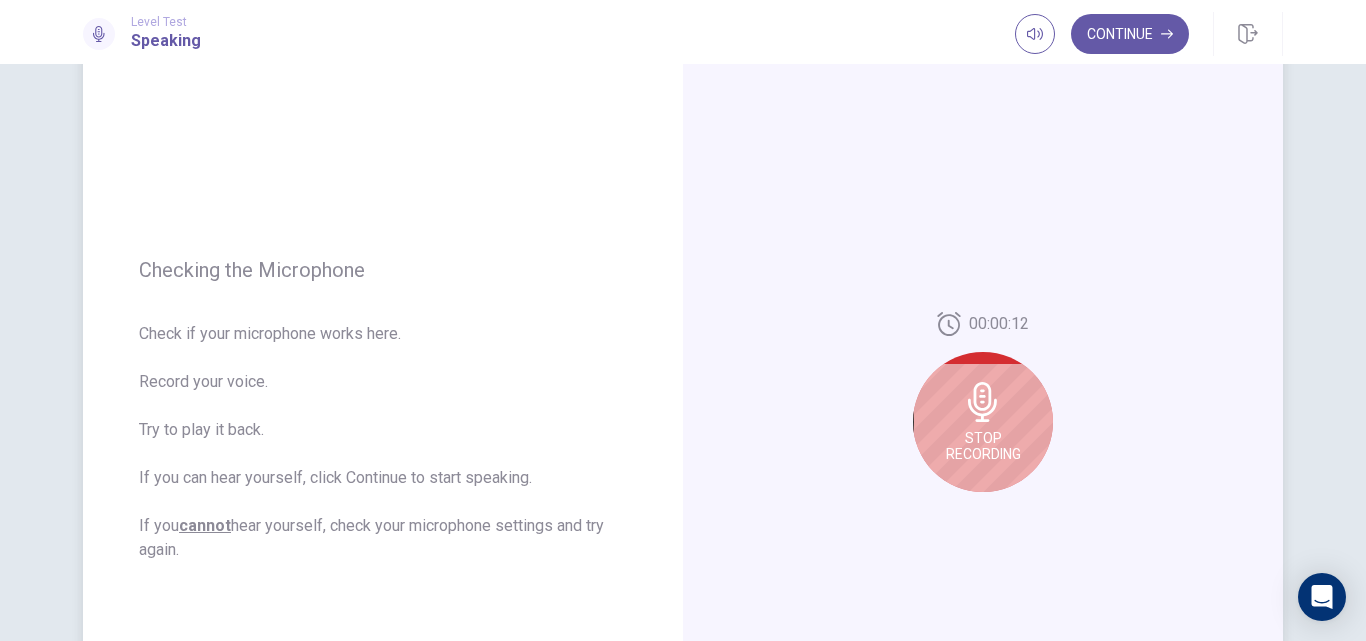 click on "Stop   Recording" at bounding box center [983, 422] 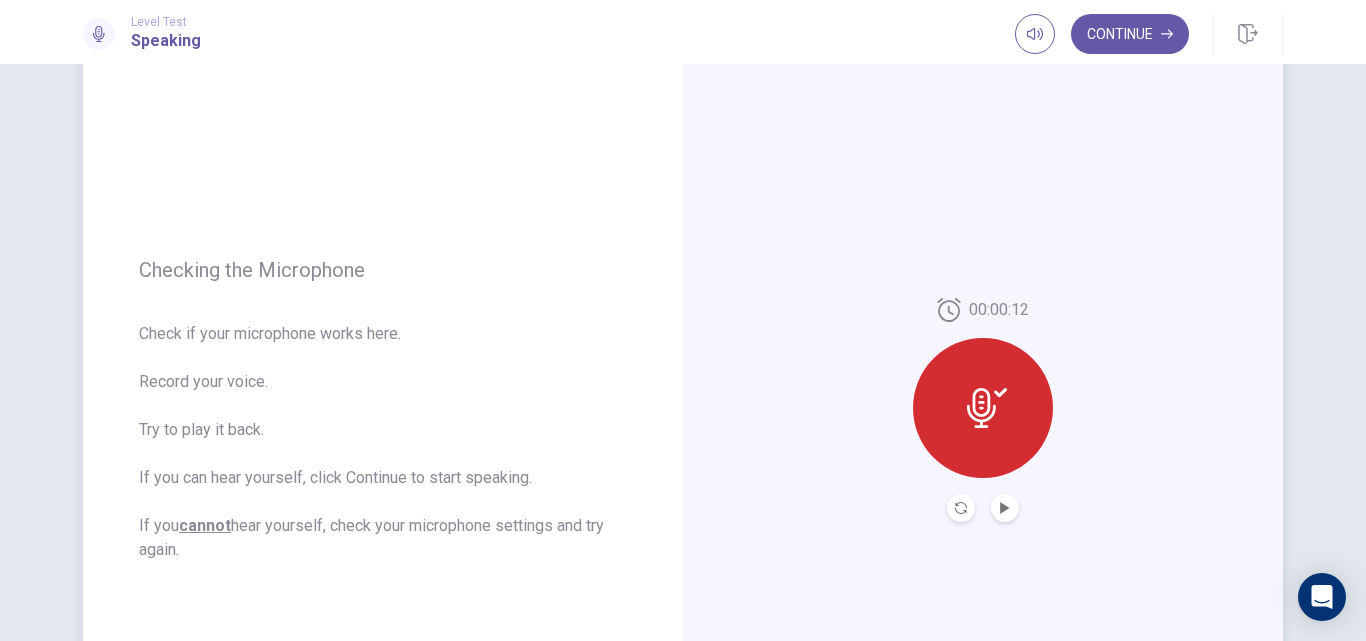 click on "00:00:12" at bounding box center [983, 410] 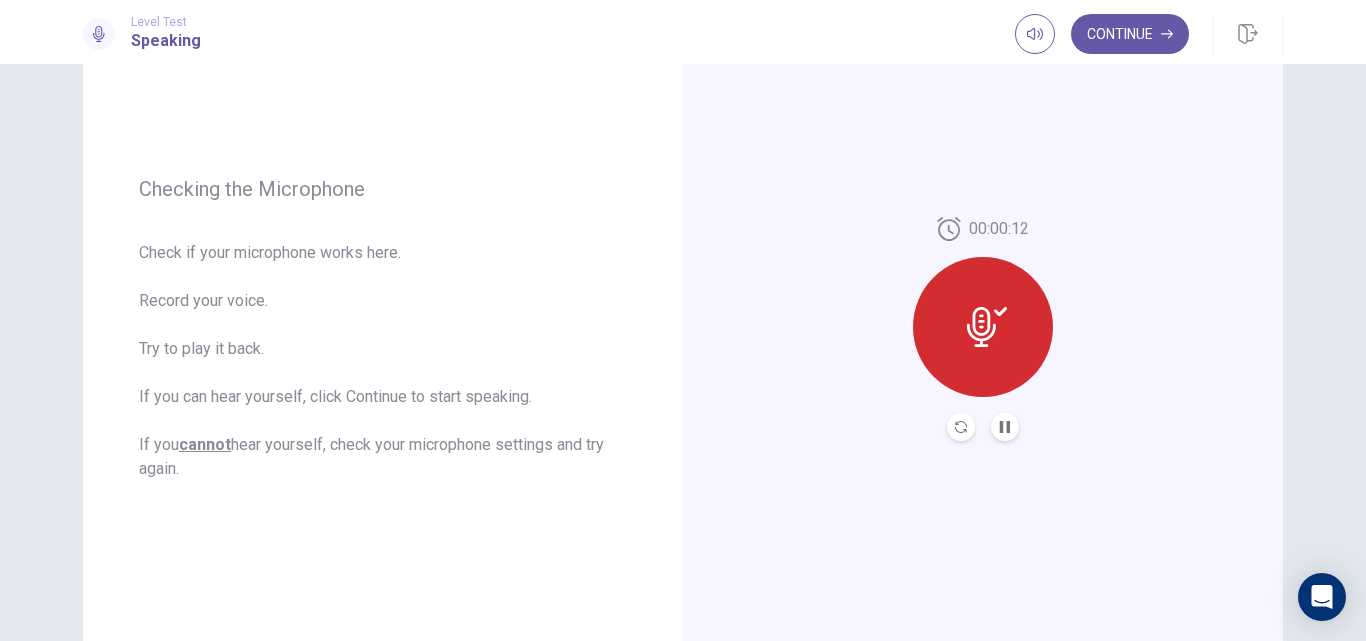 scroll, scrollTop: 219, scrollLeft: 0, axis: vertical 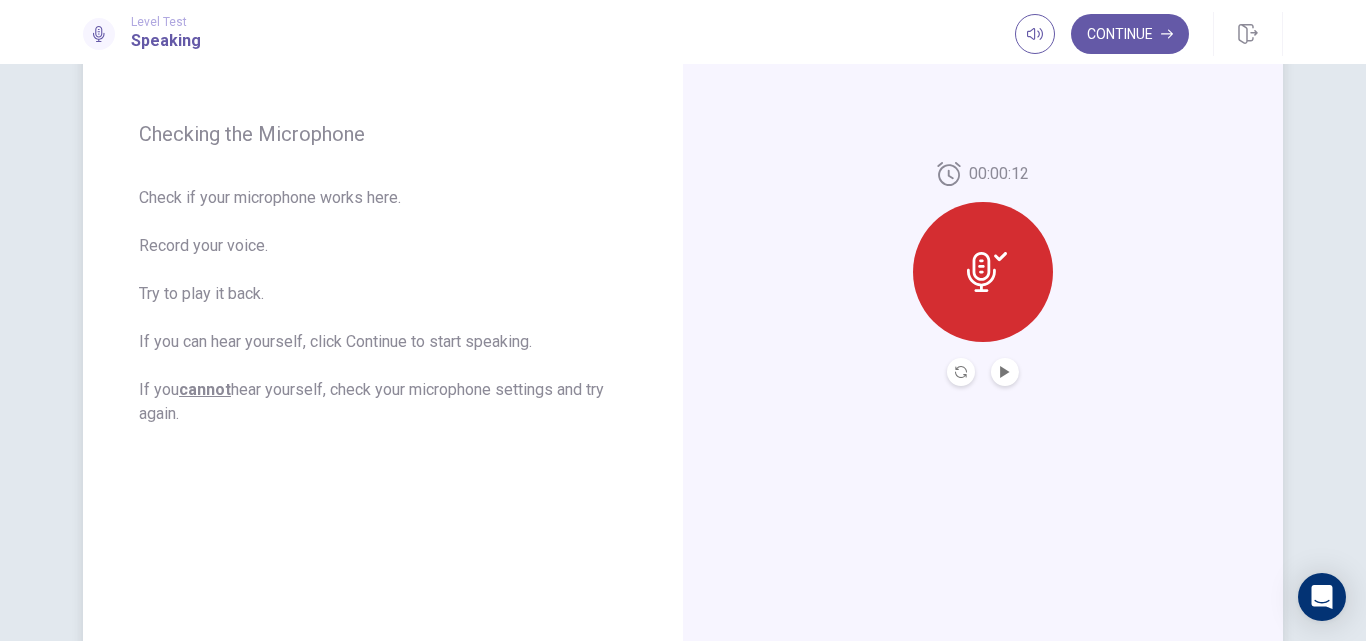 type 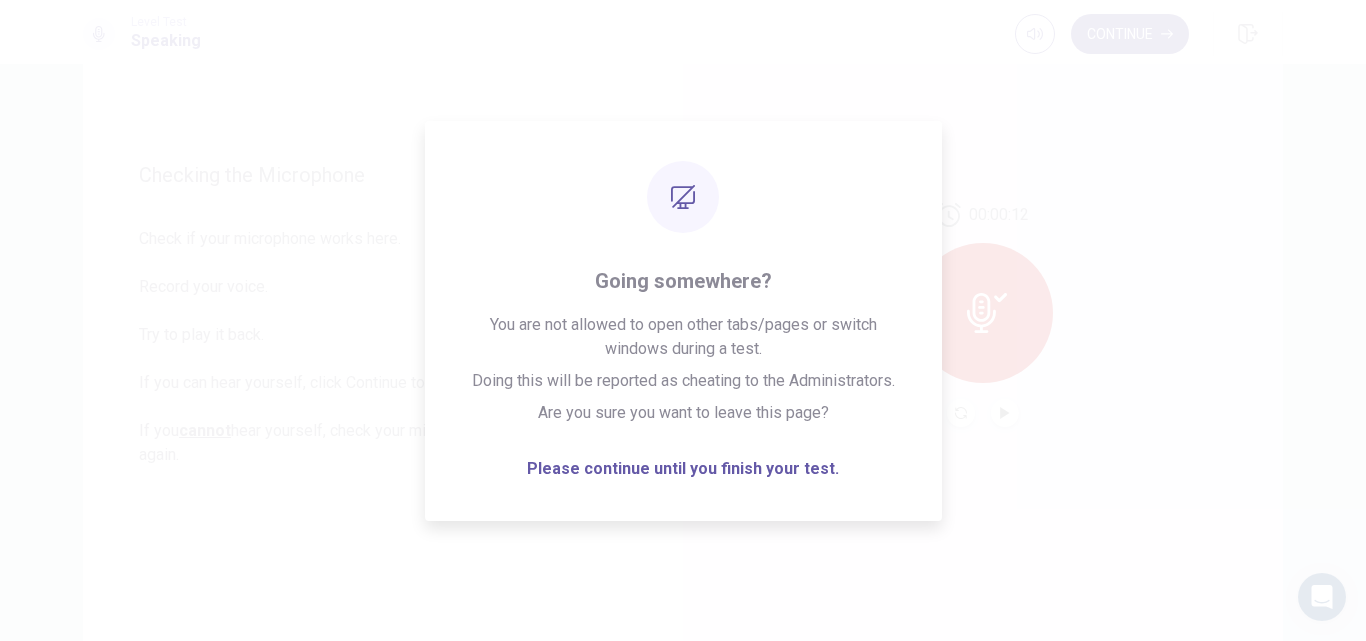 scroll, scrollTop: 225, scrollLeft: 0, axis: vertical 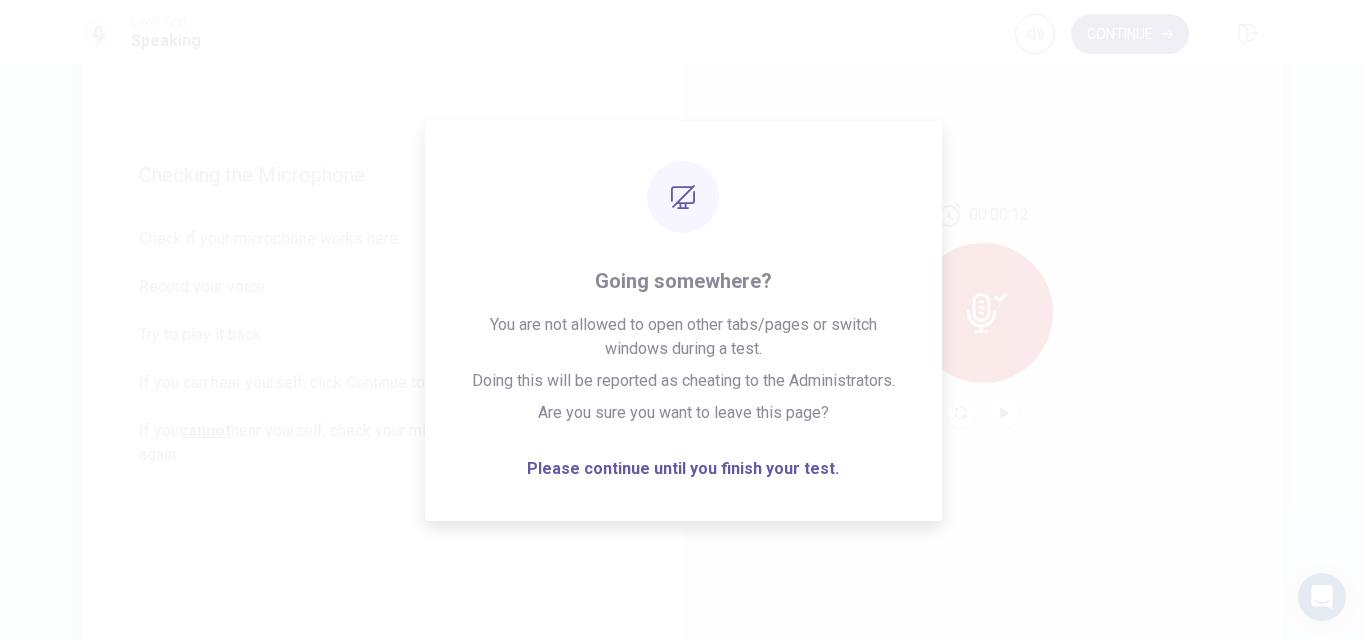 click on "00:00:12" at bounding box center (983, 315) 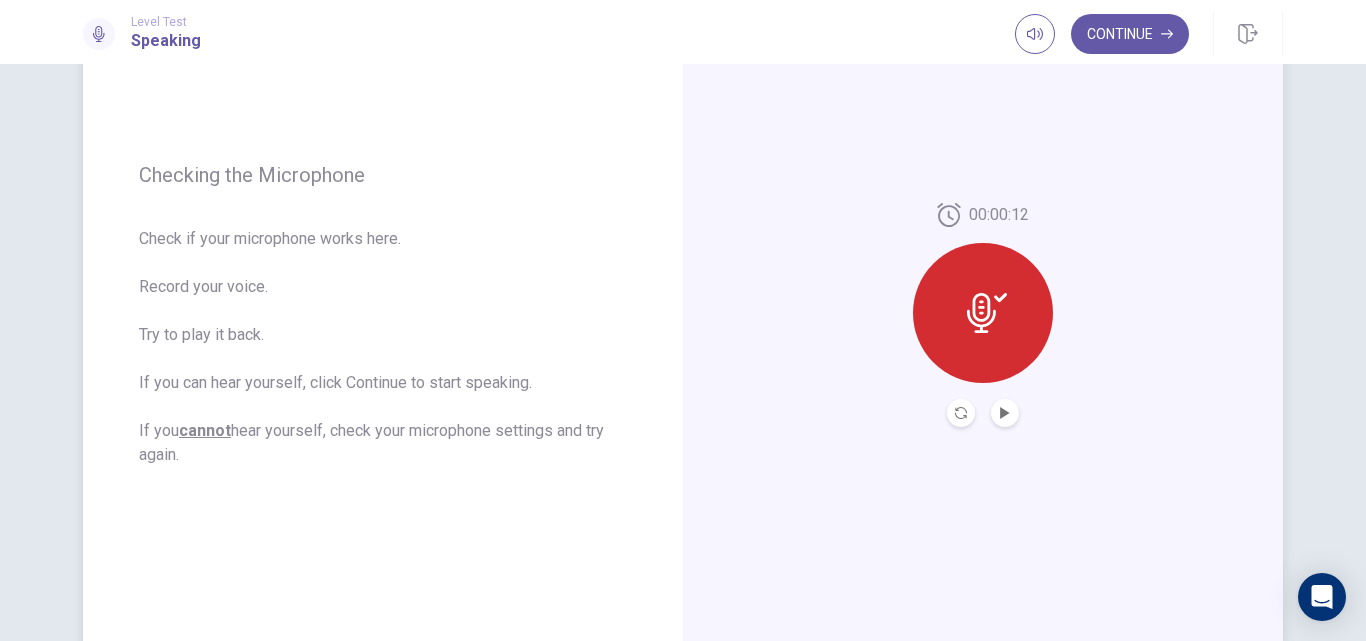 click at bounding box center (961, 413) 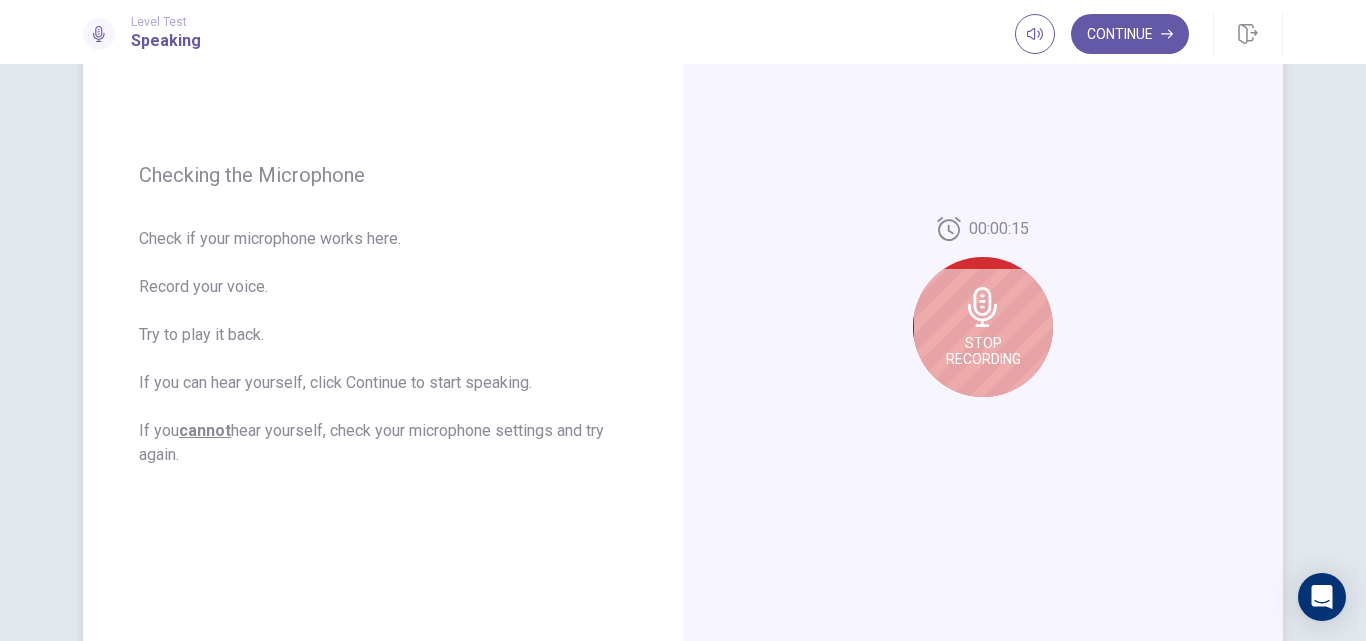 click 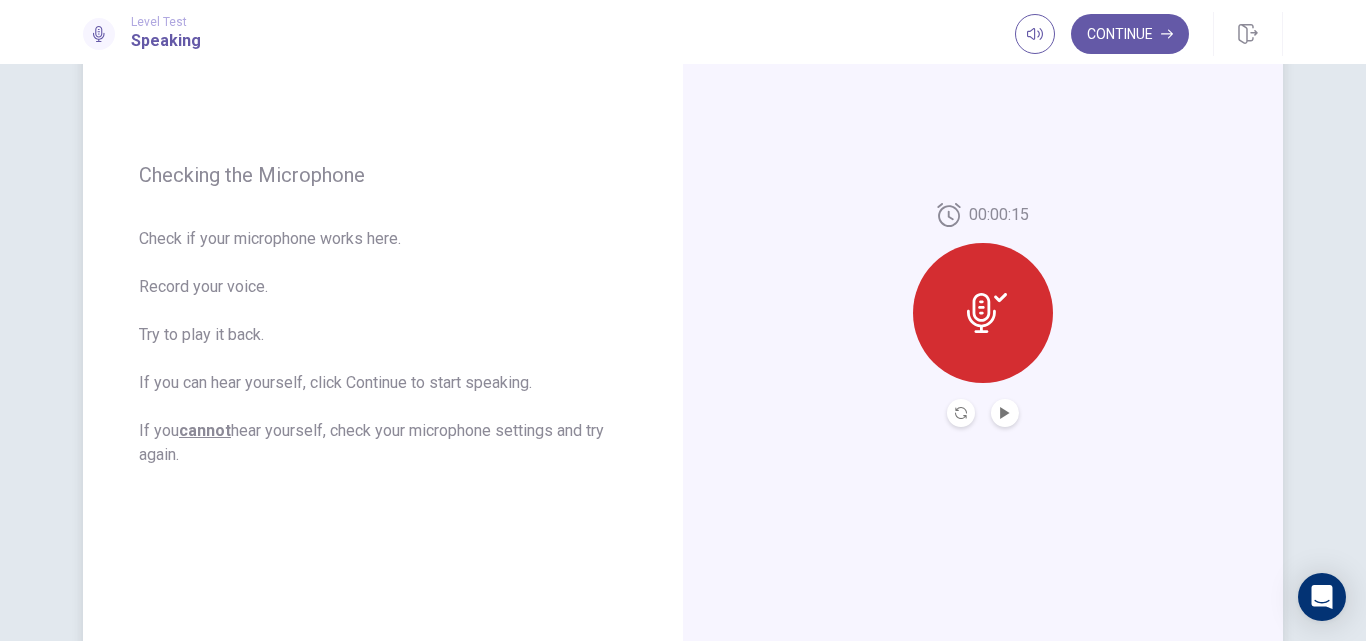 click 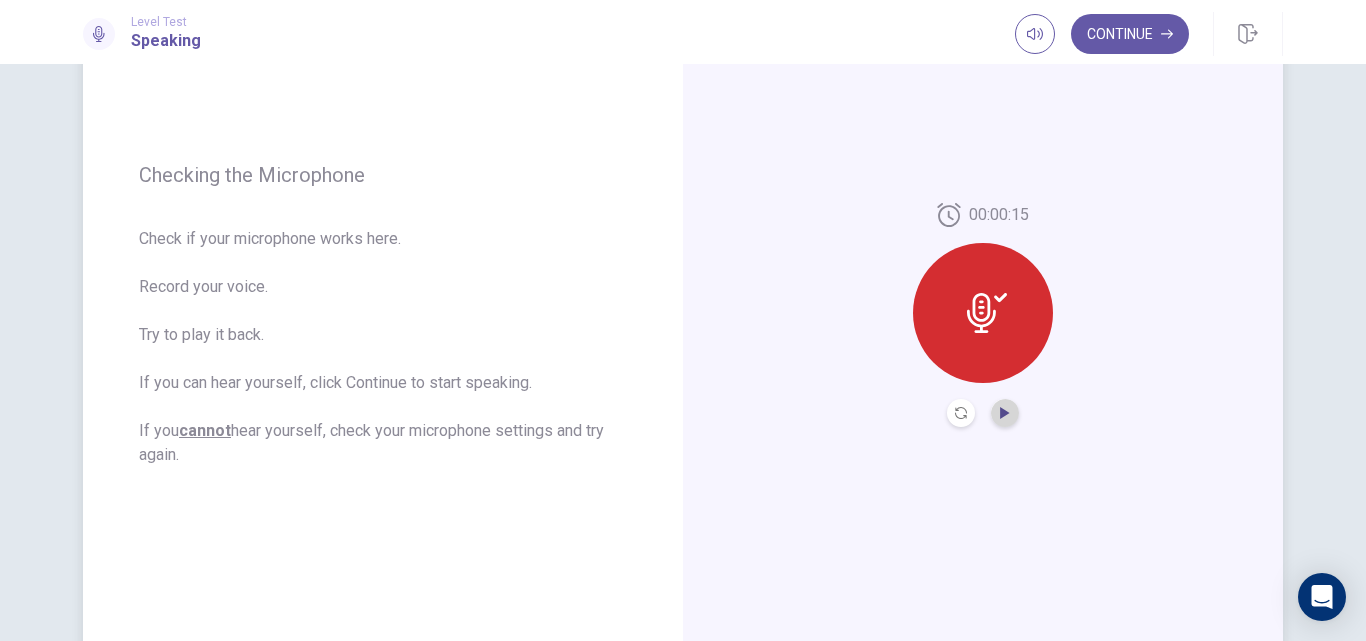 click 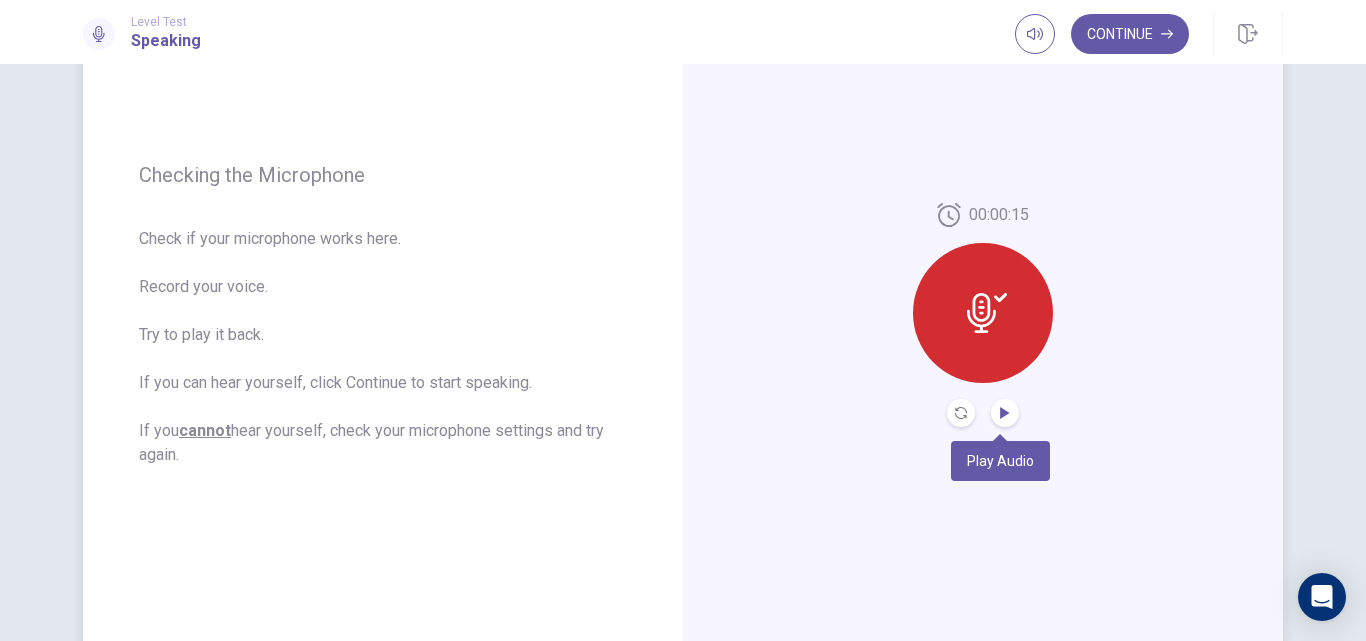 click 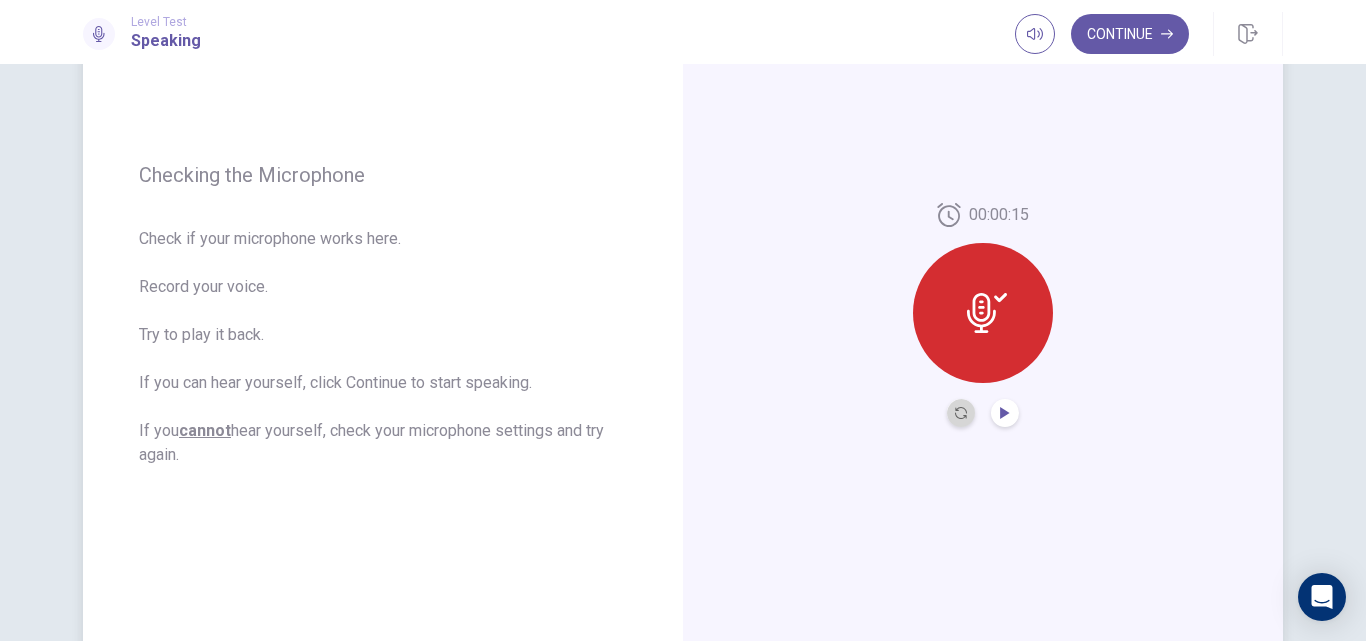 click at bounding box center (961, 413) 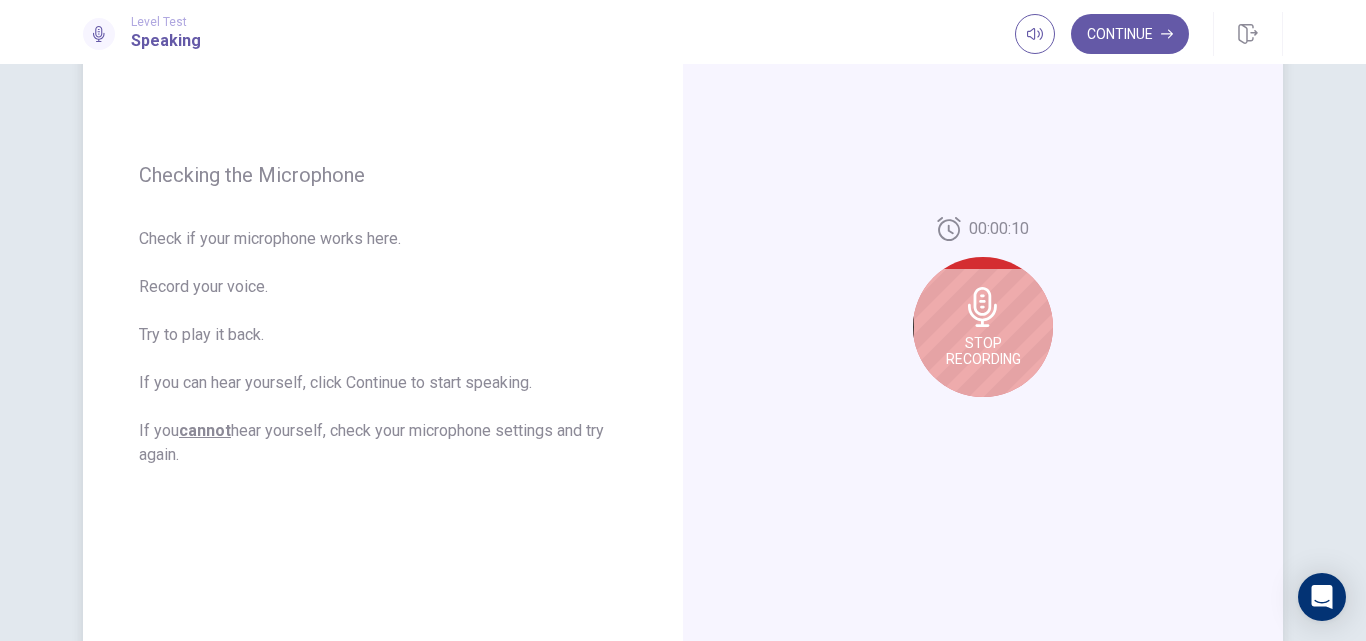 click on "Stop   Recording" at bounding box center [983, 351] 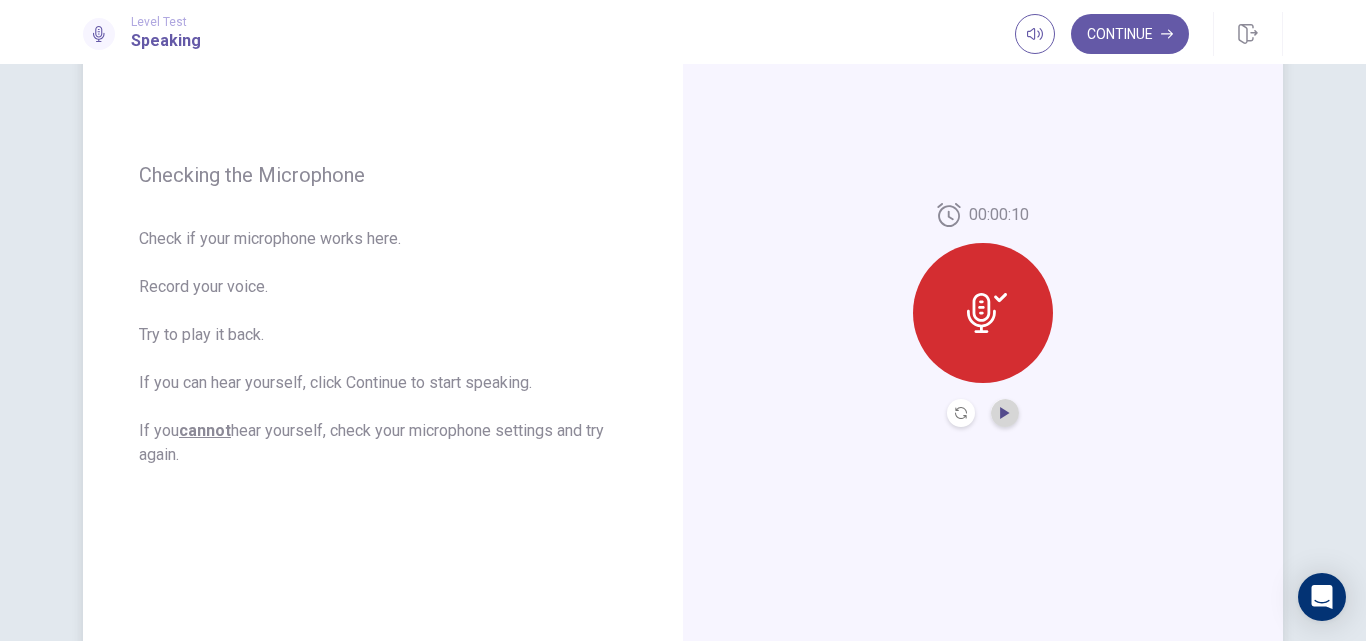 click 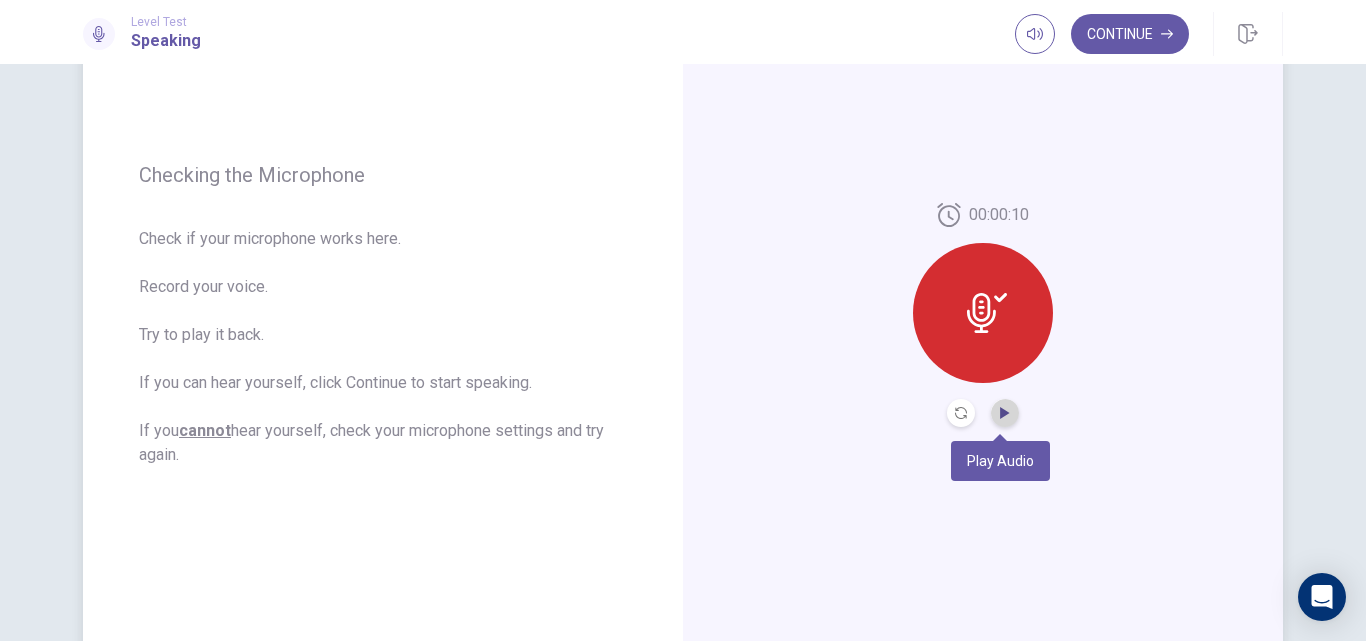 click 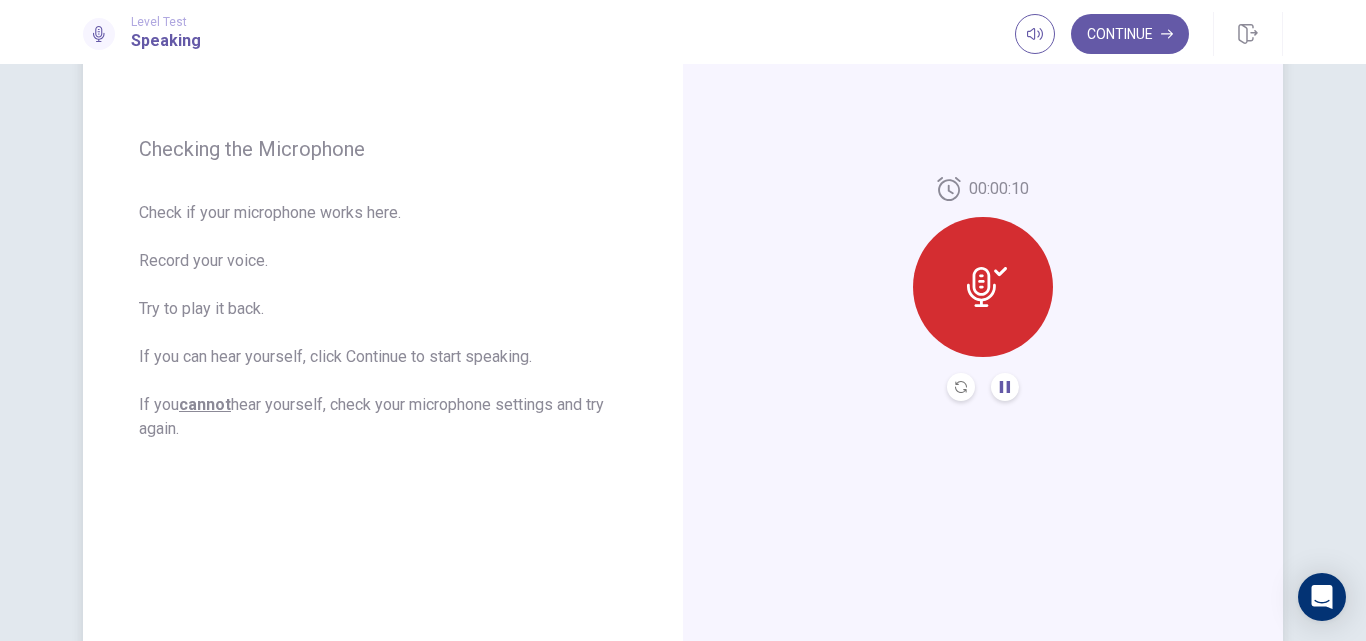 scroll, scrollTop: 249, scrollLeft: 0, axis: vertical 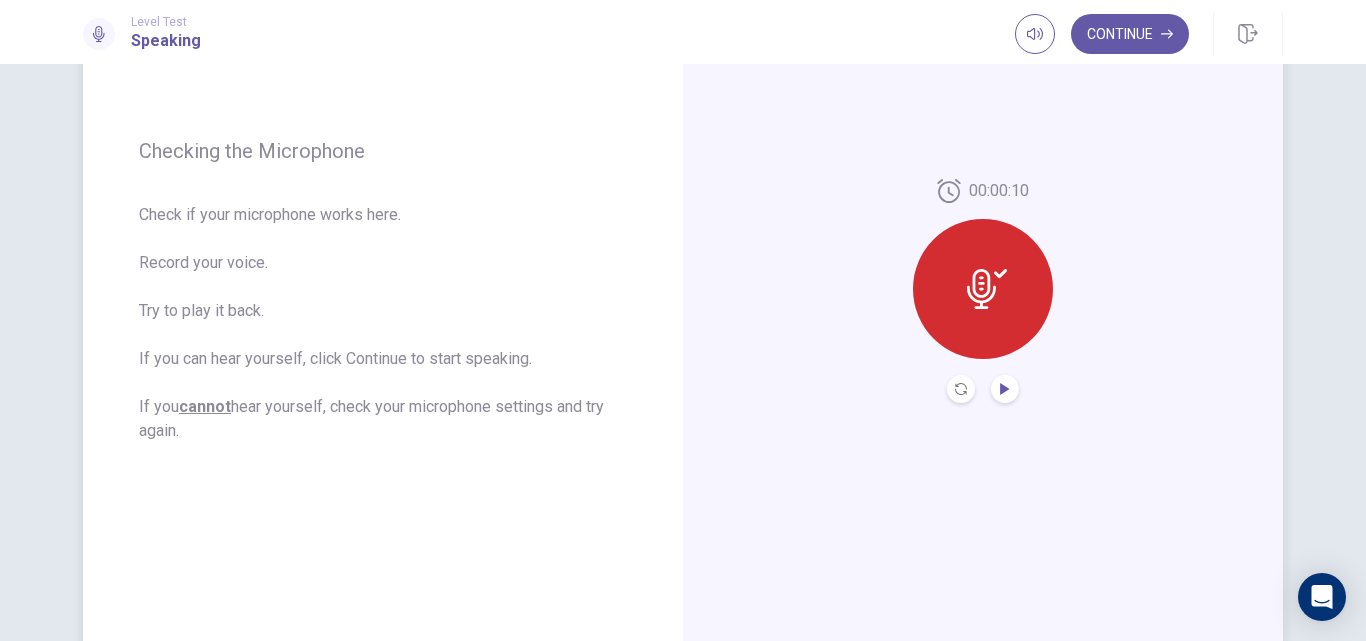 click on "Check if your microphone works here.
Record your voice.
Try to play it back.
If you can hear yourself, click Continue to start speaking.
If you  cannot  hear yourself, check your microphone settings and try again." at bounding box center (383, 323) 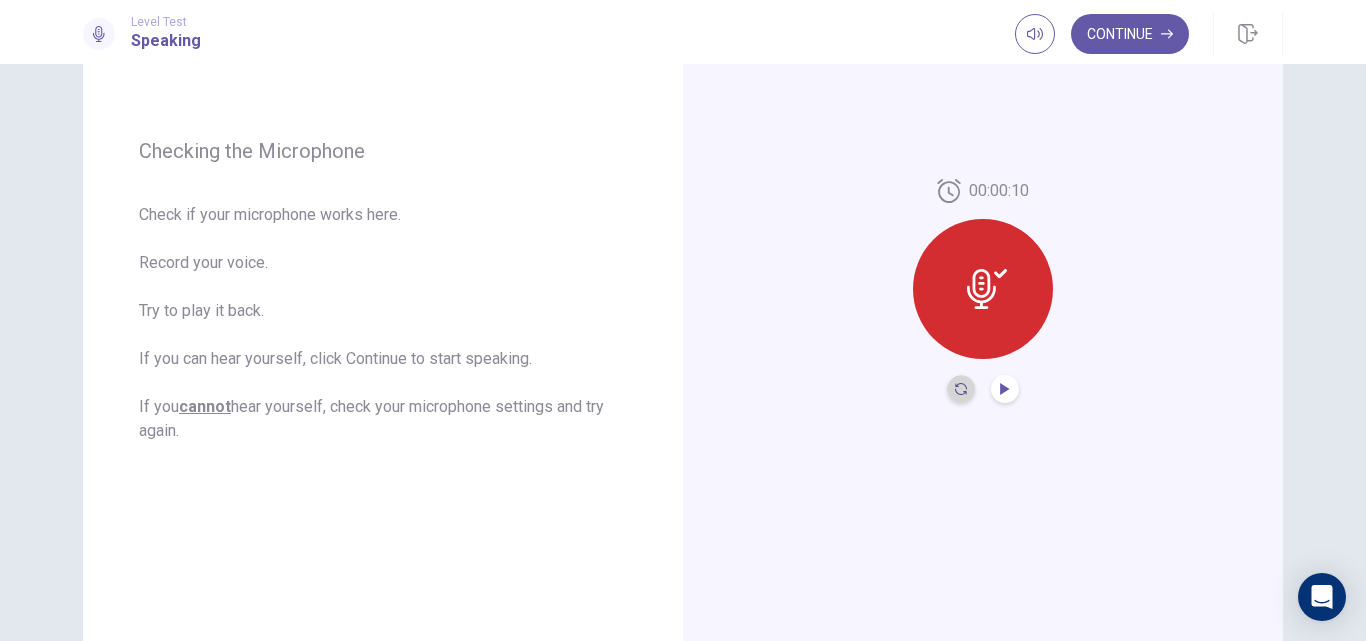 click 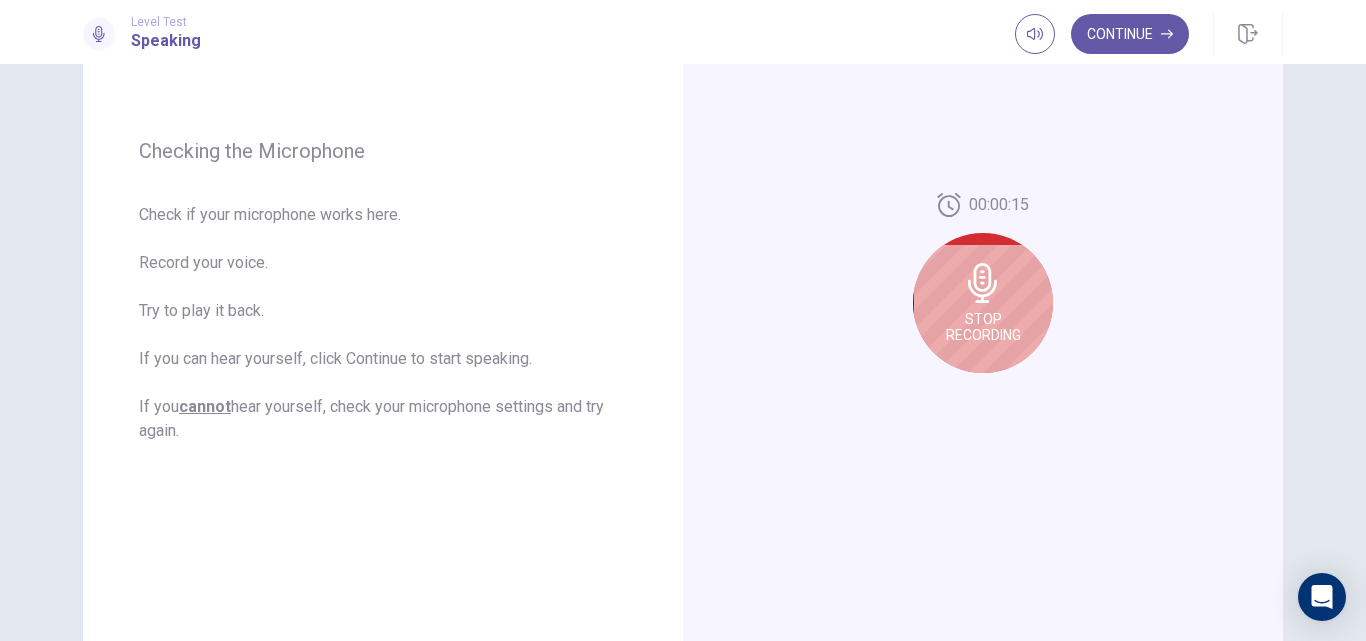 click on "Stop   Recording" at bounding box center (983, 327) 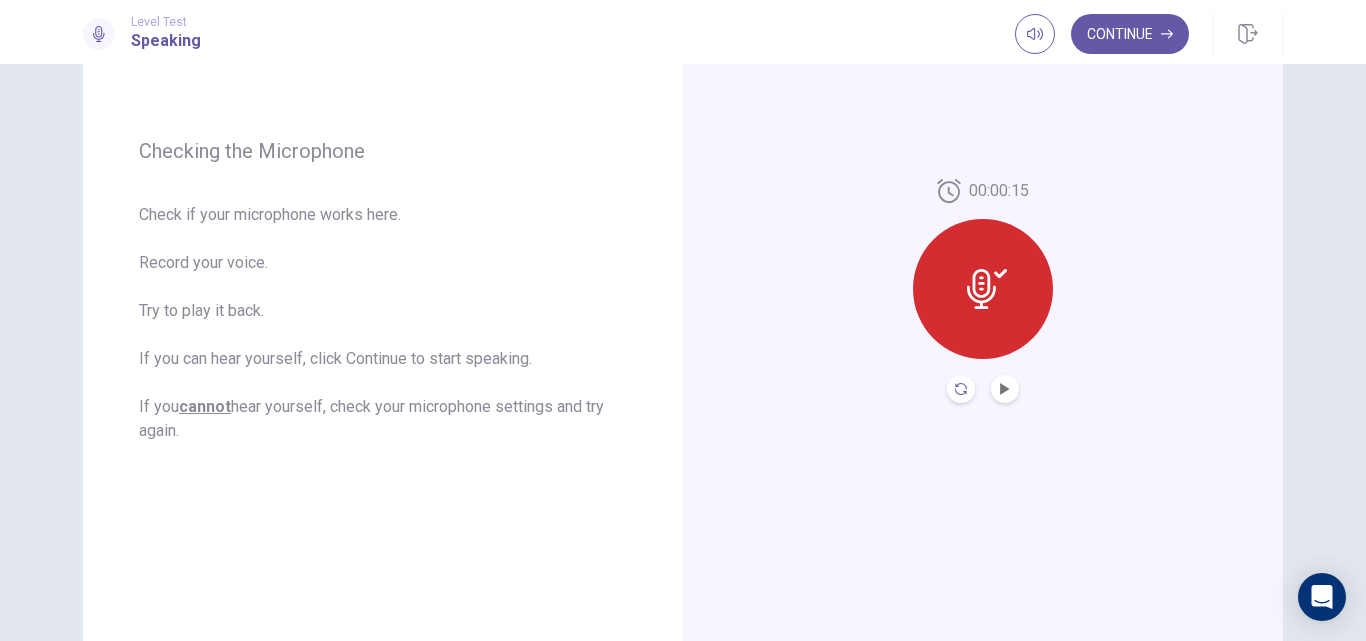 click 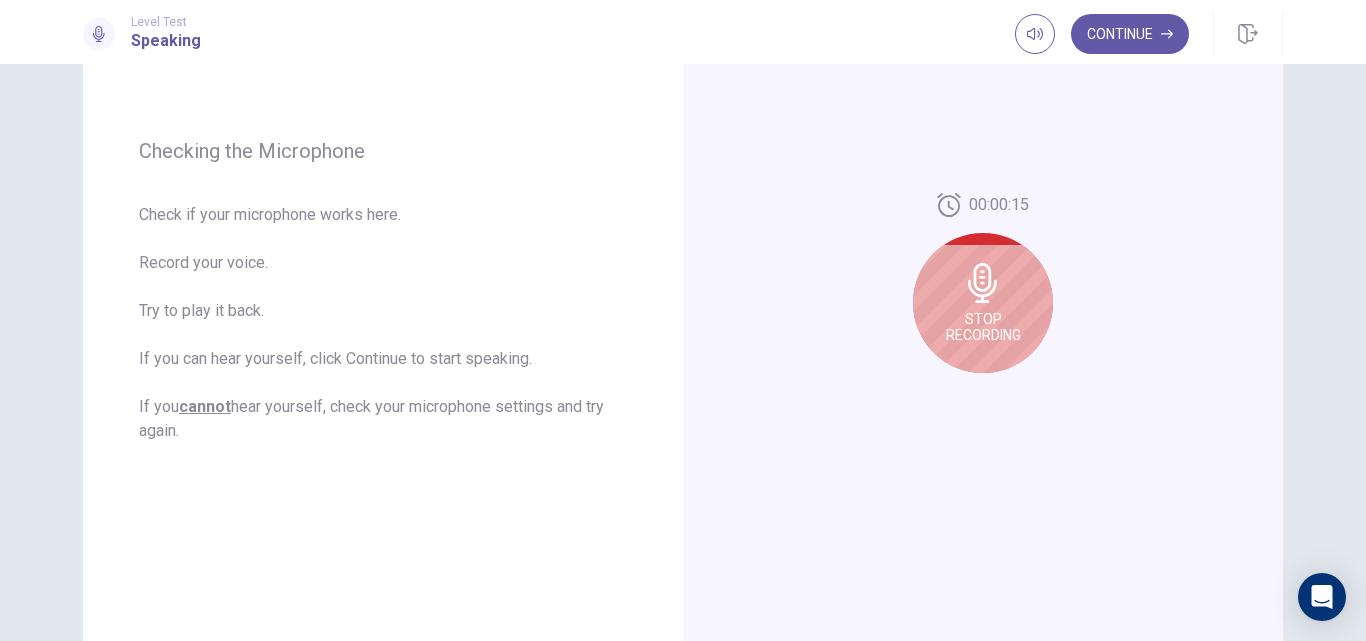 click 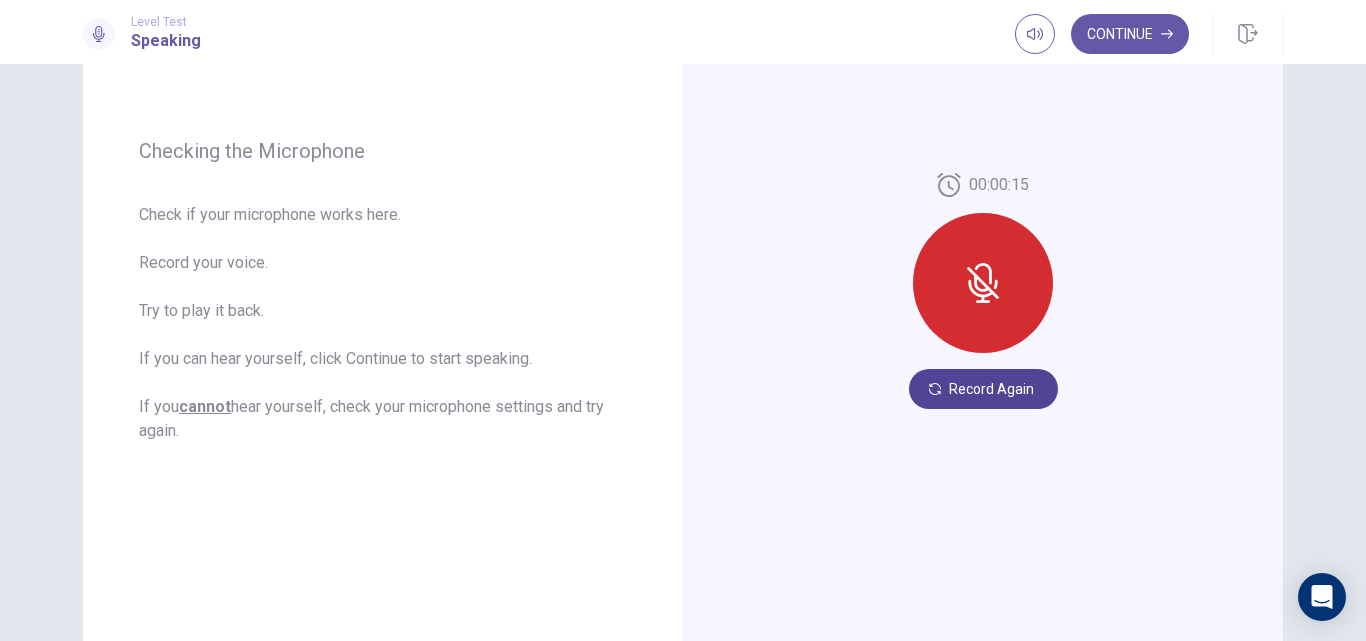 click on "Record Again" at bounding box center [983, 389] 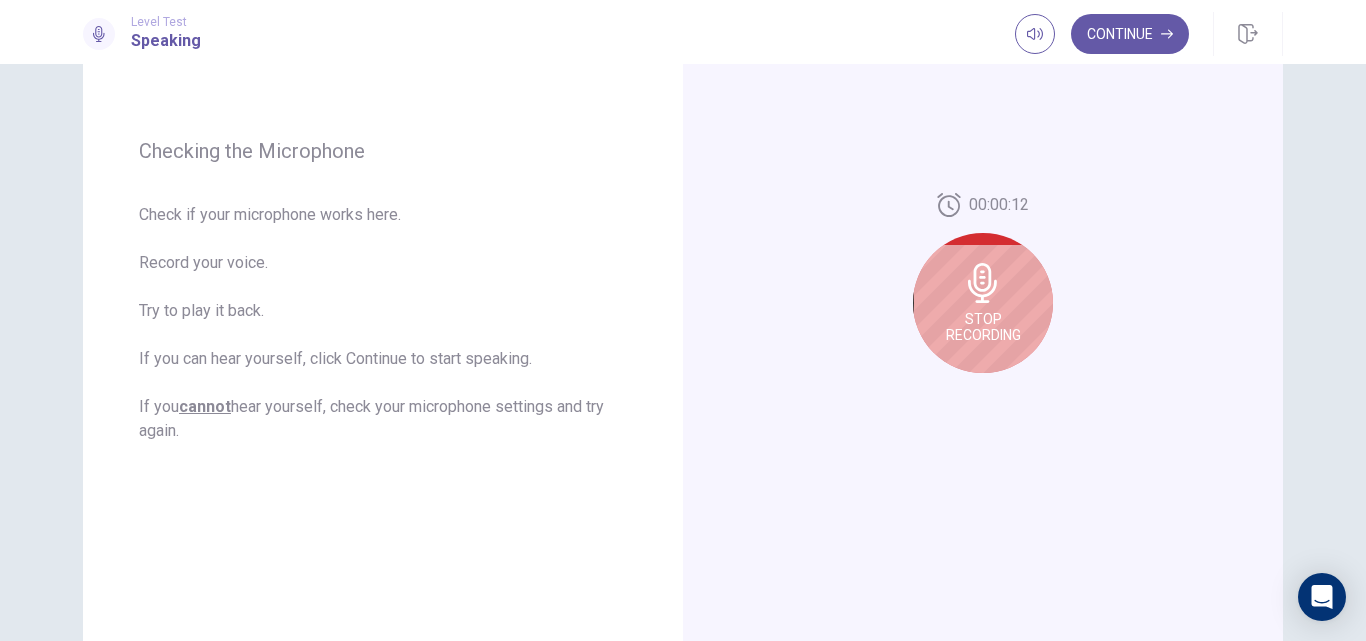 click 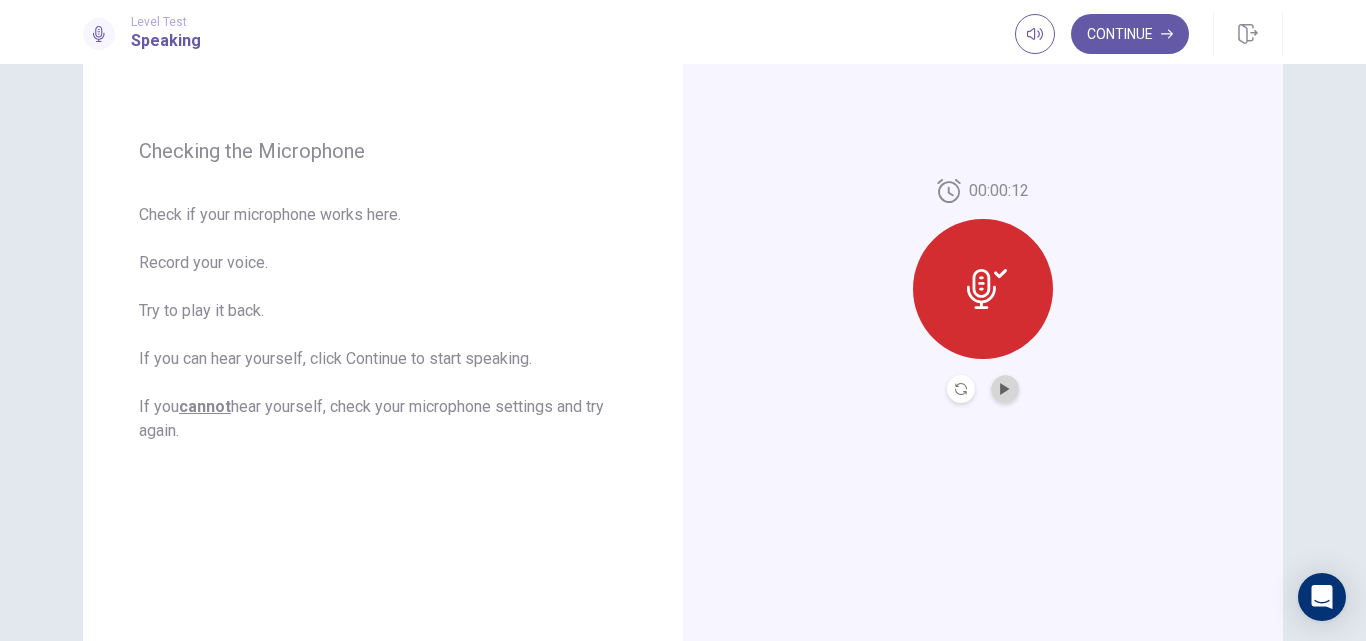 click at bounding box center (1005, 389) 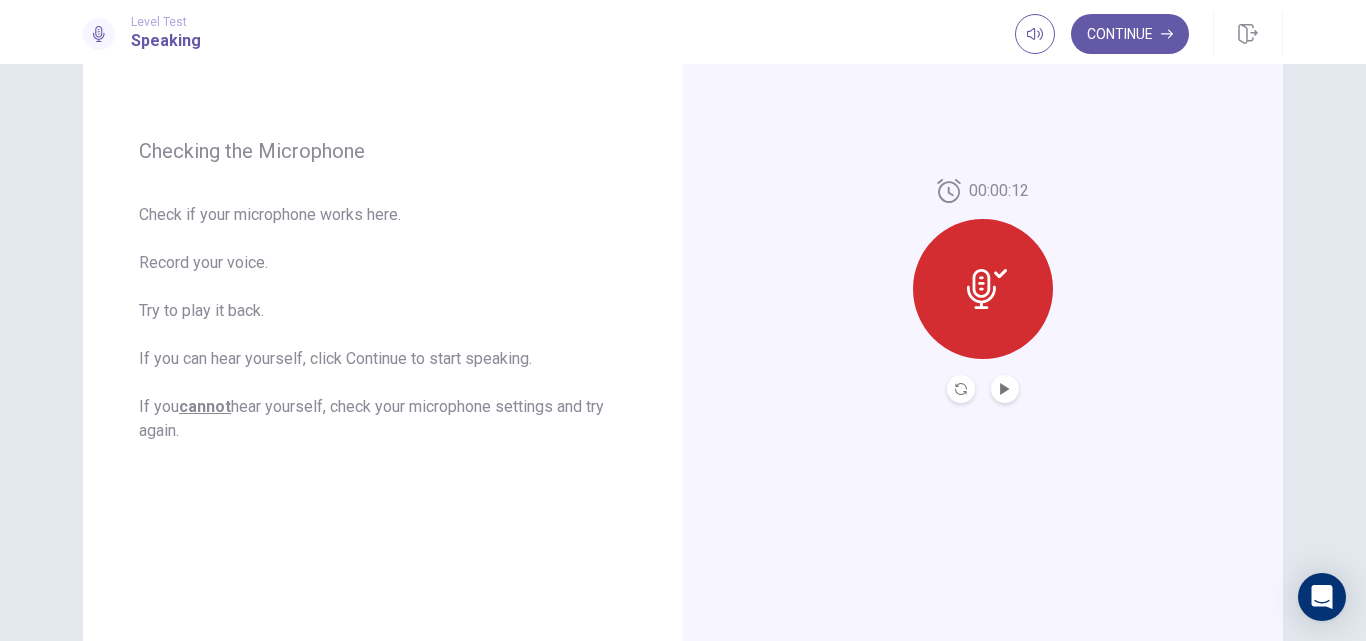 click on "Check if your microphone works here.
Record your voice.
Try to play it back.
If you can hear yourself, click Continue to start speaking.
If you  cannot  hear yourself, check your microphone settings and try again." at bounding box center [383, 323] 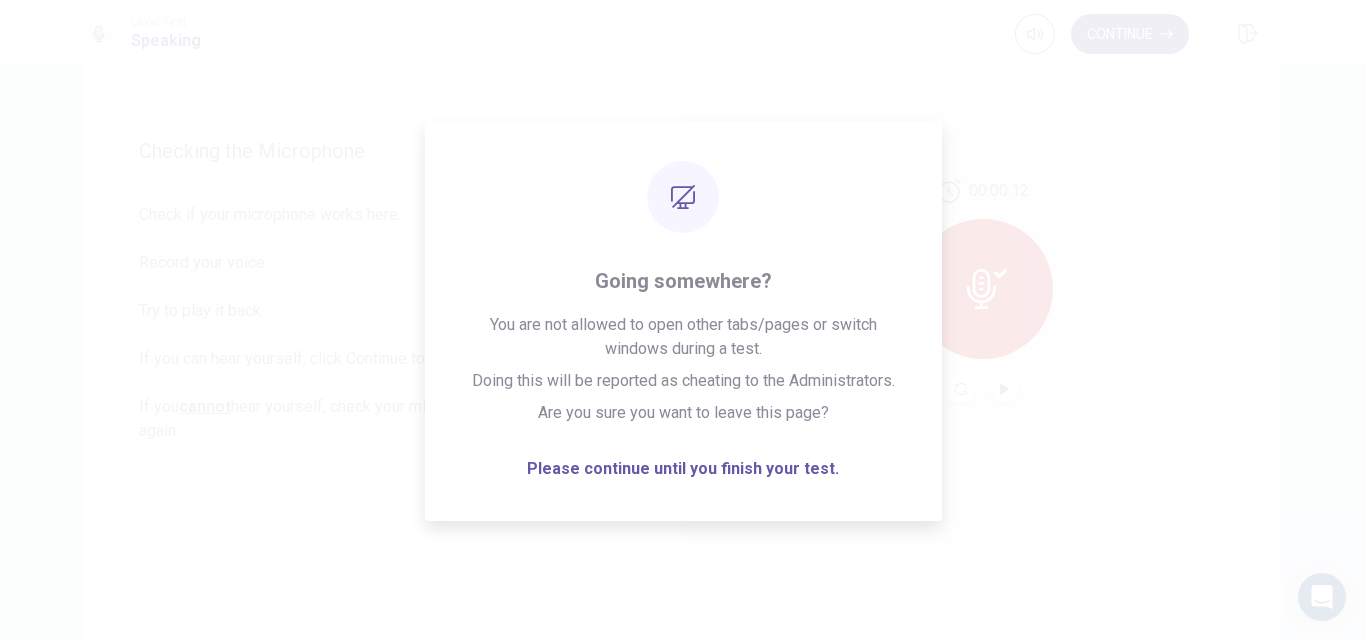 click on "Checking the Microphone Check if your microphone works here.
Record your voice.
Try to play it back.
If you can hear yourself, click Continue to start speaking.
If you  cannot  hear yourself, check your microphone settings and try again." at bounding box center [383, 291] 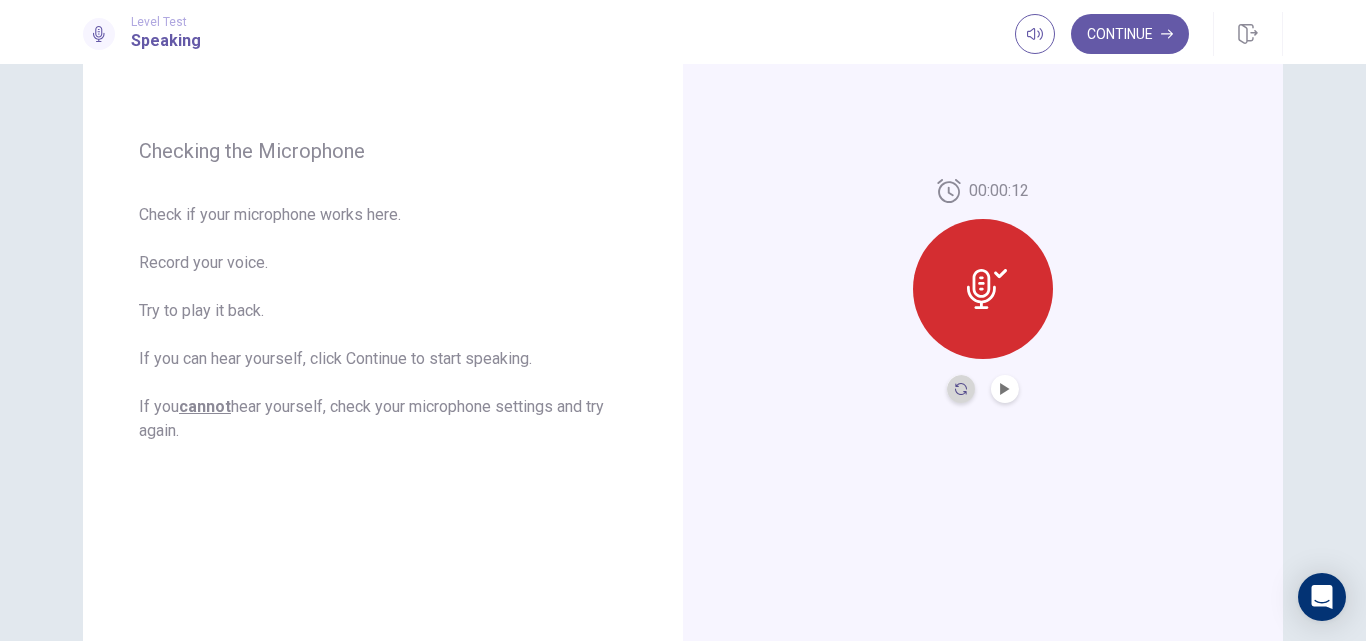 click 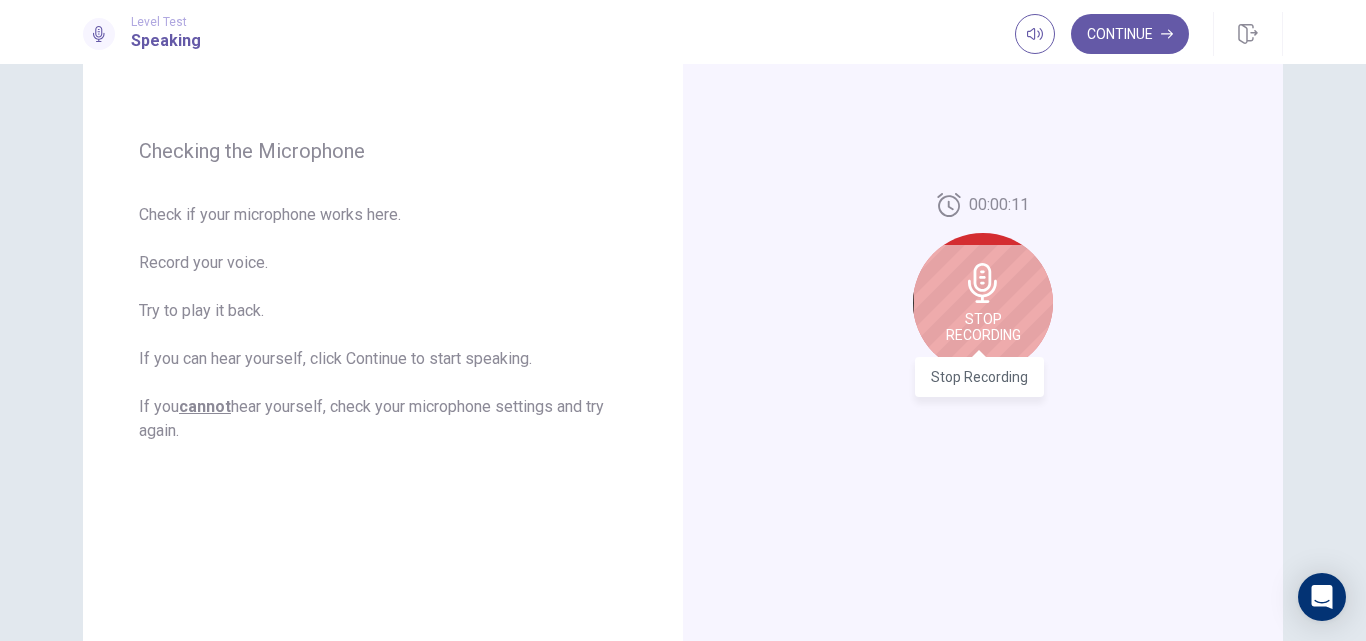click on "Stop   Recording" at bounding box center (983, 327) 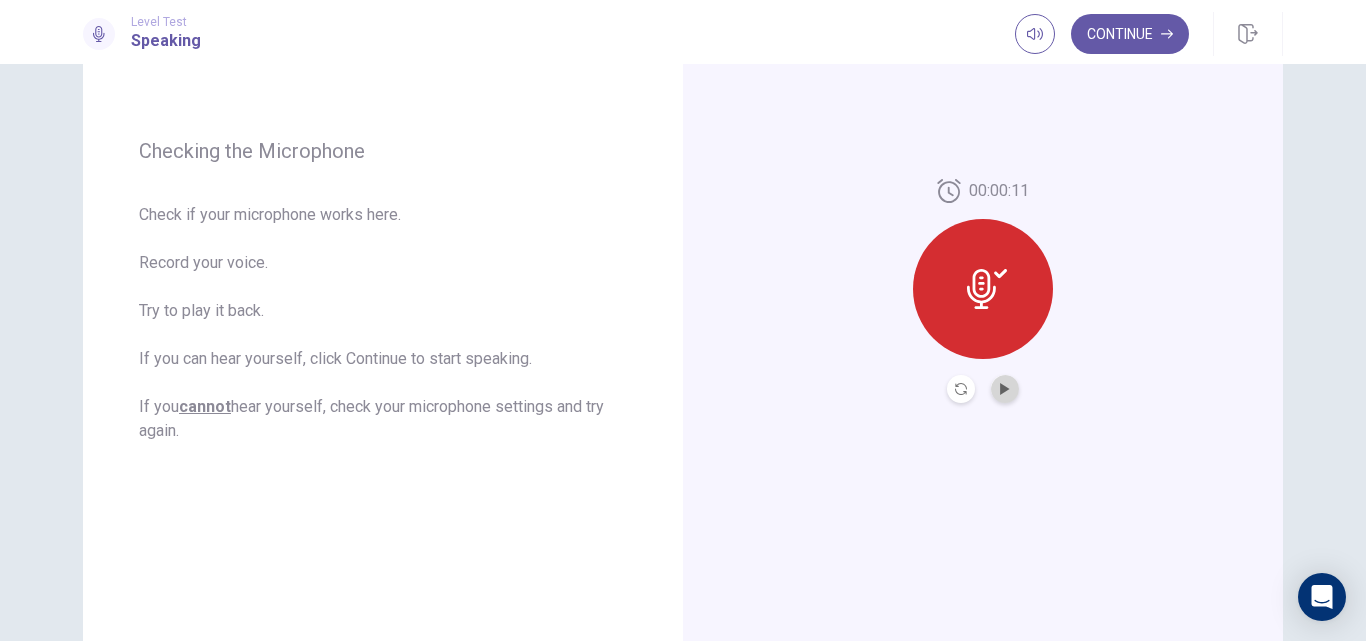 click at bounding box center (1005, 389) 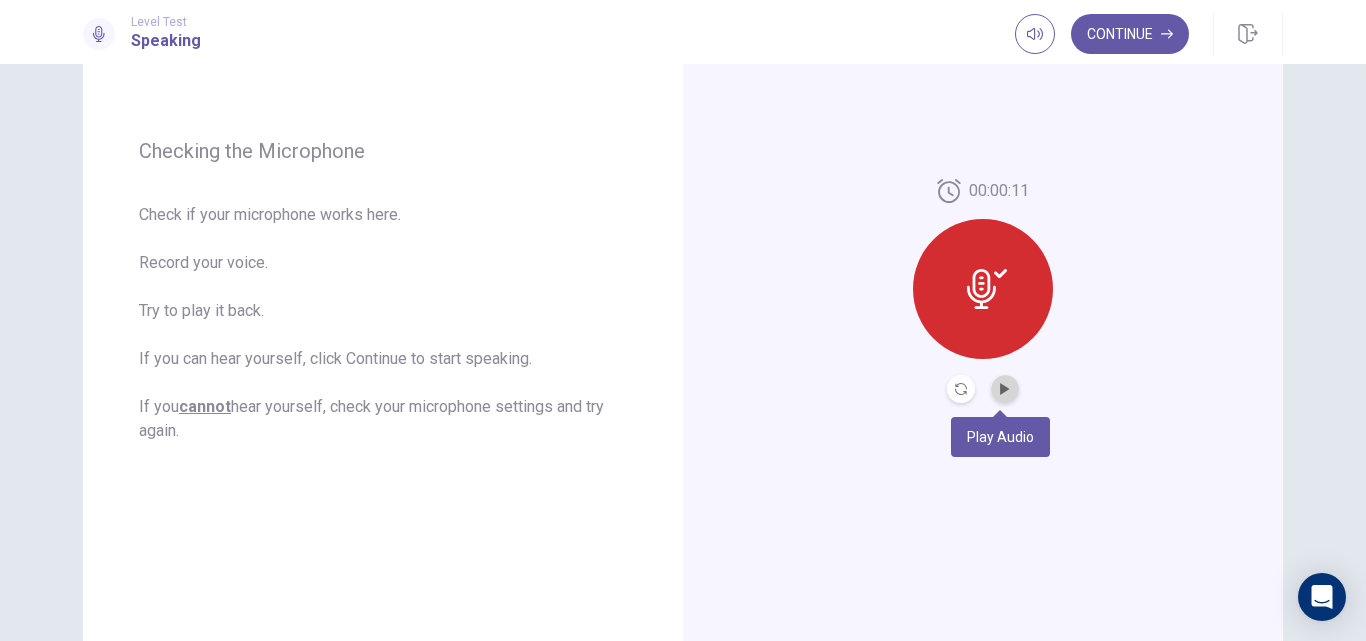 click at bounding box center [1005, 389] 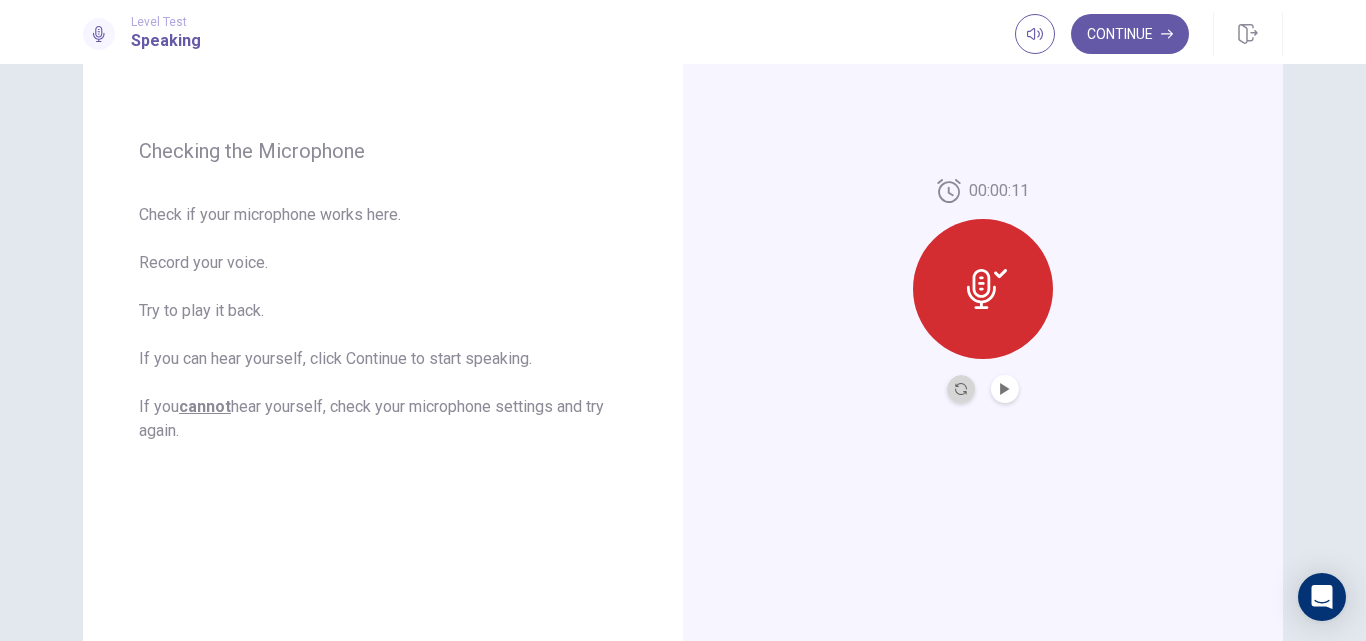 click at bounding box center [961, 389] 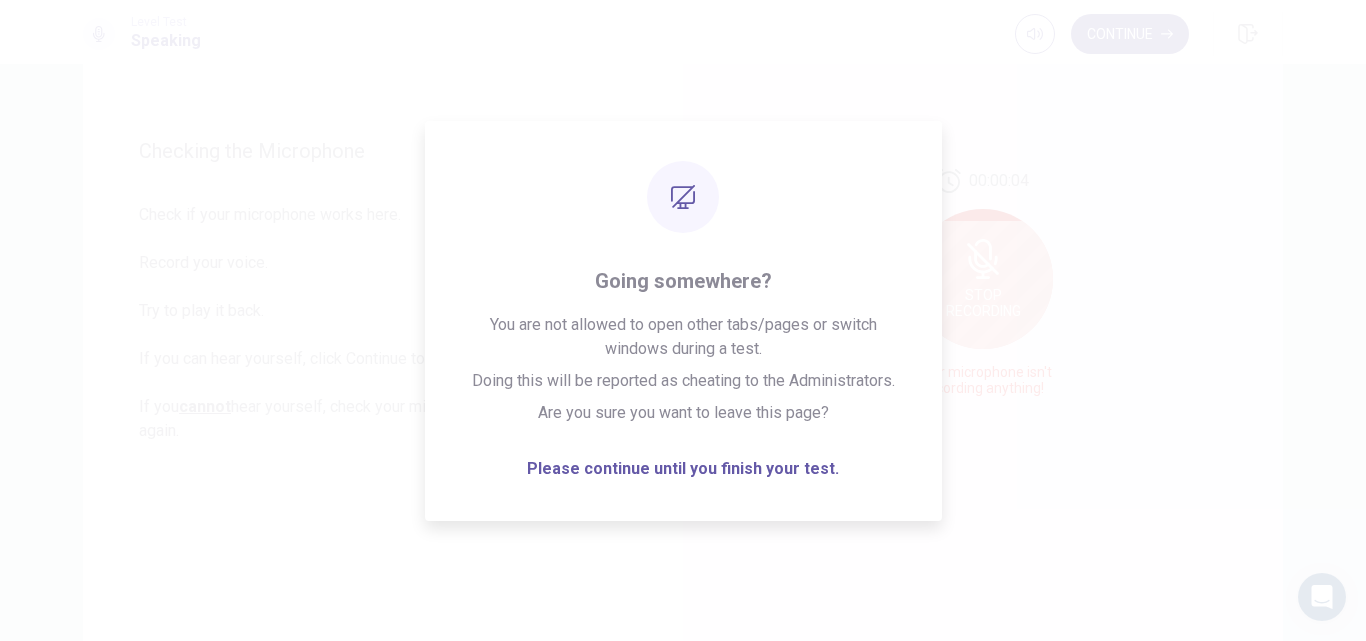 drag, startPoint x: 975, startPoint y: 398, endPoint x: 972, endPoint y: 409, distance: 11.401754 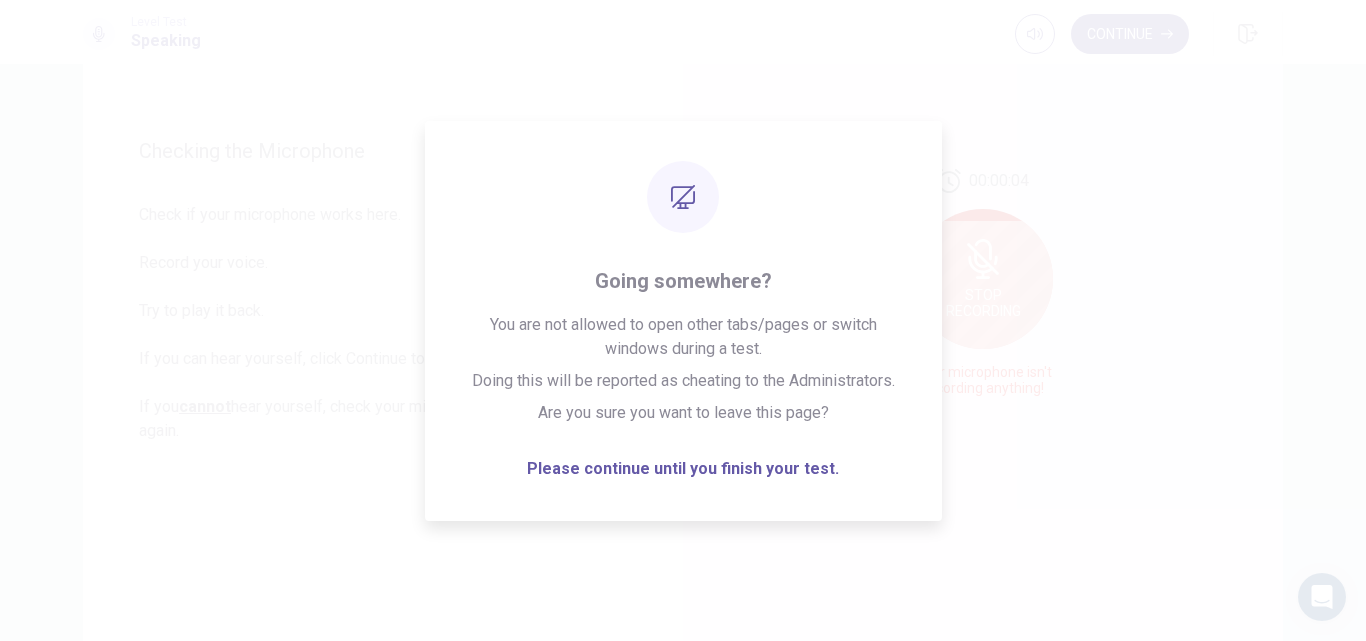 click on "00:00:04 Stop   Recording Your microphone isn't recording anything!" at bounding box center [983, 291] 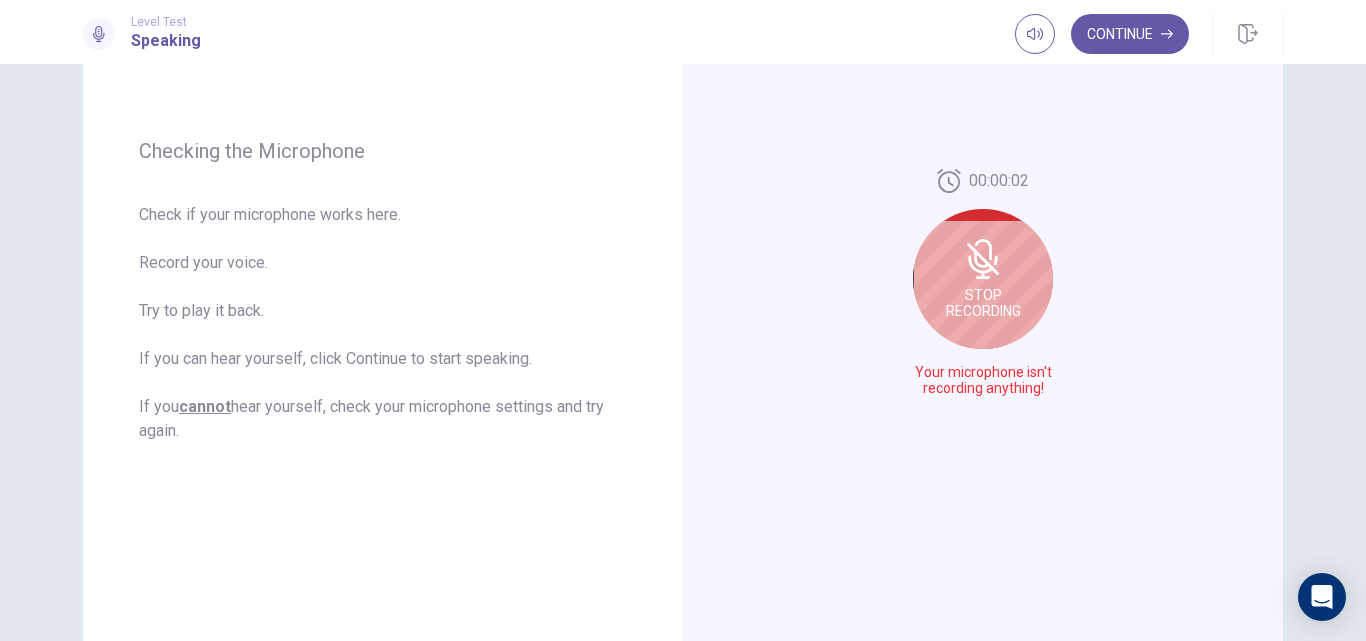 click on "00:00:02 Stop   Recording Your microphone isn't recording anything!" at bounding box center [983, 291] 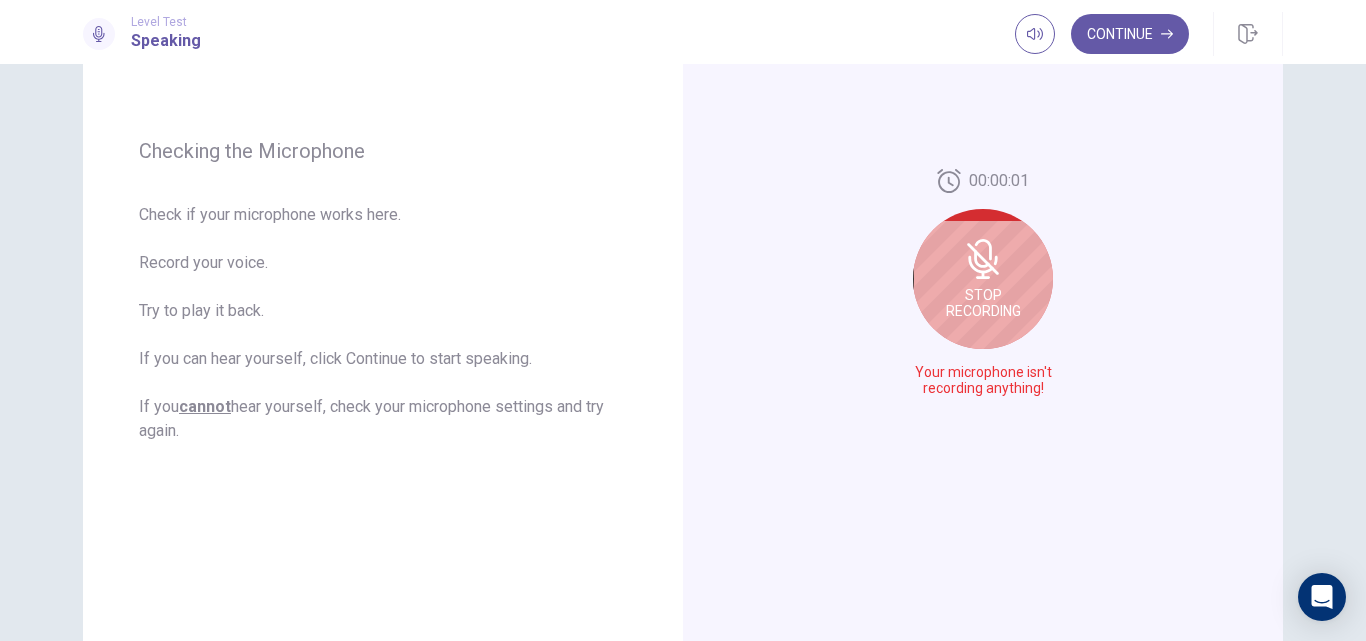 click on "Stop   Recording" at bounding box center [983, 303] 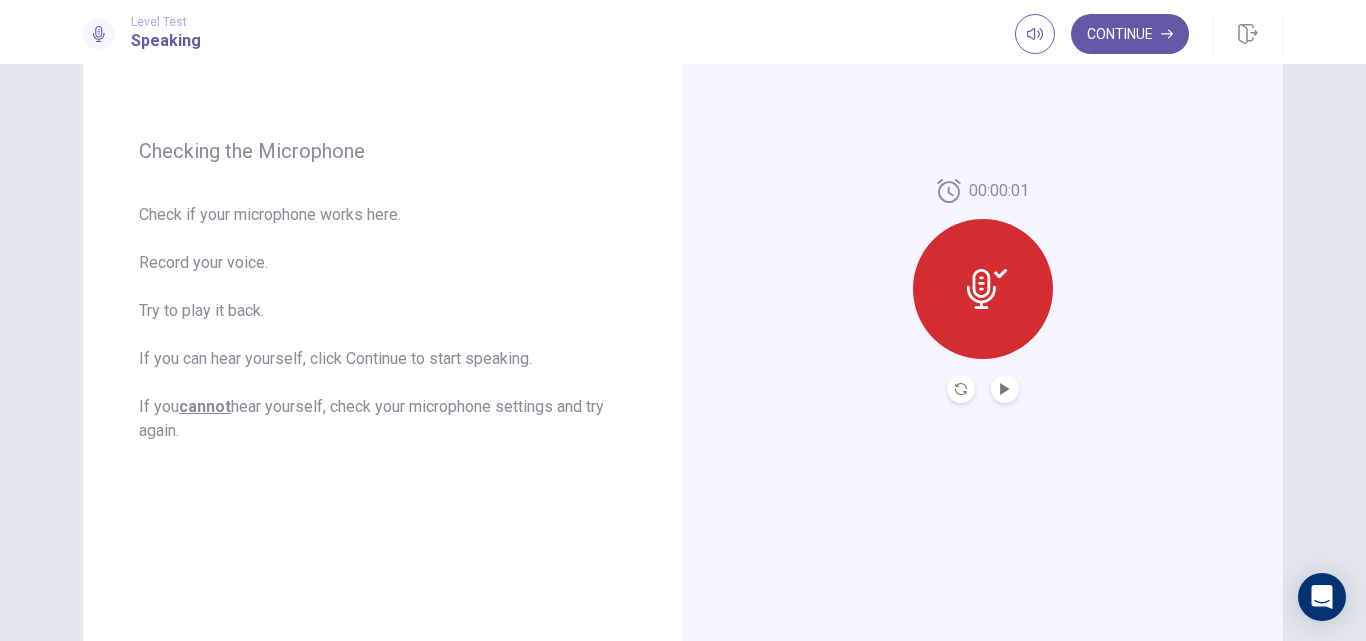 click at bounding box center (961, 389) 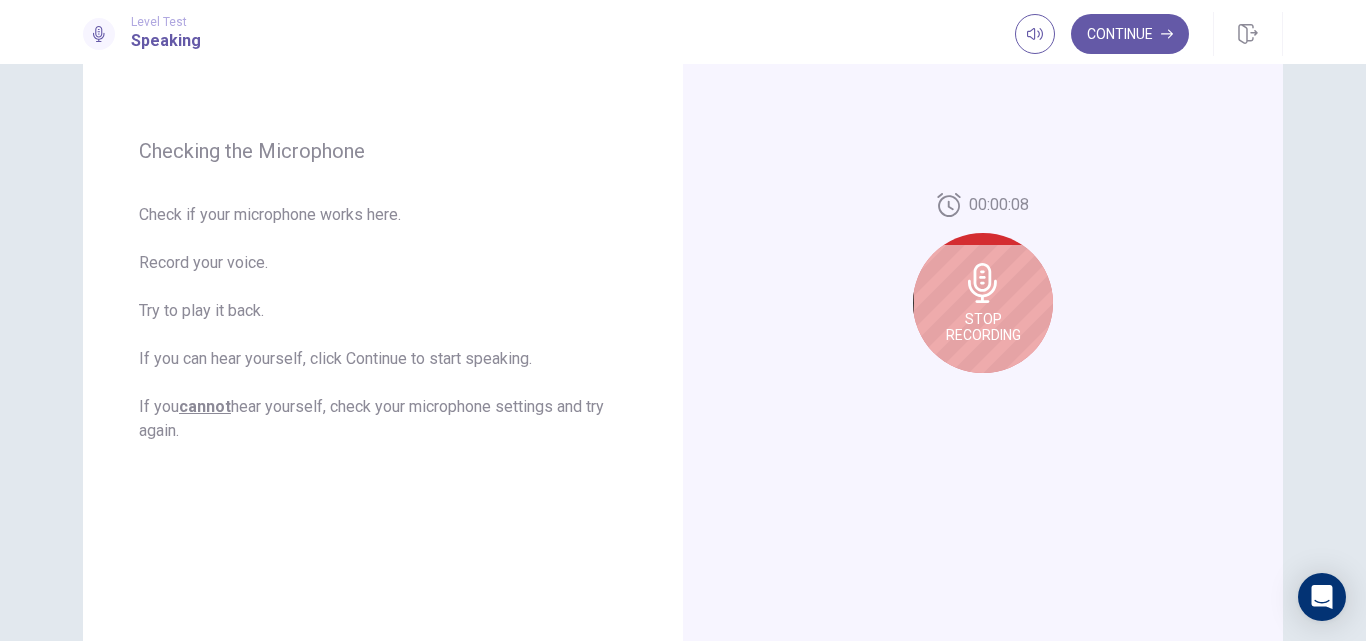 click 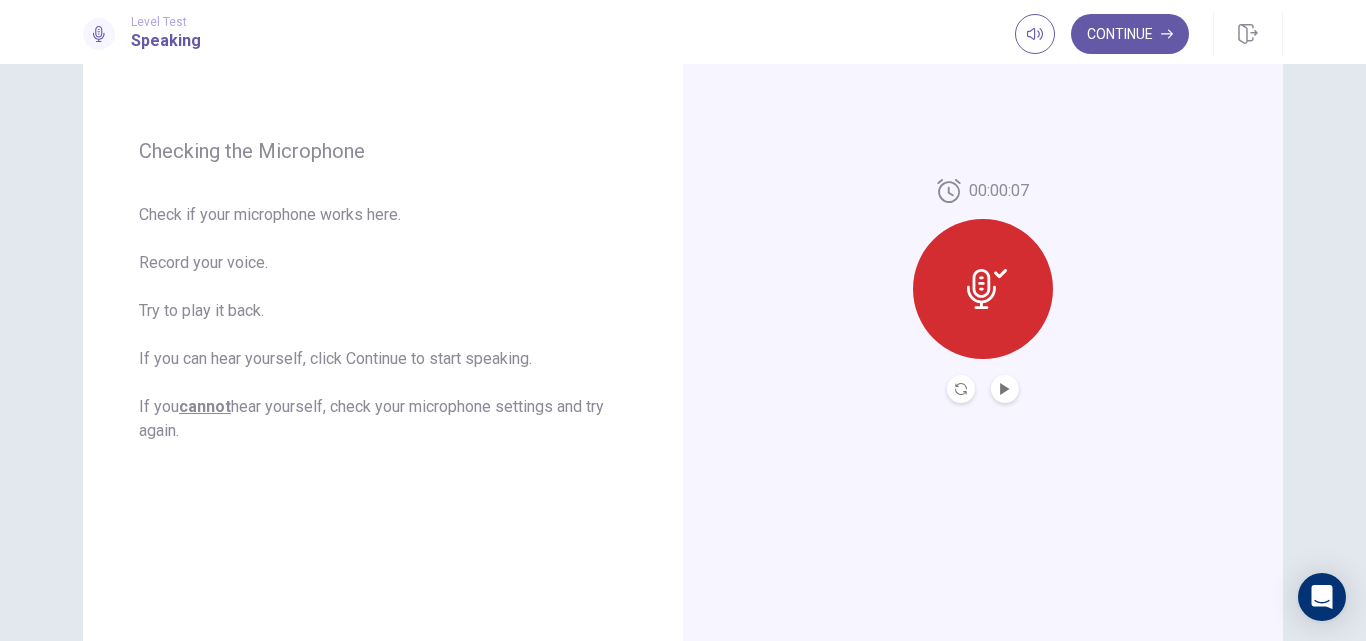 click at bounding box center [1005, 389] 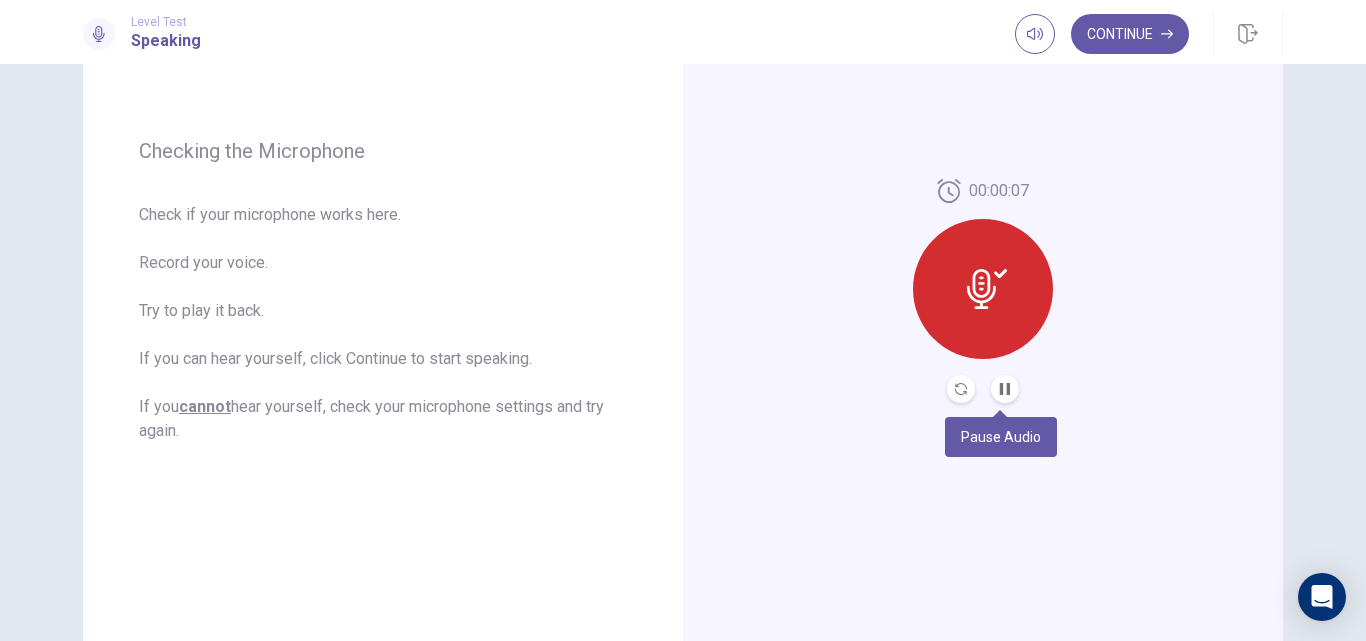 type 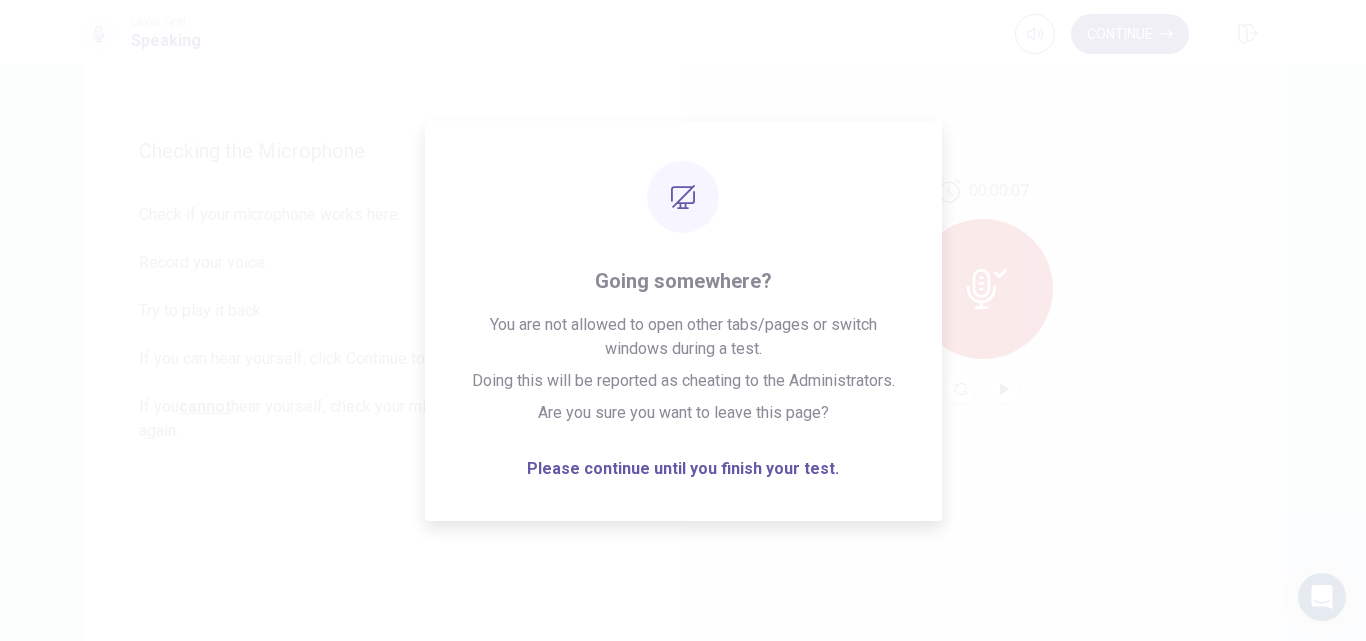 click on "00:00:07" at bounding box center (983, 291) 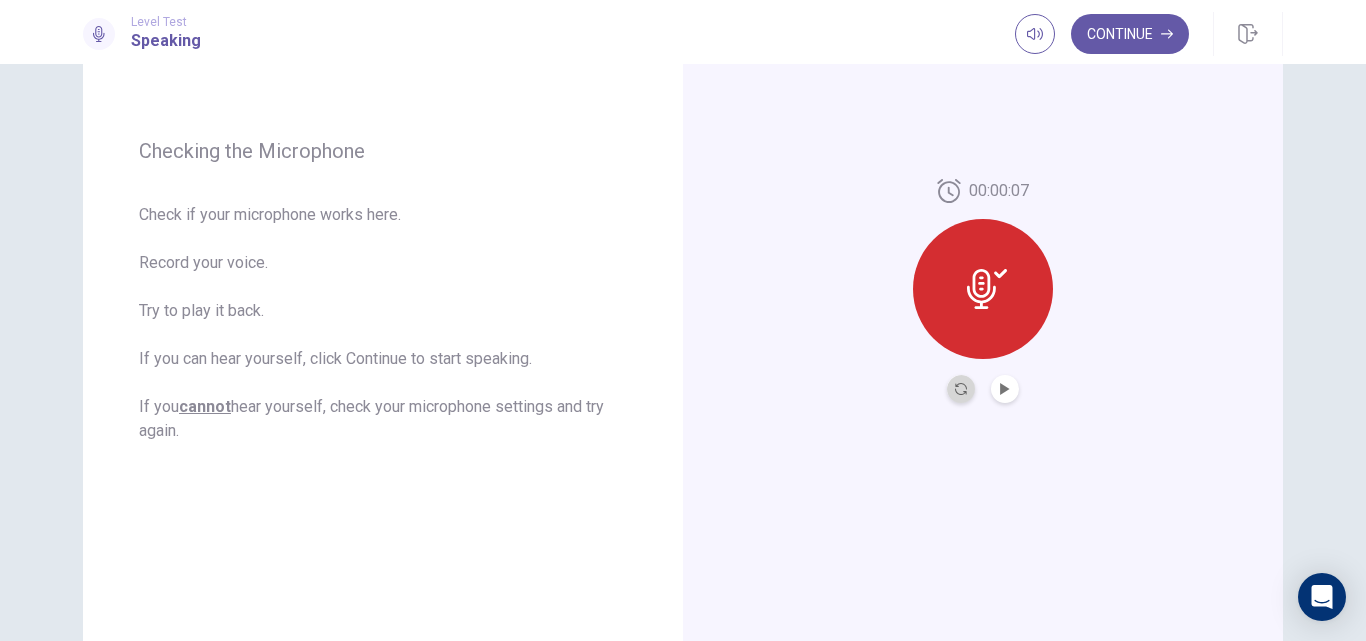 click at bounding box center [961, 389] 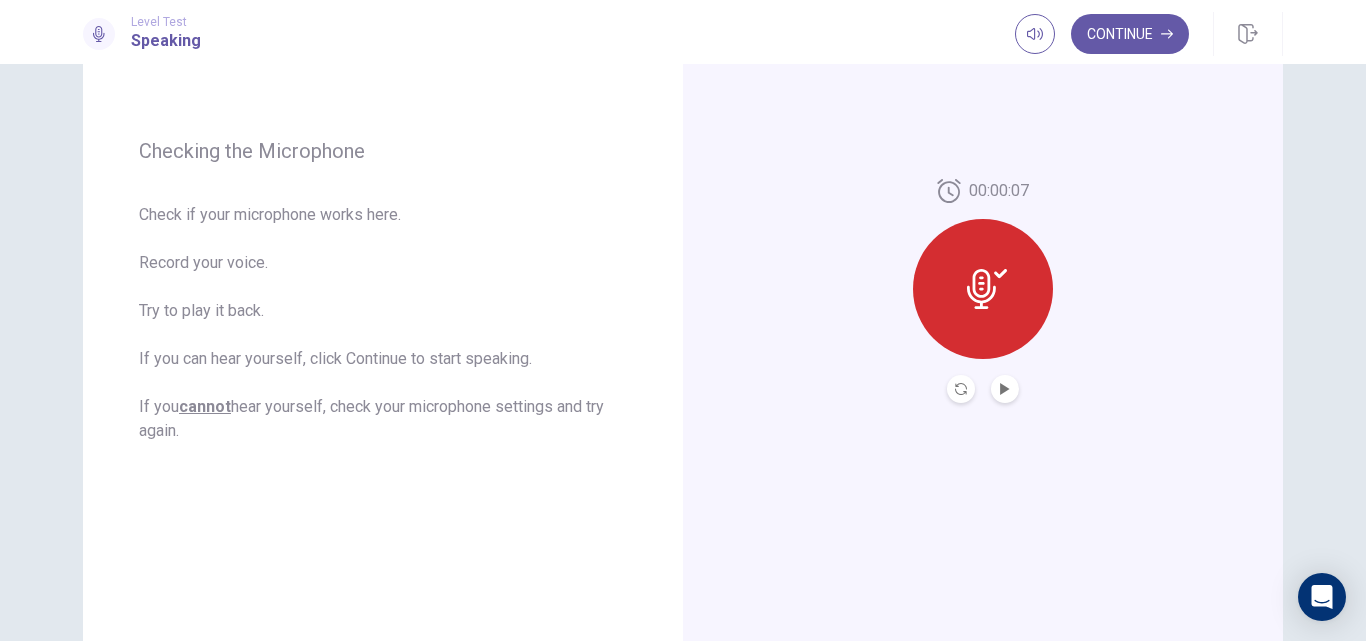 click at bounding box center (961, 389) 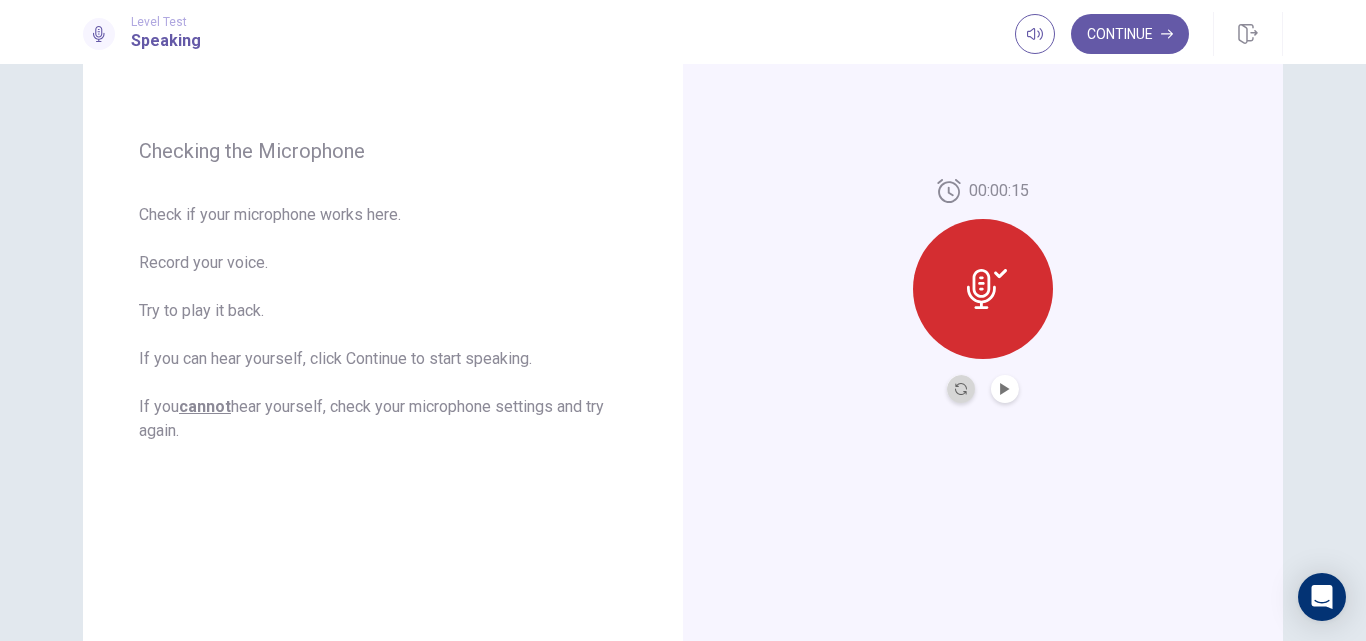 click at bounding box center (961, 389) 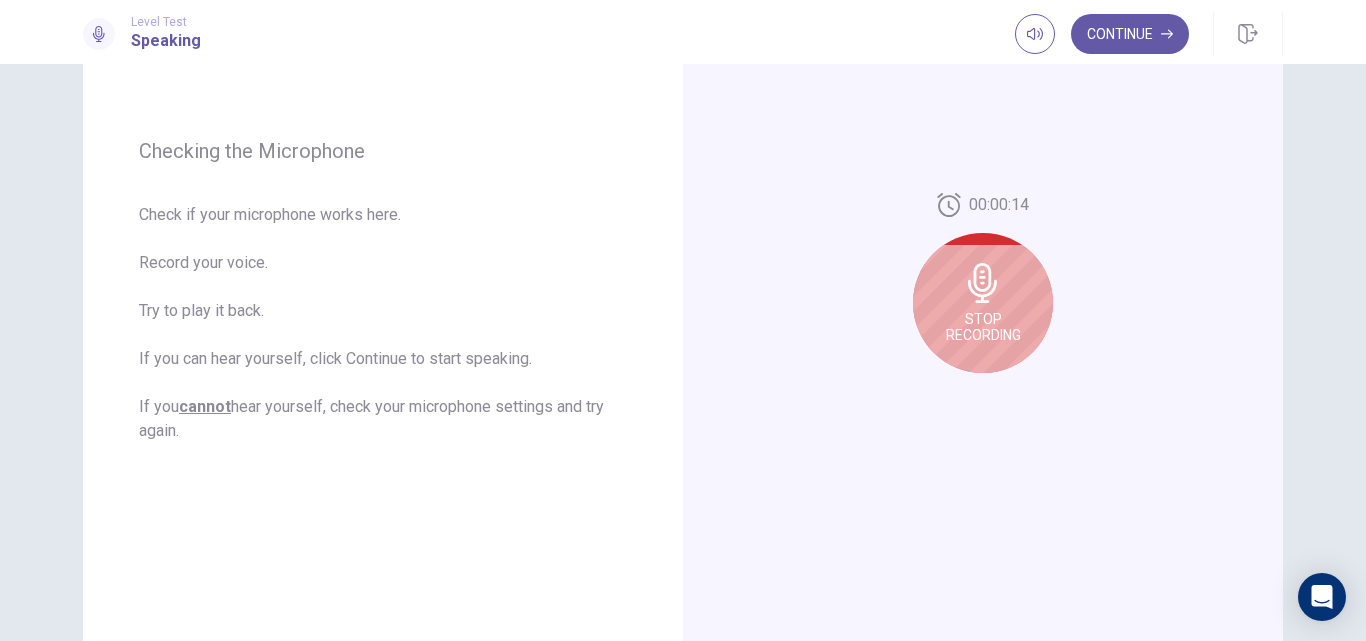 click 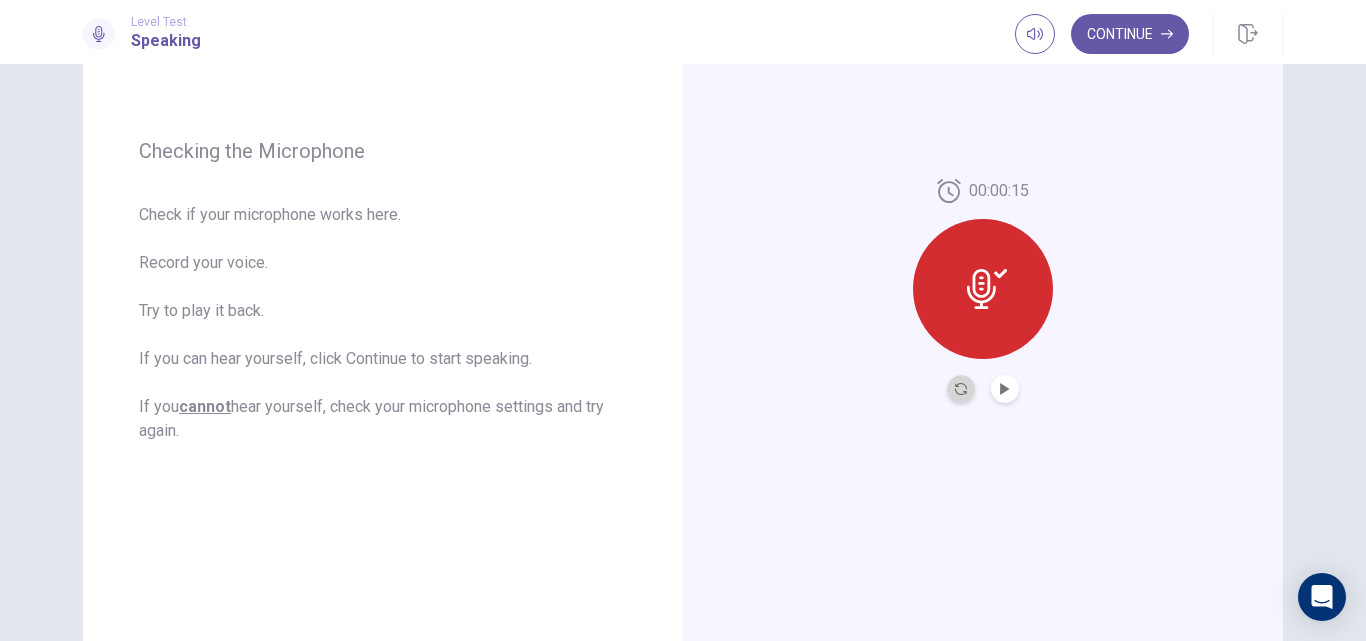click at bounding box center [961, 389] 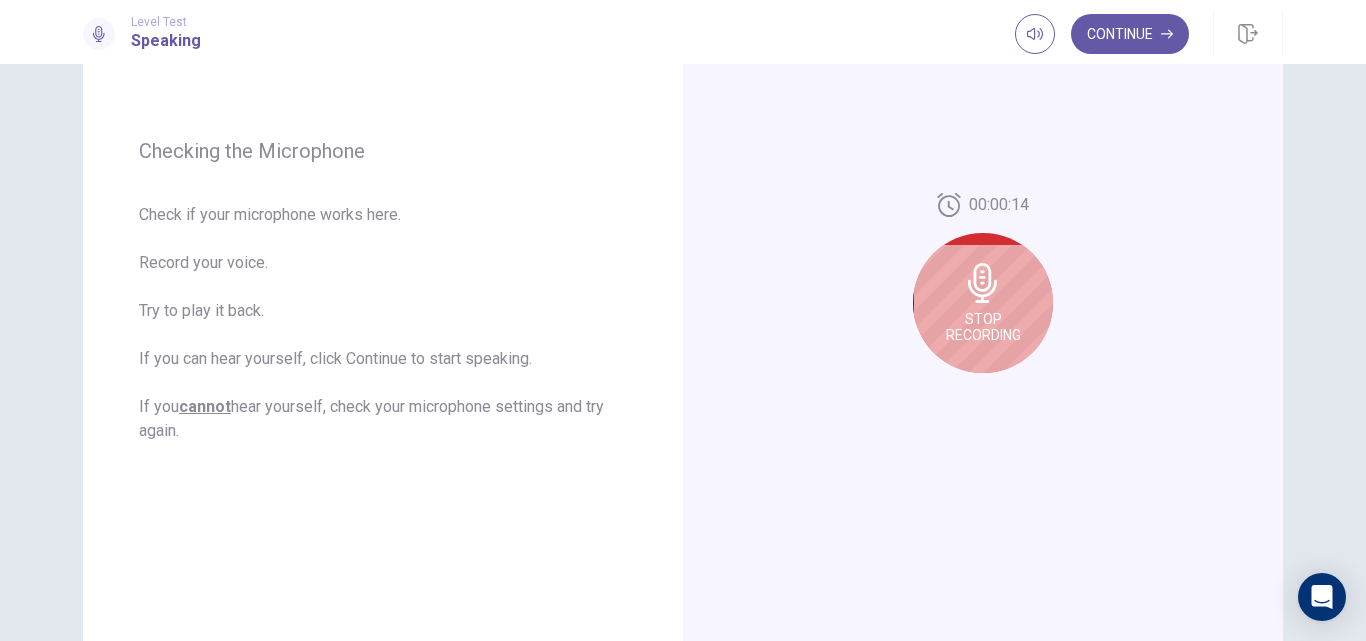 click on "Stop   Recording" at bounding box center [983, 327] 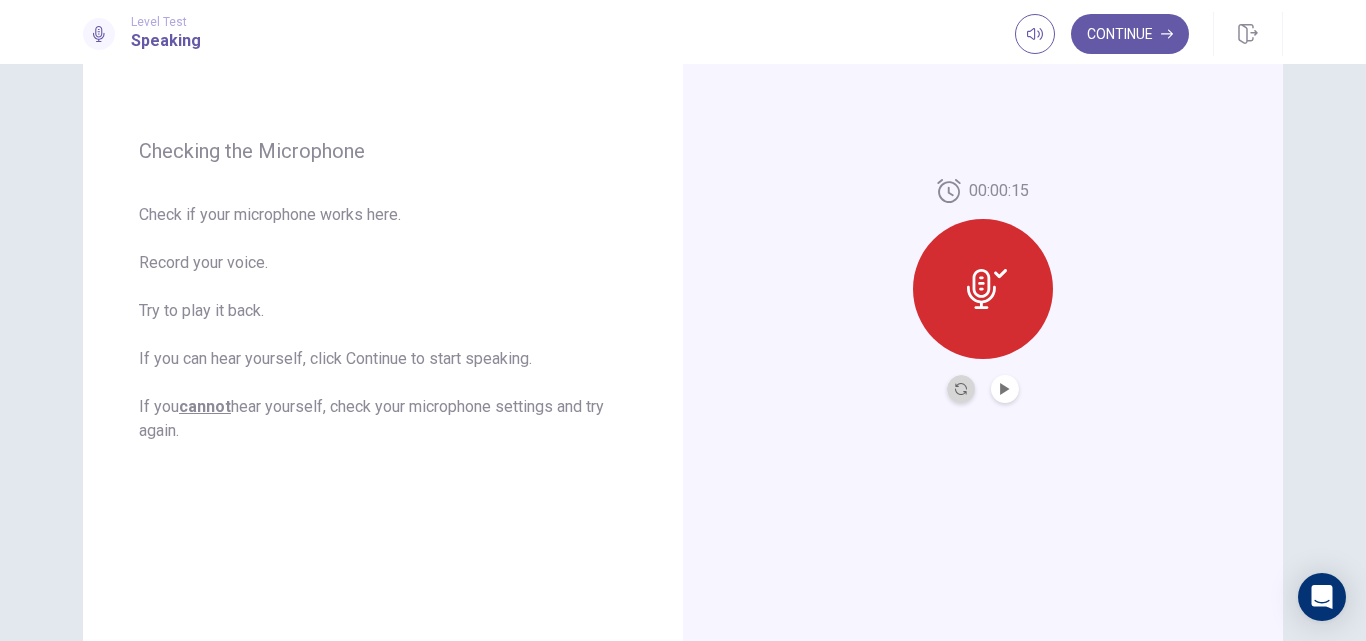 click at bounding box center (961, 389) 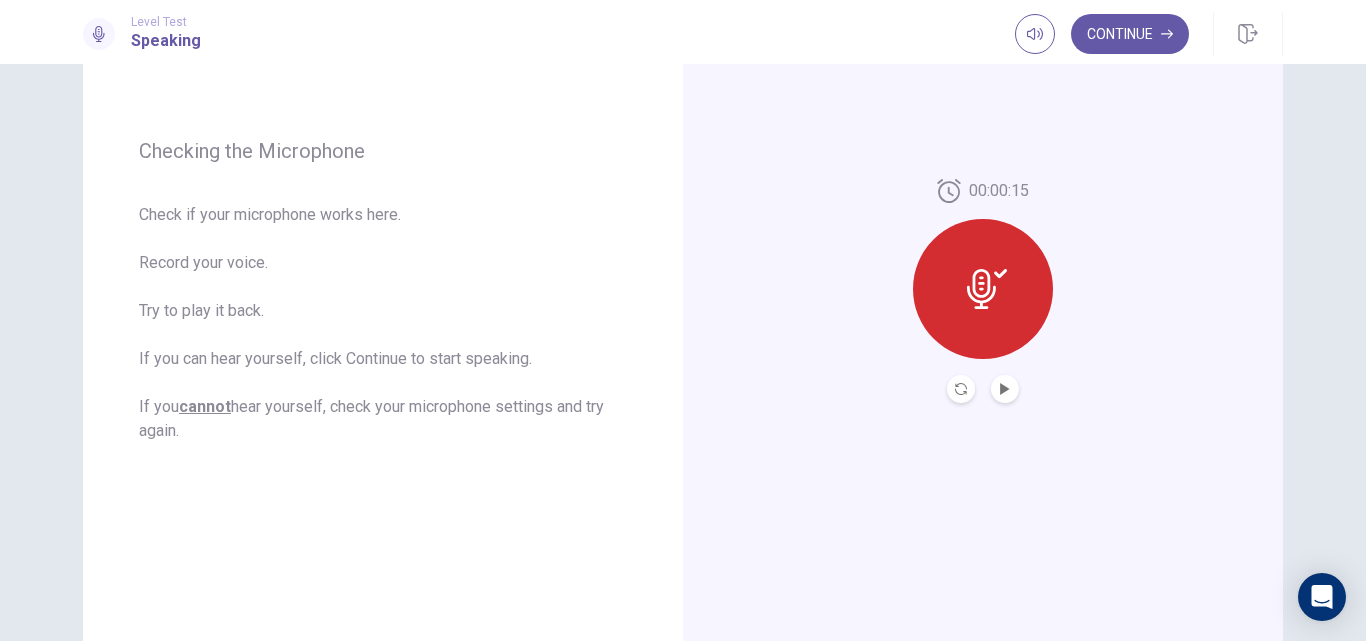 click at bounding box center (983, 289) 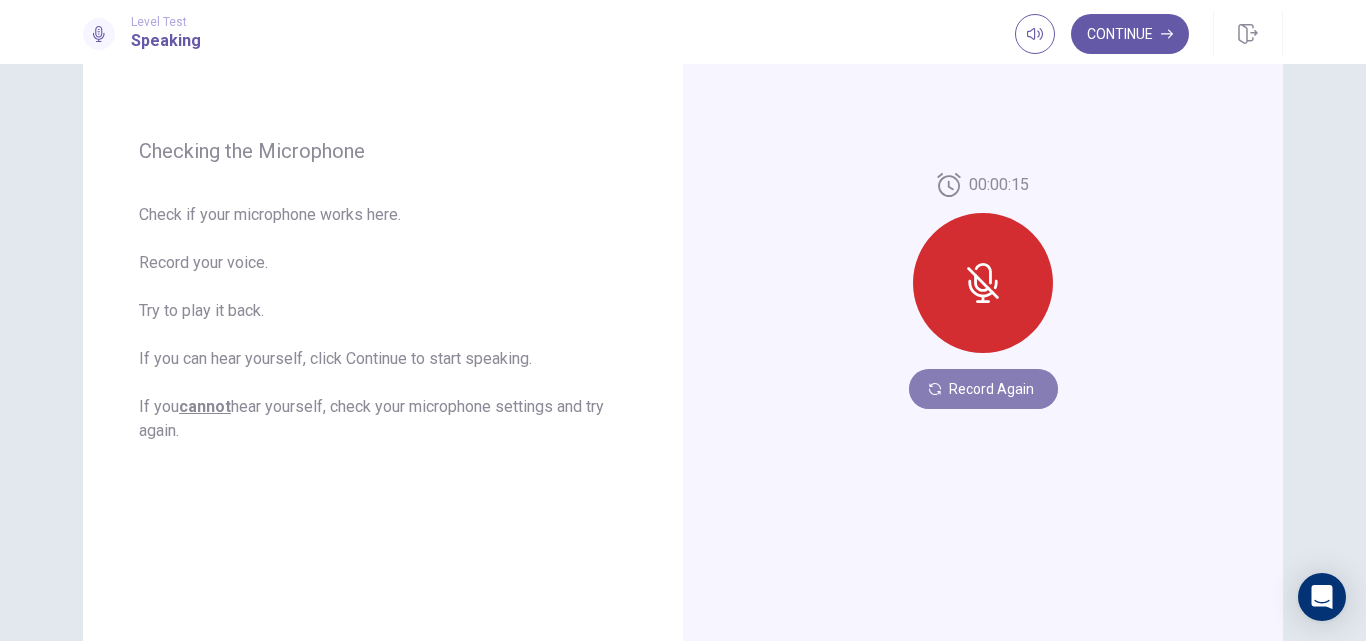 click on "Record Again" at bounding box center (983, 389) 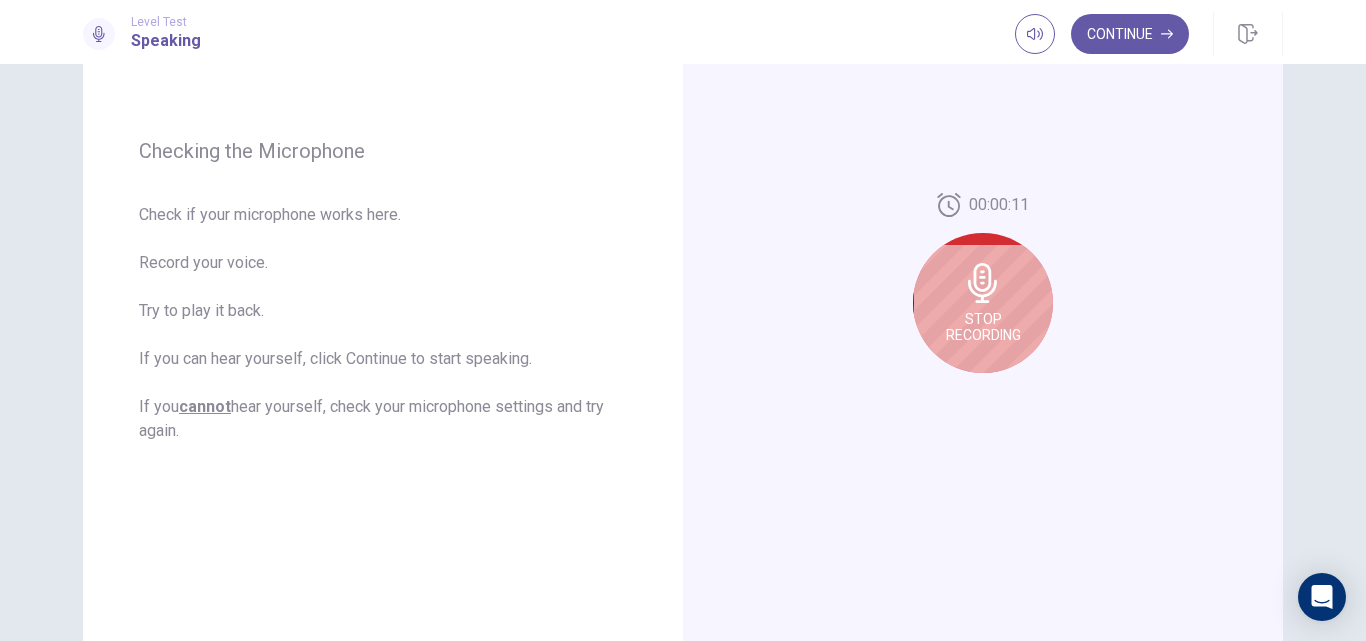 click 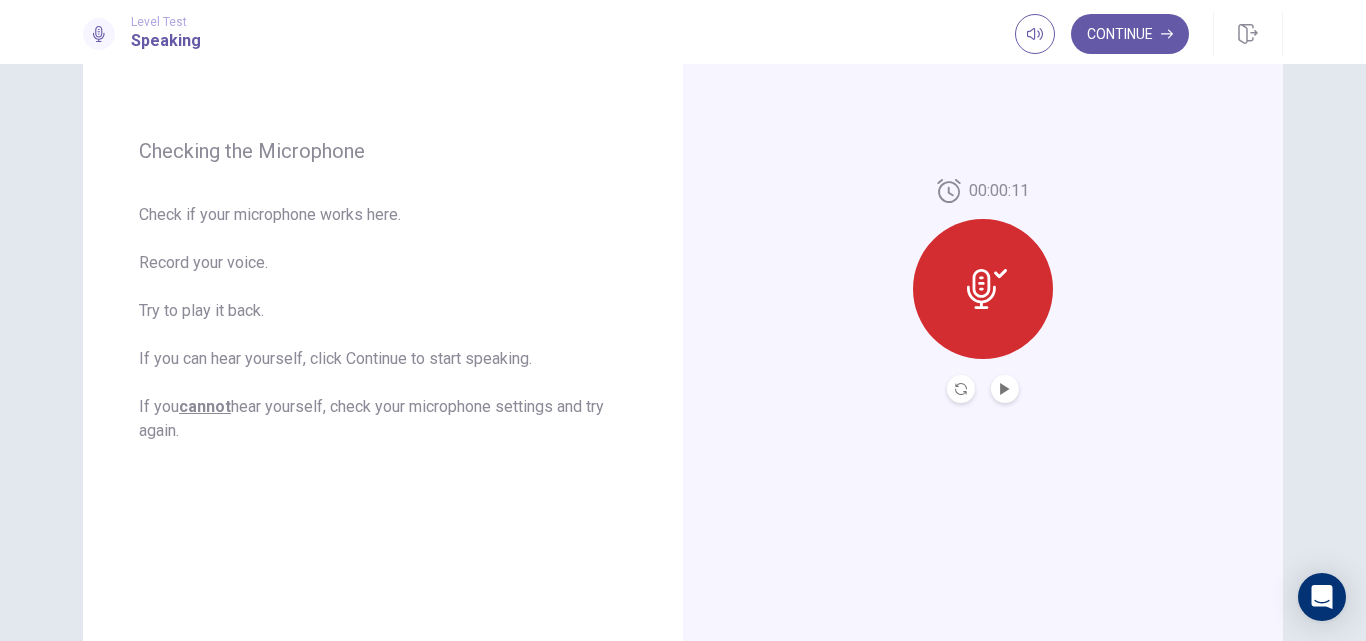 click at bounding box center (1005, 389) 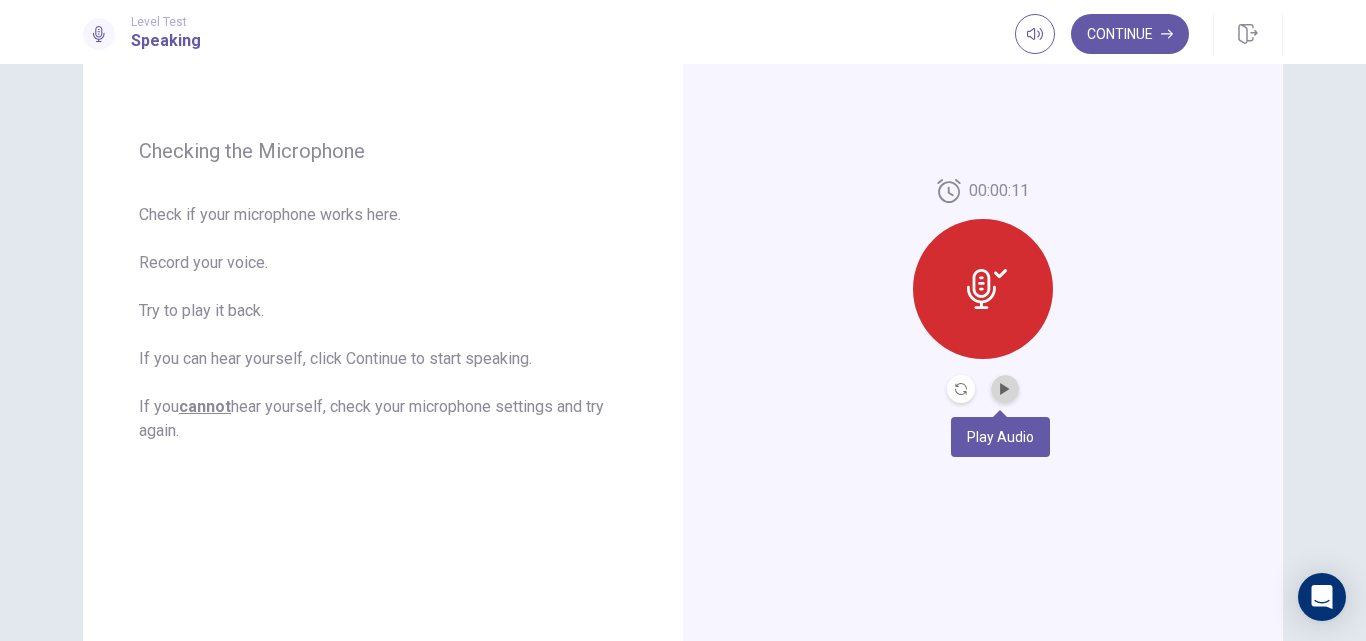 click at bounding box center (1005, 389) 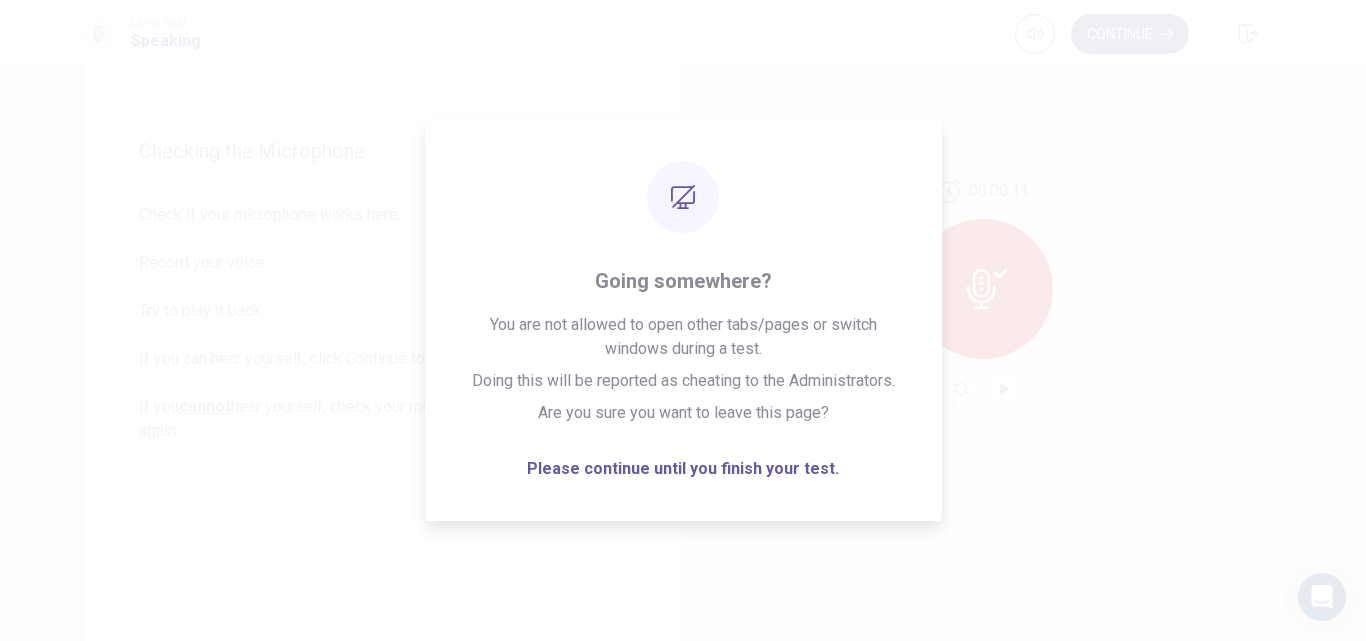 click on "00:00:11" at bounding box center [983, 291] 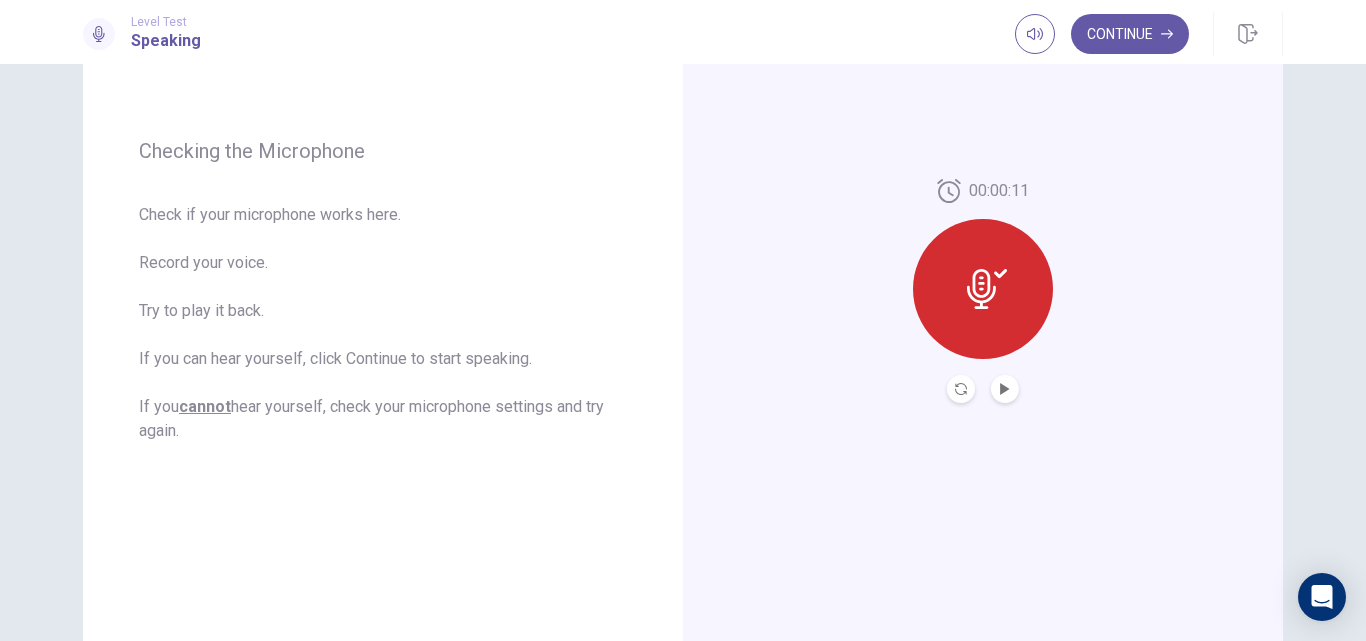 click at bounding box center (961, 389) 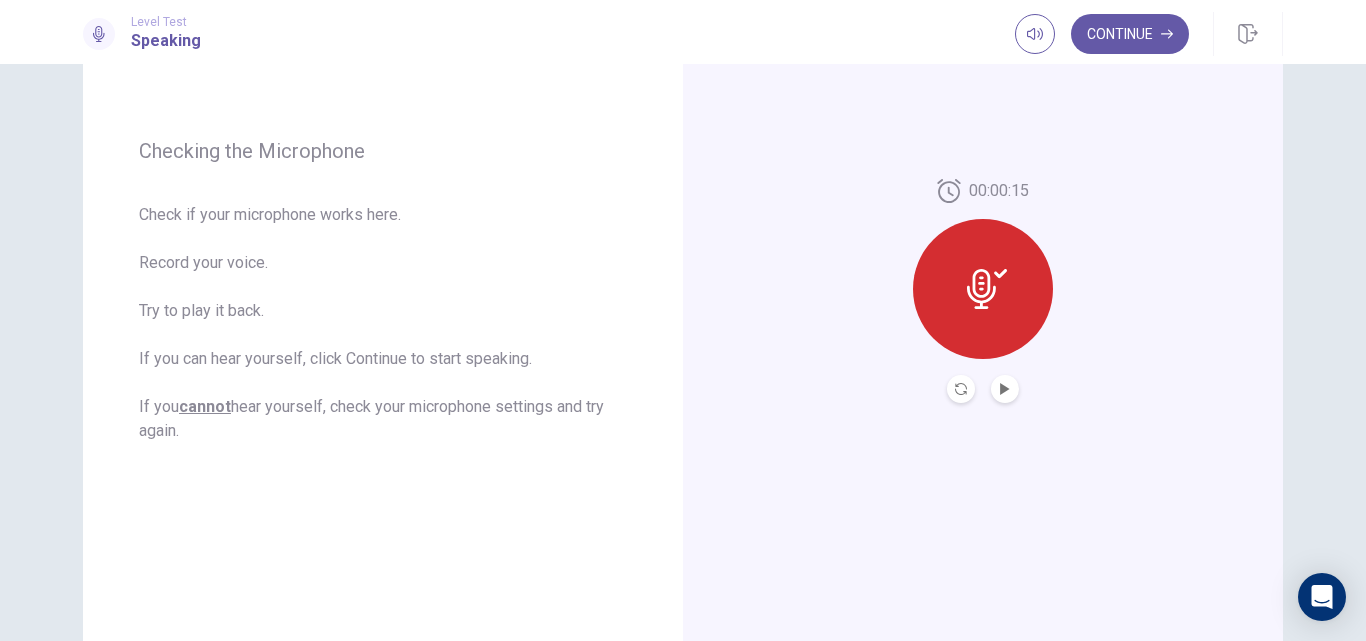 click at bounding box center [983, 289] 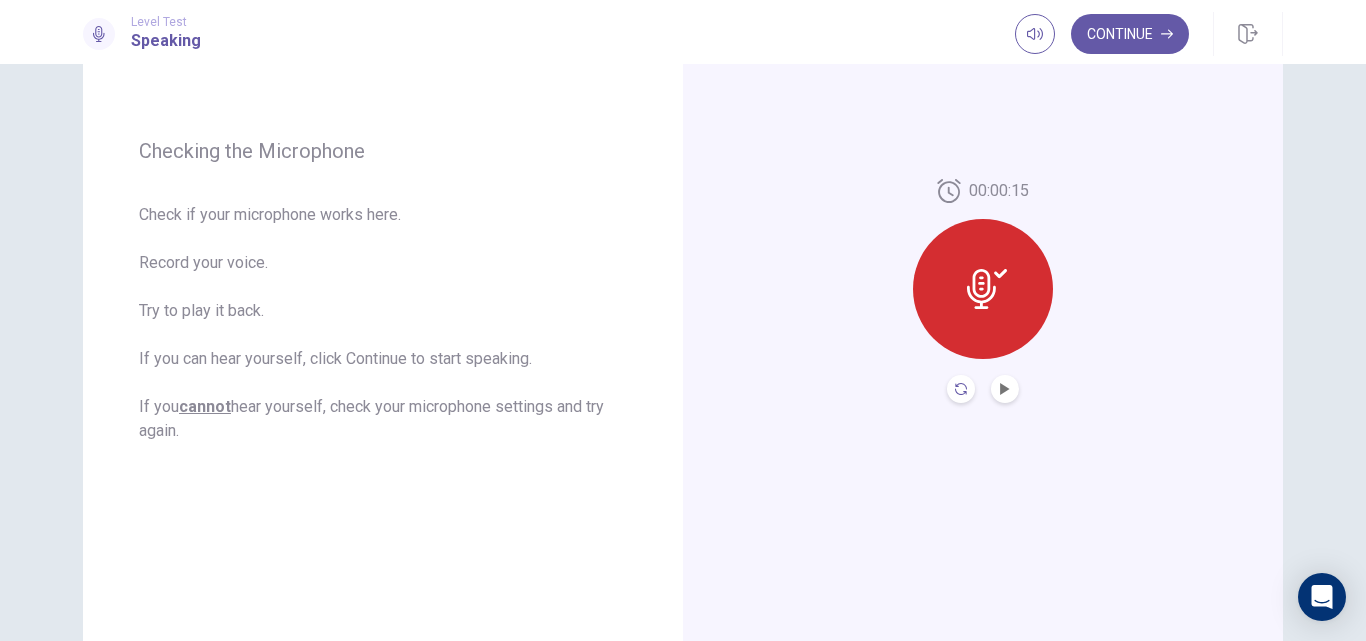 click 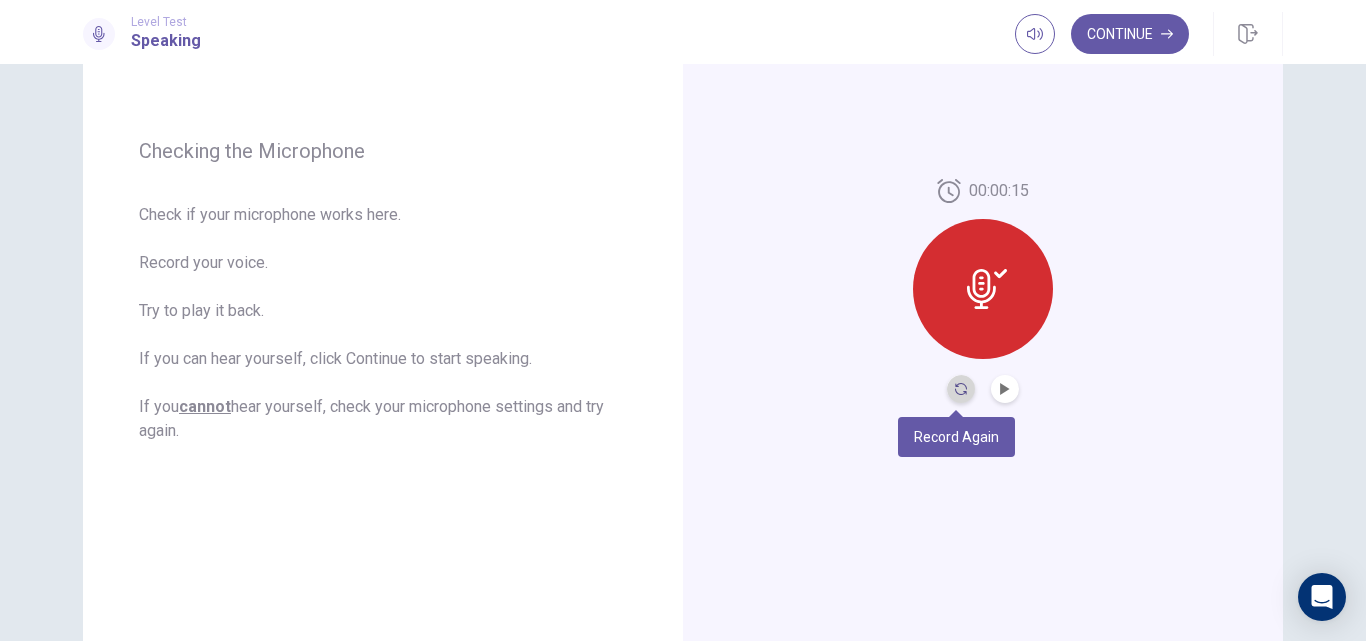 click 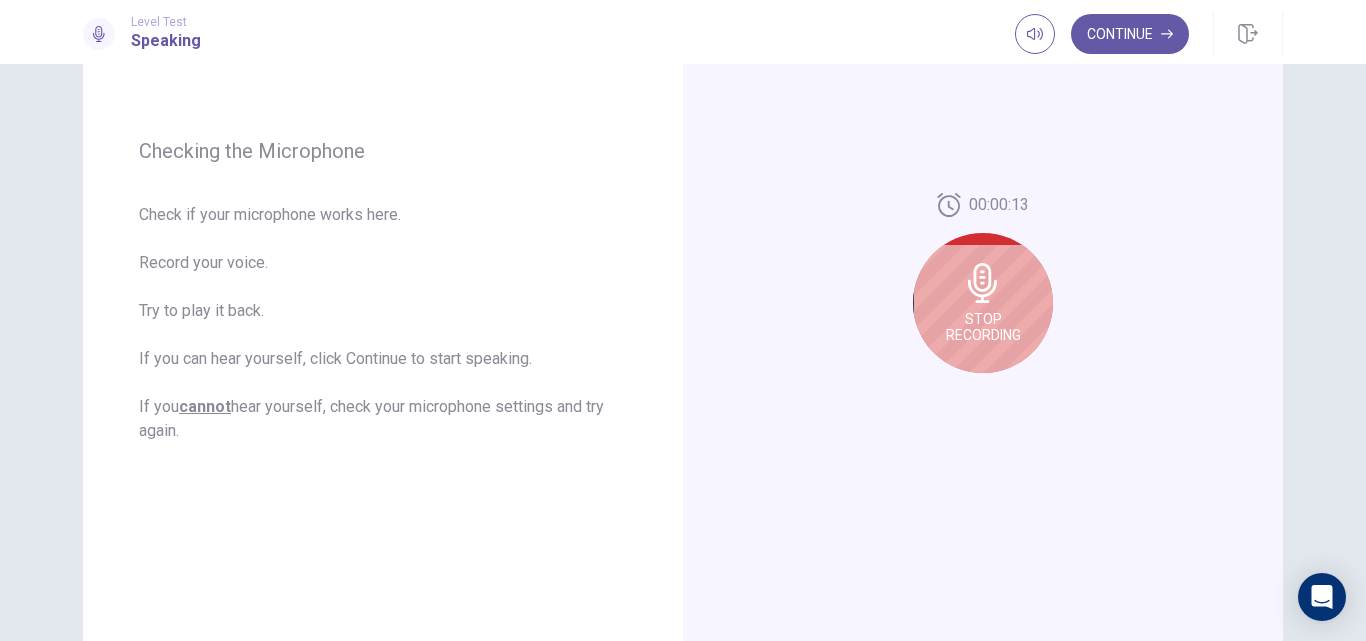 click on "Stop   Recording" at bounding box center (983, 303) 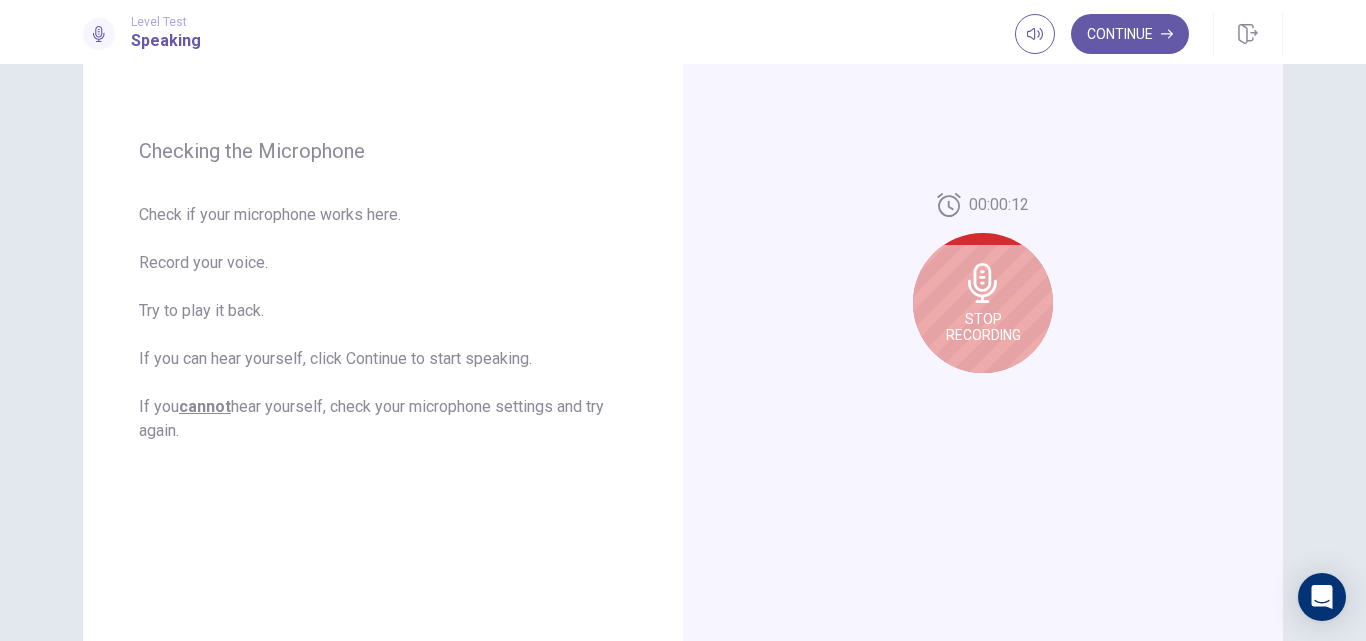 click on "Stop   Recording" at bounding box center [983, 327] 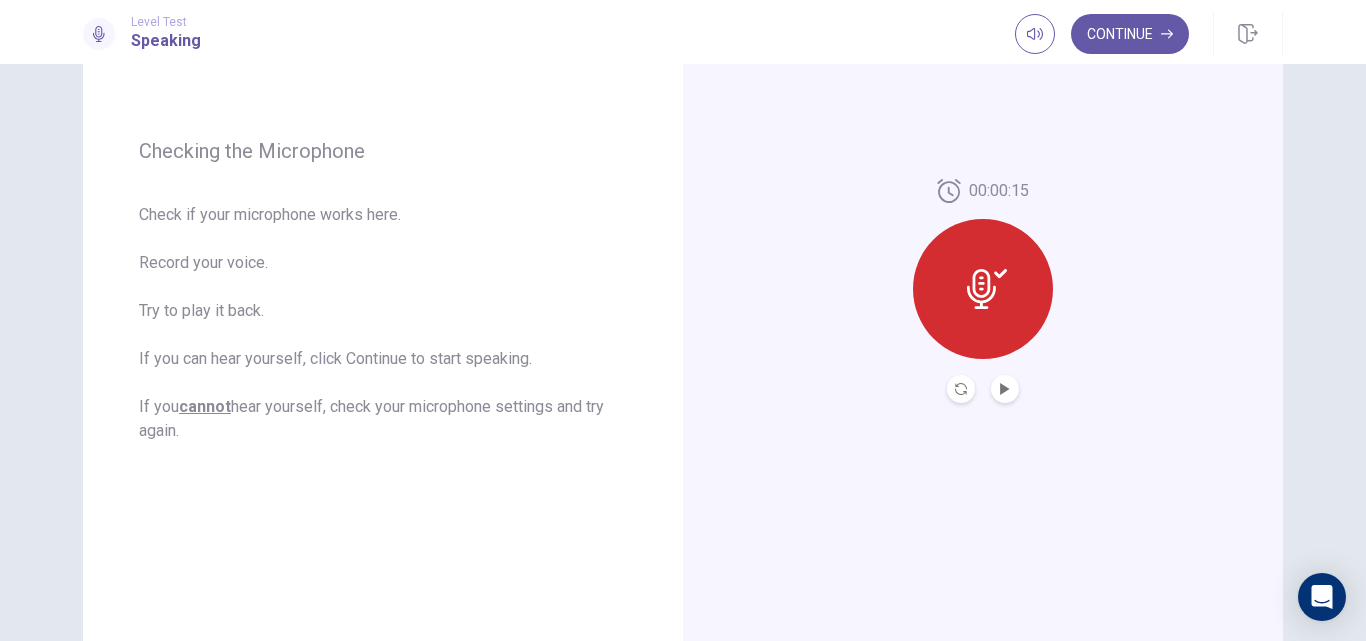 click at bounding box center (961, 389) 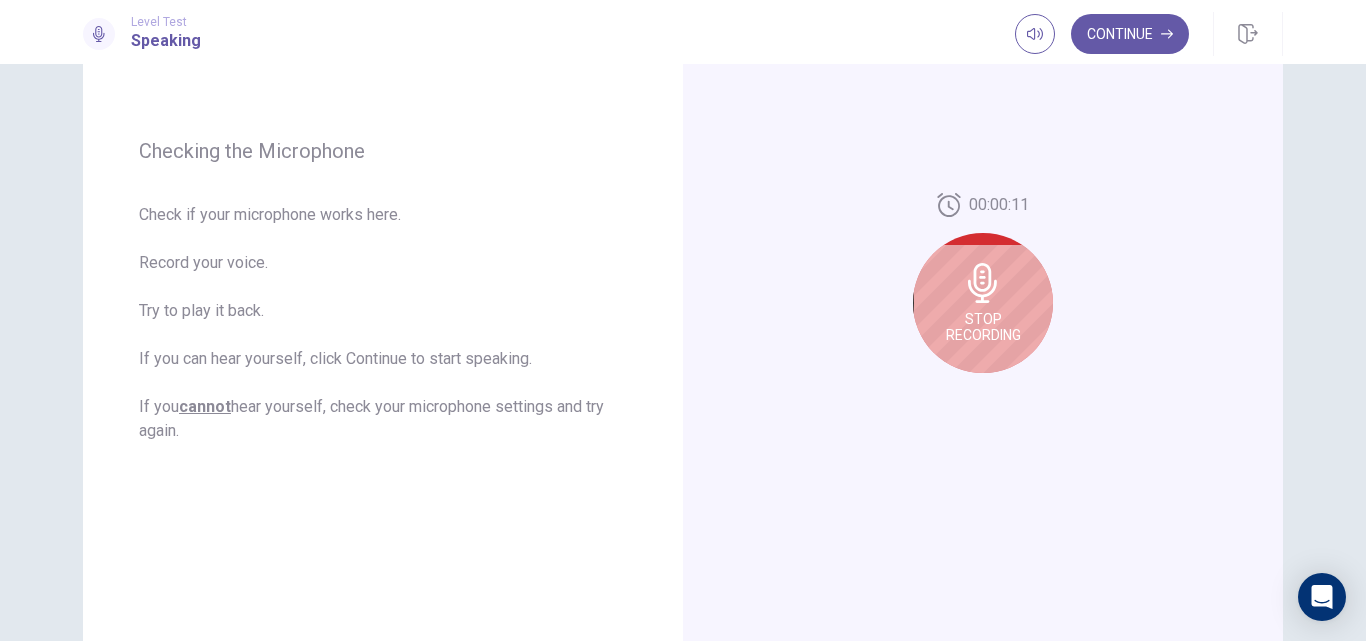 click on "Stop   Recording" at bounding box center [983, 303] 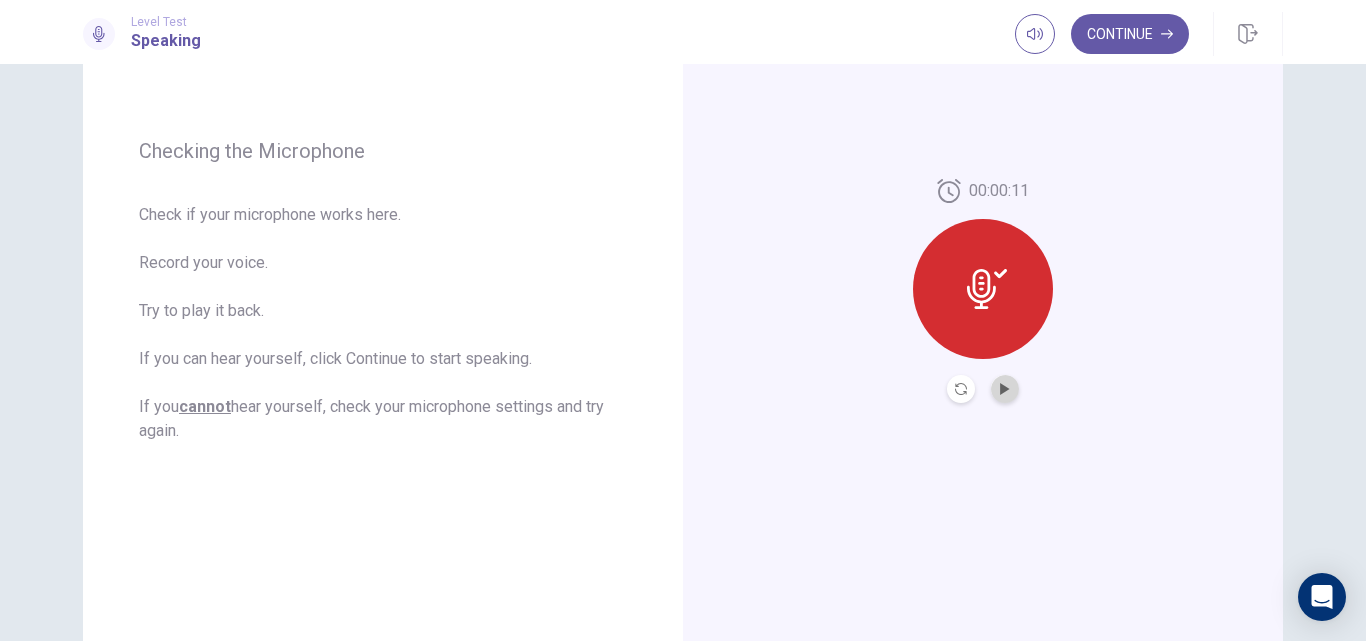 click at bounding box center [1005, 389] 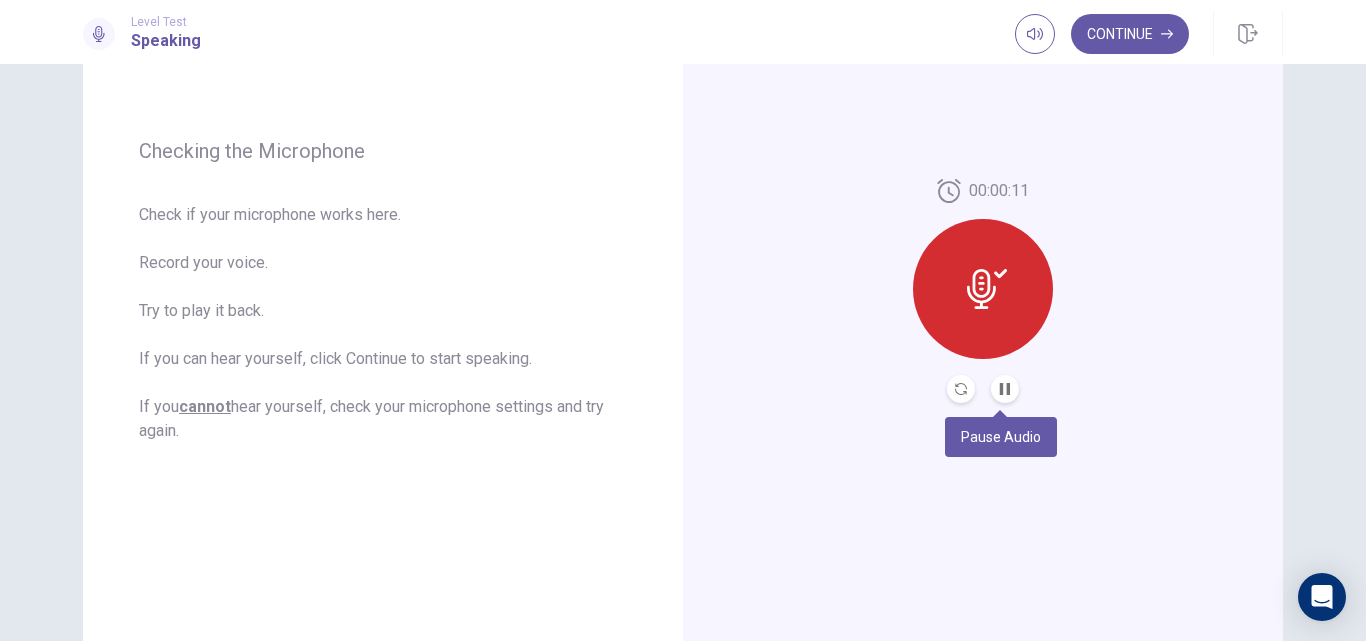 click at bounding box center (1005, 389) 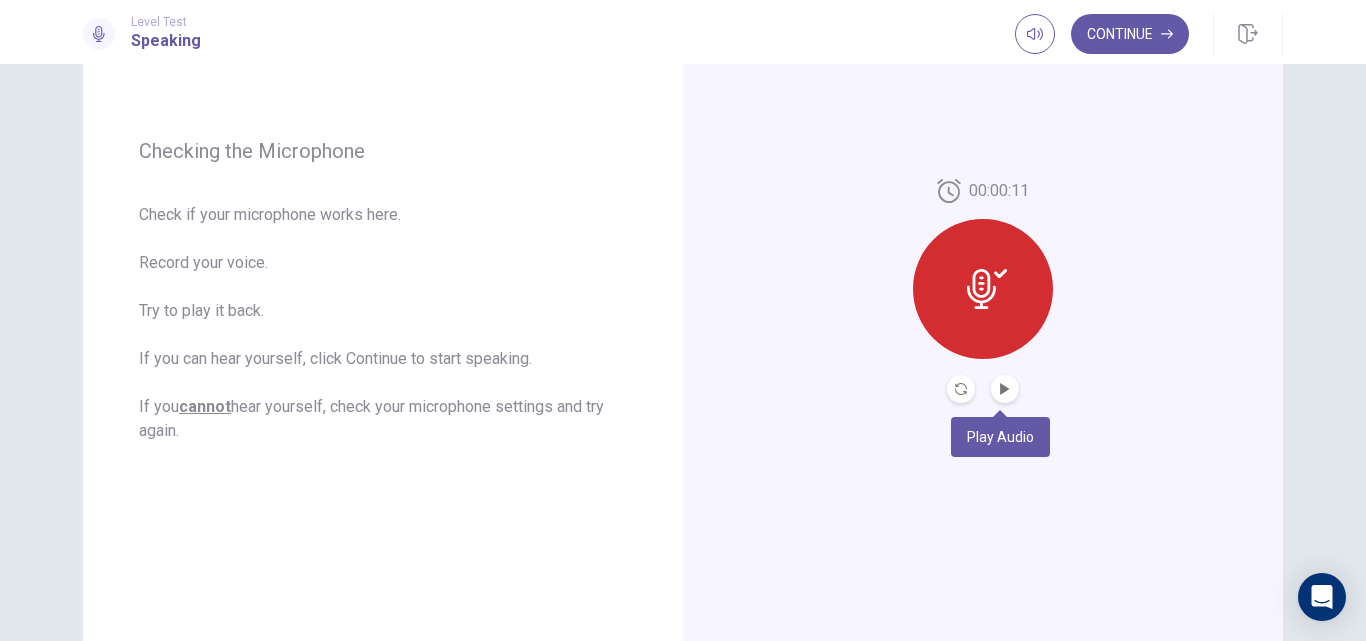 click at bounding box center [1005, 389] 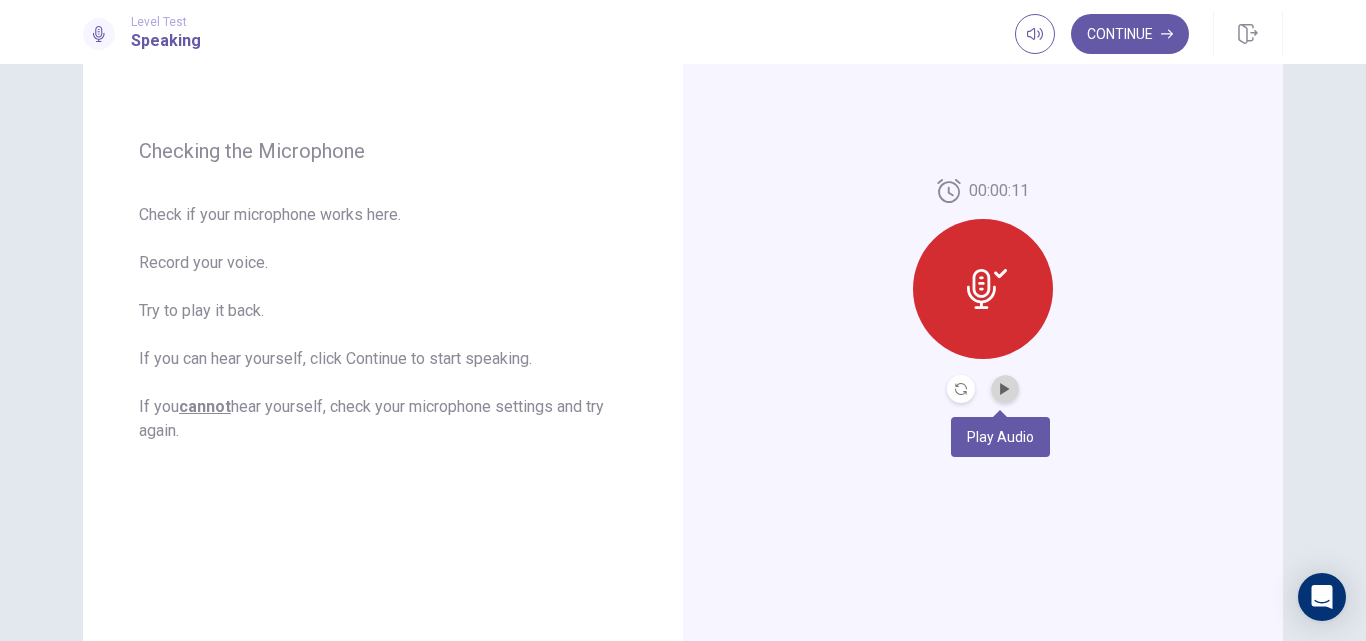 click at bounding box center [1005, 389] 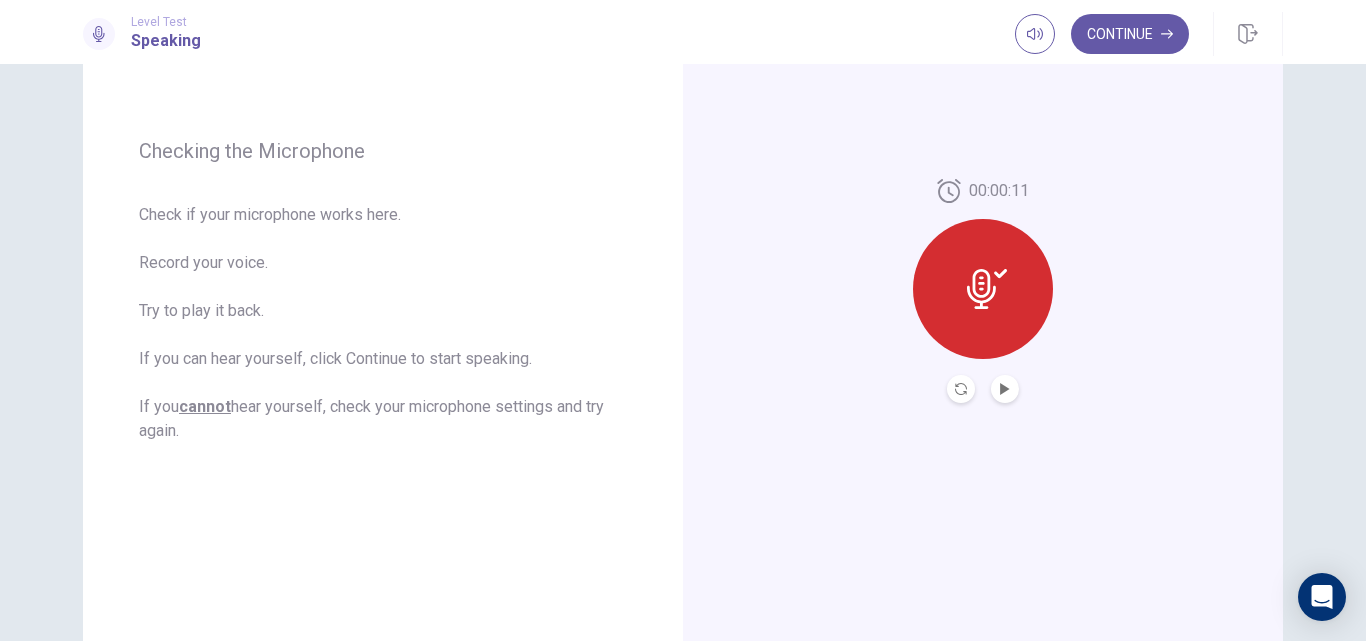 click on "00:00:11" at bounding box center [983, 291] 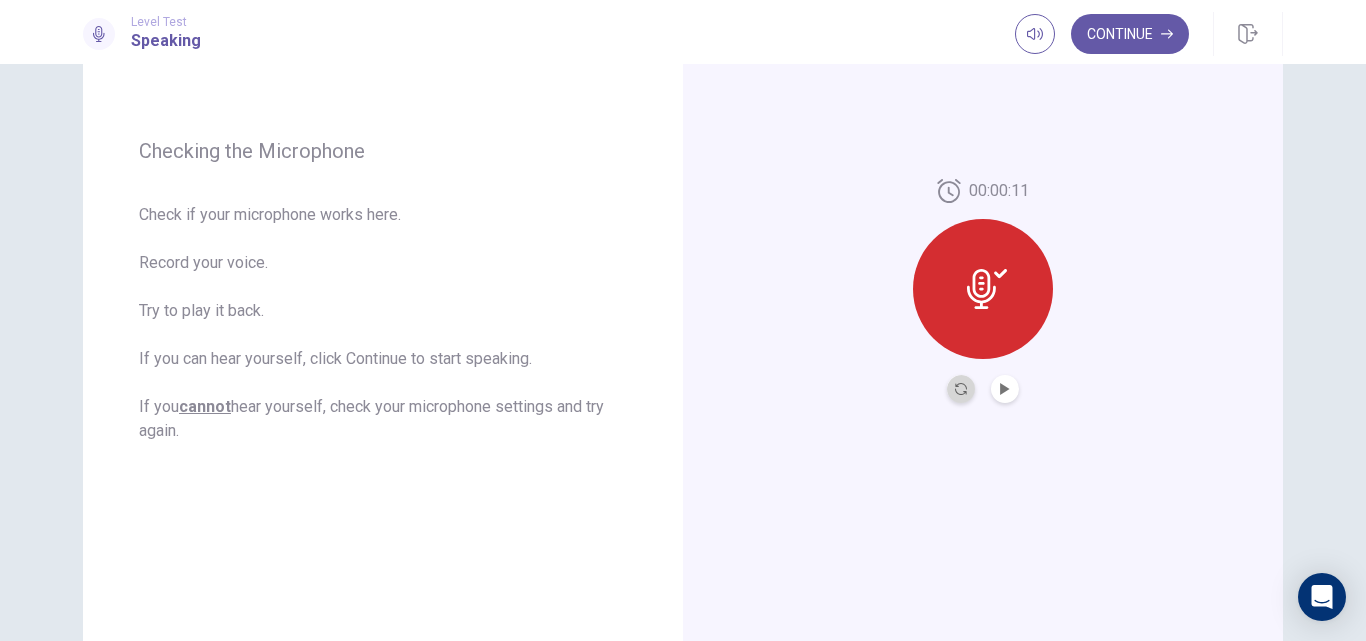 click at bounding box center [961, 389] 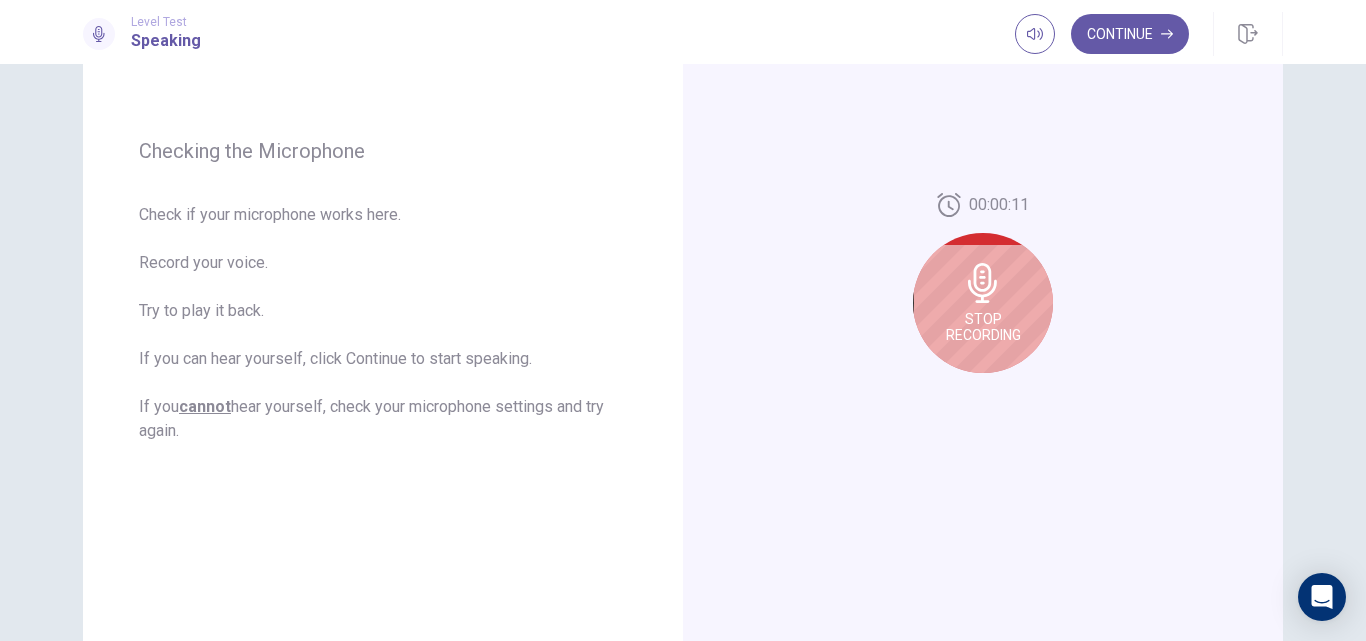 click on "Stop   Recording" at bounding box center (983, 303) 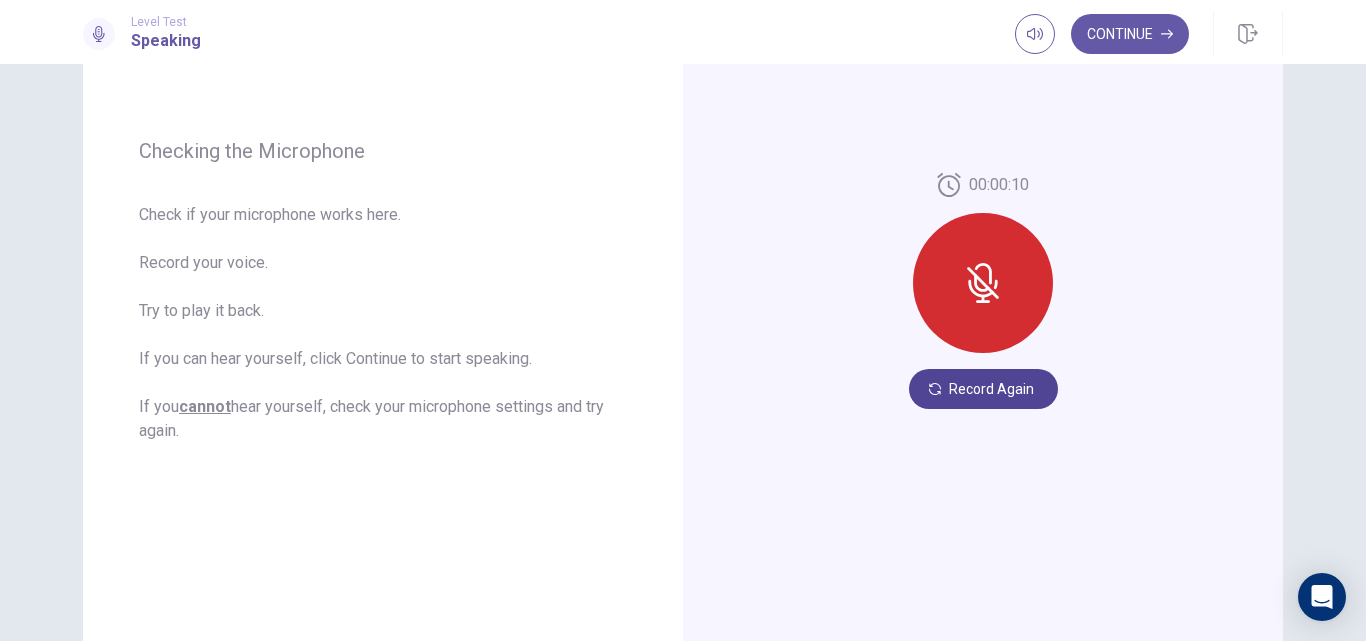 click on "Record Again" at bounding box center (983, 389) 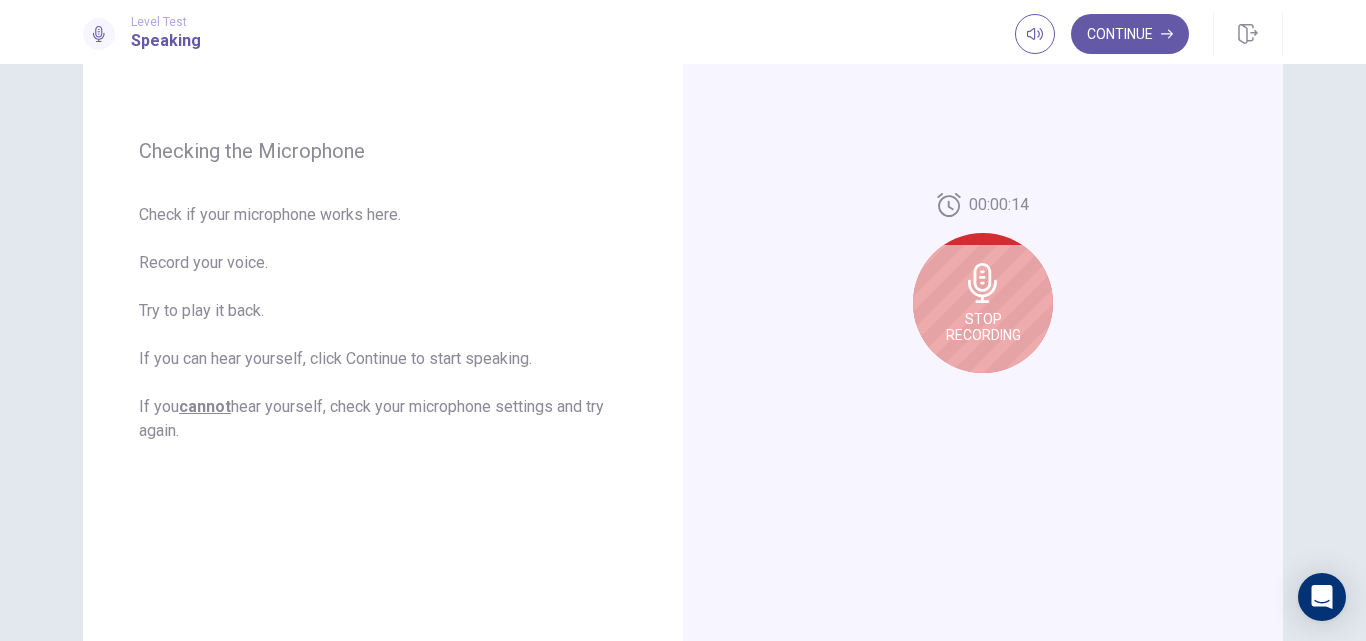 click on "00:00:14 Stop   Recording" at bounding box center [983, 291] 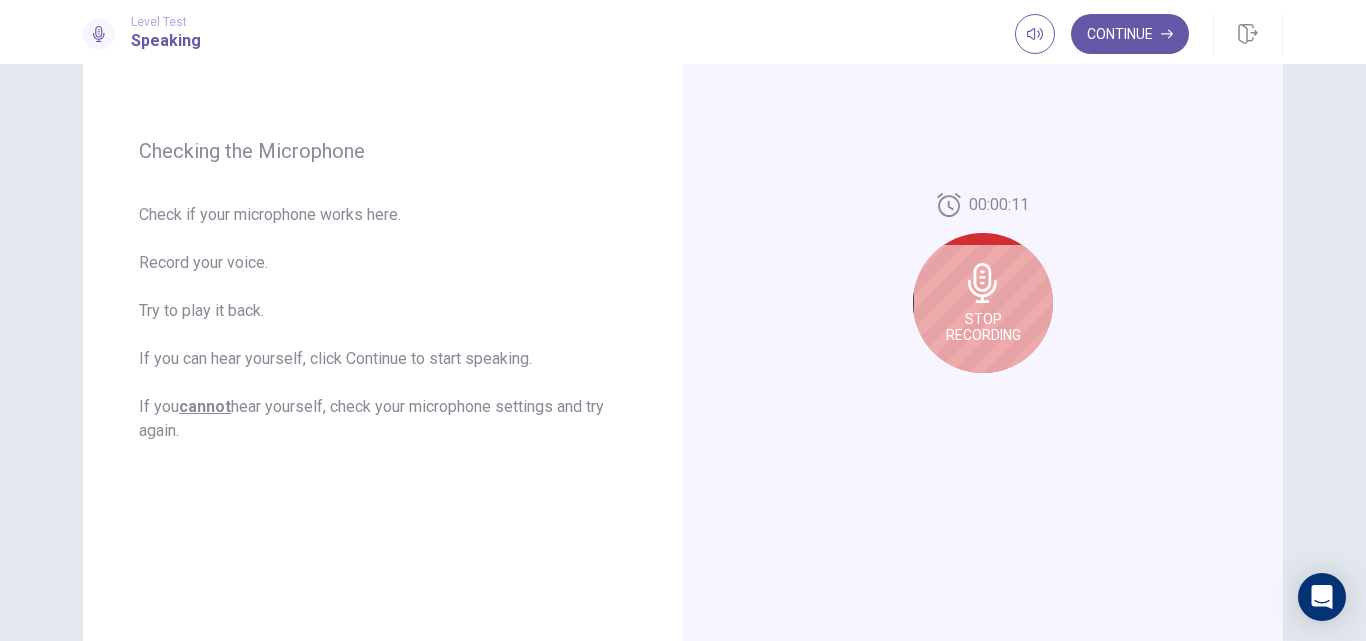 click on "Stop   Recording" at bounding box center (983, 327) 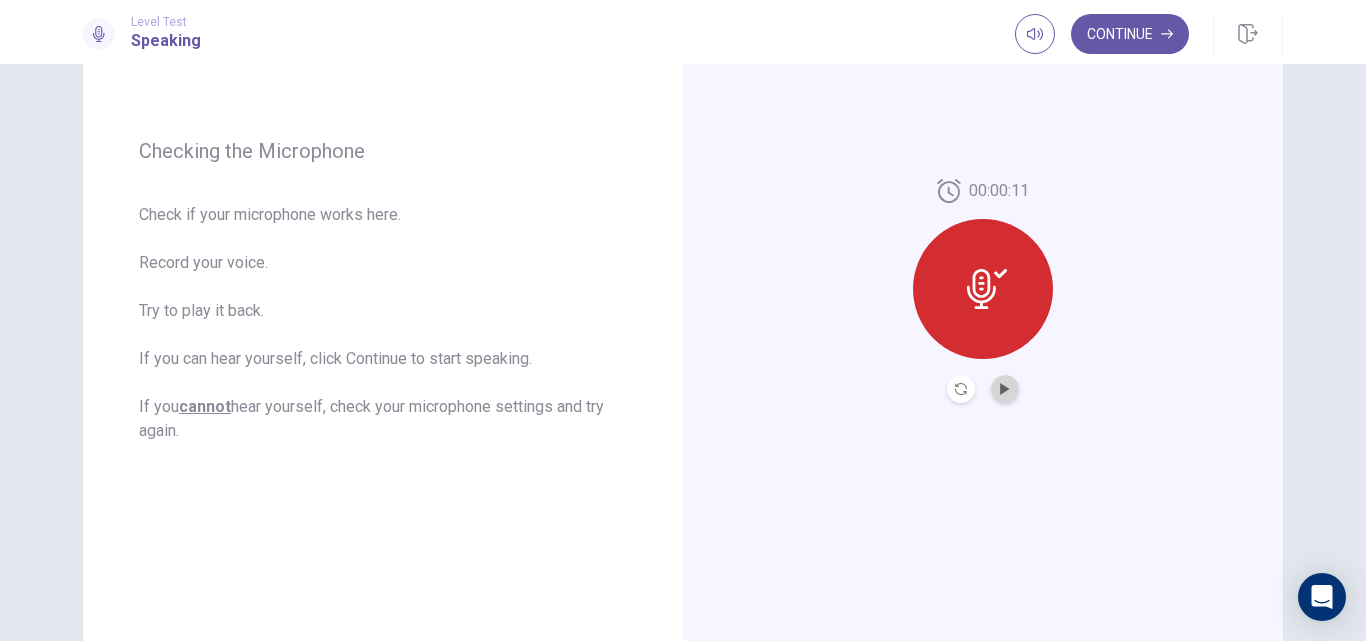 click at bounding box center [1005, 389] 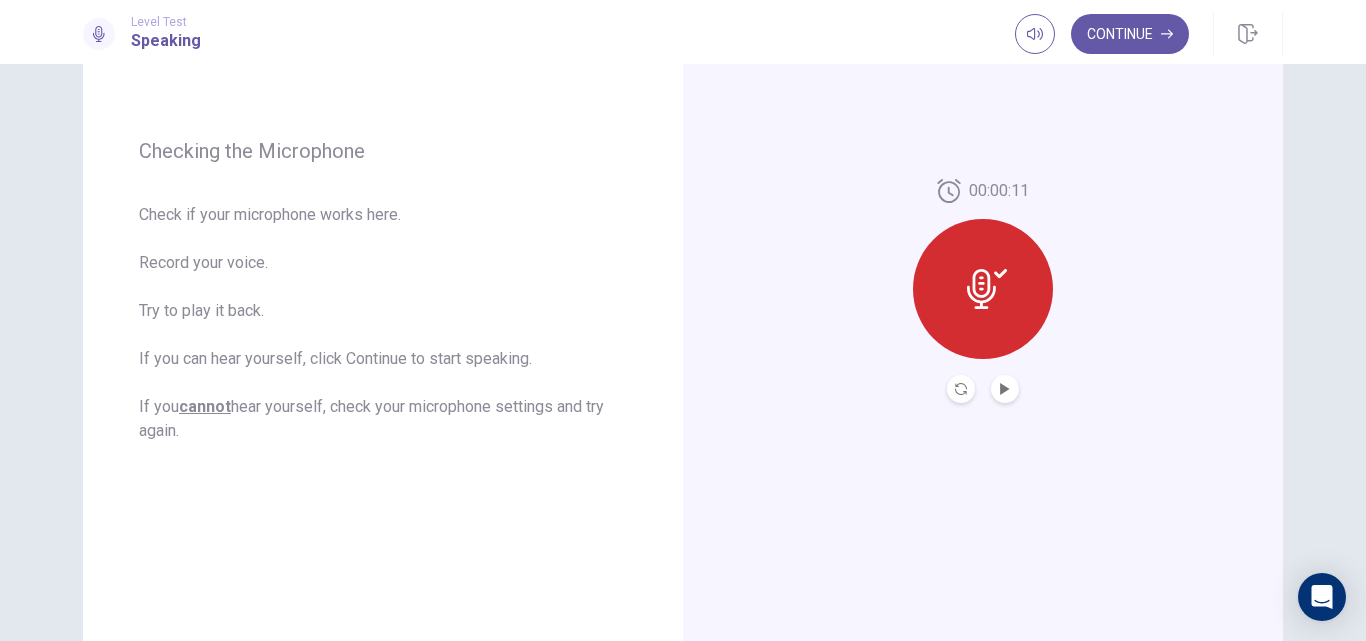 click on "Checking the Microphone Check if your microphone works here.
Record your voice.
Try to play it back.
If you can hear yourself, click Continue to start speaking.
If you  cannot  hear yourself, check your microphone settings and try again." at bounding box center [383, 291] 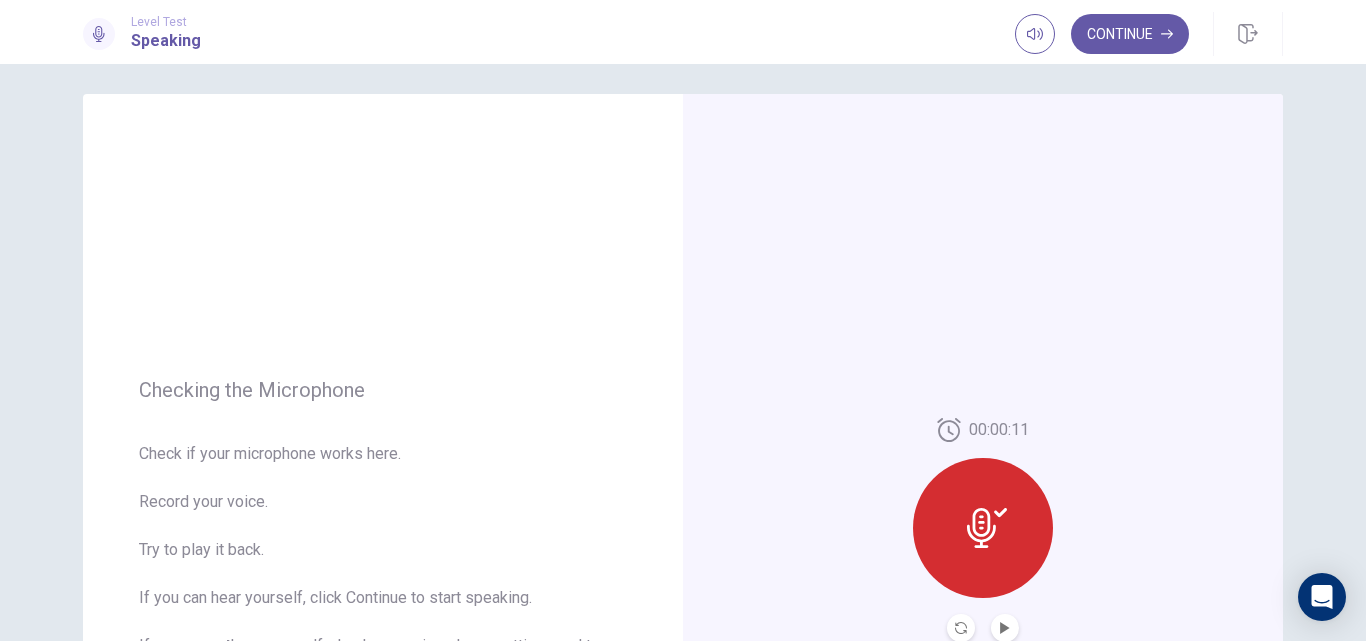 scroll, scrollTop: 106, scrollLeft: 0, axis: vertical 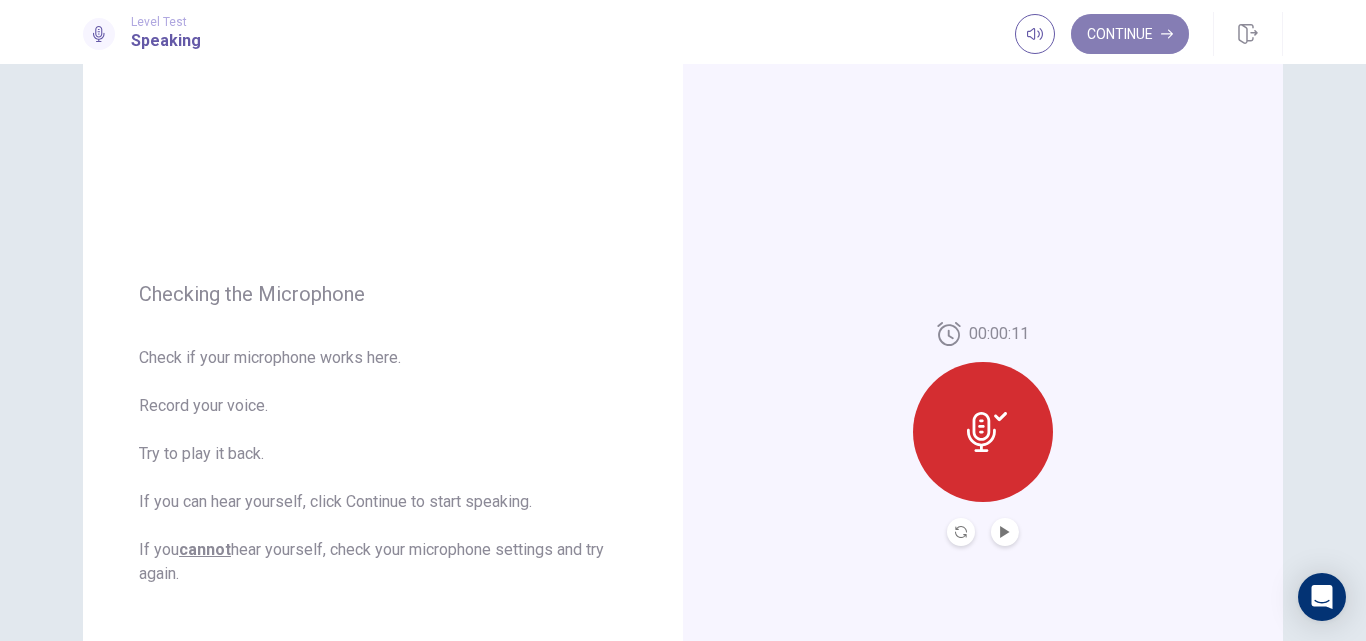 click on "Continue" at bounding box center [1130, 34] 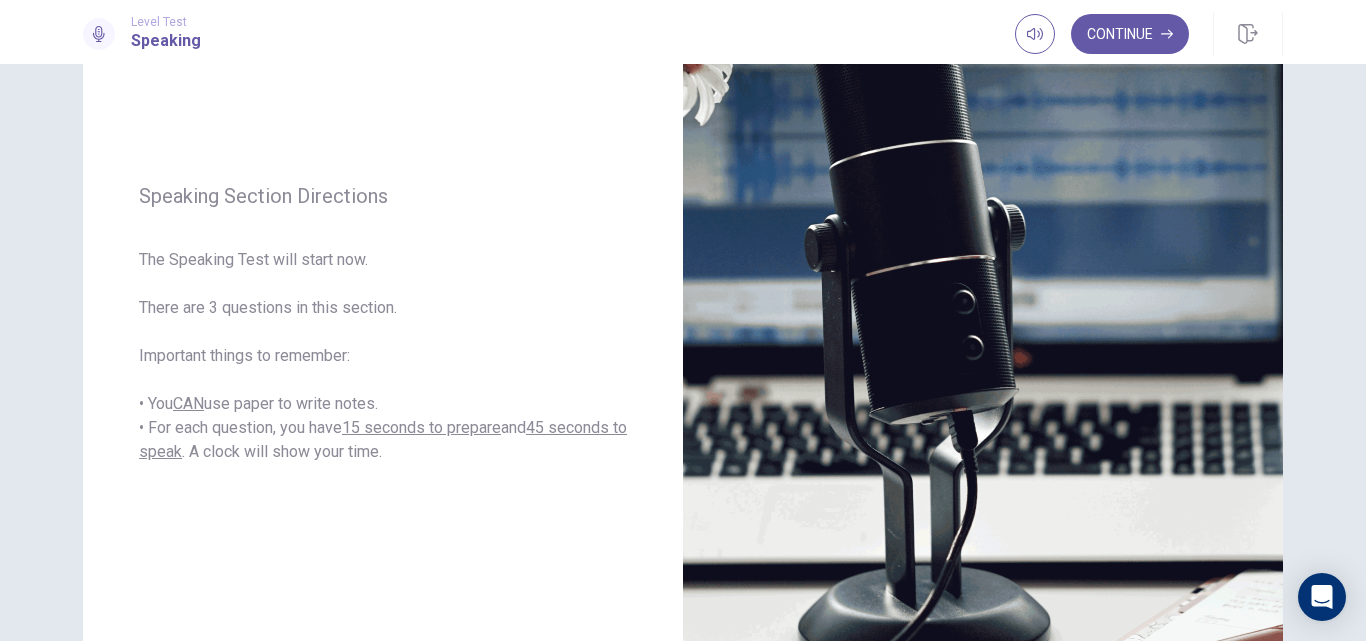 scroll, scrollTop: 200, scrollLeft: 0, axis: vertical 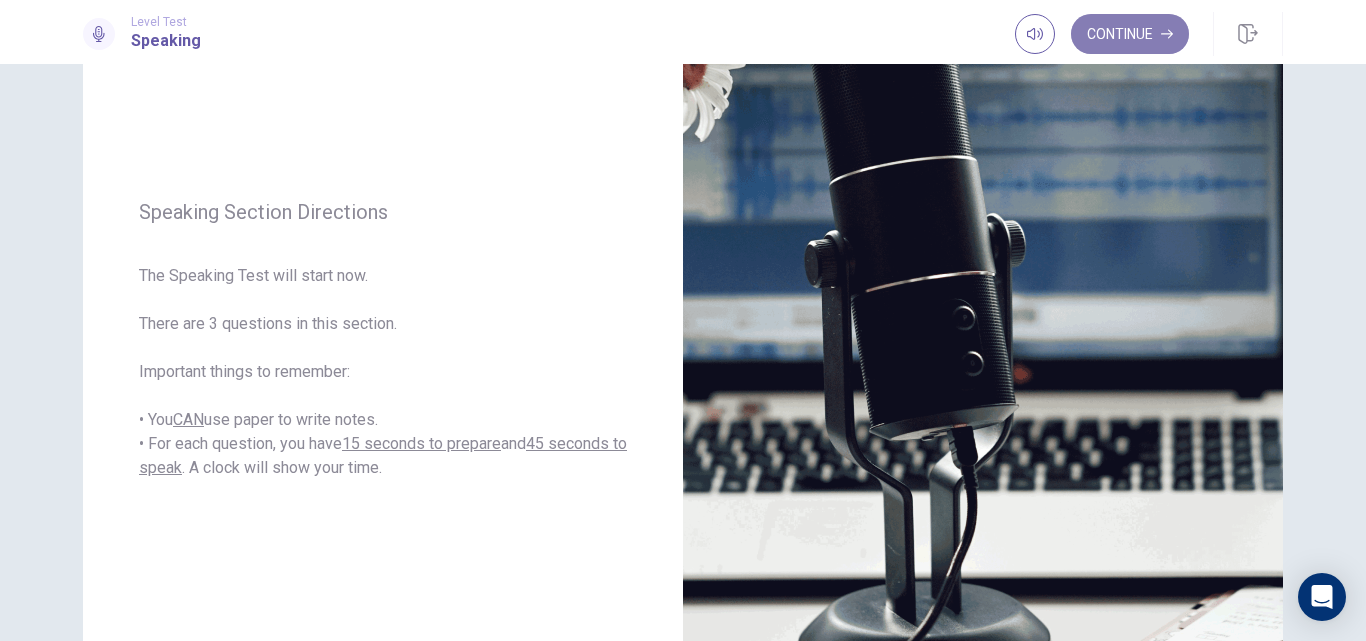 click on "Continue" at bounding box center [1130, 34] 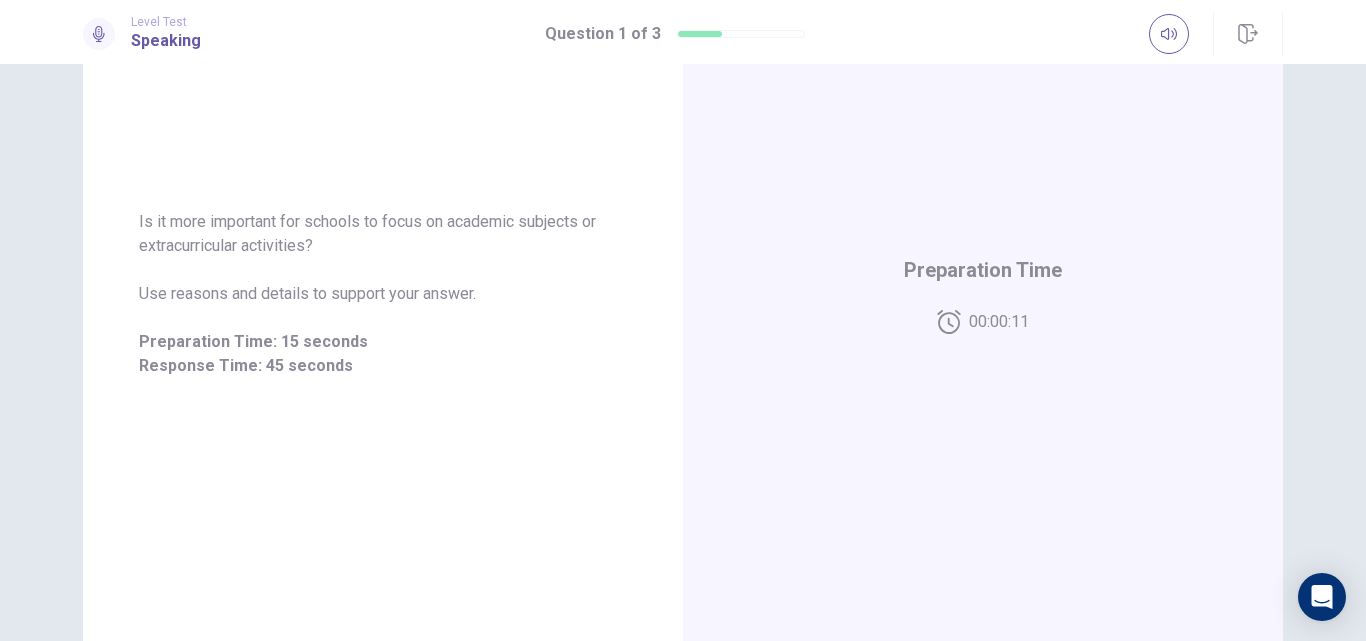 scroll, scrollTop: 244, scrollLeft: 0, axis: vertical 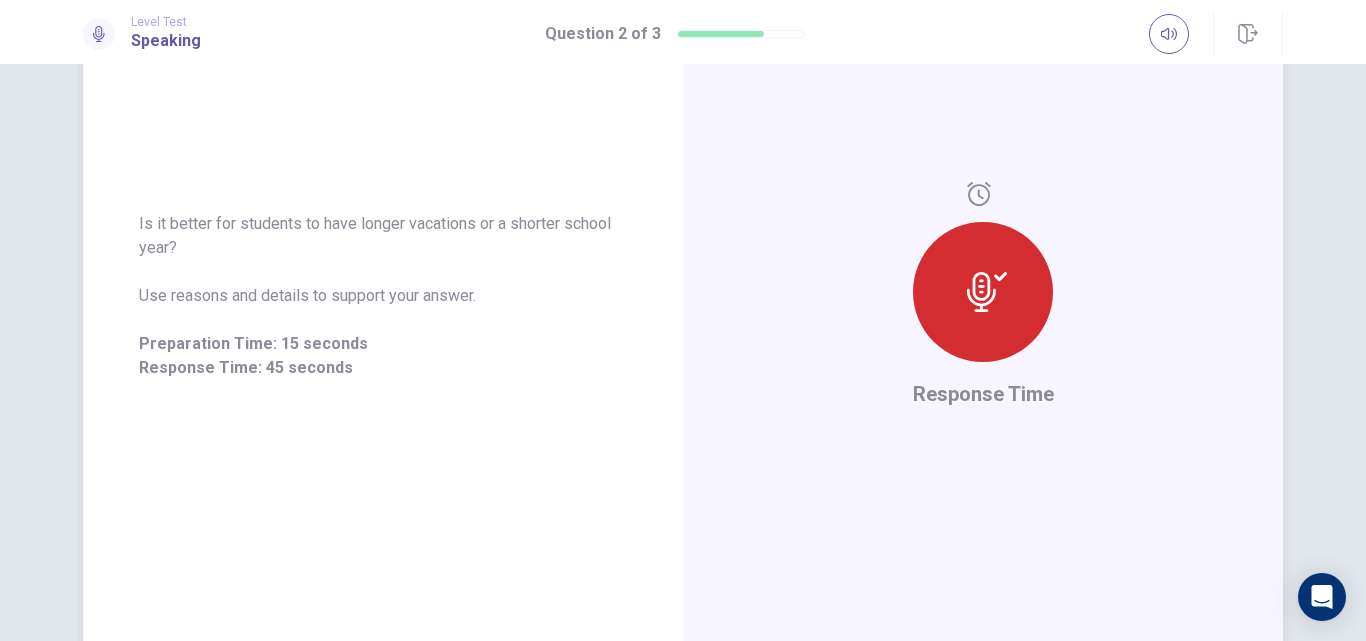 click at bounding box center (983, 292) 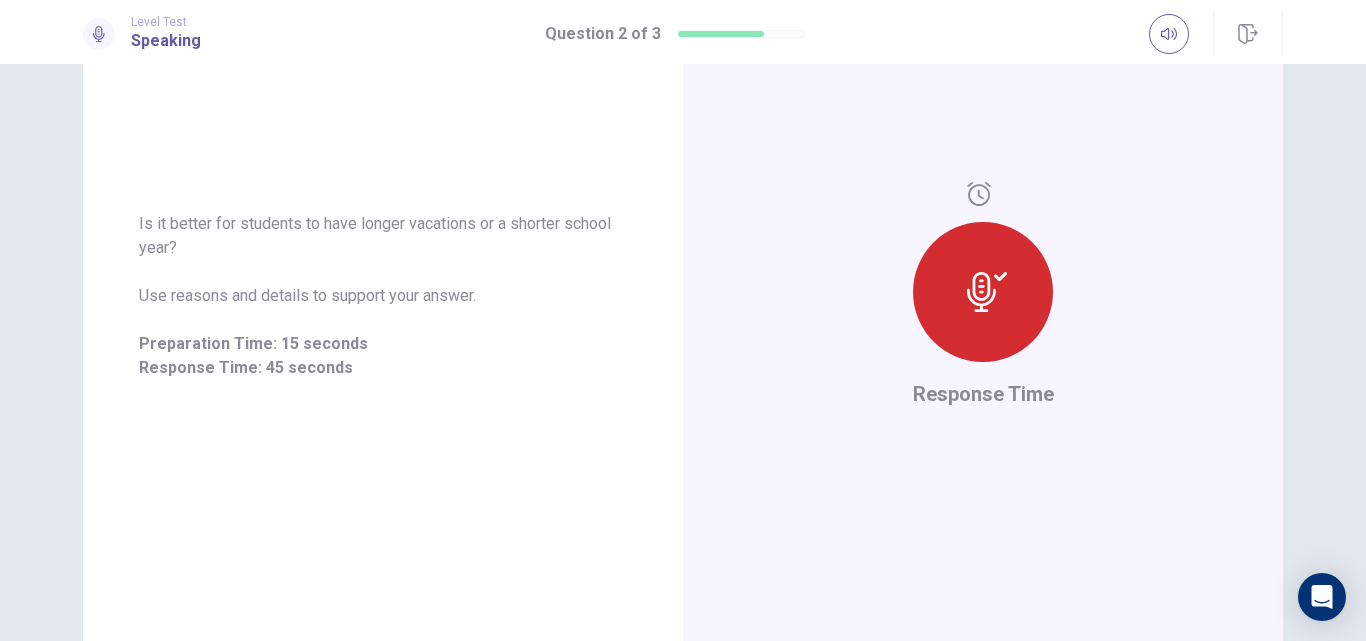 scroll, scrollTop: 356, scrollLeft: 0, axis: vertical 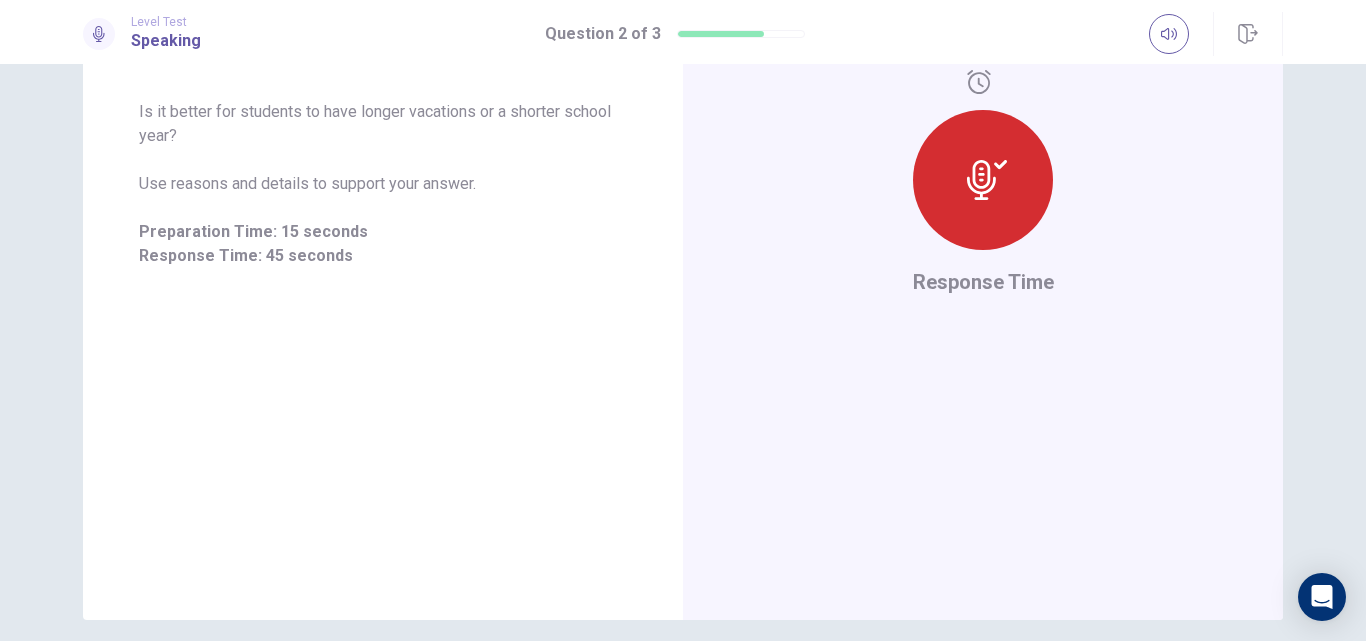 click on "Is it better for students to have longer vacations or a shorter school year? Use reasons and details to support your answer. Preparation Time: 15 seconds Response Time: 45 seconds Response Time © Copyright  2025" at bounding box center (683, 352) 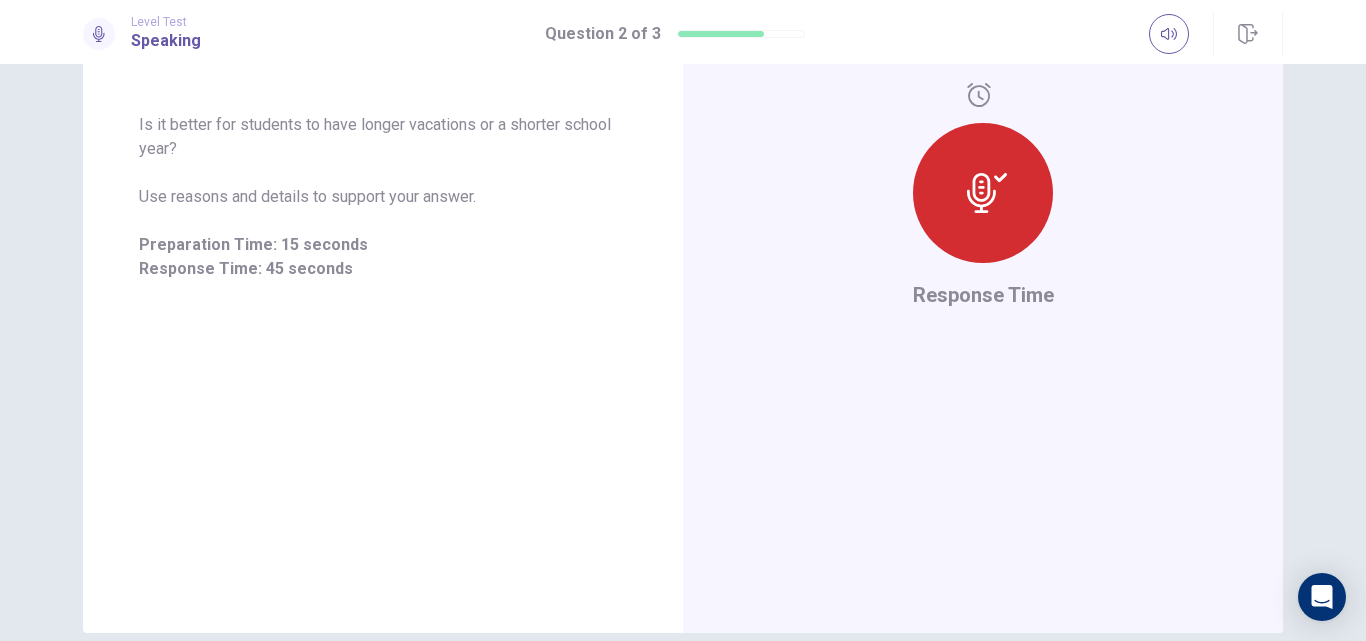 scroll, scrollTop: 258, scrollLeft: 0, axis: vertical 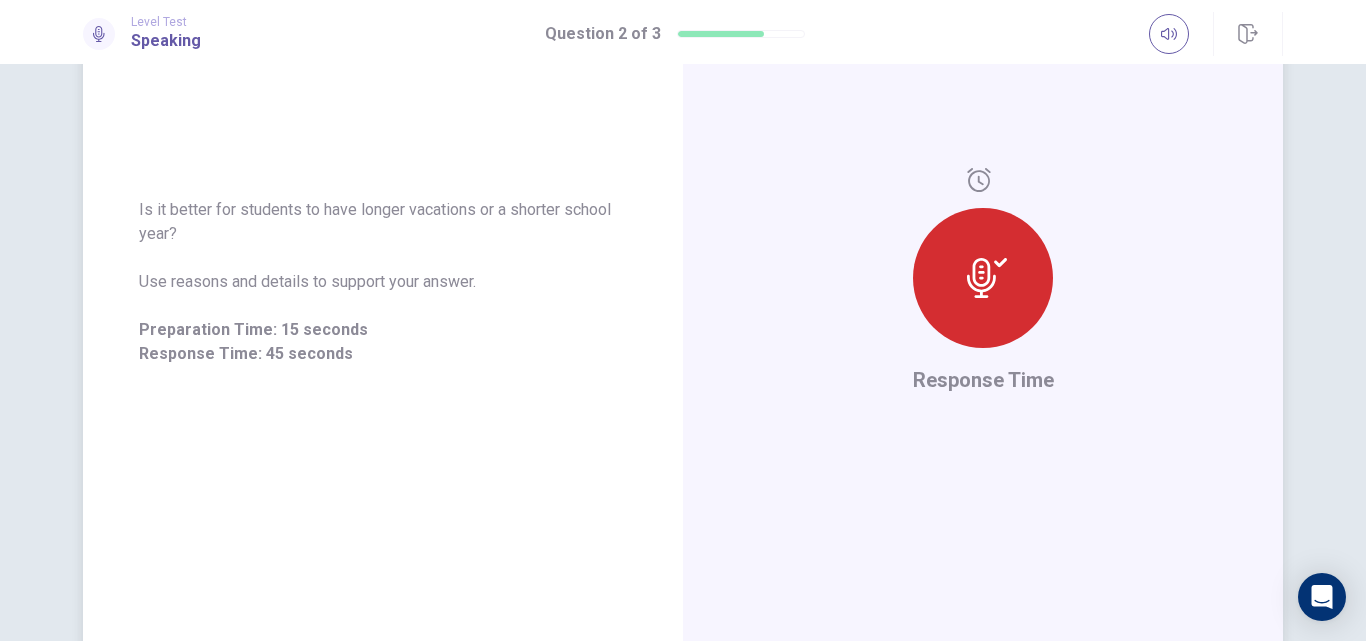 click on "Response Time" at bounding box center (983, 282) 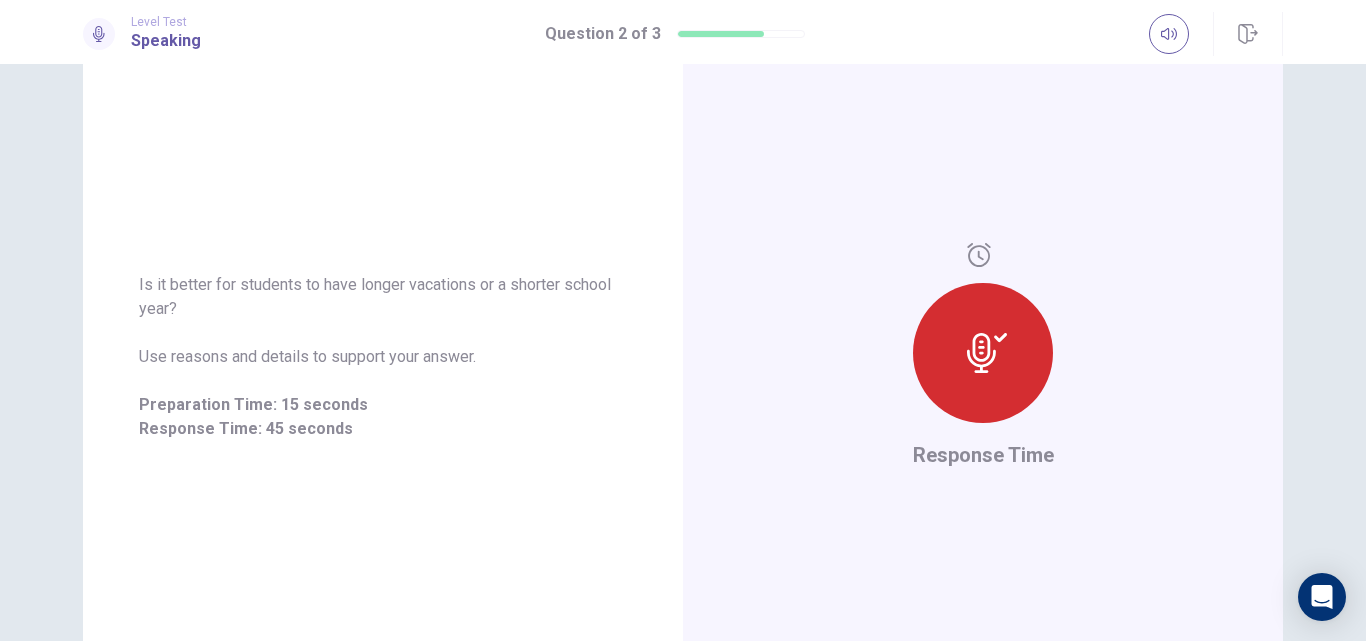 scroll, scrollTop: 187, scrollLeft: 0, axis: vertical 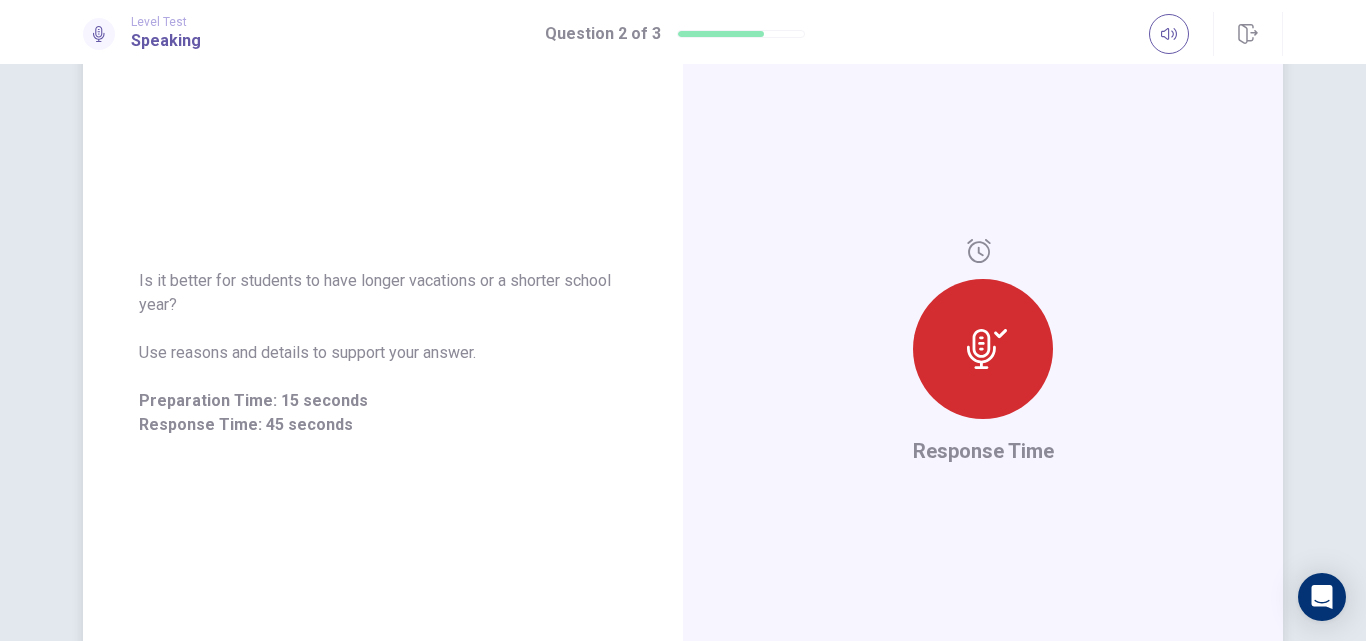click at bounding box center [983, 337] 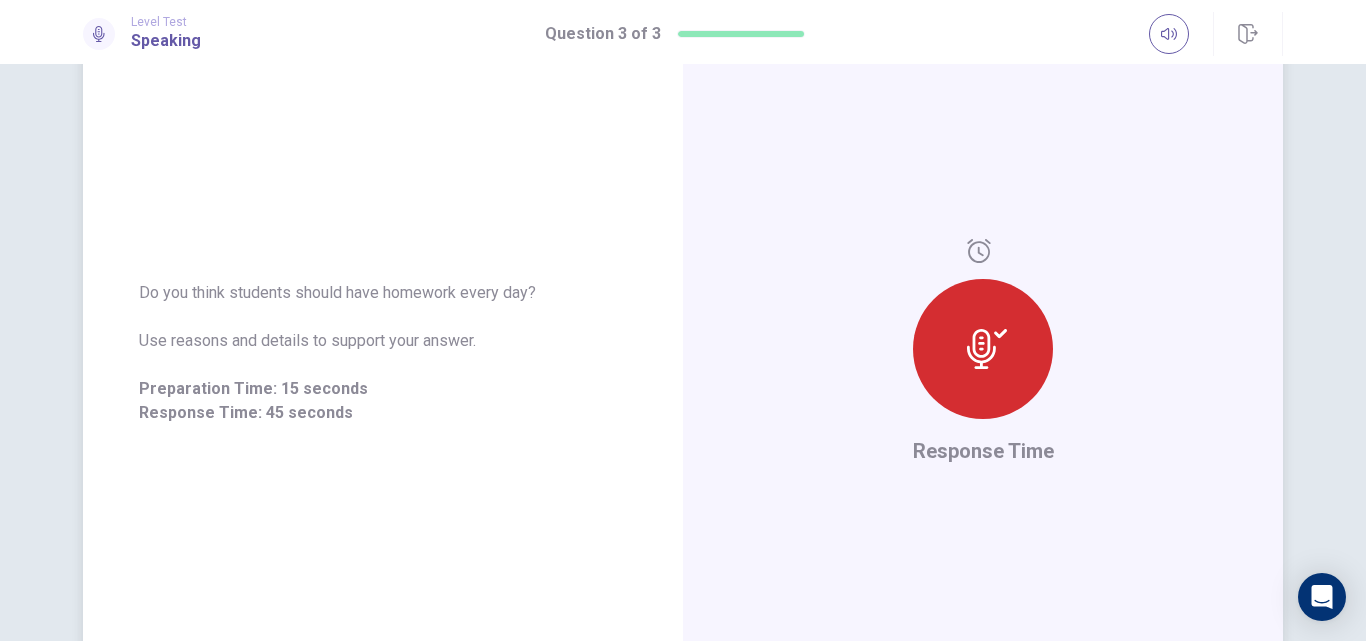 drag, startPoint x: 981, startPoint y: 386, endPoint x: 979, endPoint y: 357, distance: 29.068884 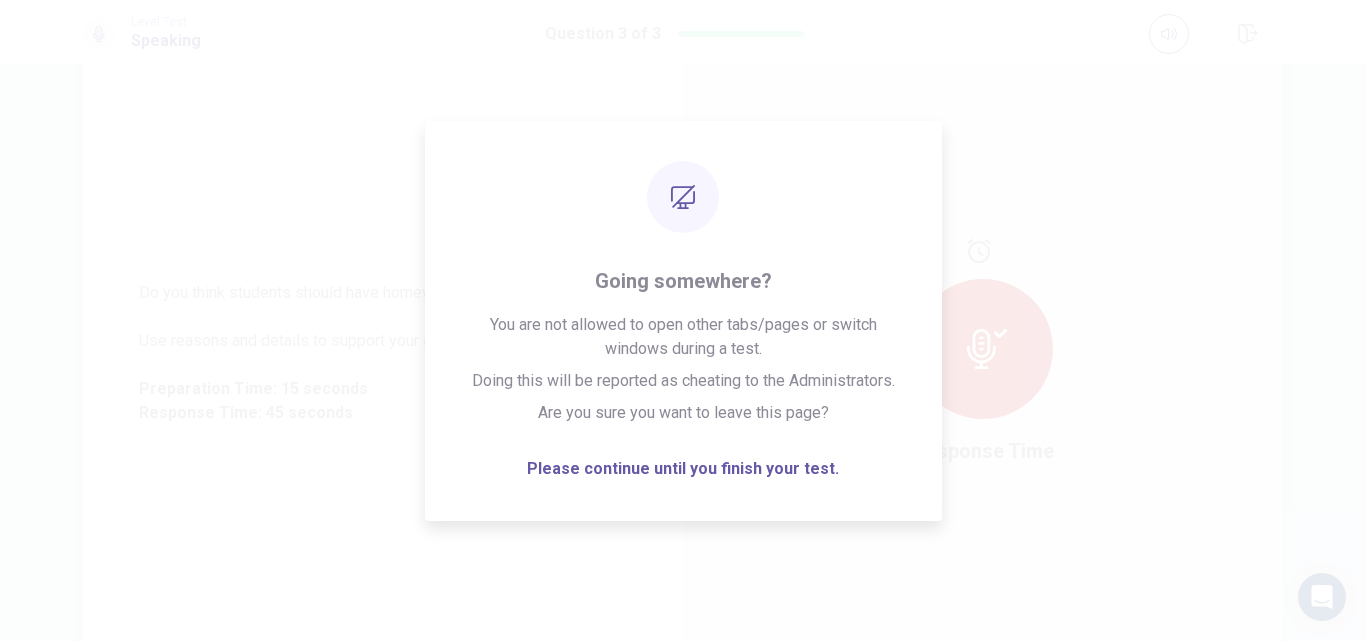 click on "Response Time" at bounding box center [983, 353] 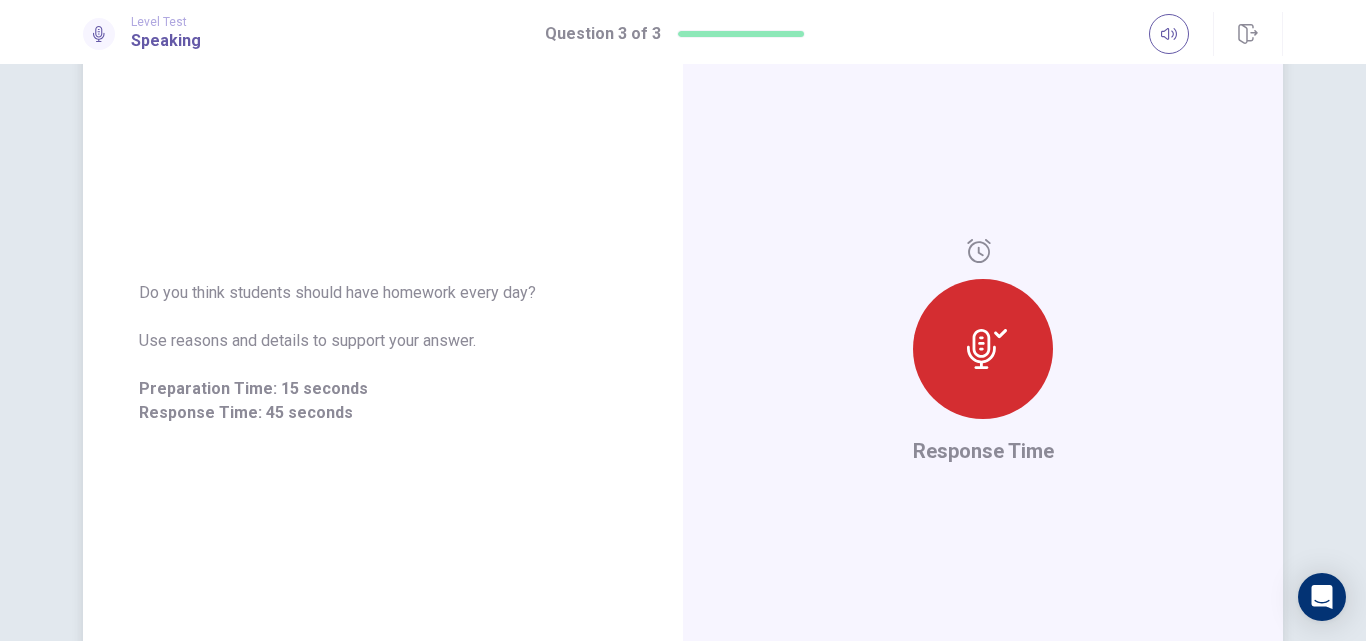 click on "Response Time" at bounding box center (983, 353) 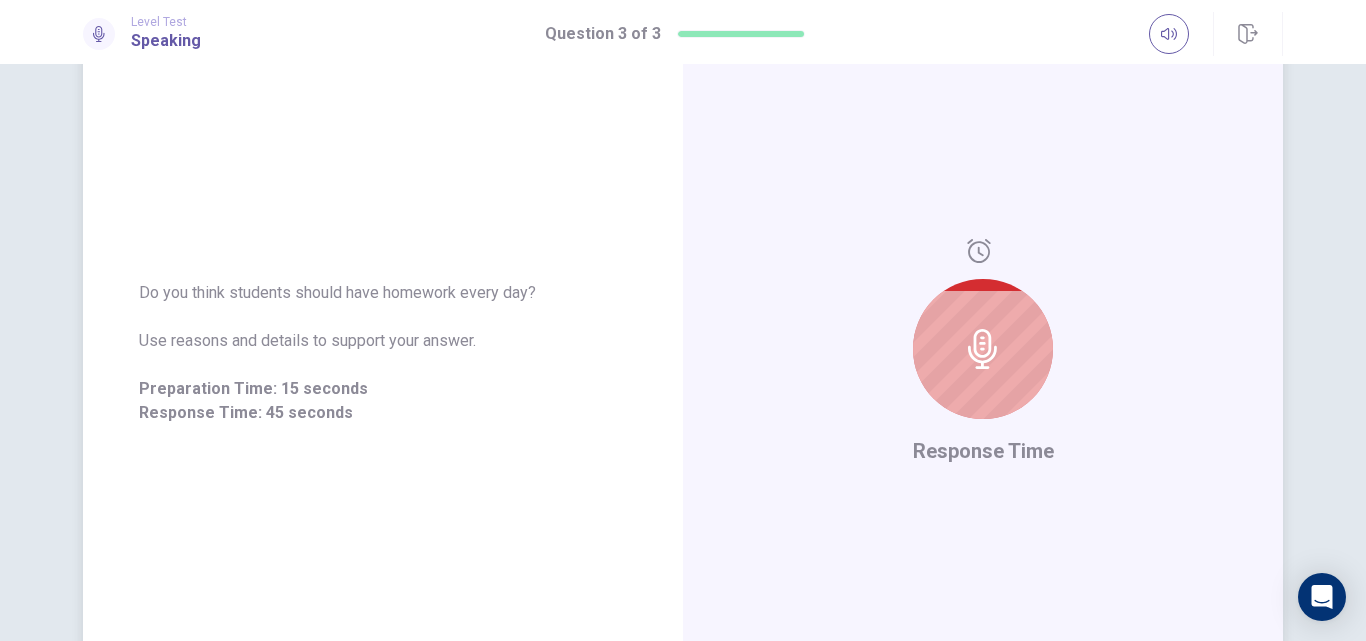 click at bounding box center (983, 349) 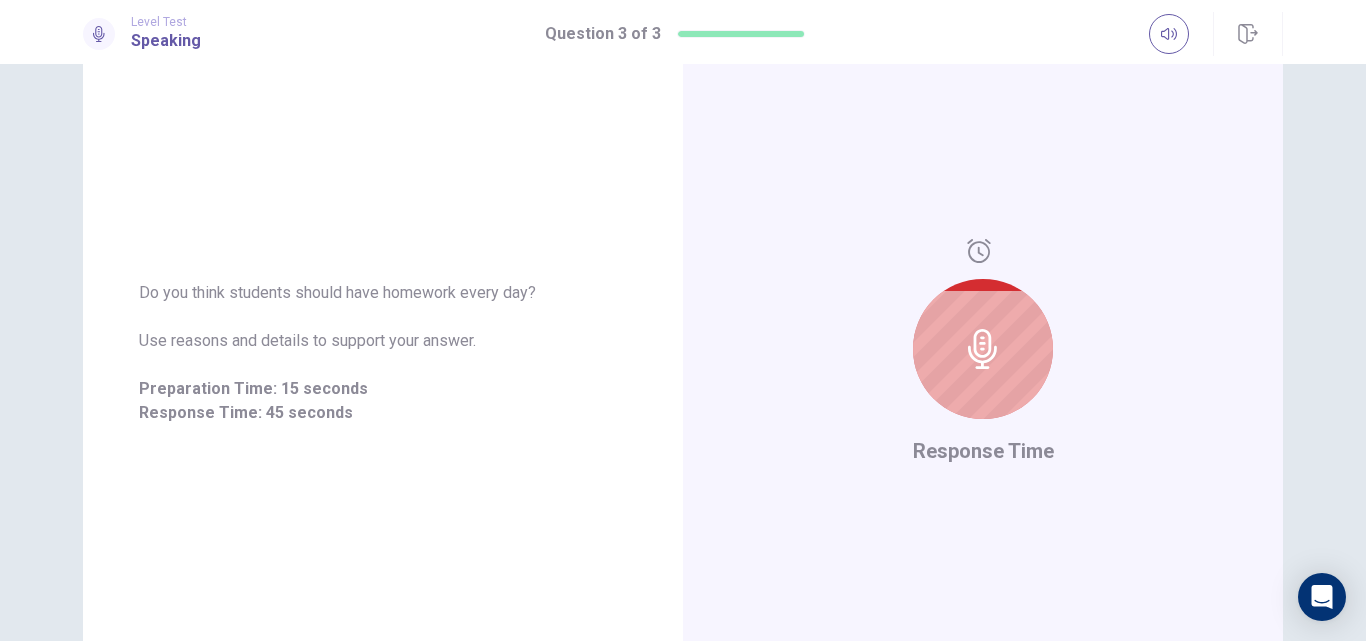 drag, startPoint x: 1354, startPoint y: 304, endPoint x: 1361, endPoint y: 148, distance: 156.15697 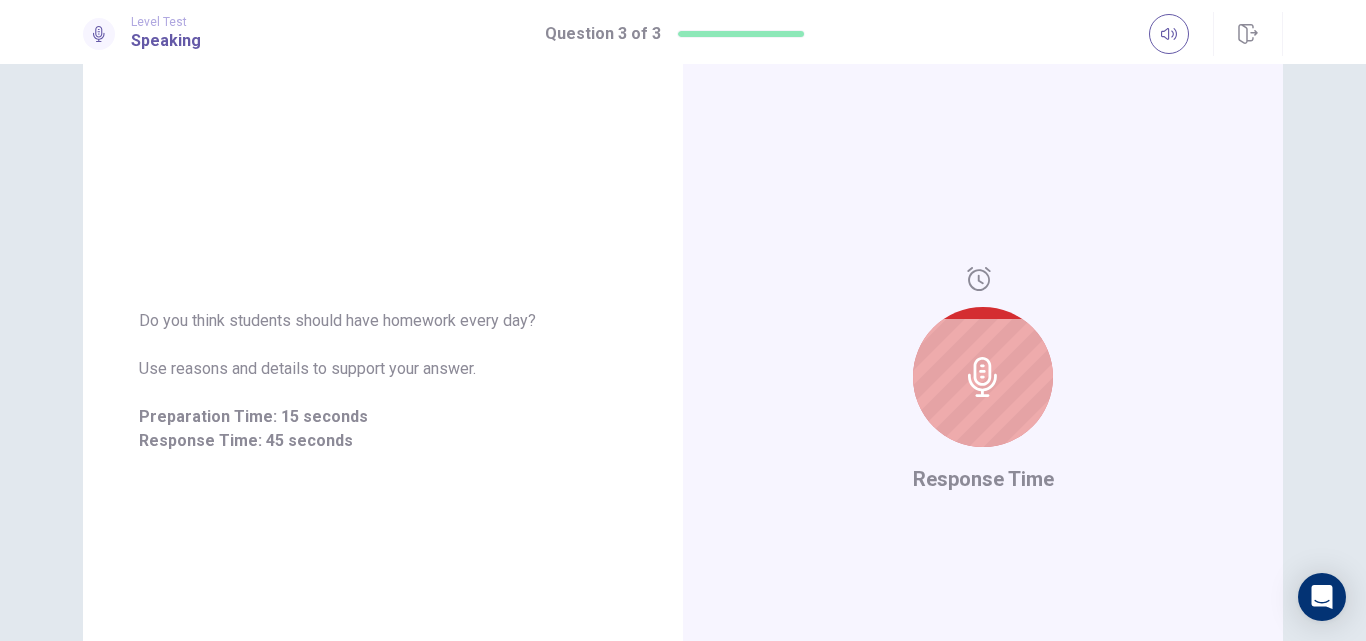 scroll, scrollTop: 163, scrollLeft: 0, axis: vertical 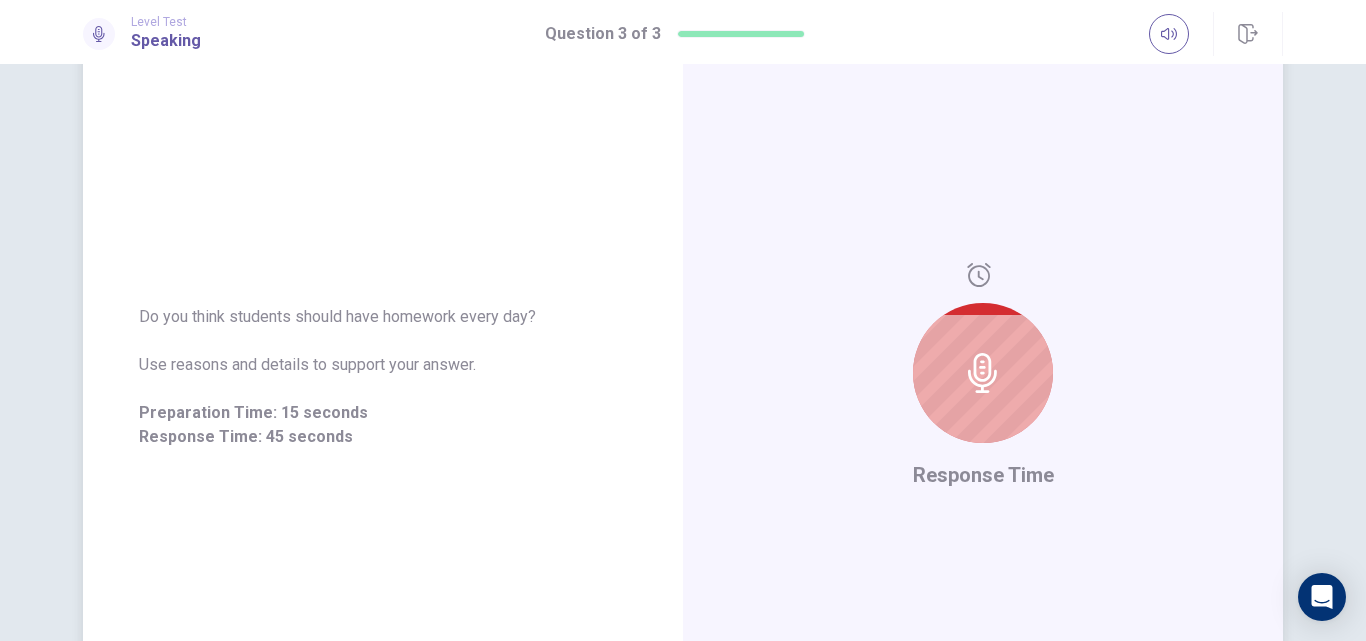 click on "Response Time" at bounding box center (983, 377) 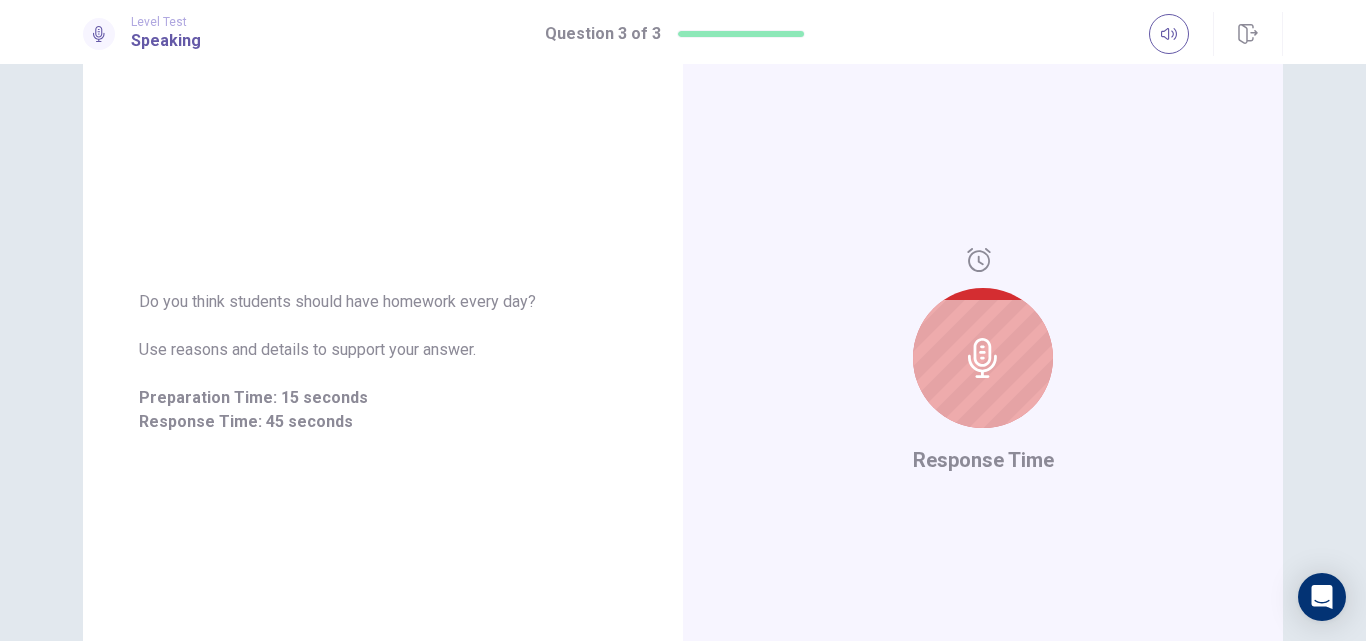 scroll, scrollTop: 200, scrollLeft: 0, axis: vertical 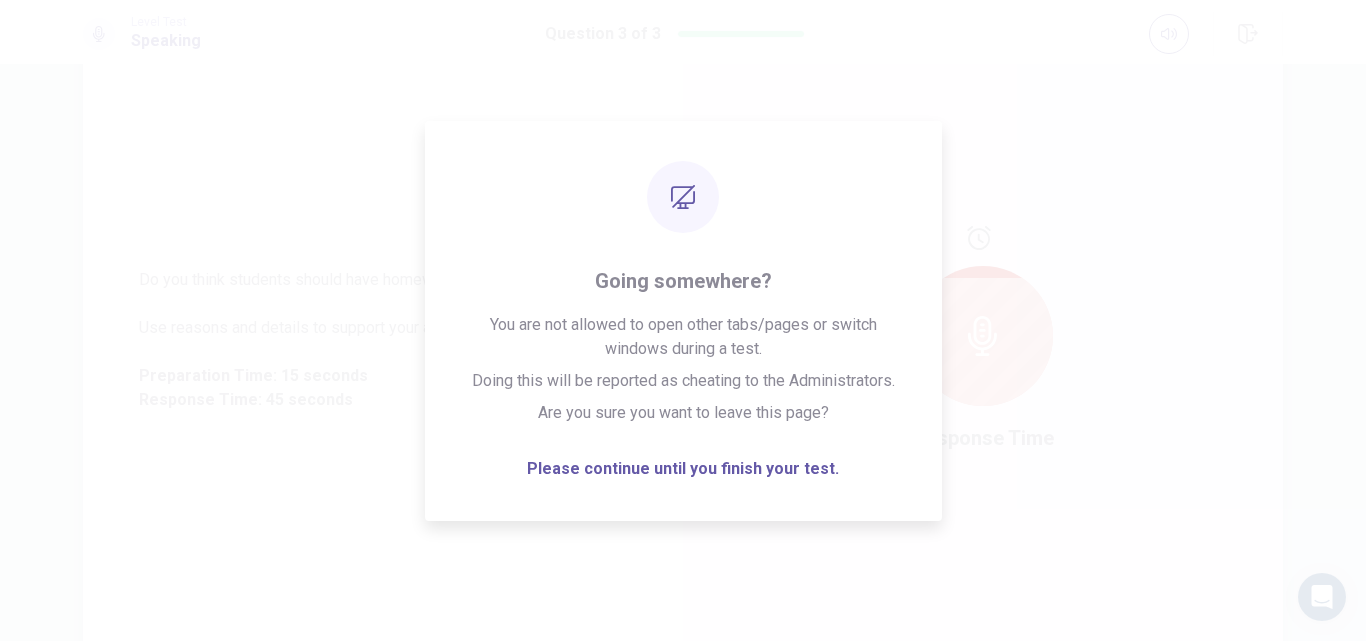 click on "Response Time" at bounding box center (983, 340) 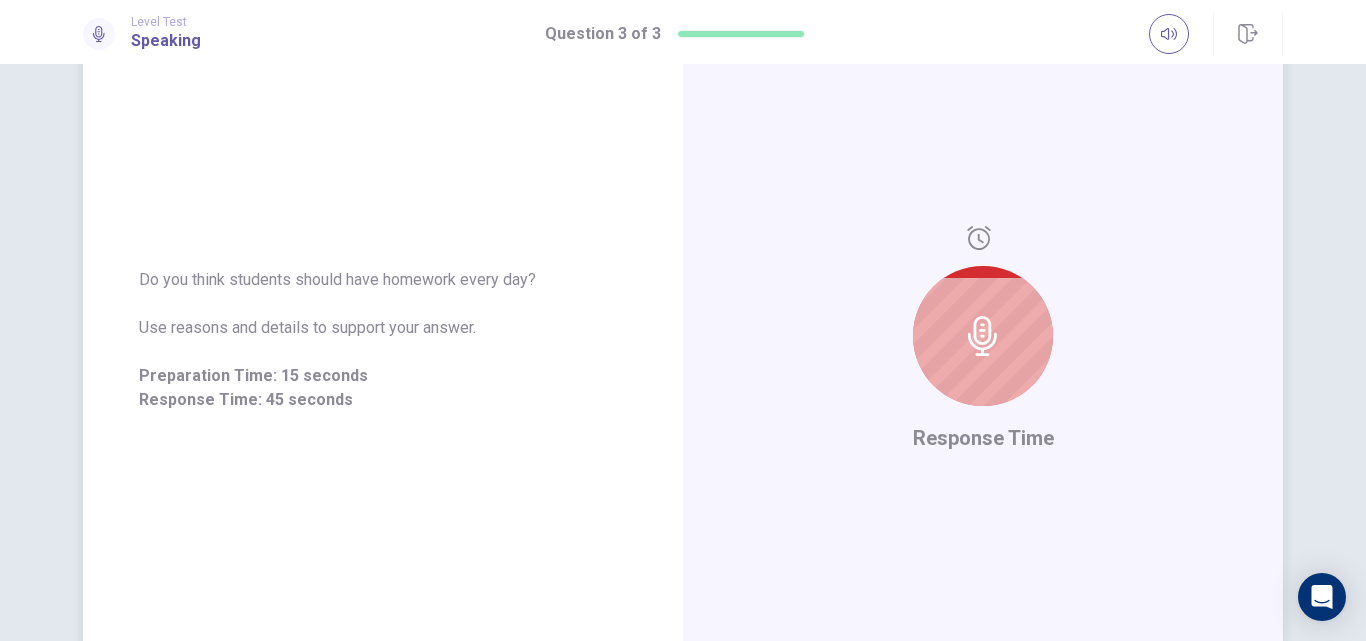 click on "Response Time" at bounding box center [983, 340] 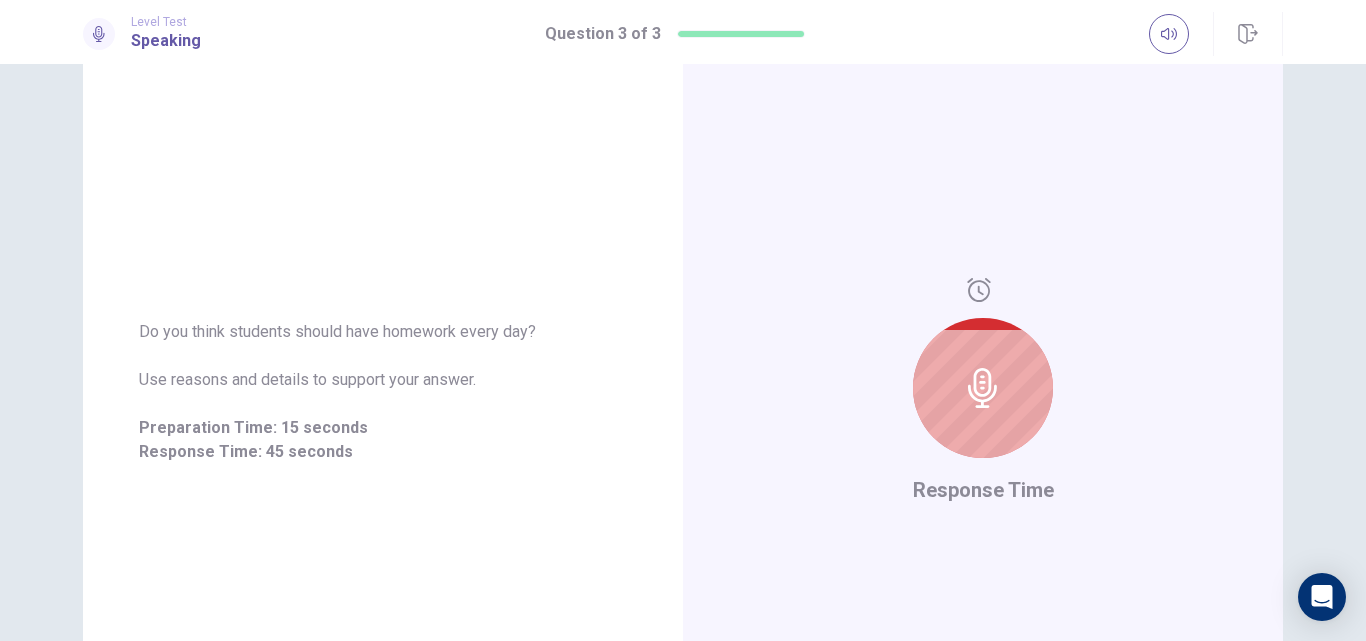 scroll, scrollTop: 178, scrollLeft: 0, axis: vertical 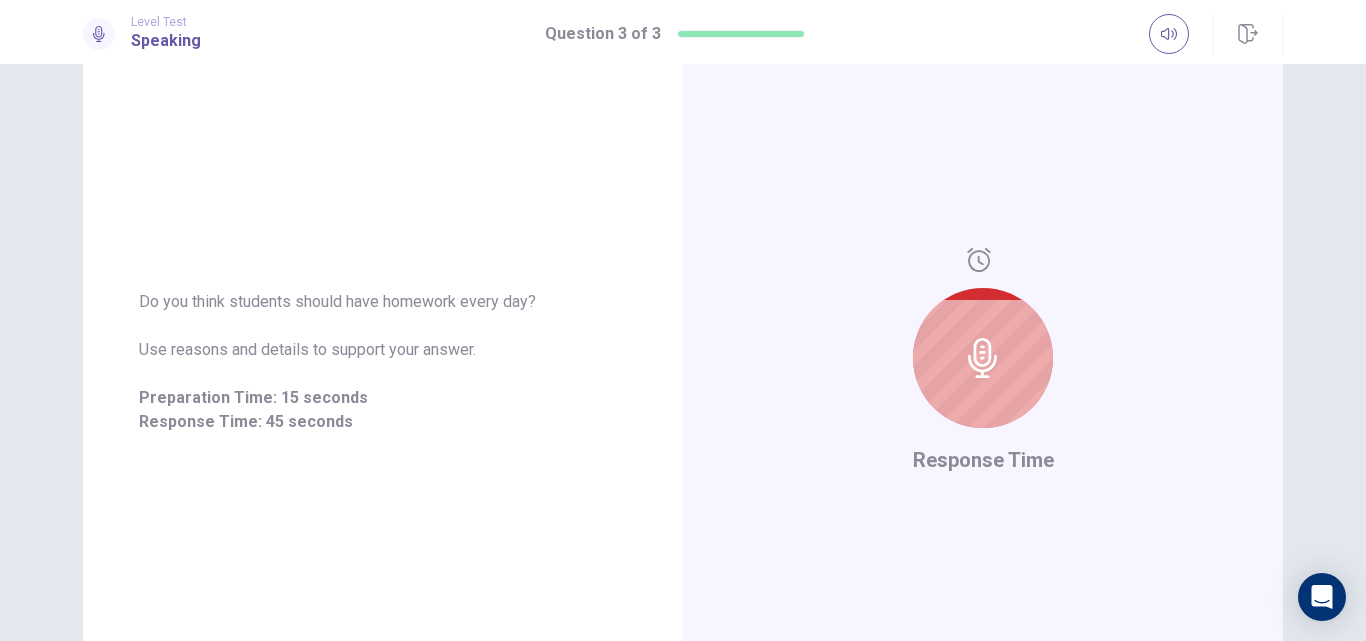 click on "Level Test   Speaking Question 3 of 3" at bounding box center (683, 34) 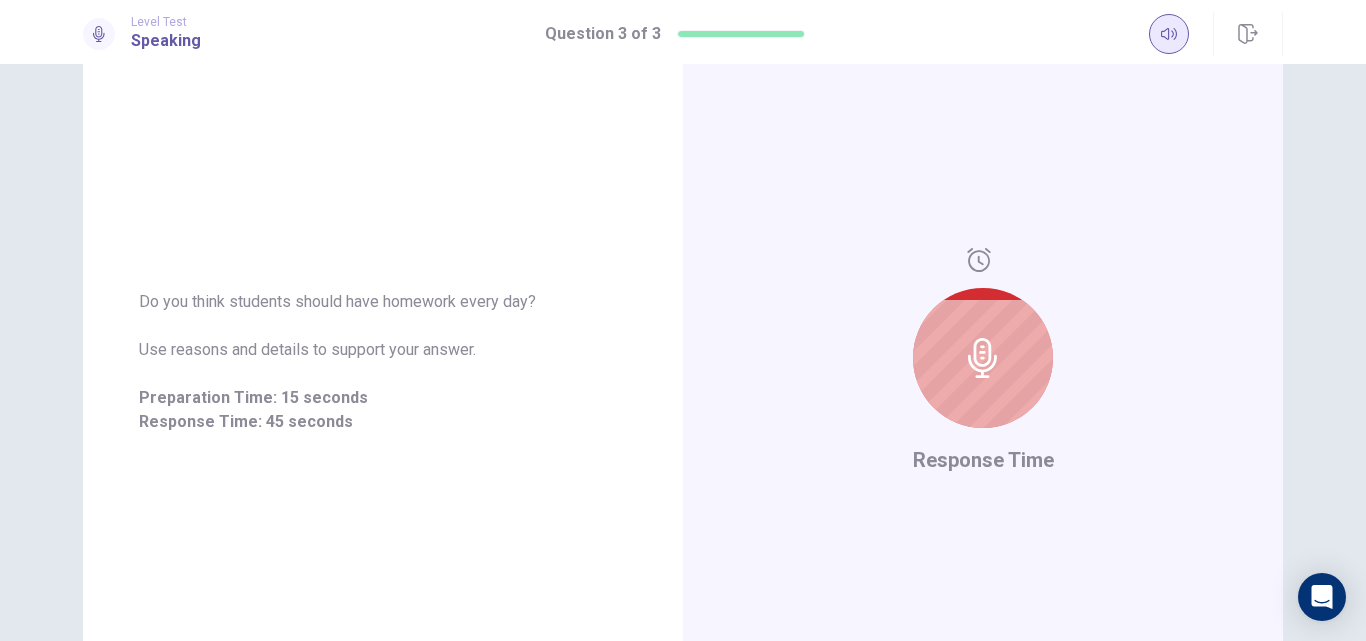 click 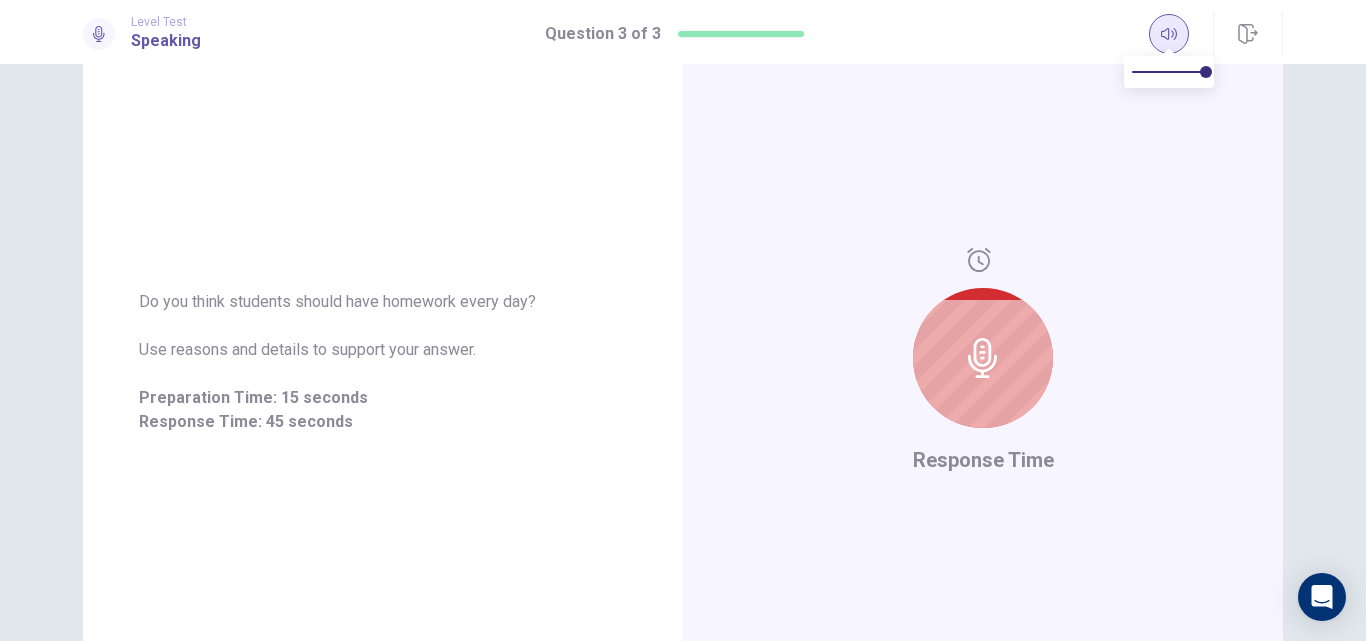 click 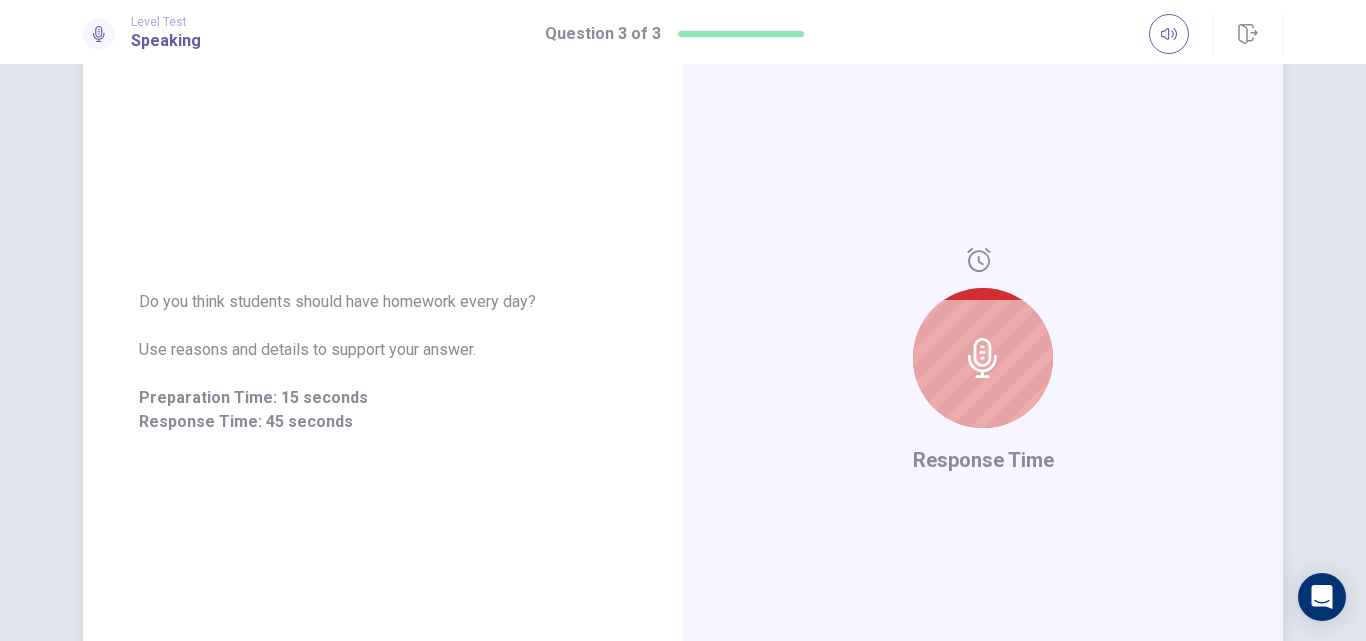 click on "Response Time" at bounding box center (983, 362) 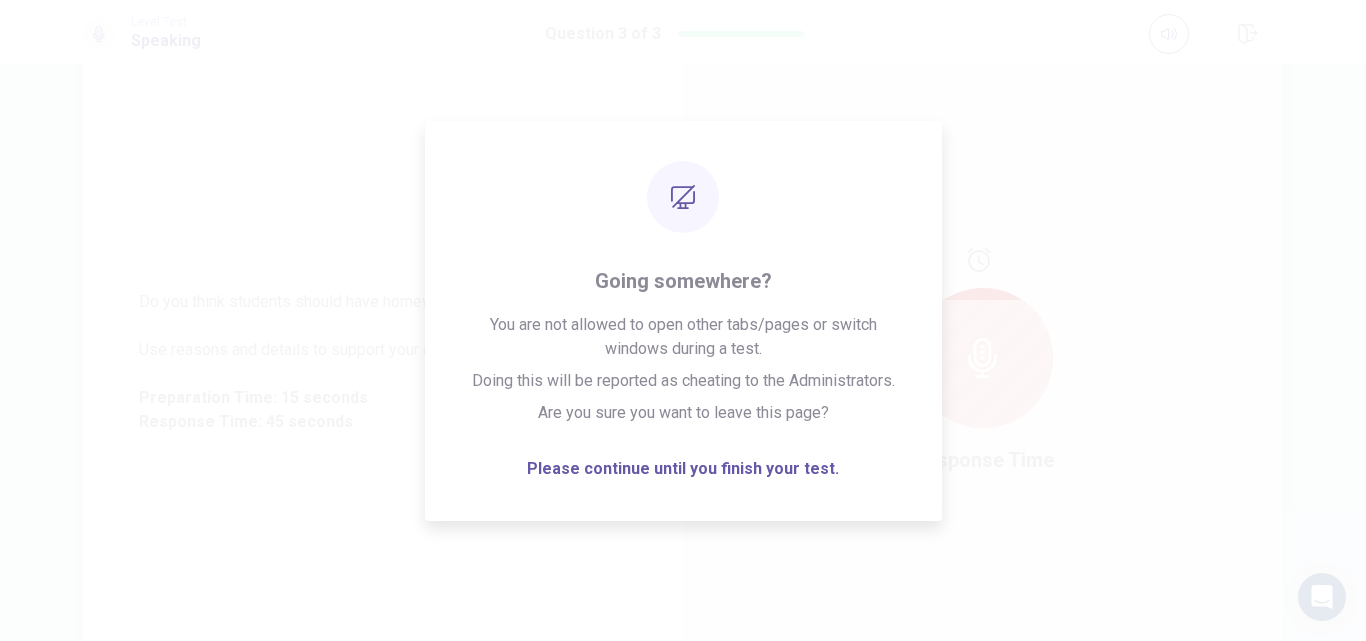 click on "Do you think students should have homework every day? Use reasons and details to support your answer. Preparation Time: 15 seconds Response Time: 45 seconds" at bounding box center [383, 362] 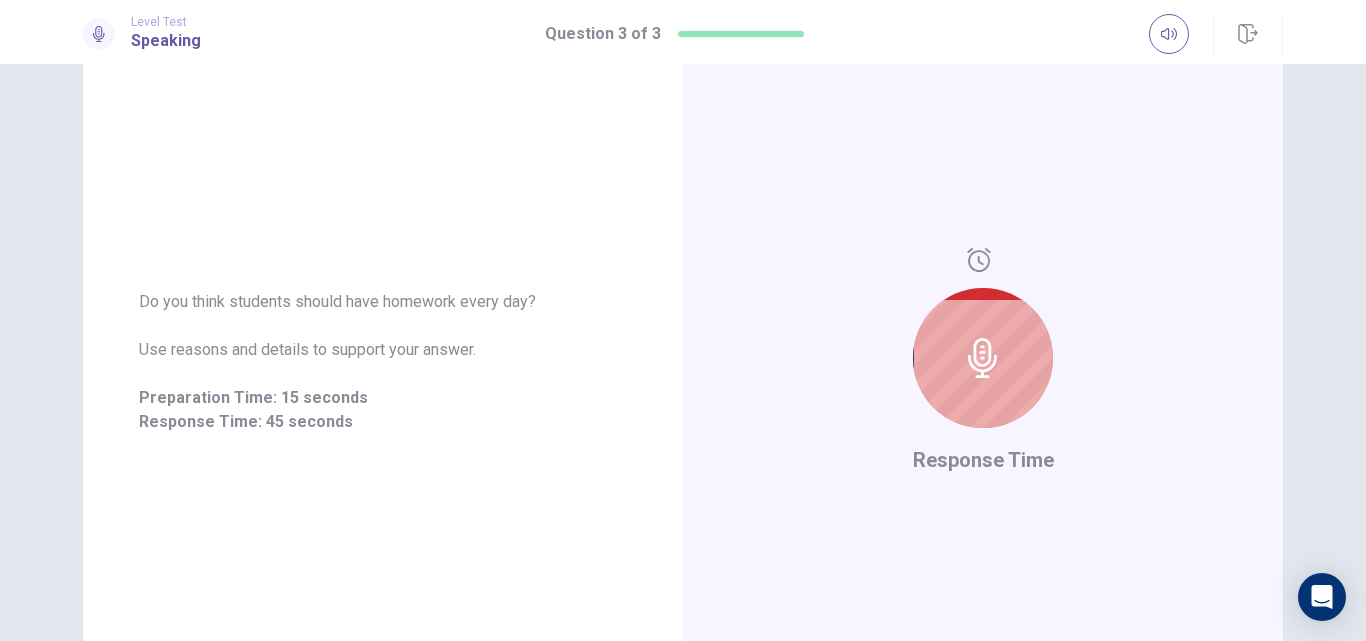 scroll, scrollTop: 150, scrollLeft: 0, axis: vertical 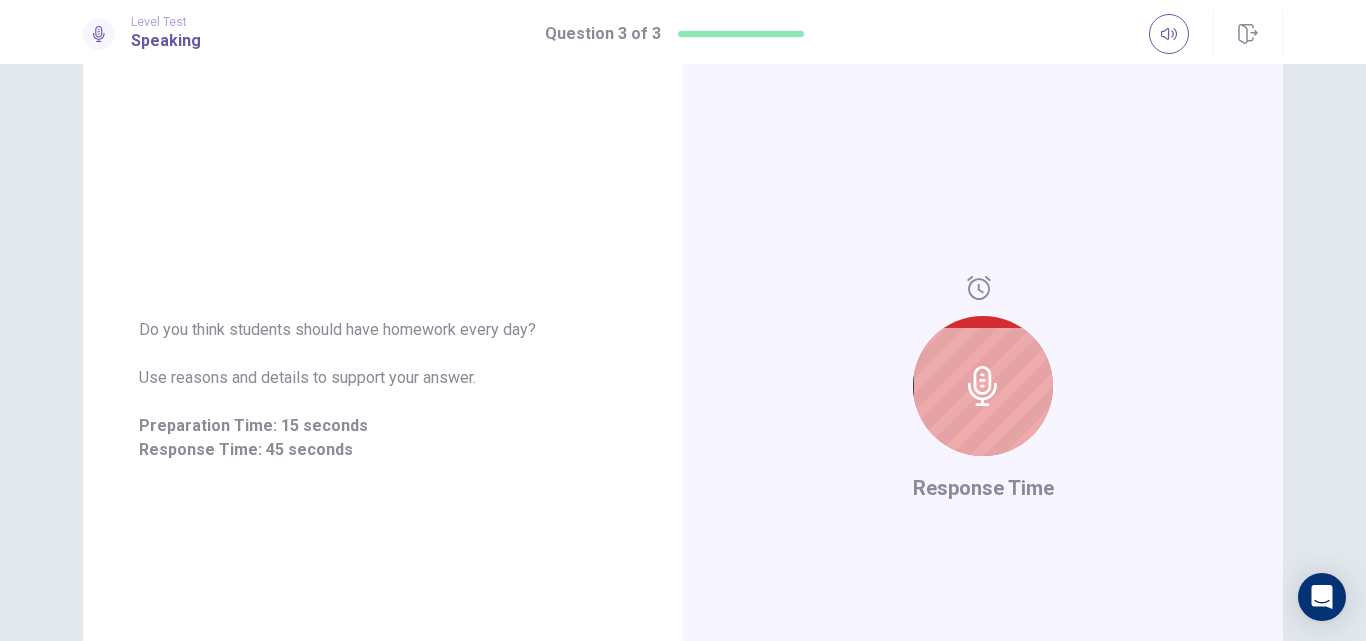 click on "Do you think students should have homework every day? Use reasons and details to support your answer. Preparation Time: 15 seconds Response Time: 45 seconds Response Time © Copyright  2025" at bounding box center [683, 352] 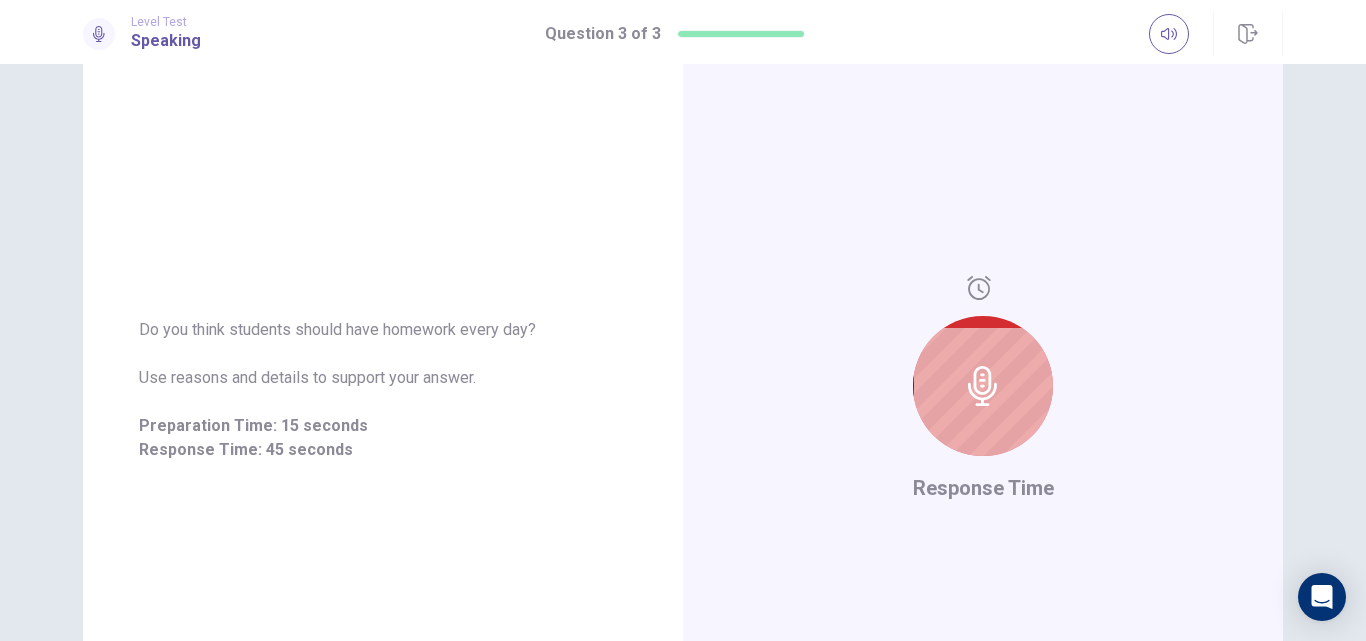 click on "Do you think students should have homework every day? Use reasons and details to support your answer. Preparation Time: 15 seconds Response Time: 45 seconds Response Time © Copyright  2025" at bounding box center [683, 352] 